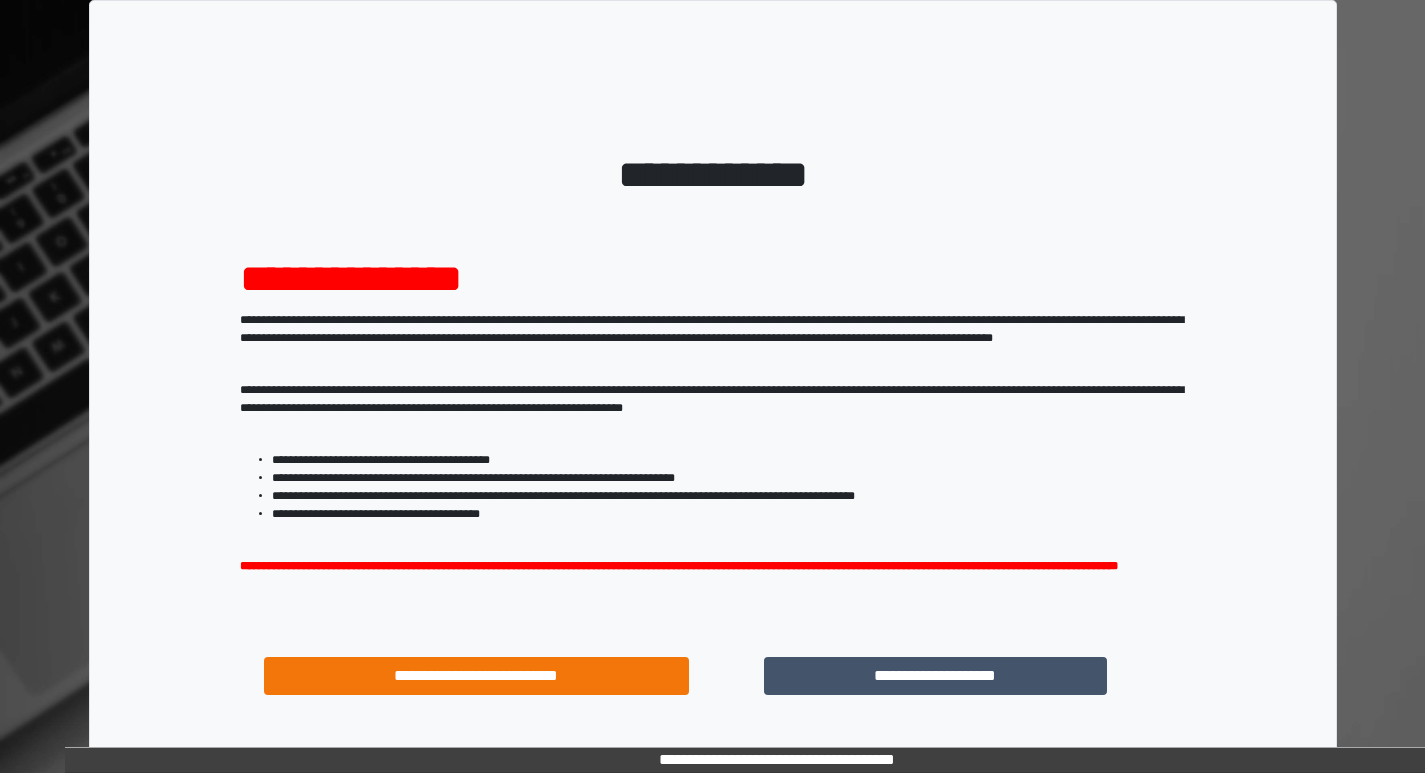 scroll, scrollTop: 0, scrollLeft: 0, axis: both 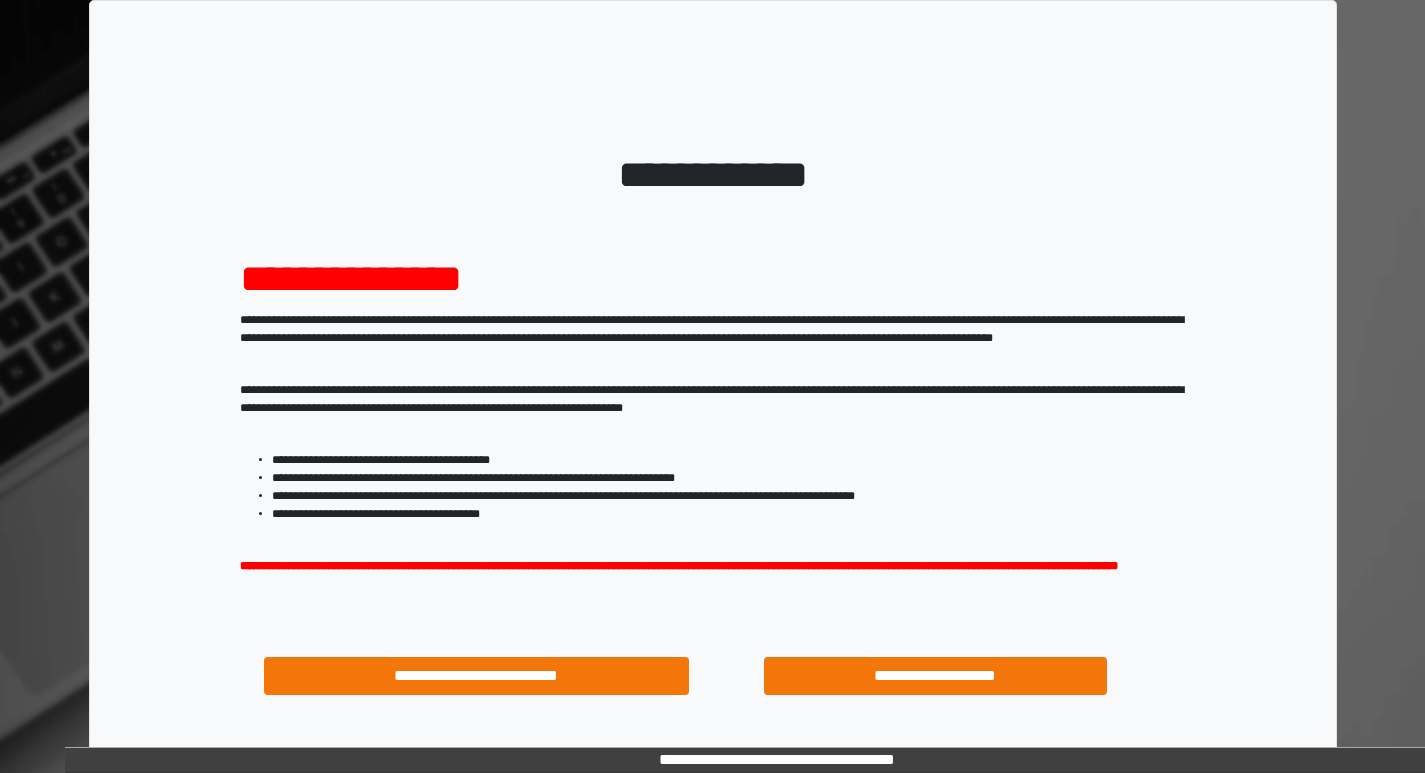 drag, startPoint x: 880, startPoint y: 667, endPoint x: 874, endPoint y: 679, distance: 13.416408 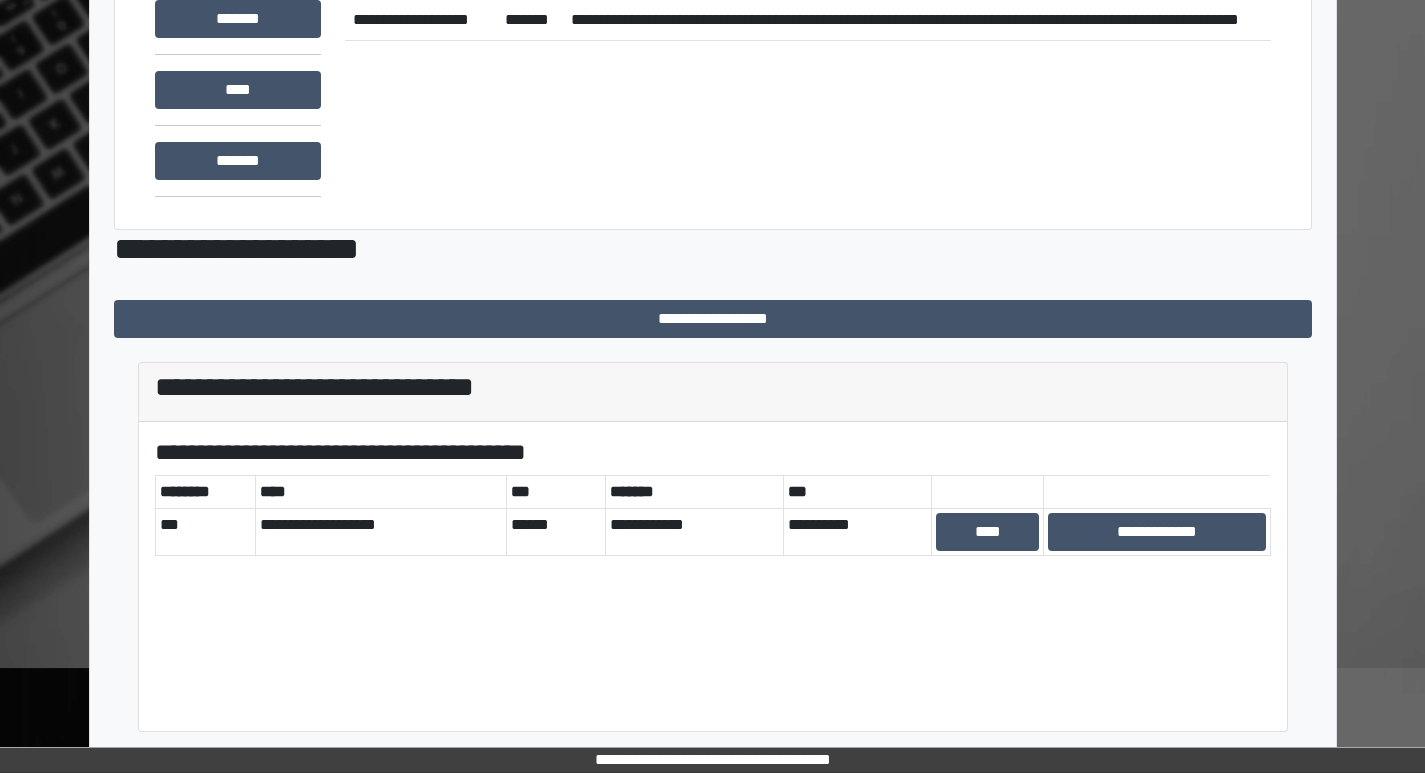 scroll, scrollTop: 0, scrollLeft: 0, axis: both 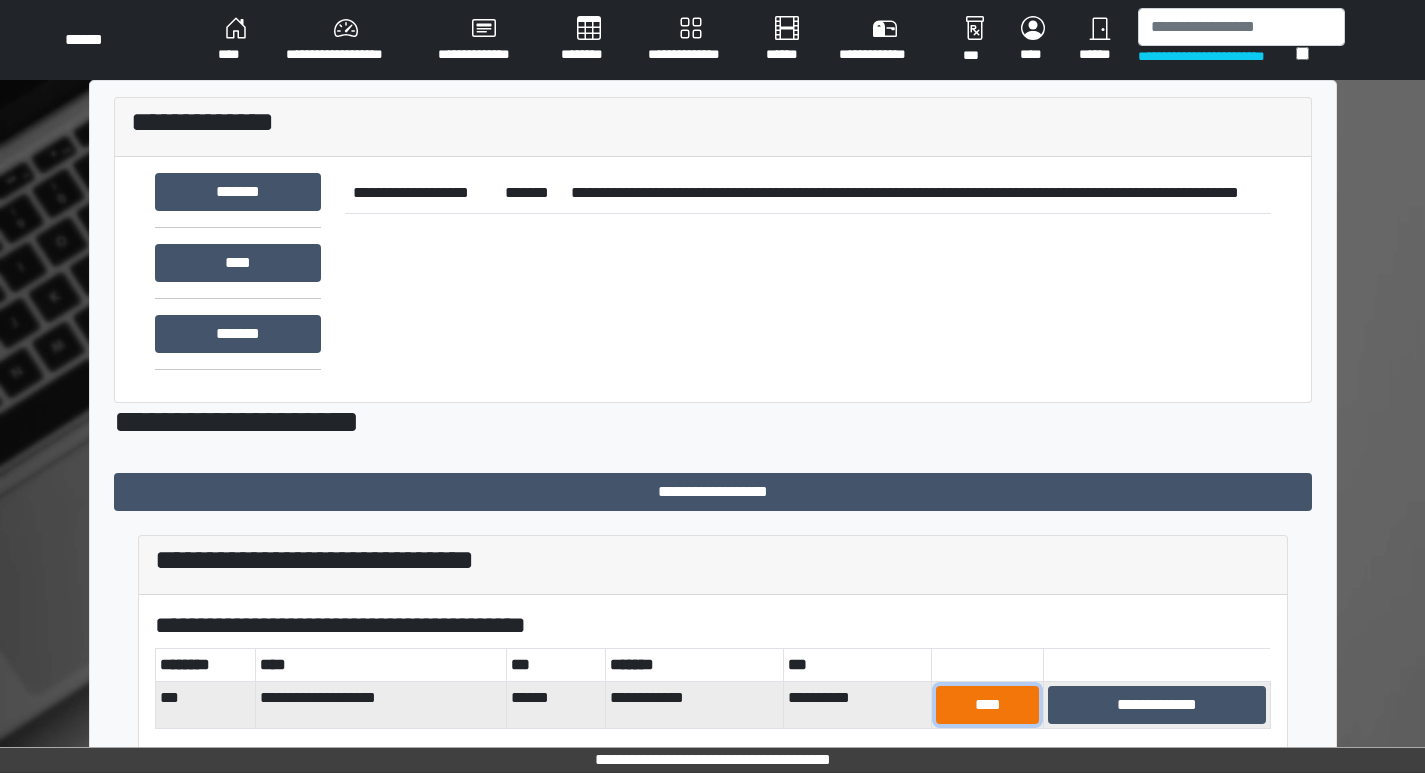 click on "****" at bounding box center (987, 705) 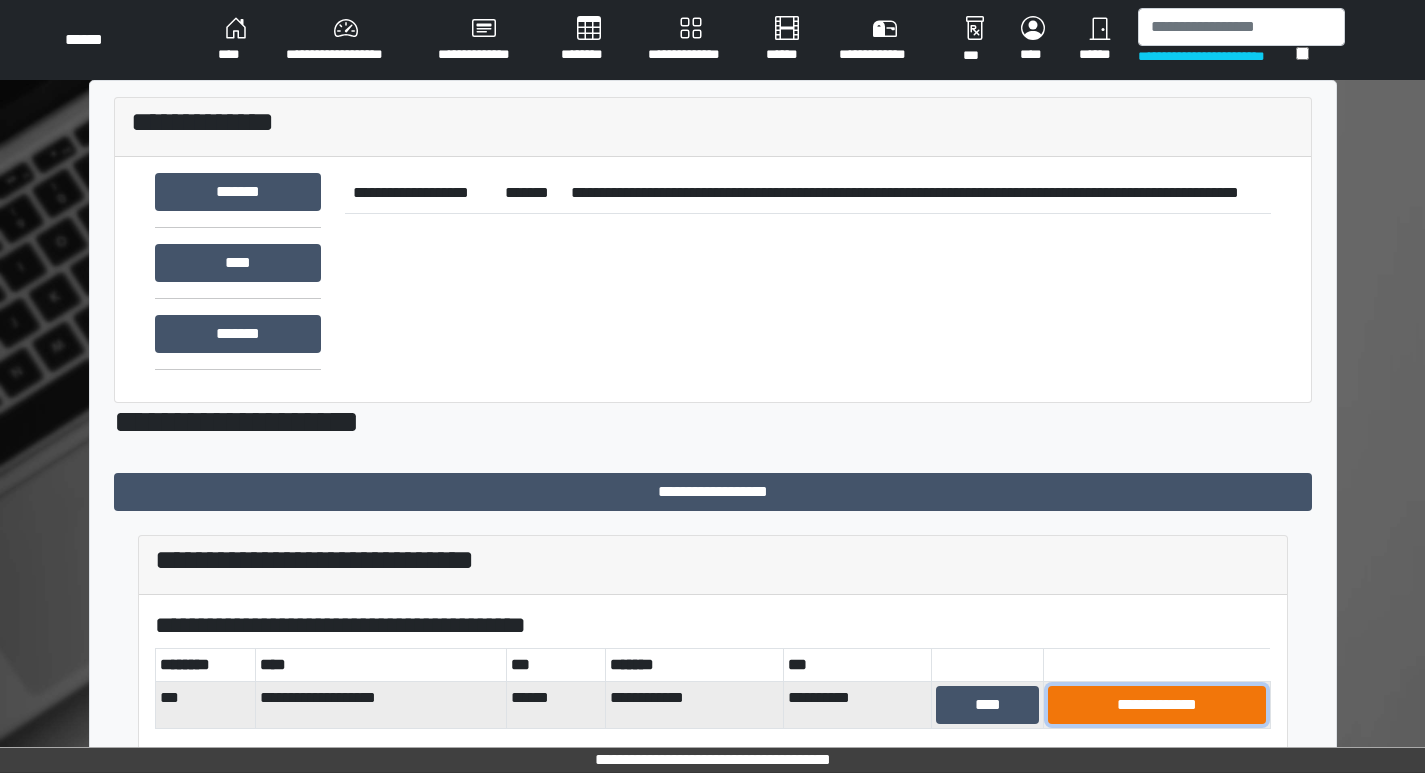 click on "**********" at bounding box center (1156, 705) 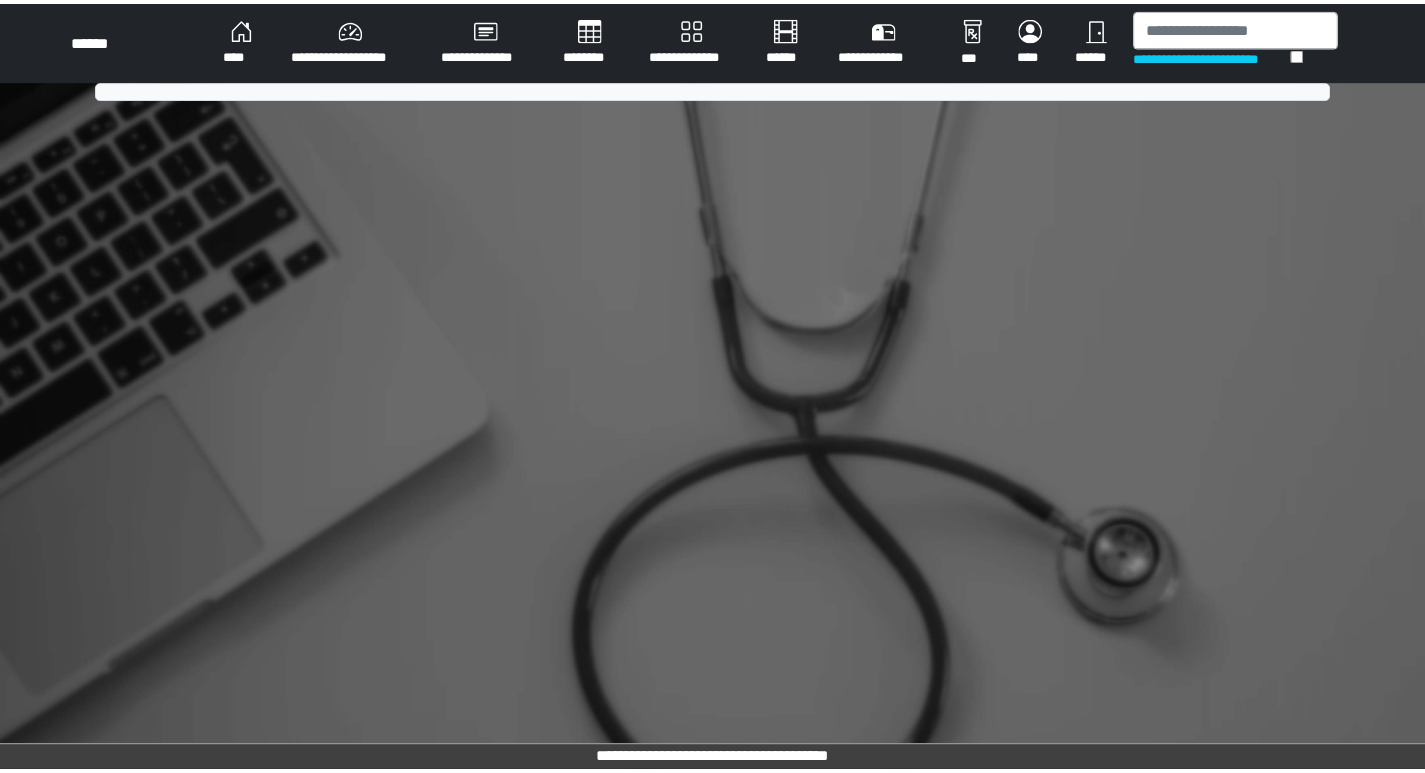 scroll, scrollTop: 0, scrollLeft: 0, axis: both 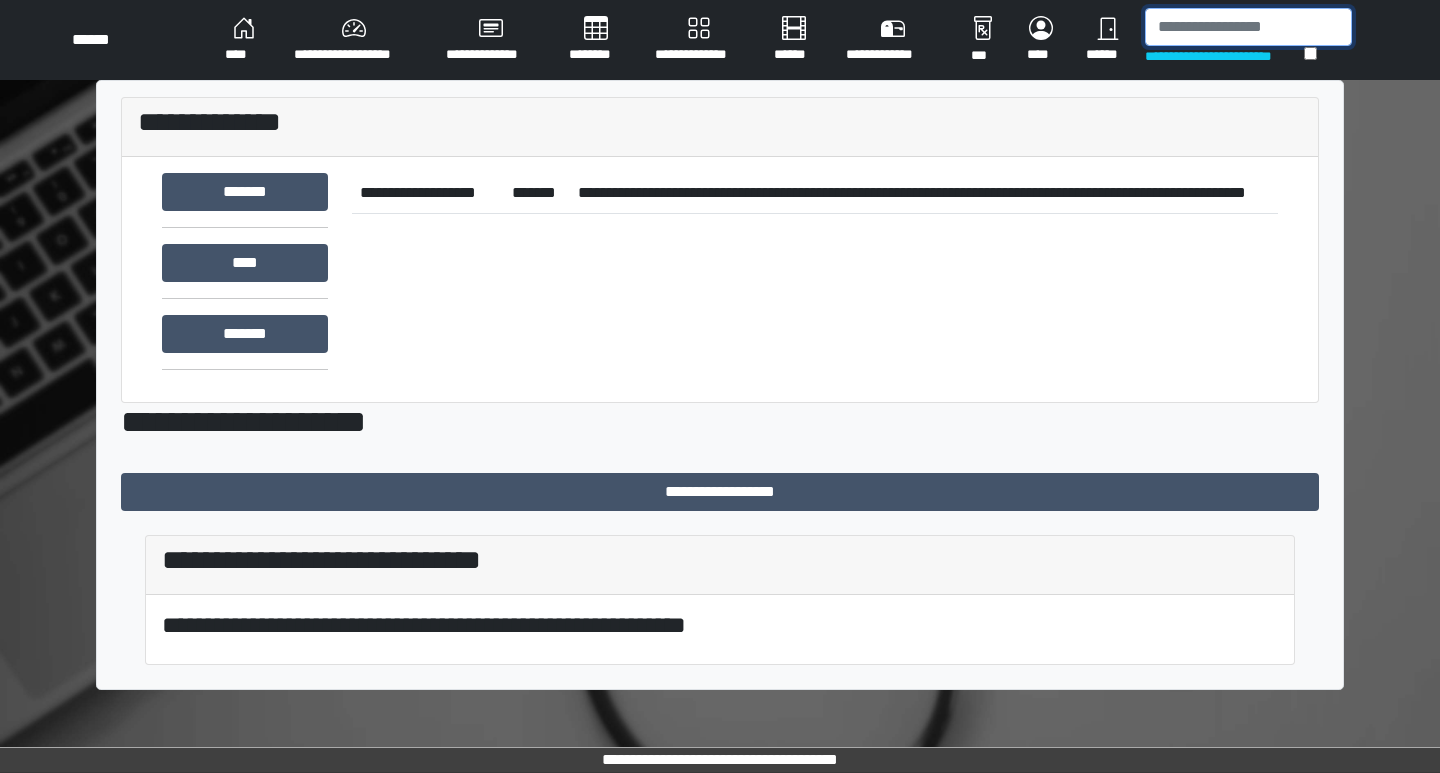 click at bounding box center [1248, 27] 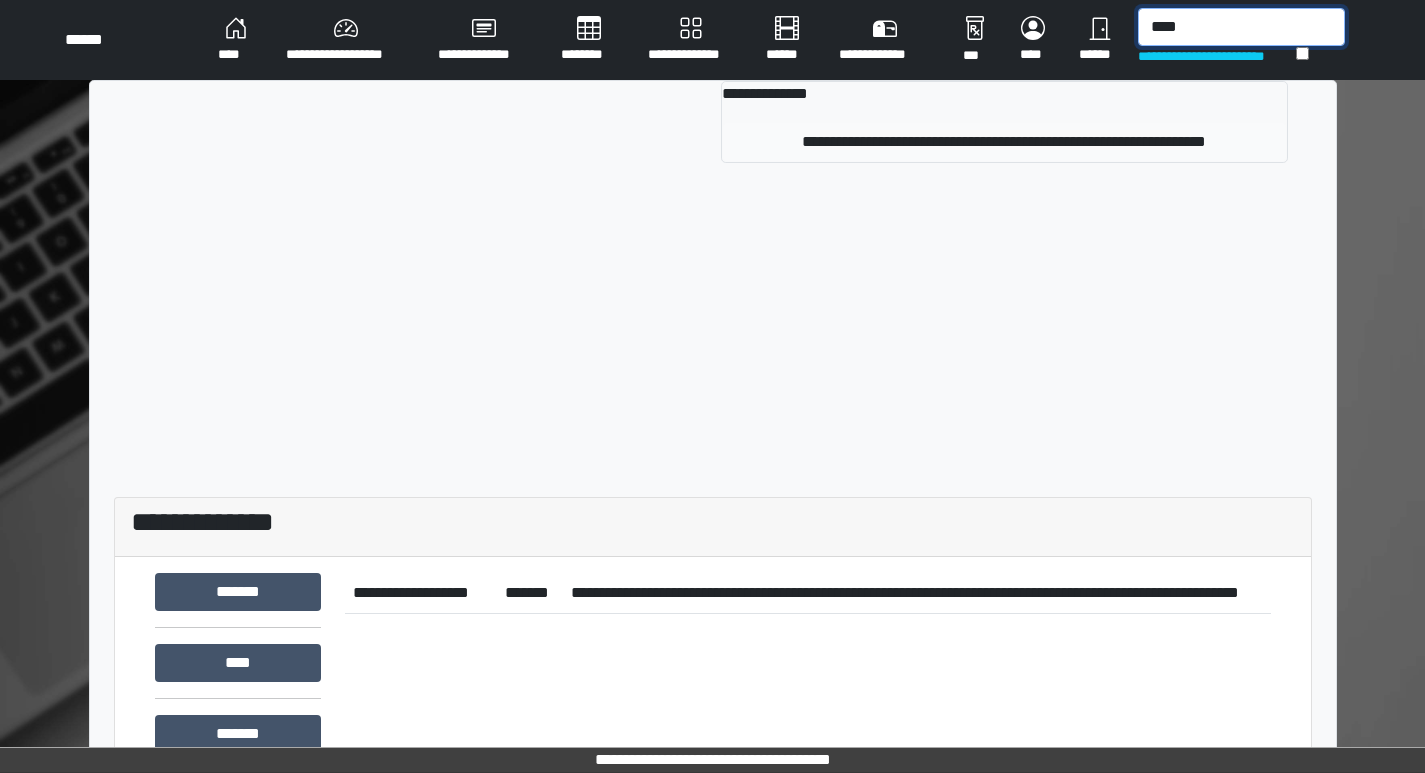 type on "****" 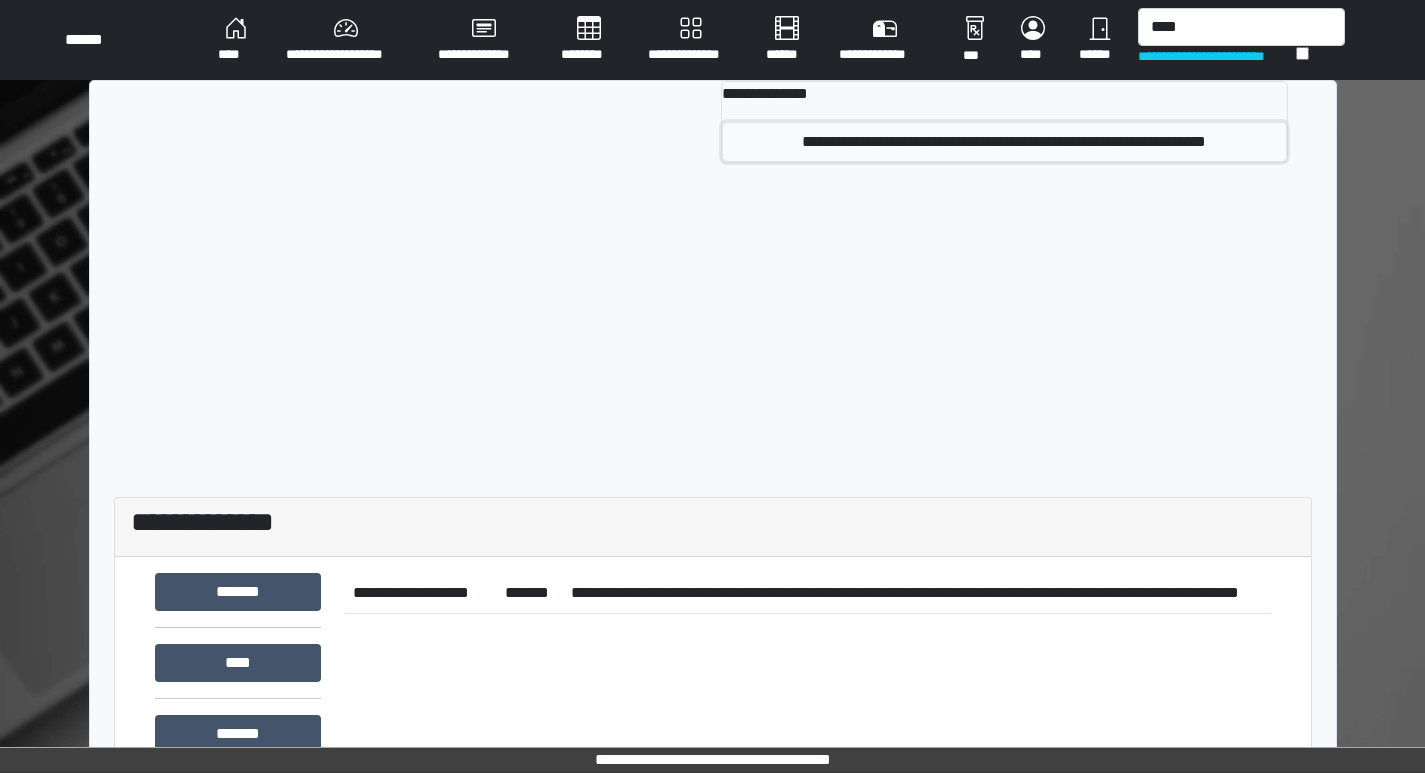 click on "**********" at bounding box center [1004, 142] 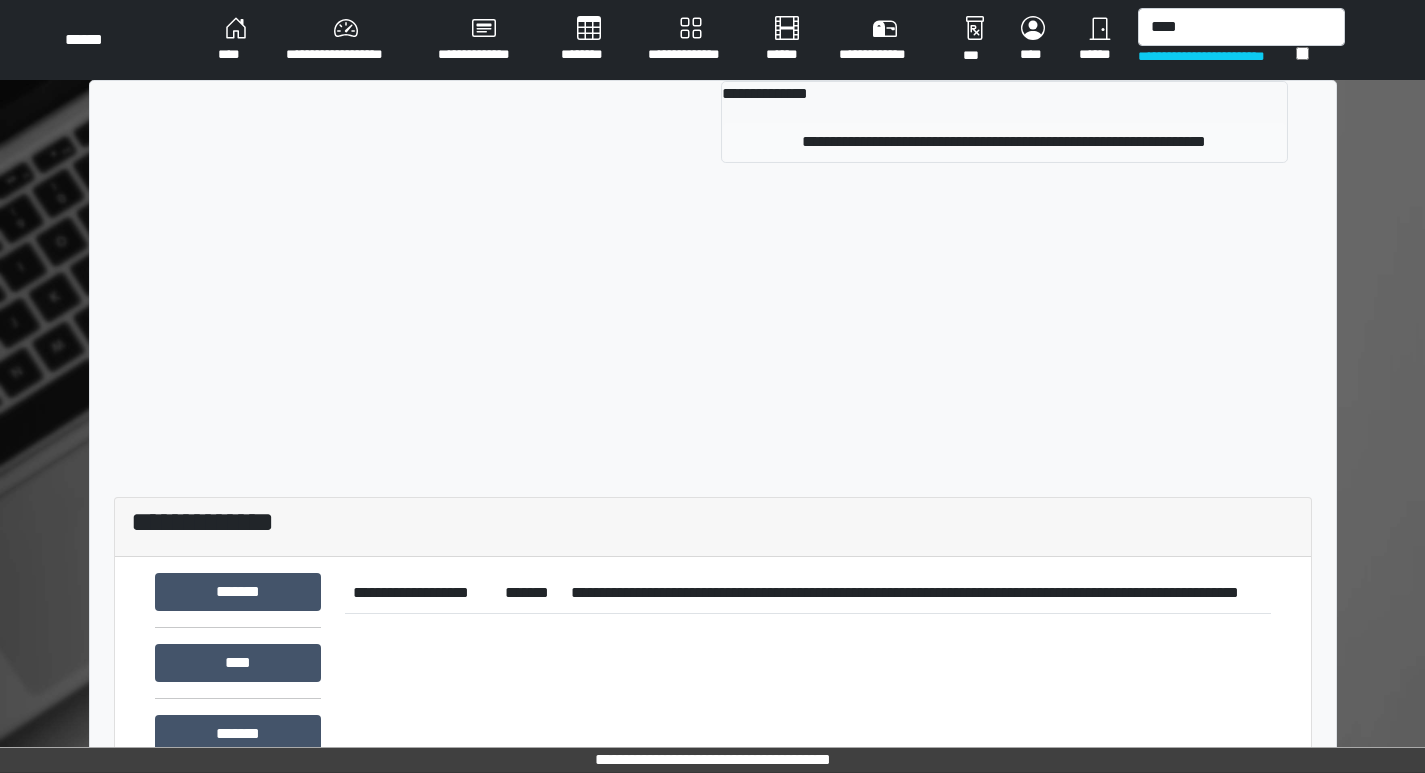 type 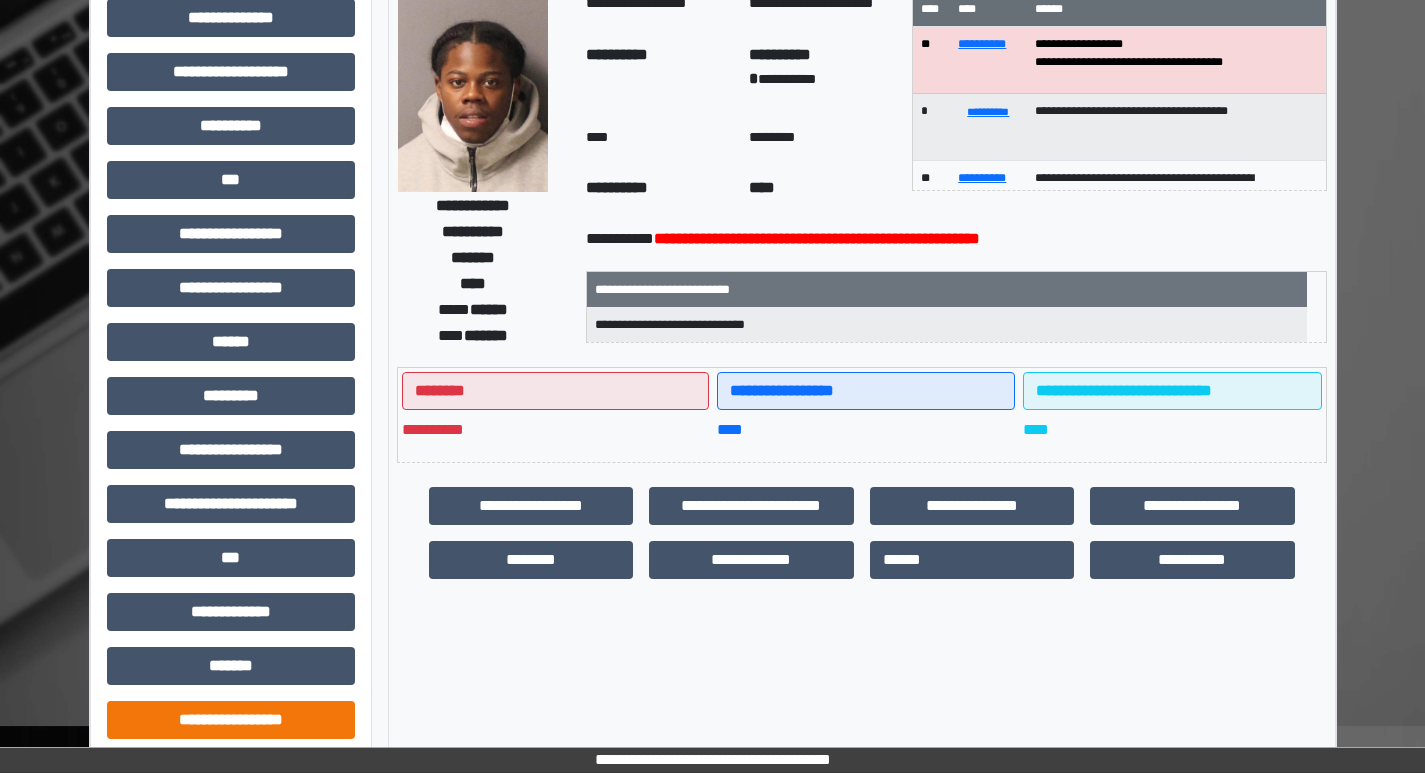 scroll, scrollTop: 1, scrollLeft: 0, axis: vertical 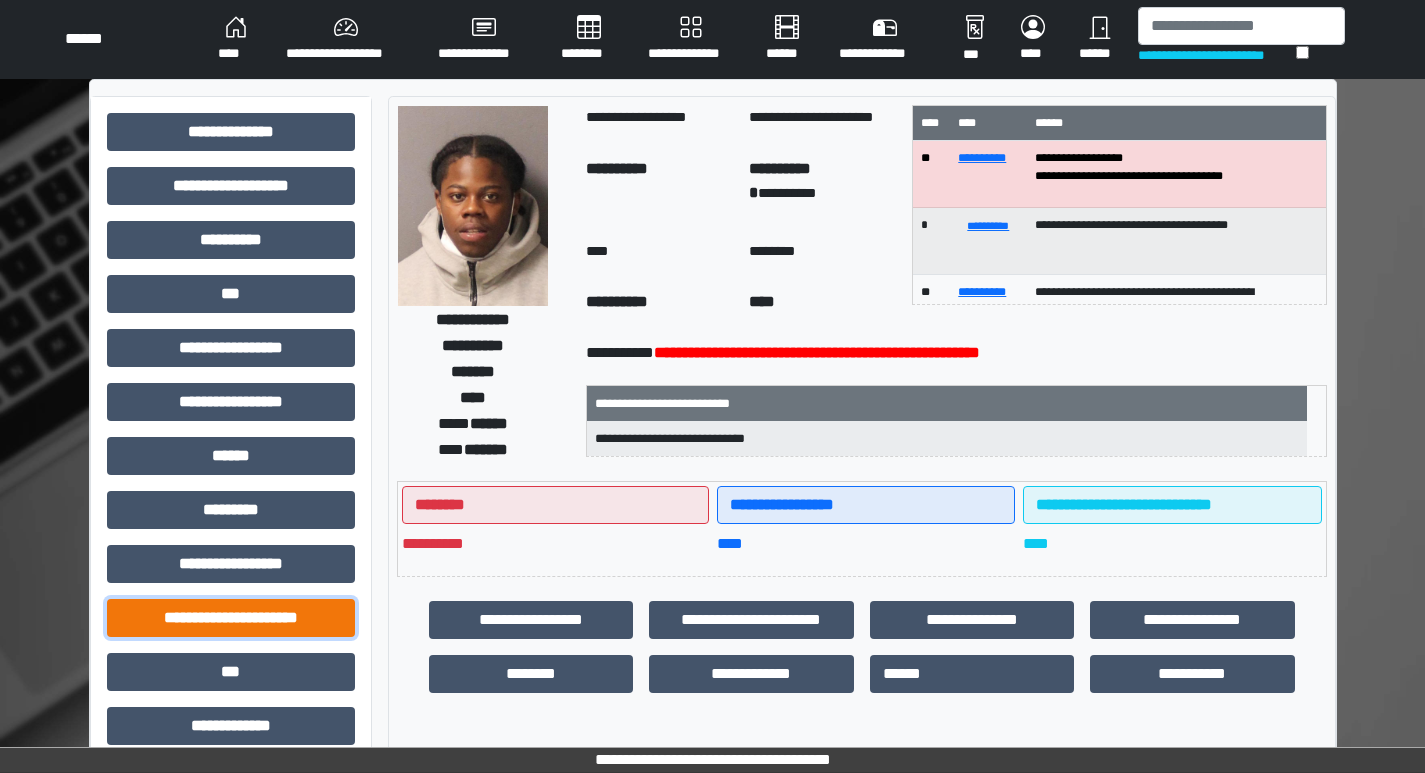 click on "**********" at bounding box center [231, 618] 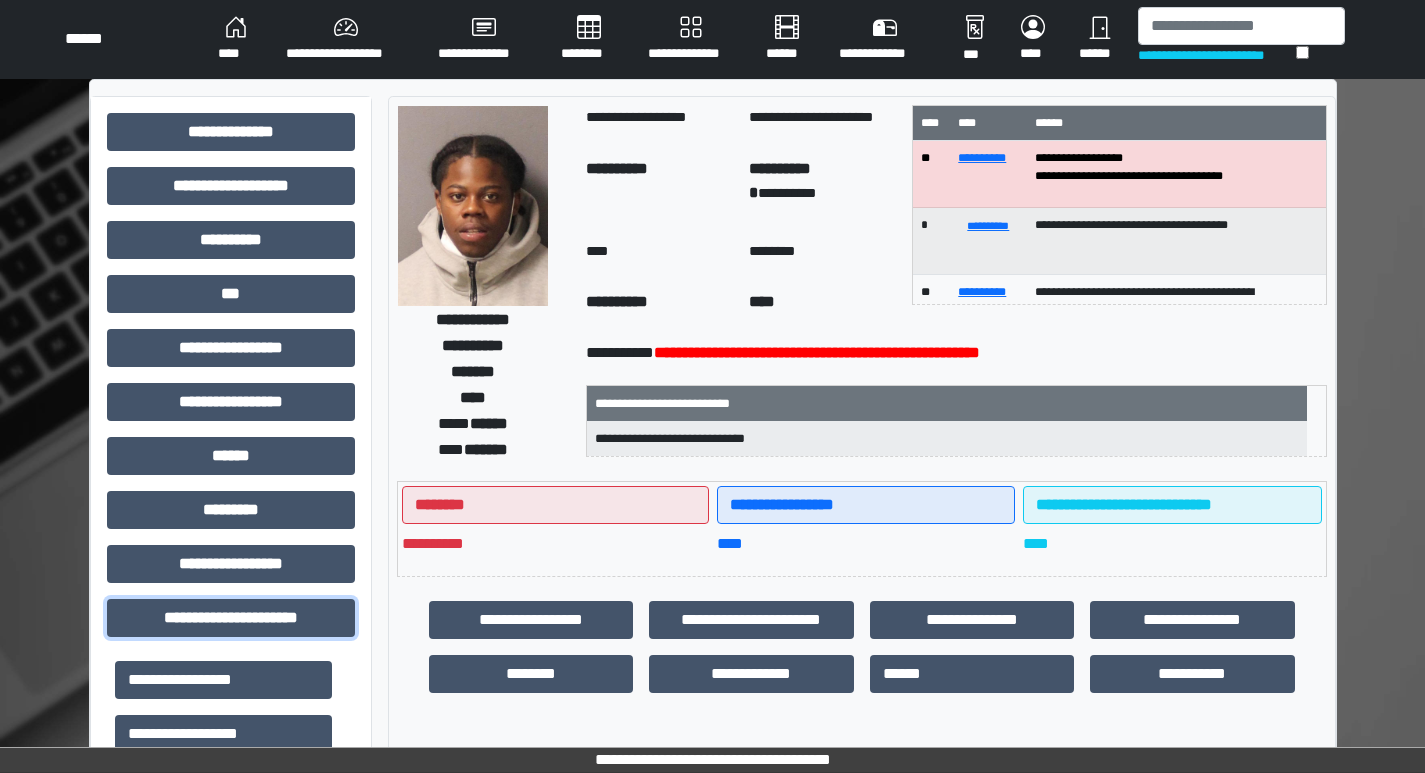 scroll, scrollTop: 501, scrollLeft: 0, axis: vertical 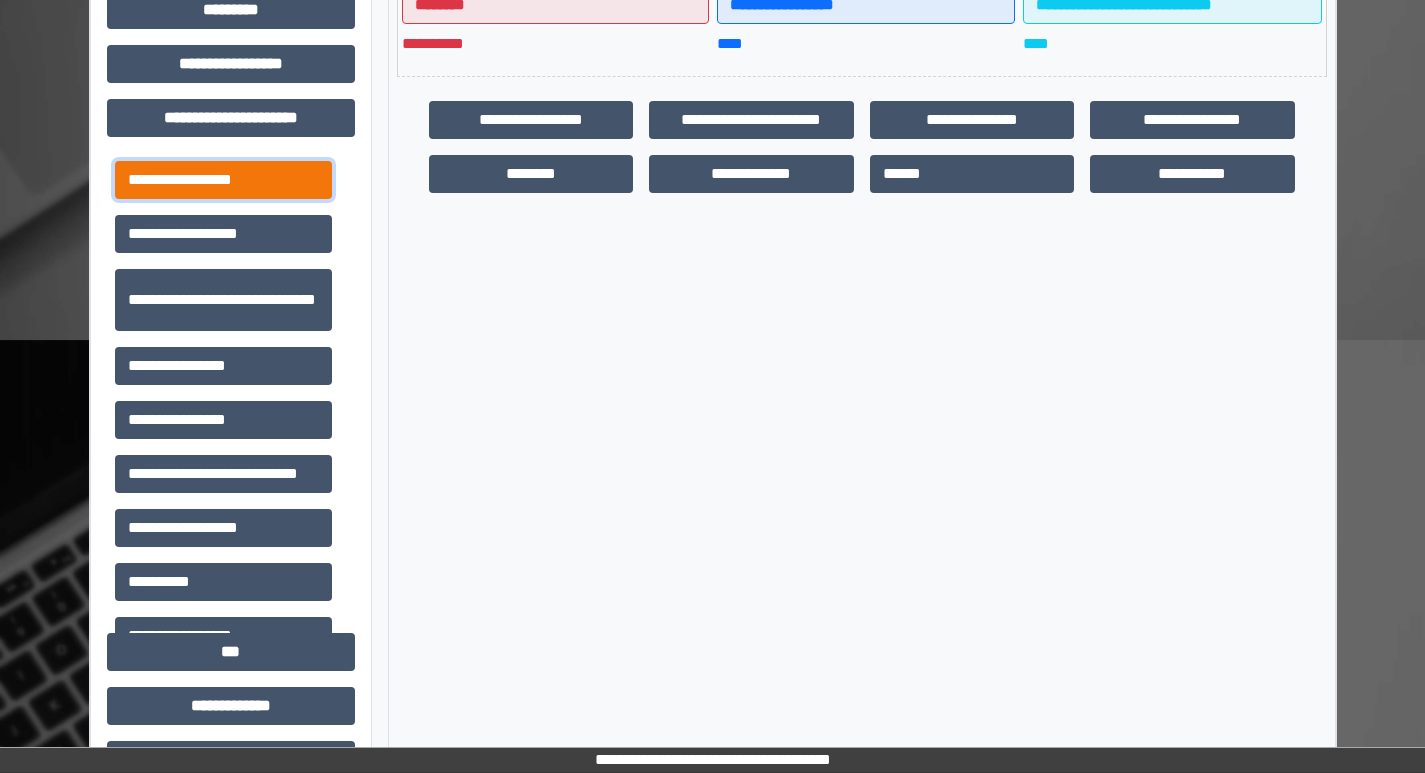 click on "**********" at bounding box center [223, 180] 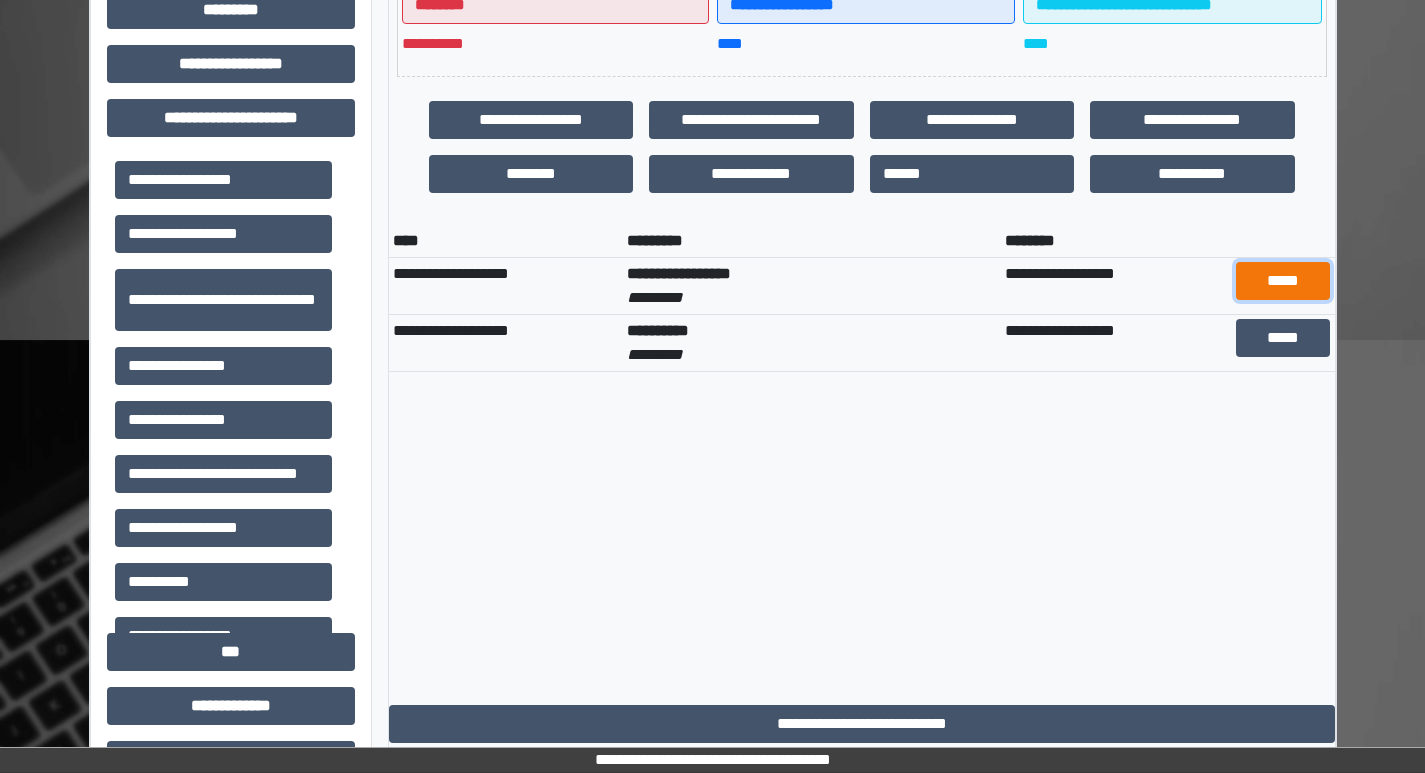 click on "*****" at bounding box center (1283, 281) 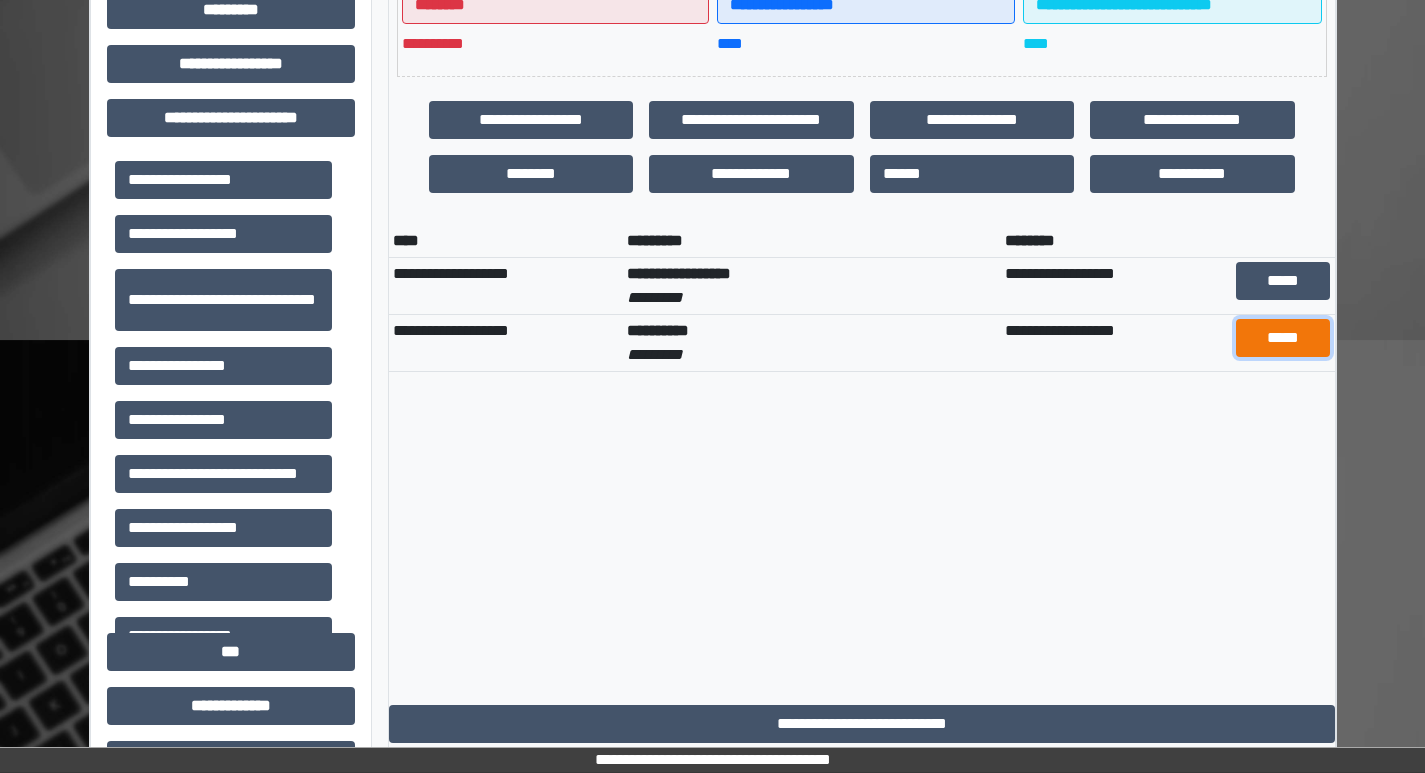 click on "*****" at bounding box center [1283, 338] 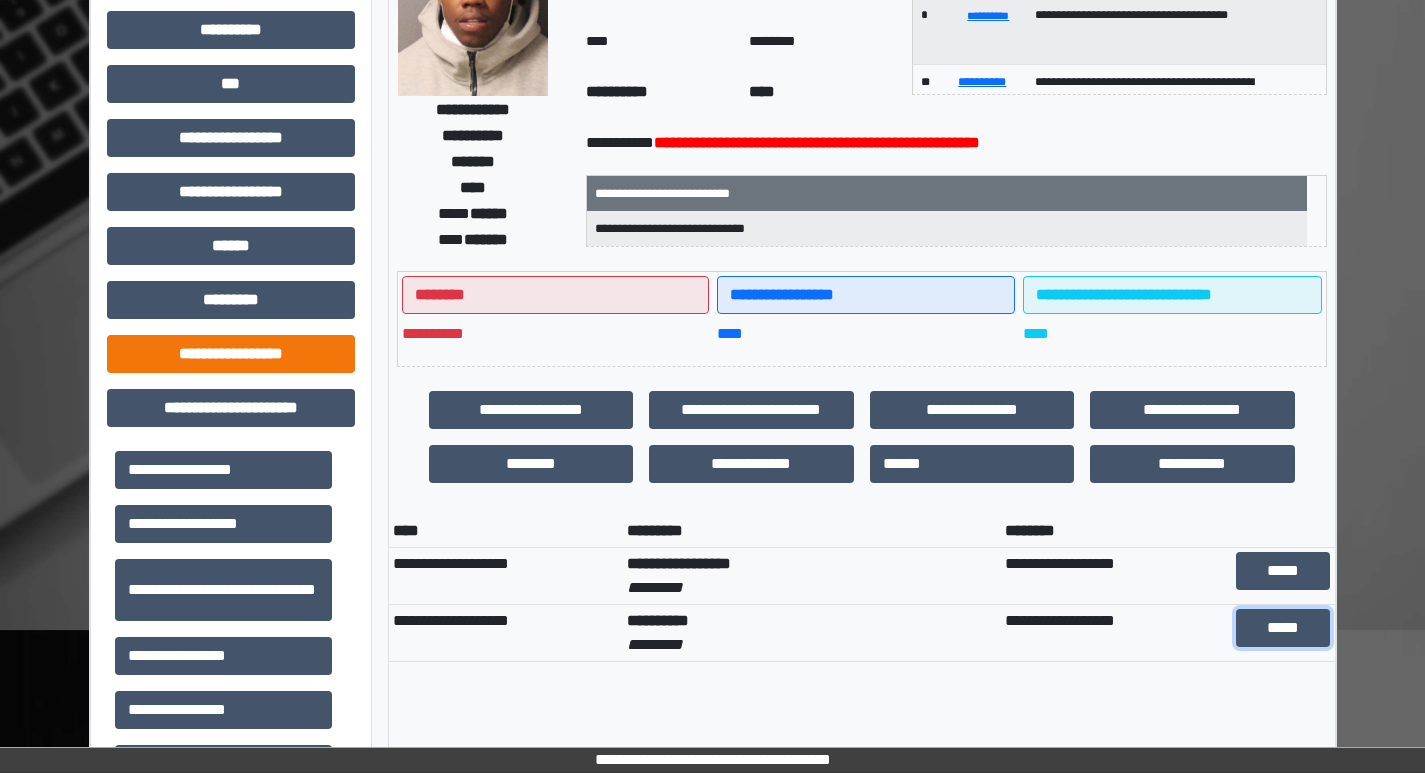 scroll, scrollTop: 100, scrollLeft: 0, axis: vertical 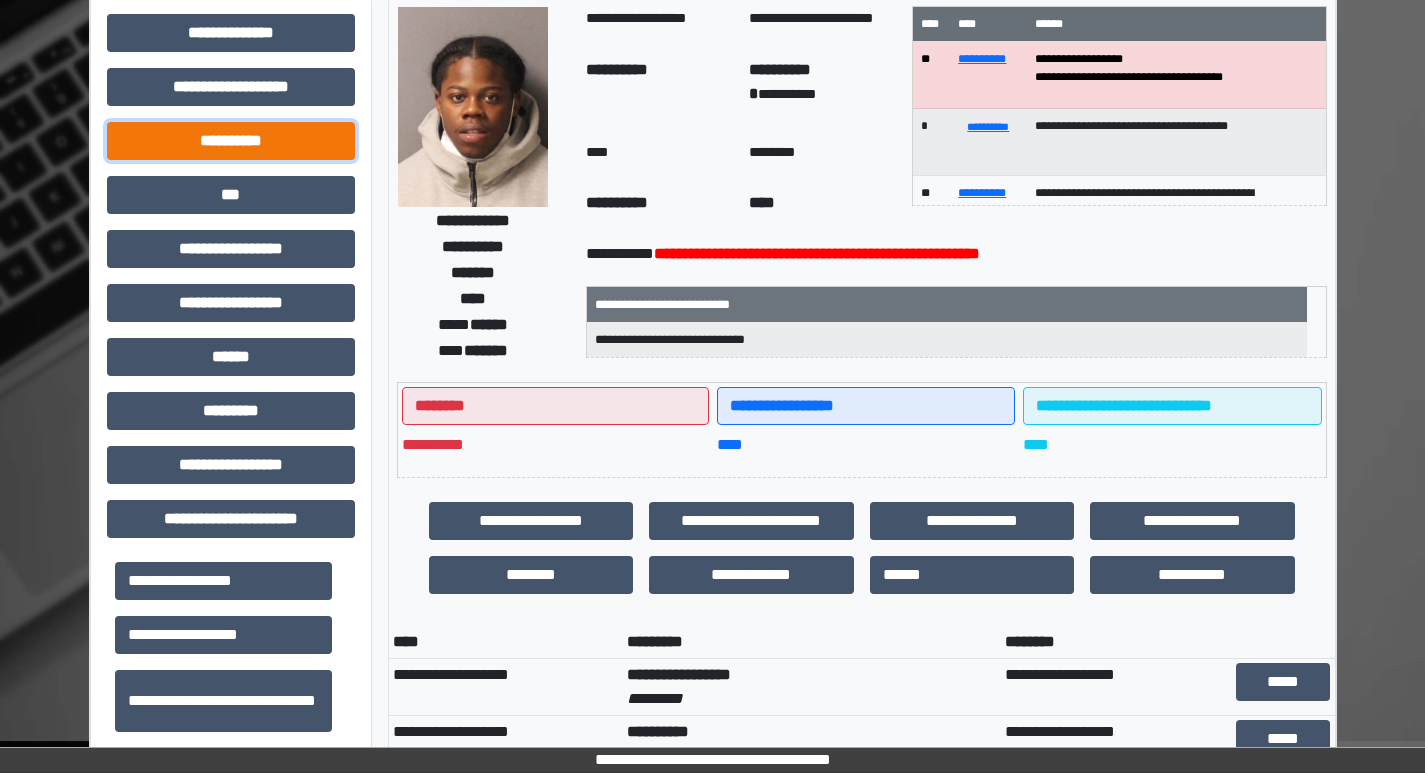 click on "**********" at bounding box center [231, 141] 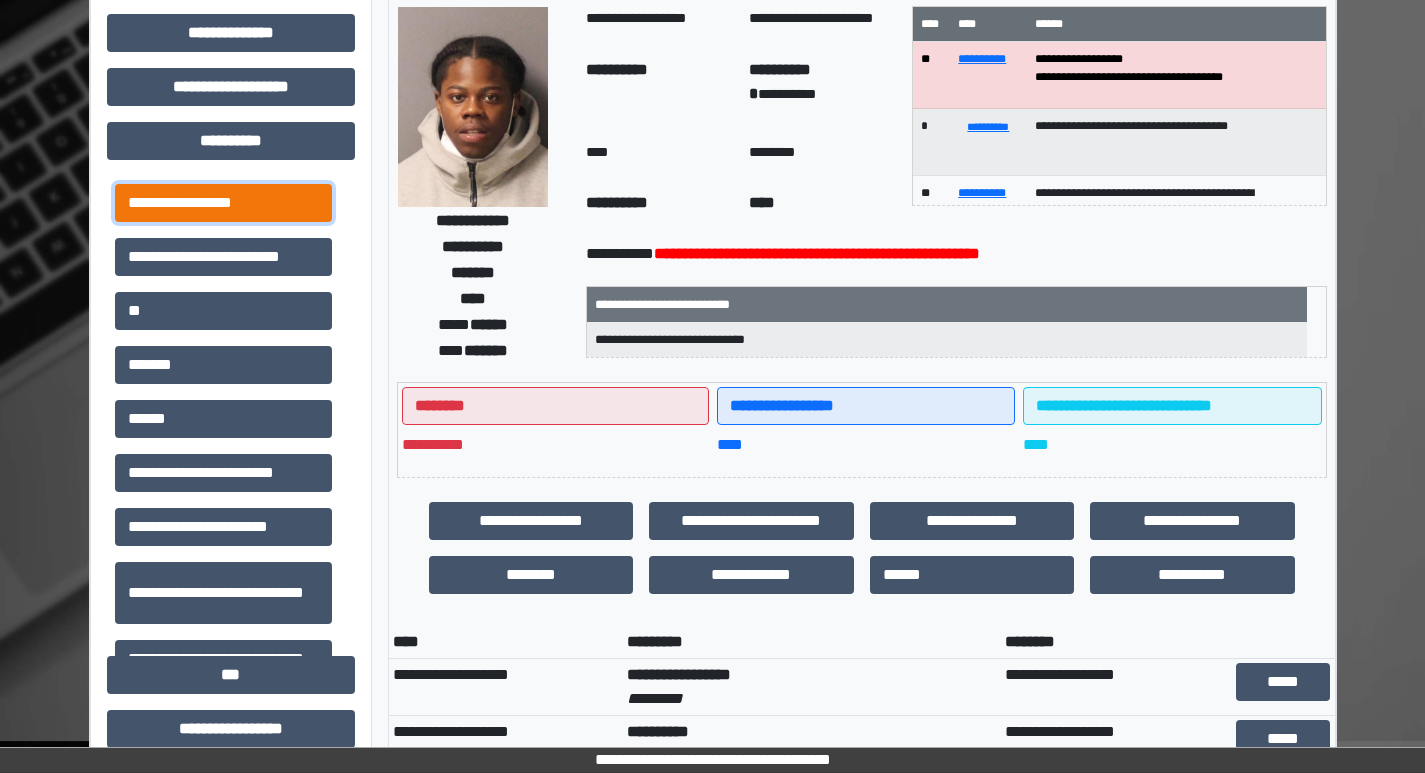 click on "**********" at bounding box center (223, 203) 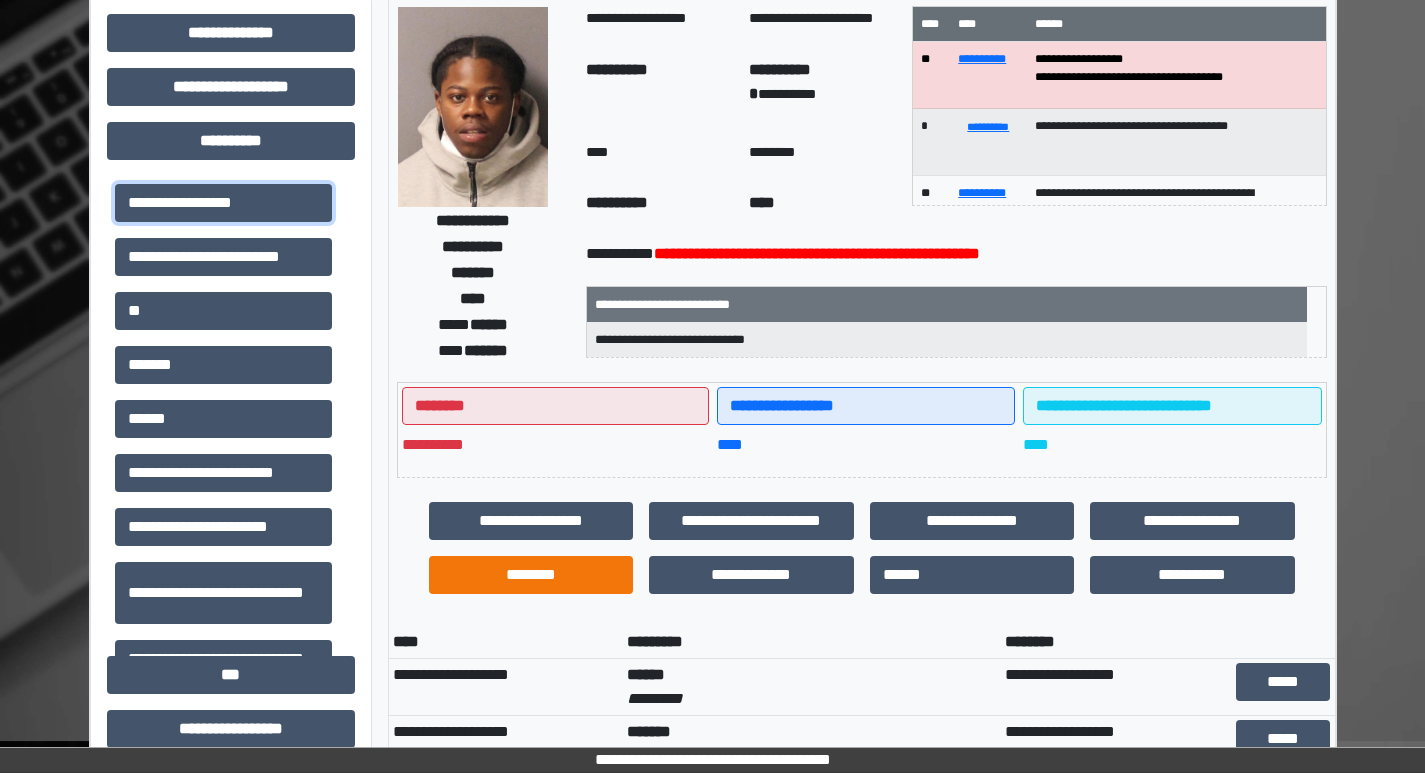 scroll, scrollTop: 400, scrollLeft: 0, axis: vertical 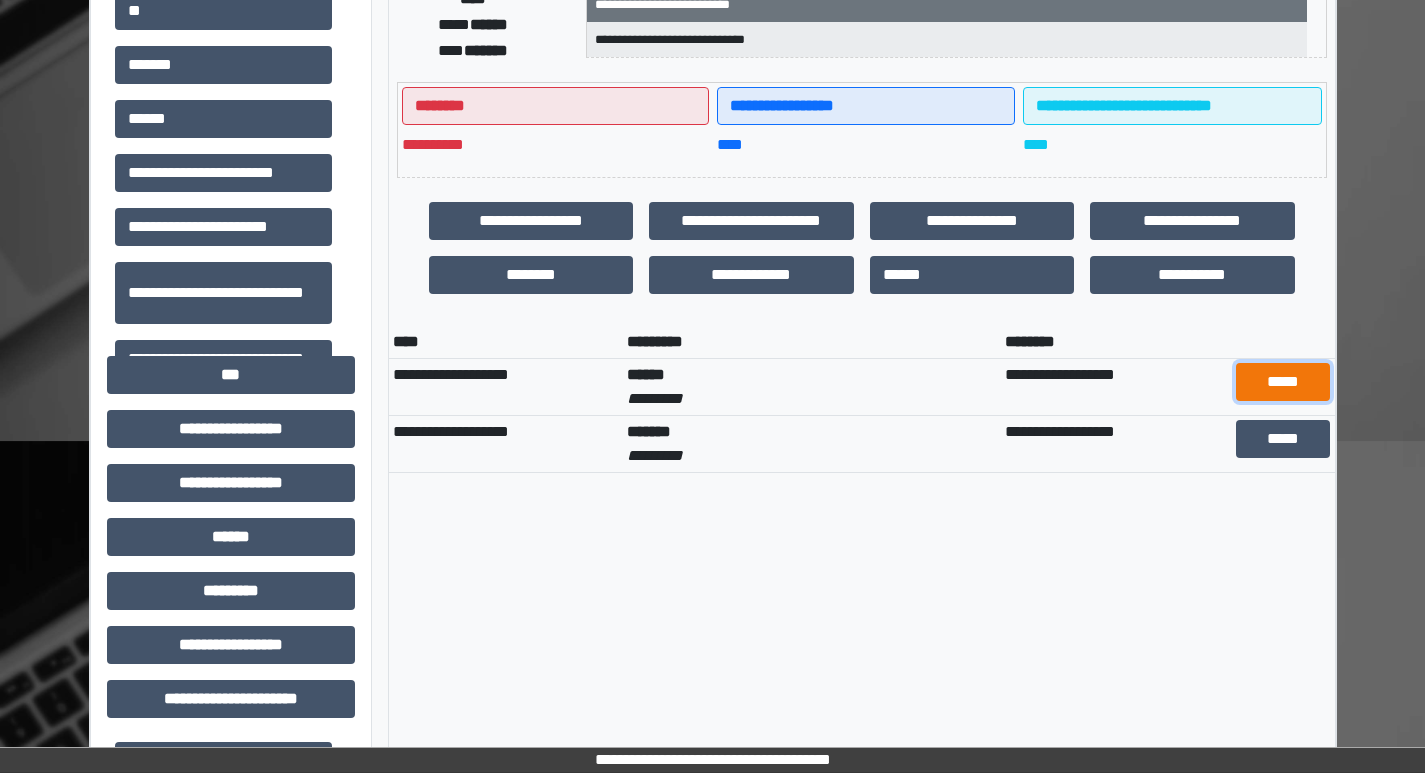 click on "*****" at bounding box center [1283, 382] 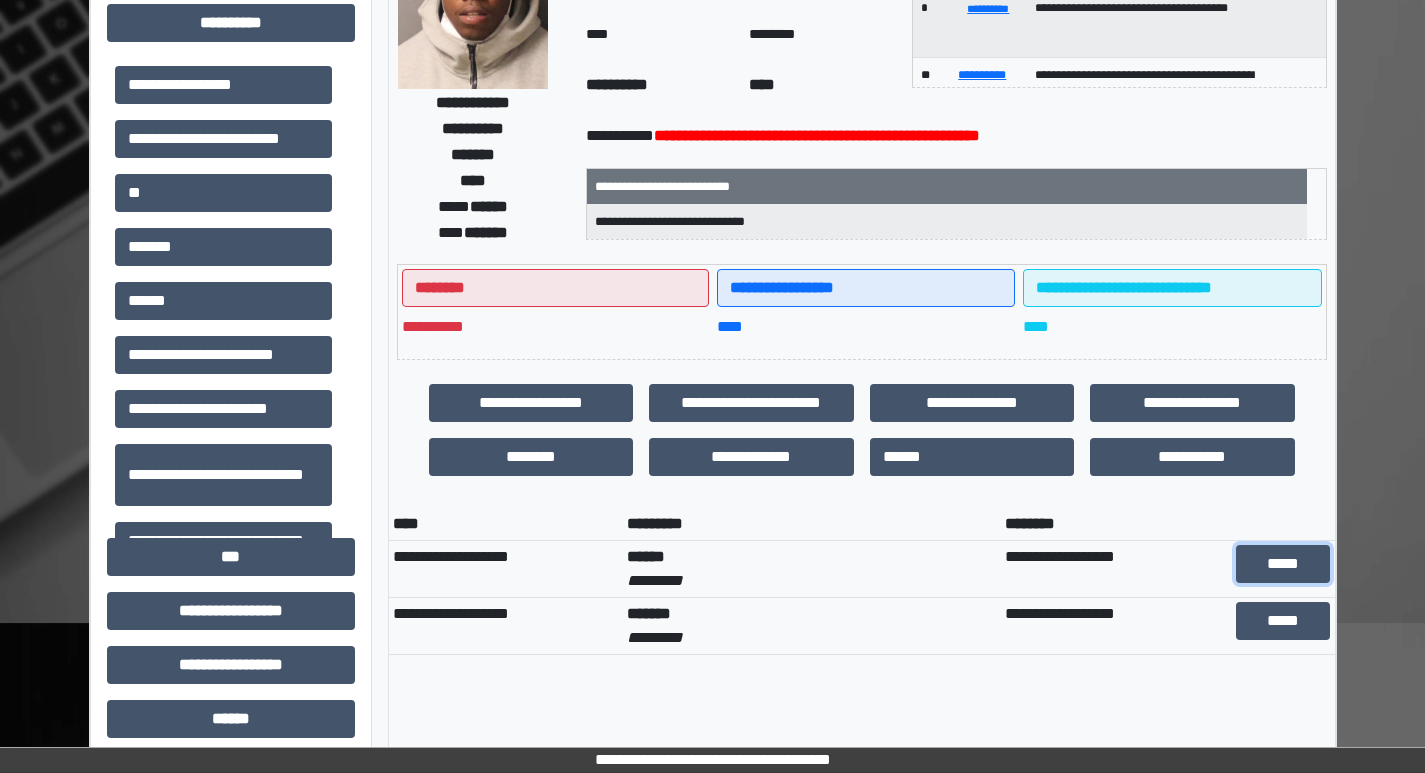 scroll, scrollTop: 0, scrollLeft: 0, axis: both 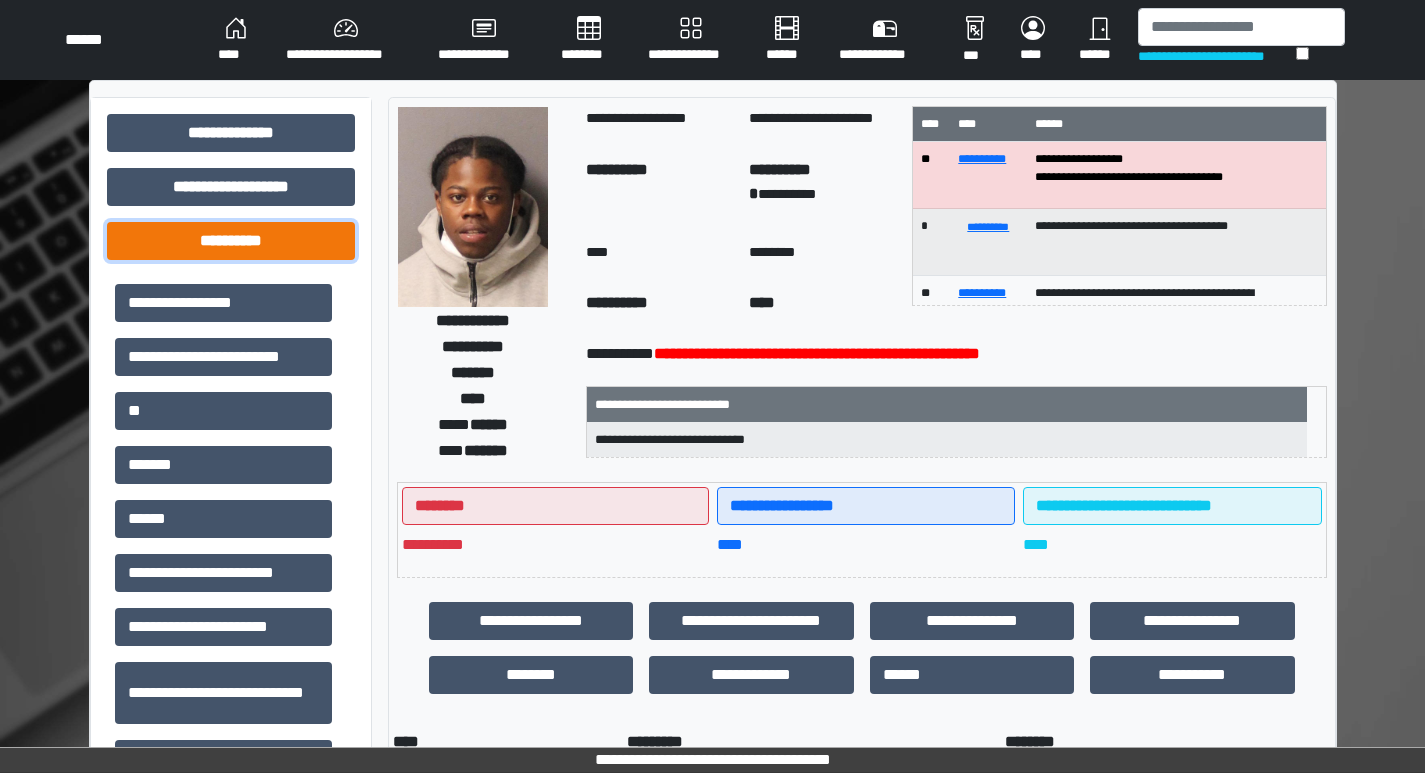 click on "**********" at bounding box center [231, 241] 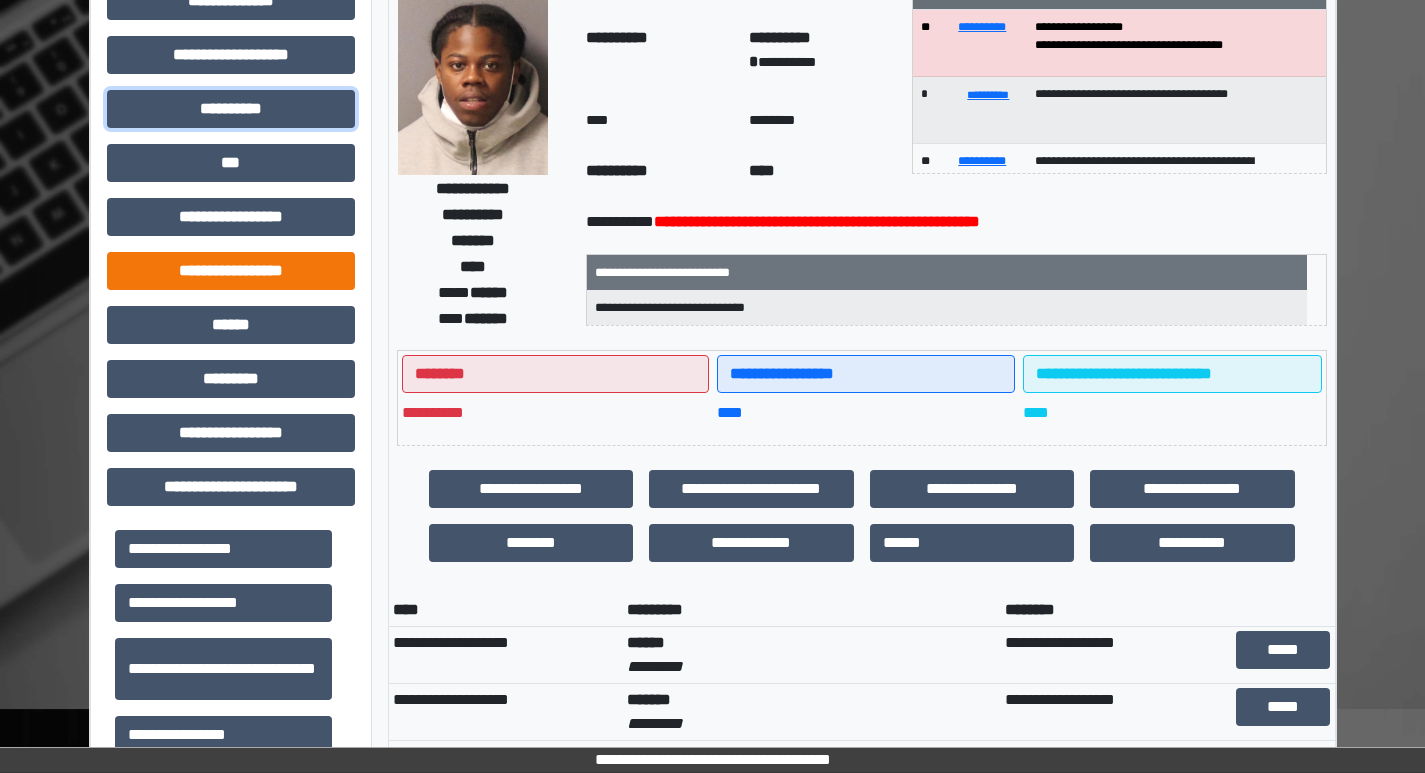 scroll, scrollTop: 100, scrollLeft: 0, axis: vertical 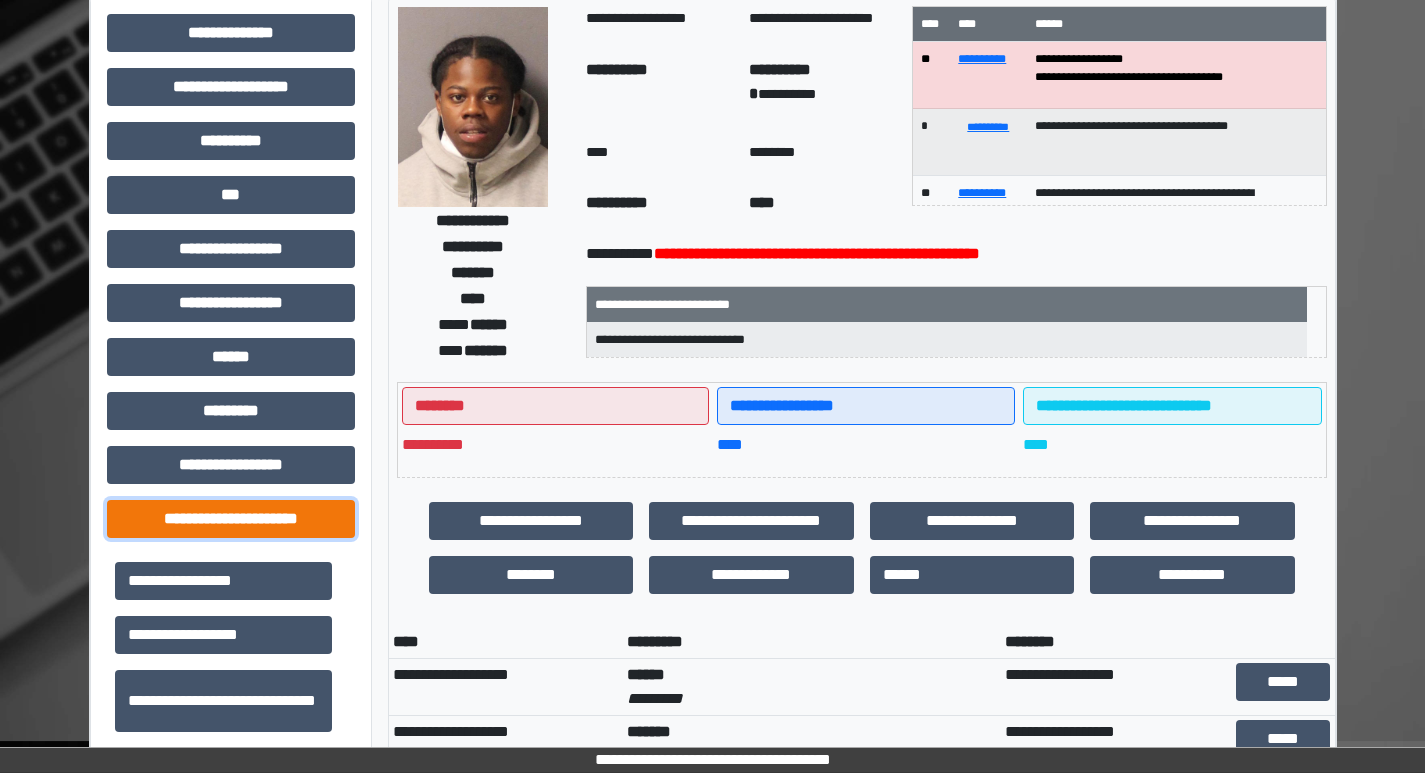 click on "**********" at bounding box center (231, 519) 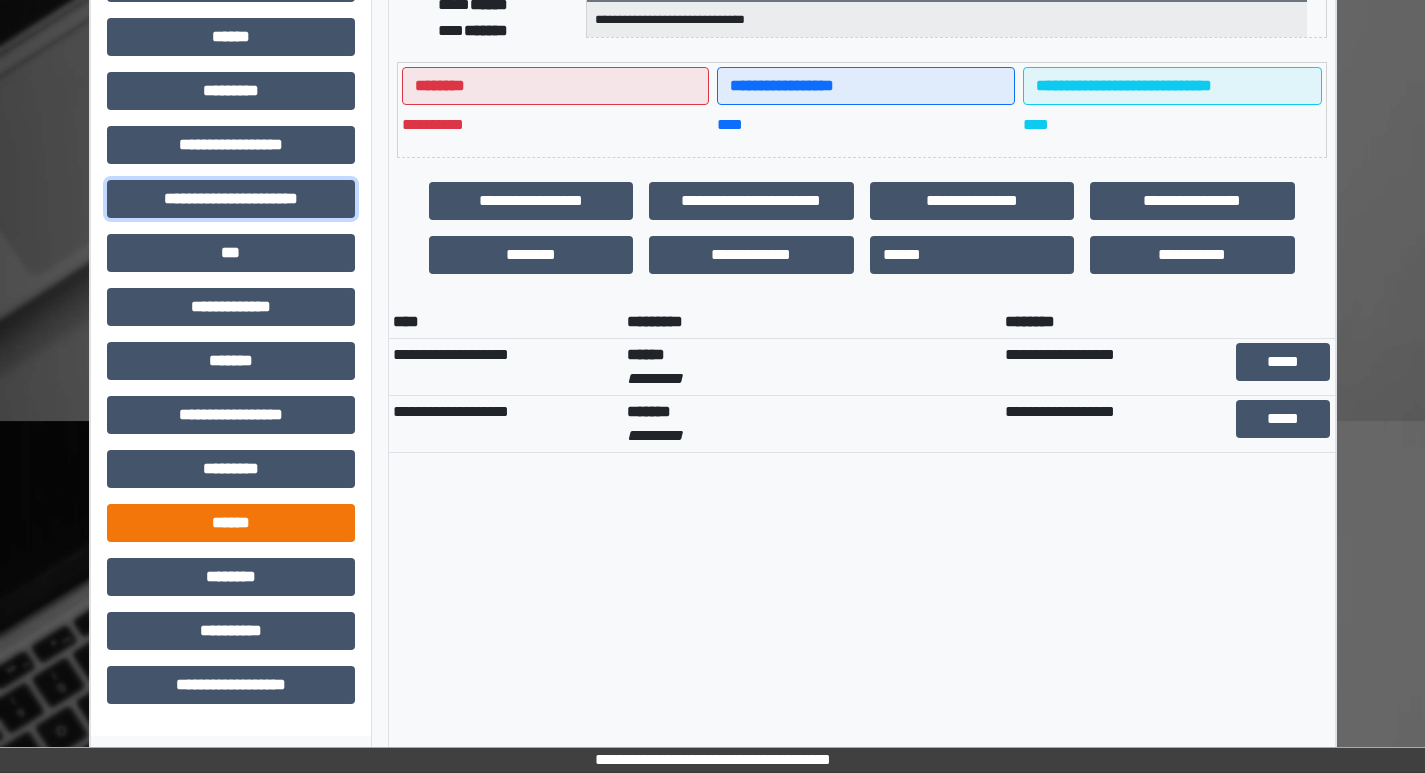 scroll, scrollTop: 389, scrollLeft: 0, axis: vertical 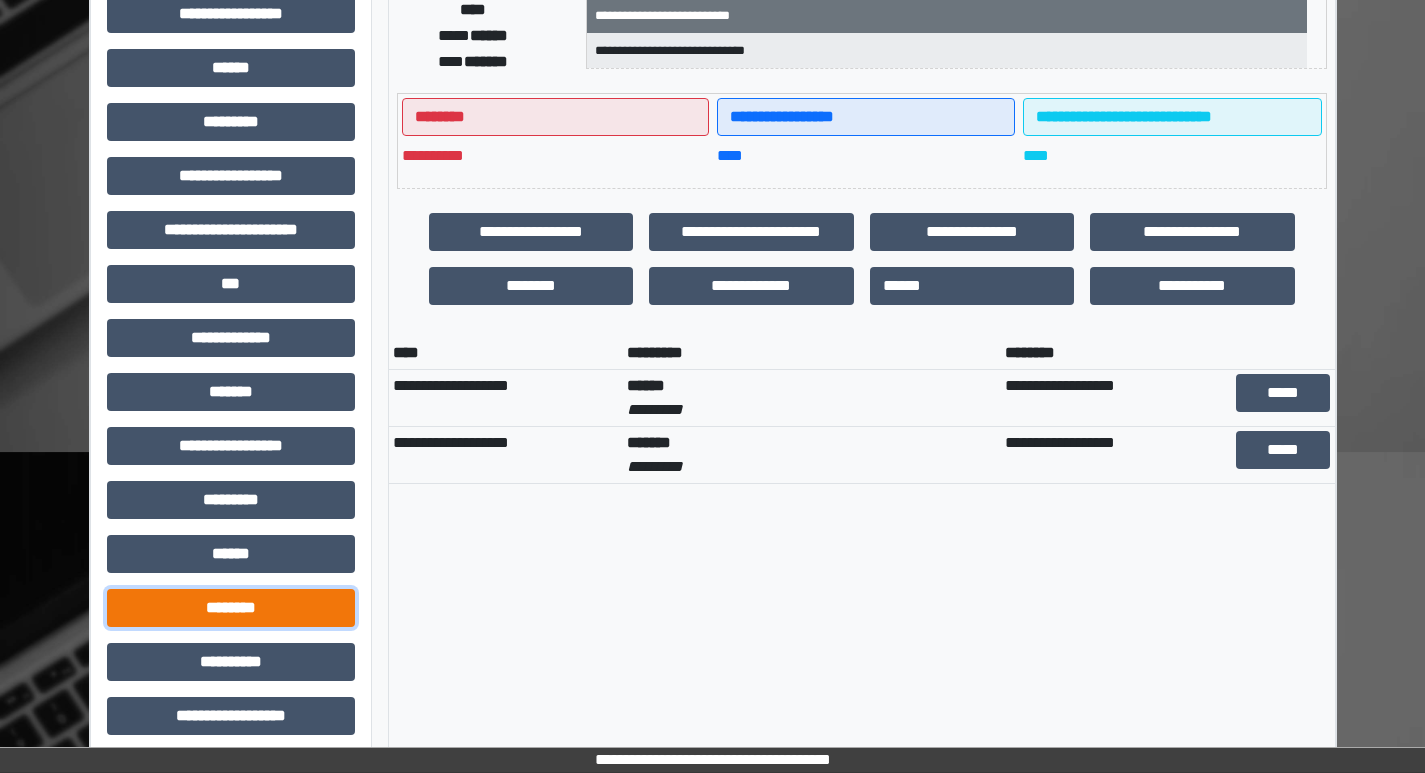 click on "********" at bounding box center [231, 608] 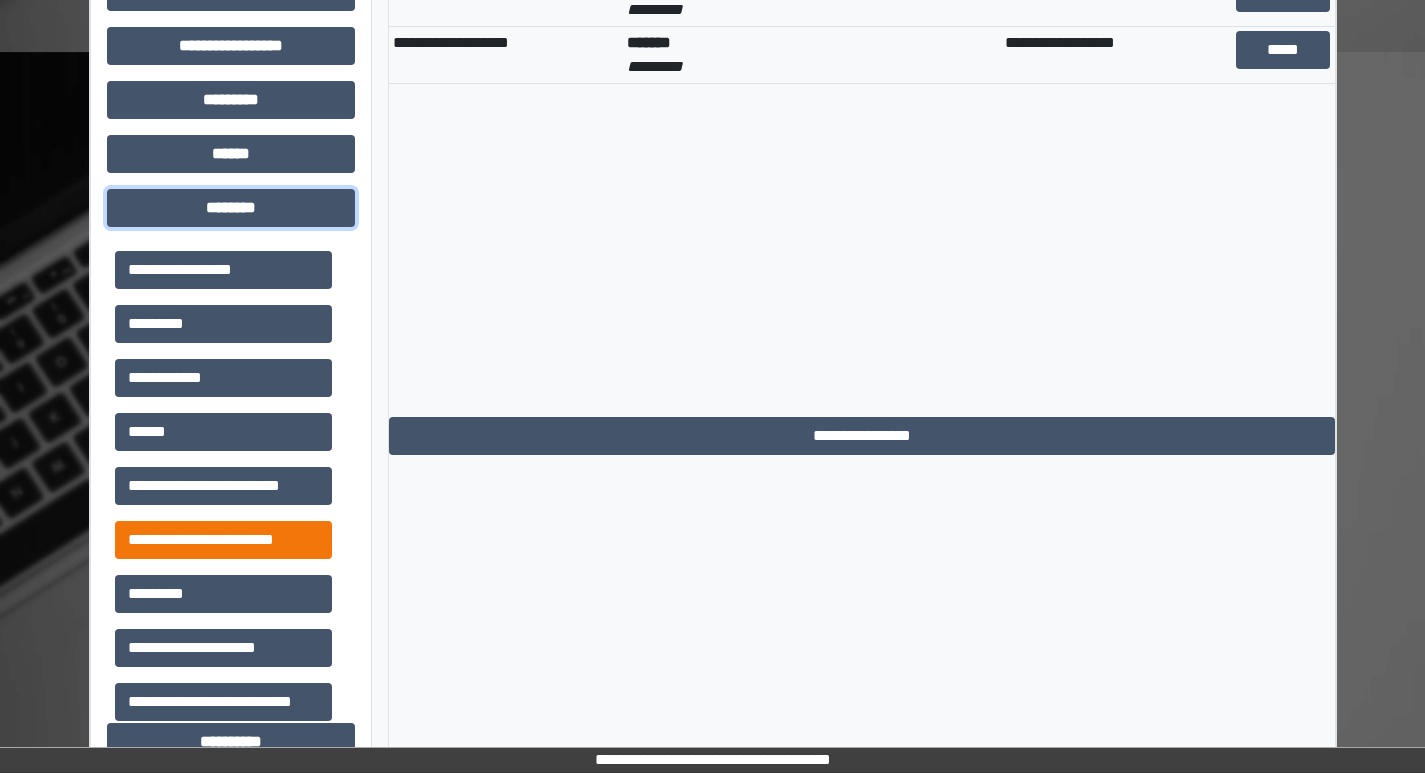 scroll, scrollTop: 881, scrollLeft: 0, axis: vertical 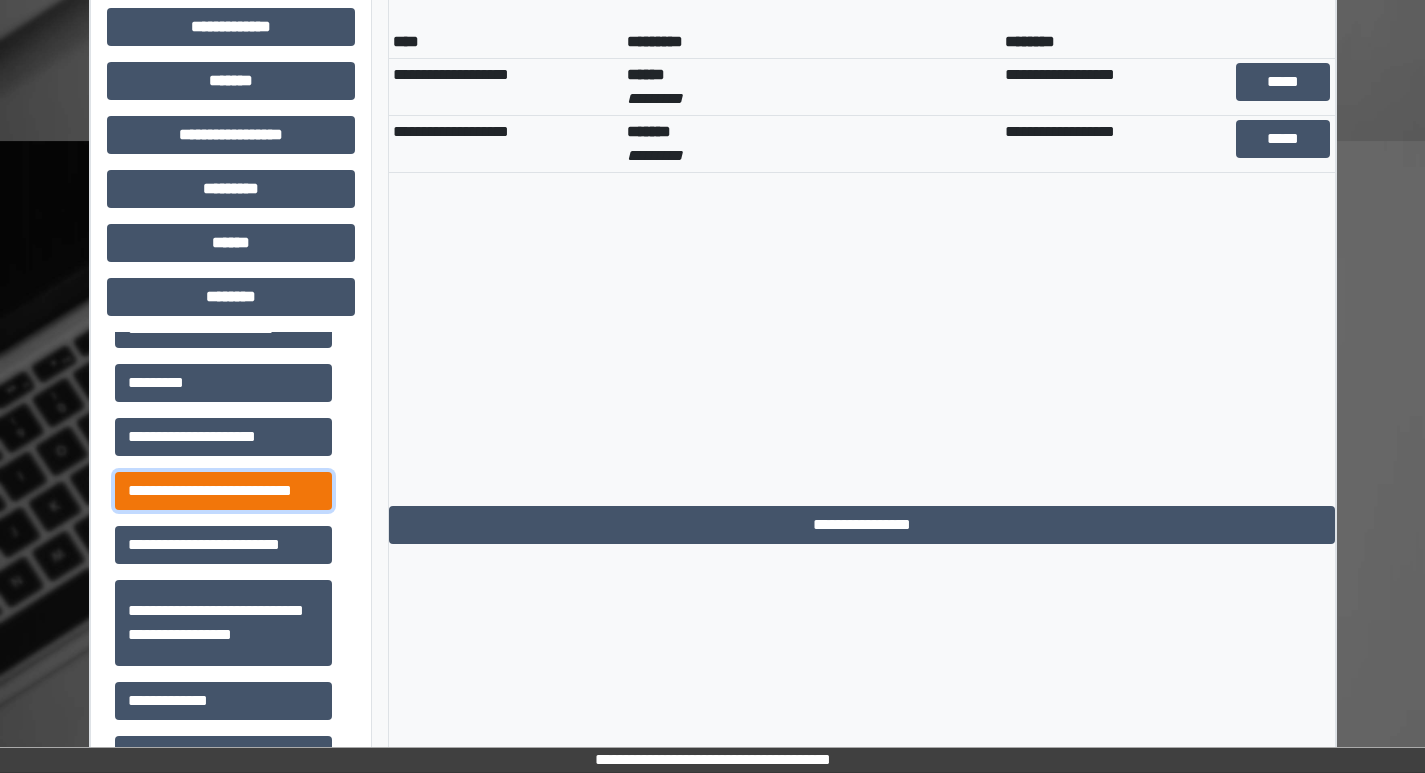 click on "**********" at bounding box center (223, 491) 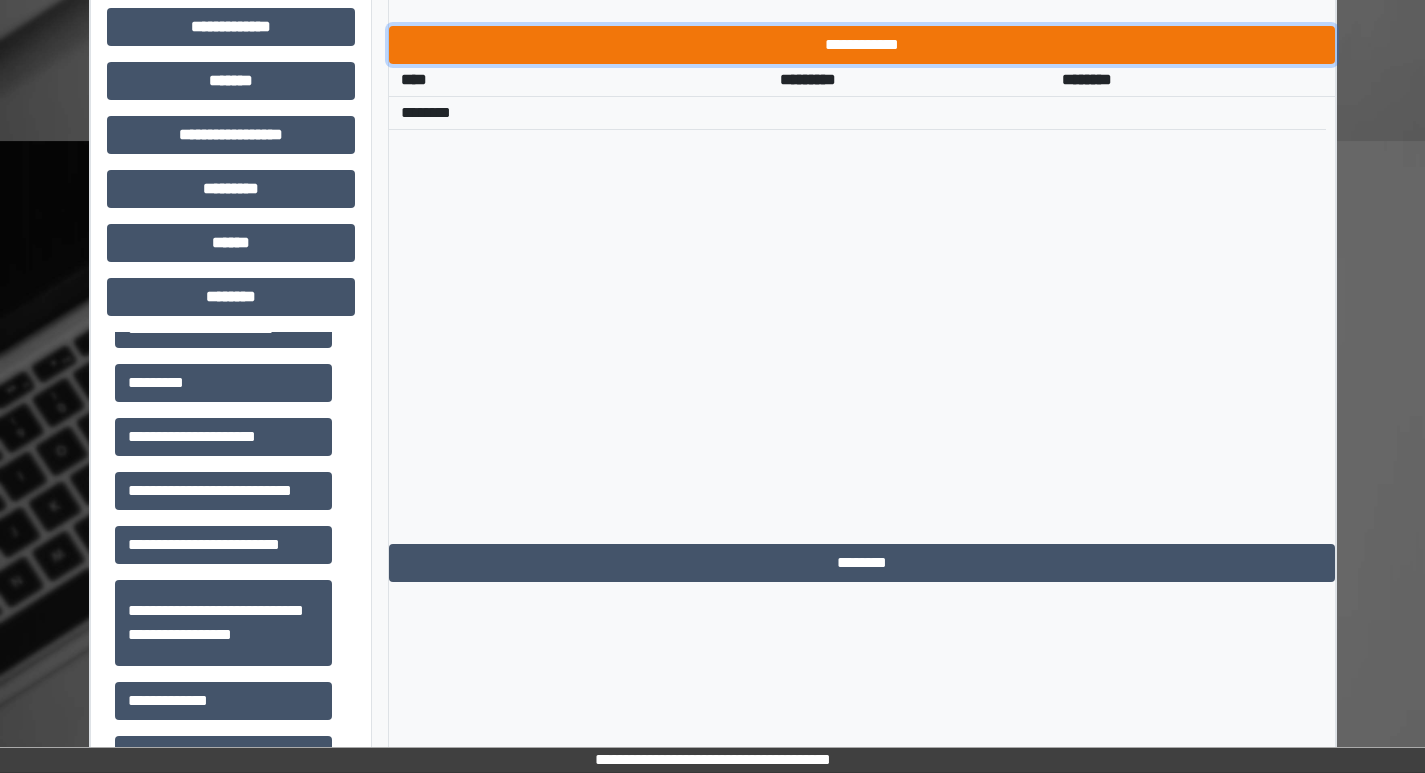 click on "**********" at bounding box center (862, 45) 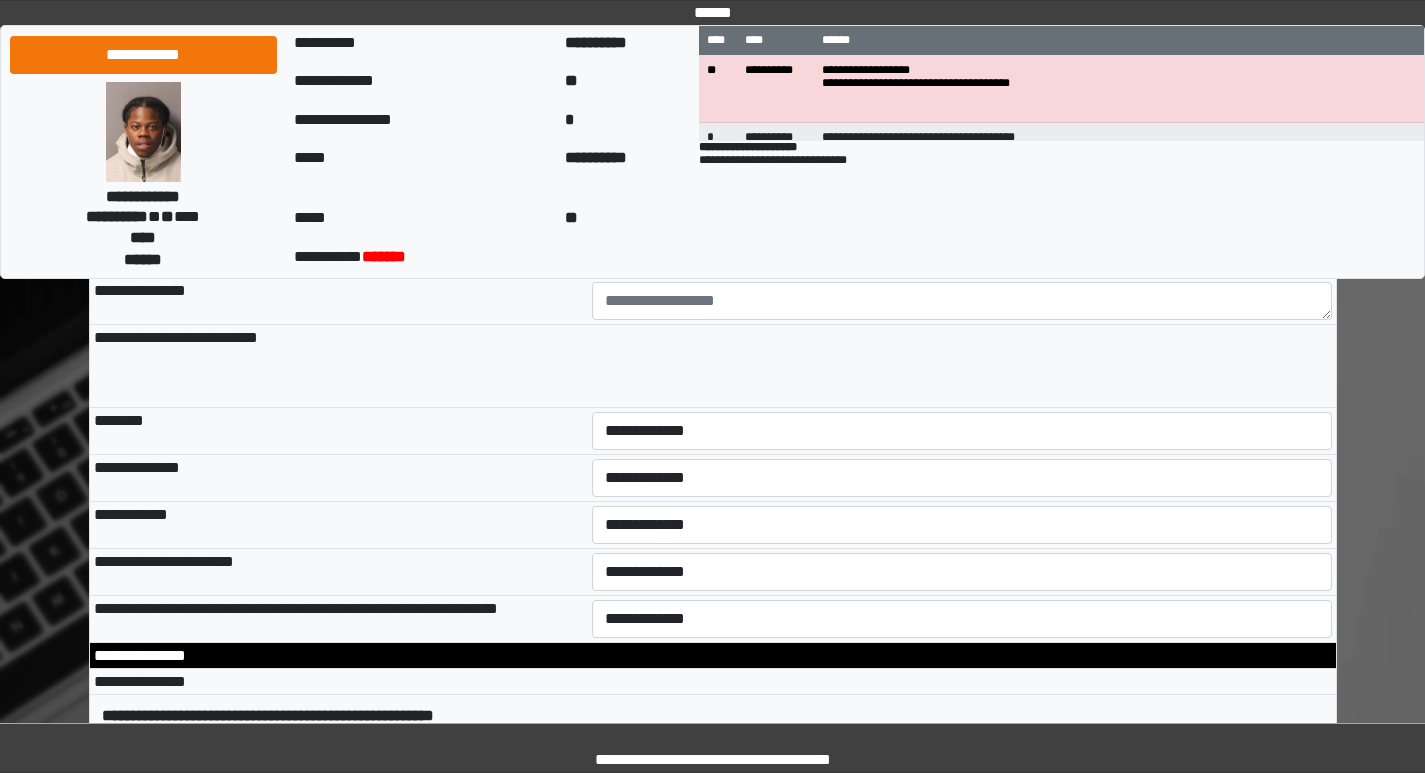 scroll, scrollTop: 8900, scrollLeft: 0, axis: vertical 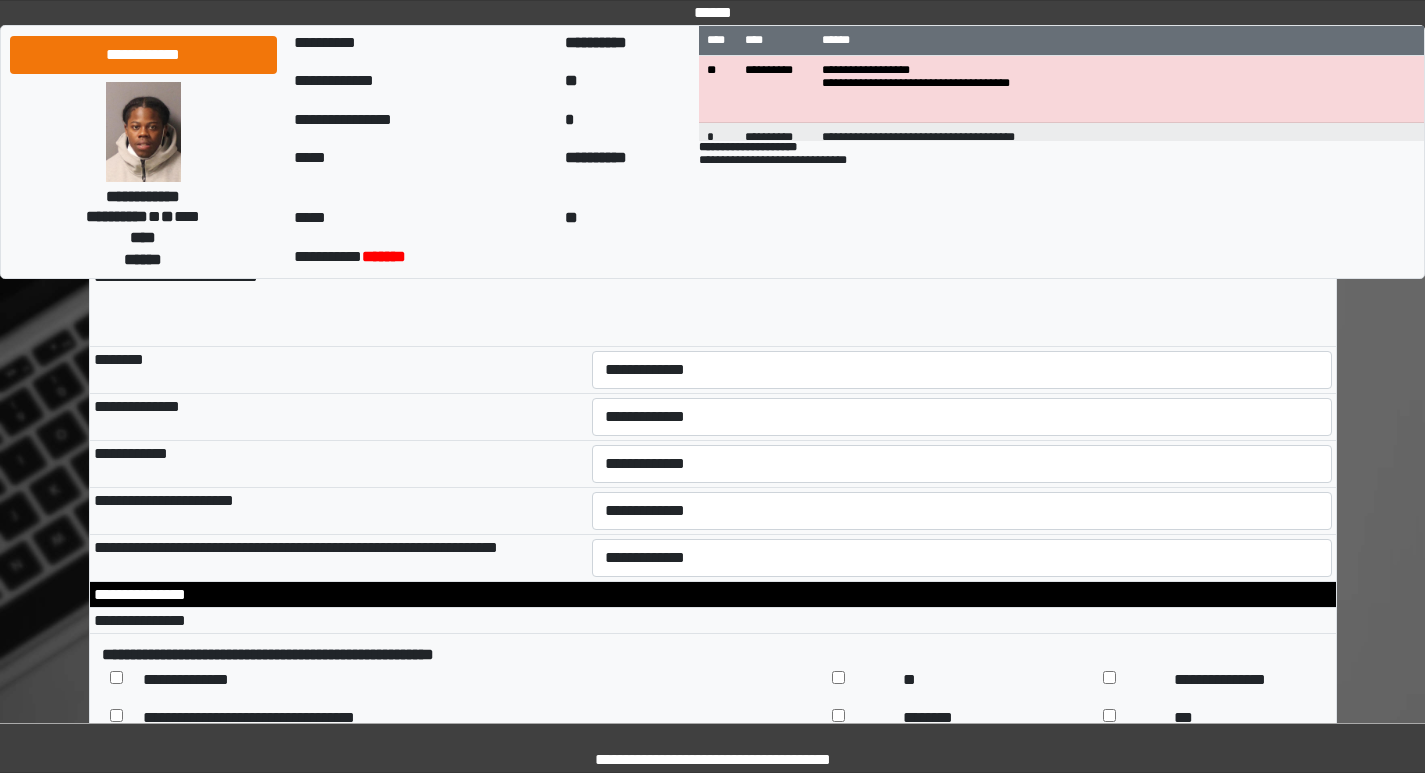 click on "**********" at bounding box center (962, 94) 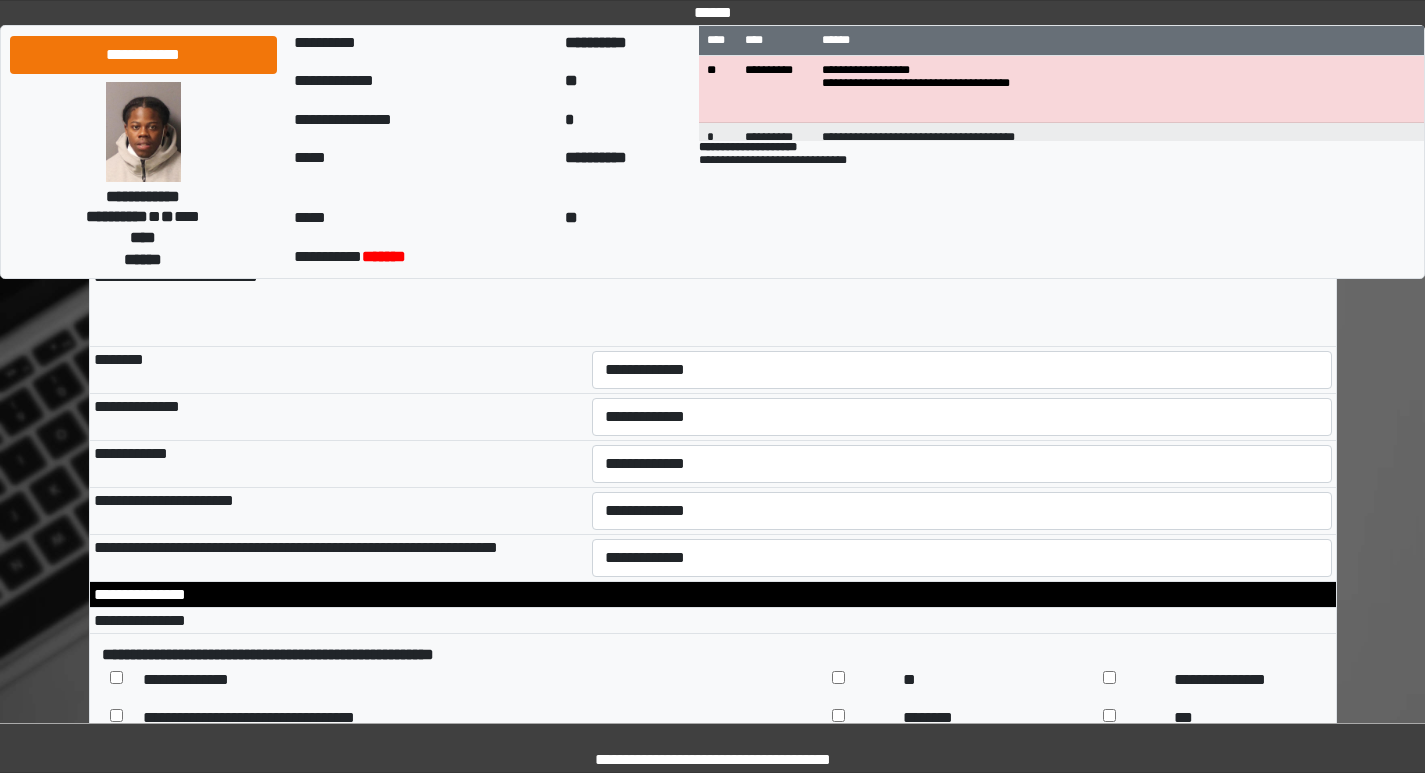 click on "********" at bounding box center [339, 94] 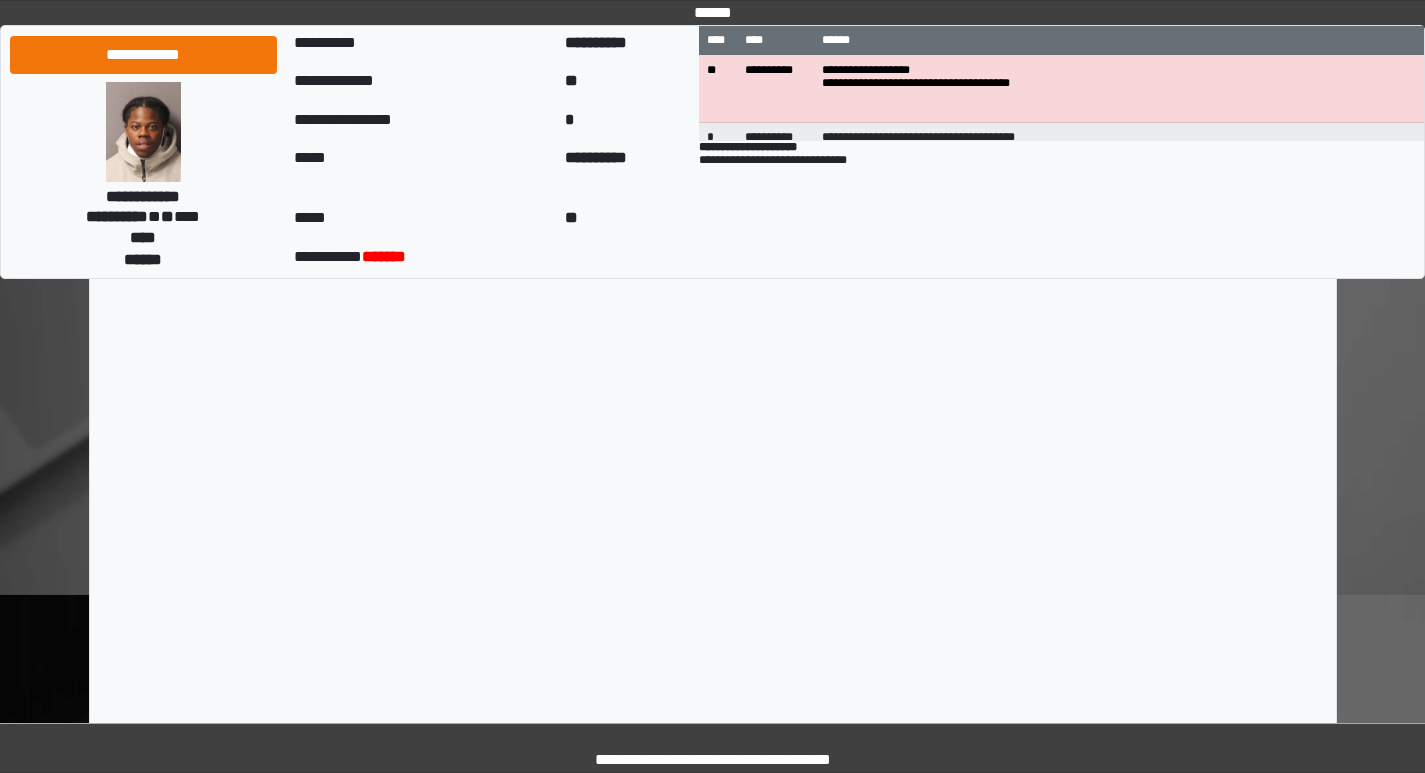 scroll, scrollTop: 13933, scrollLeft: 0, axis: vertical 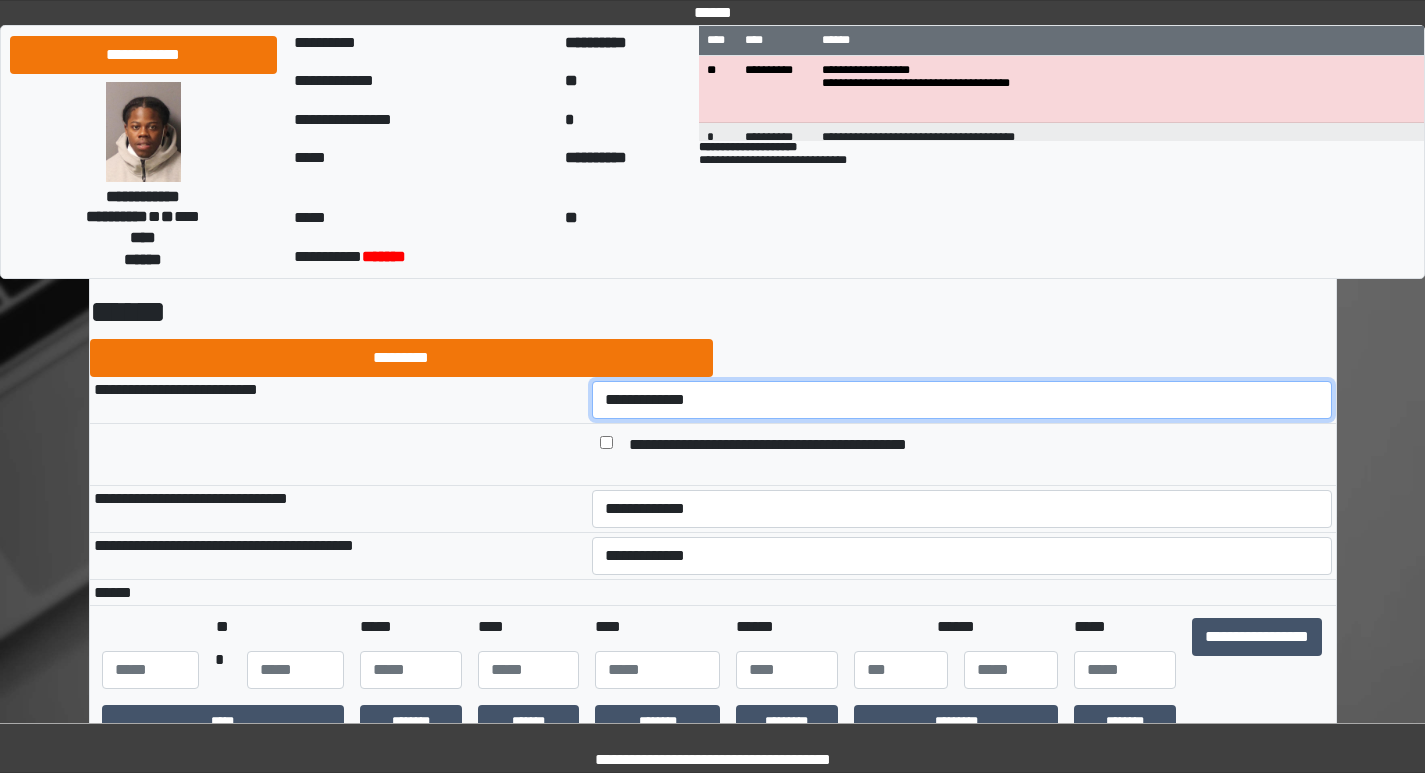click on "**********" at bounding box center [962, 400] 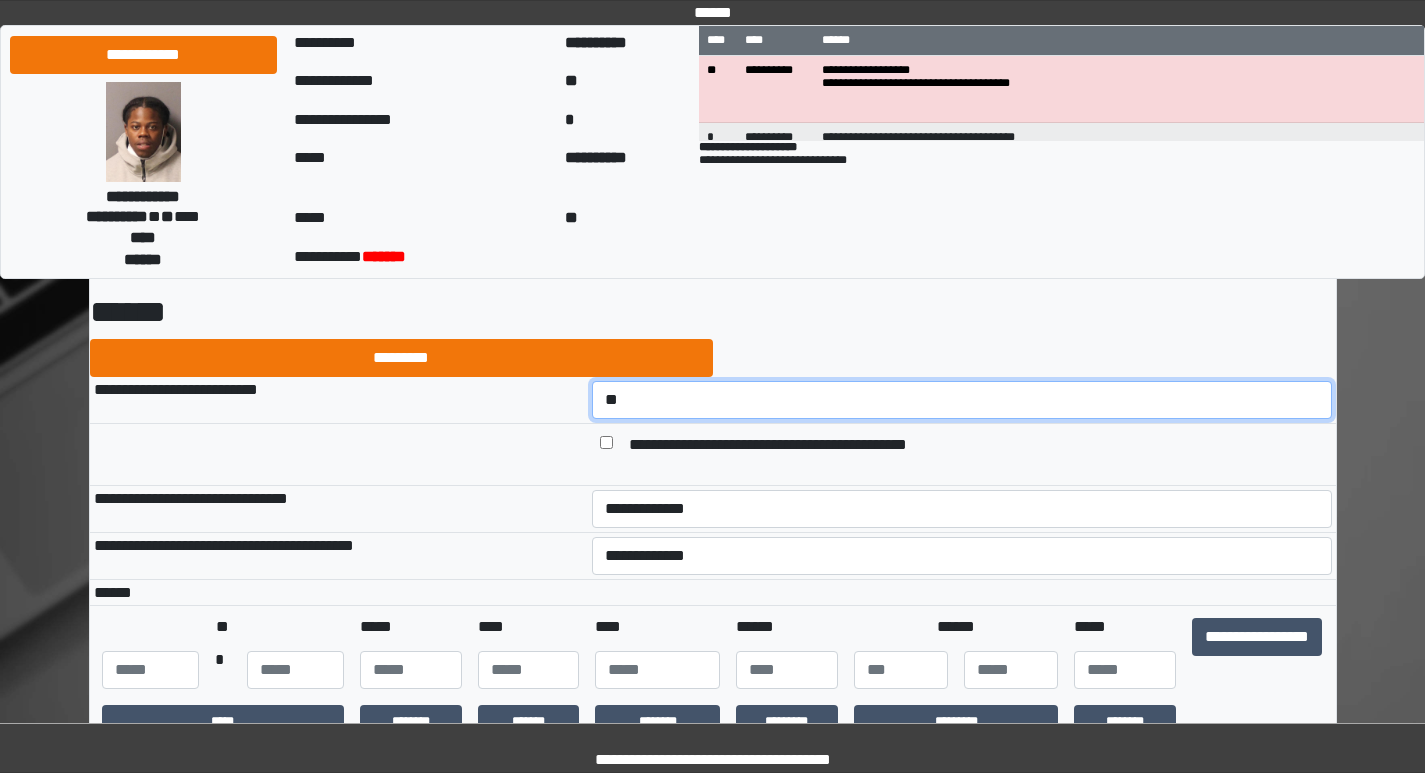 click on "**********" at bounding box center (962, 400) 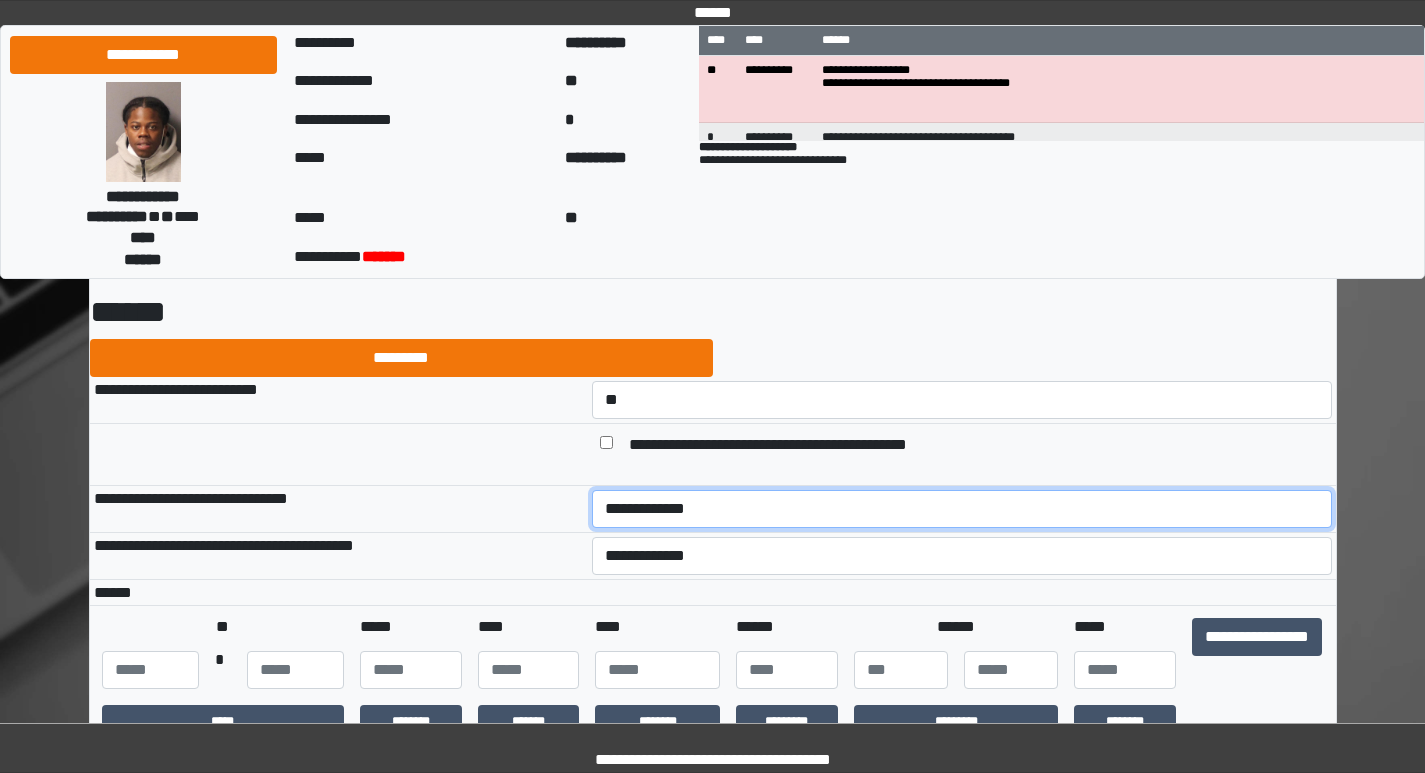 click on "**********" at bounding box center (962, 509) 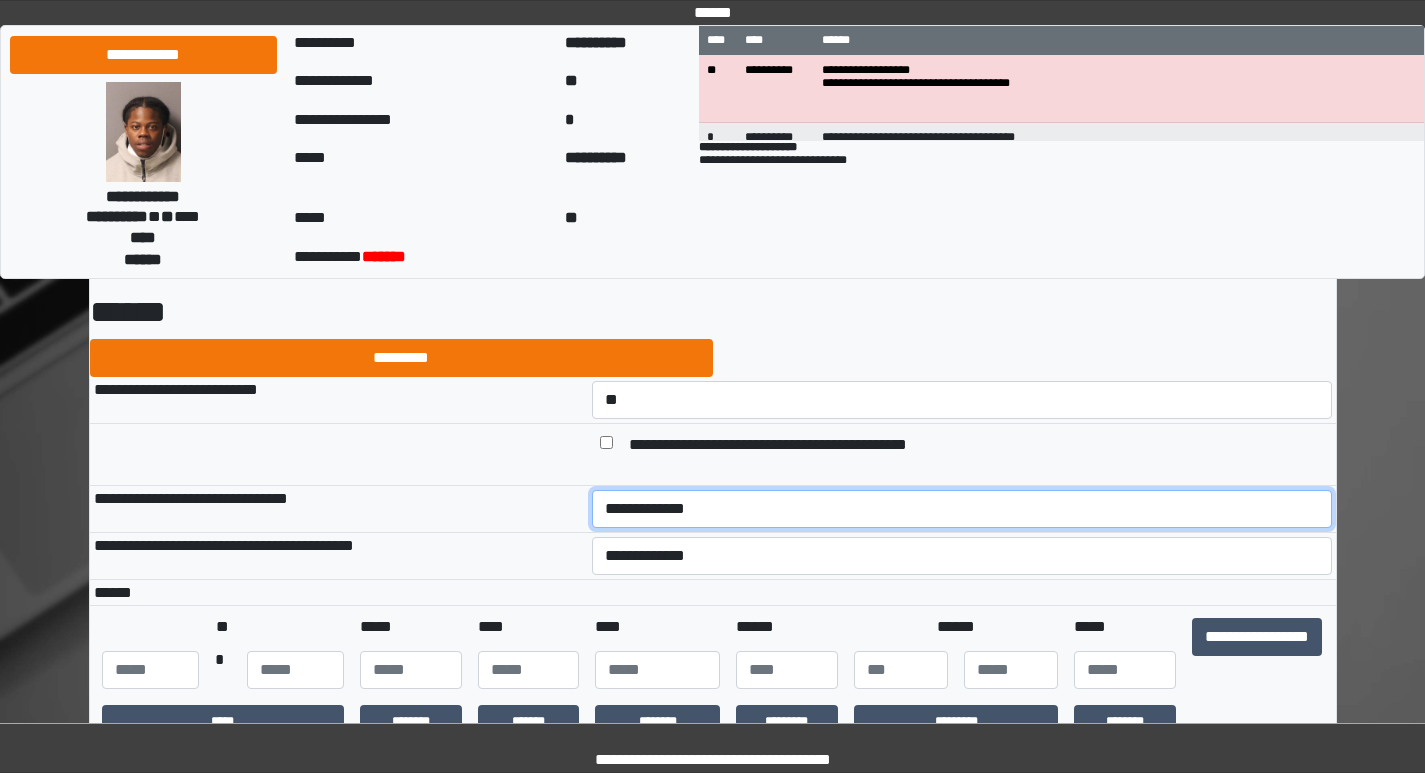 select on "*" 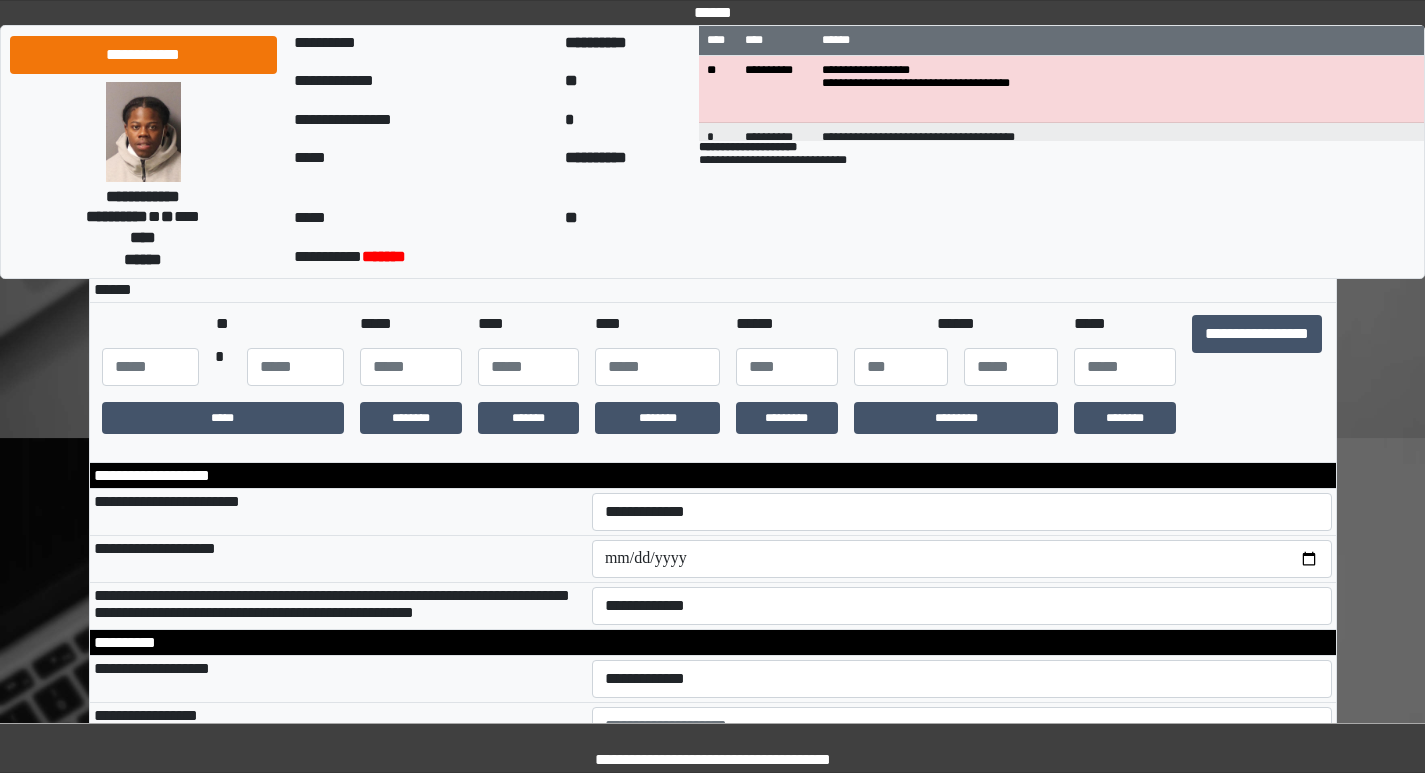 scroll, scrollTop: 500, scrollLeft: 0, axis: vertical 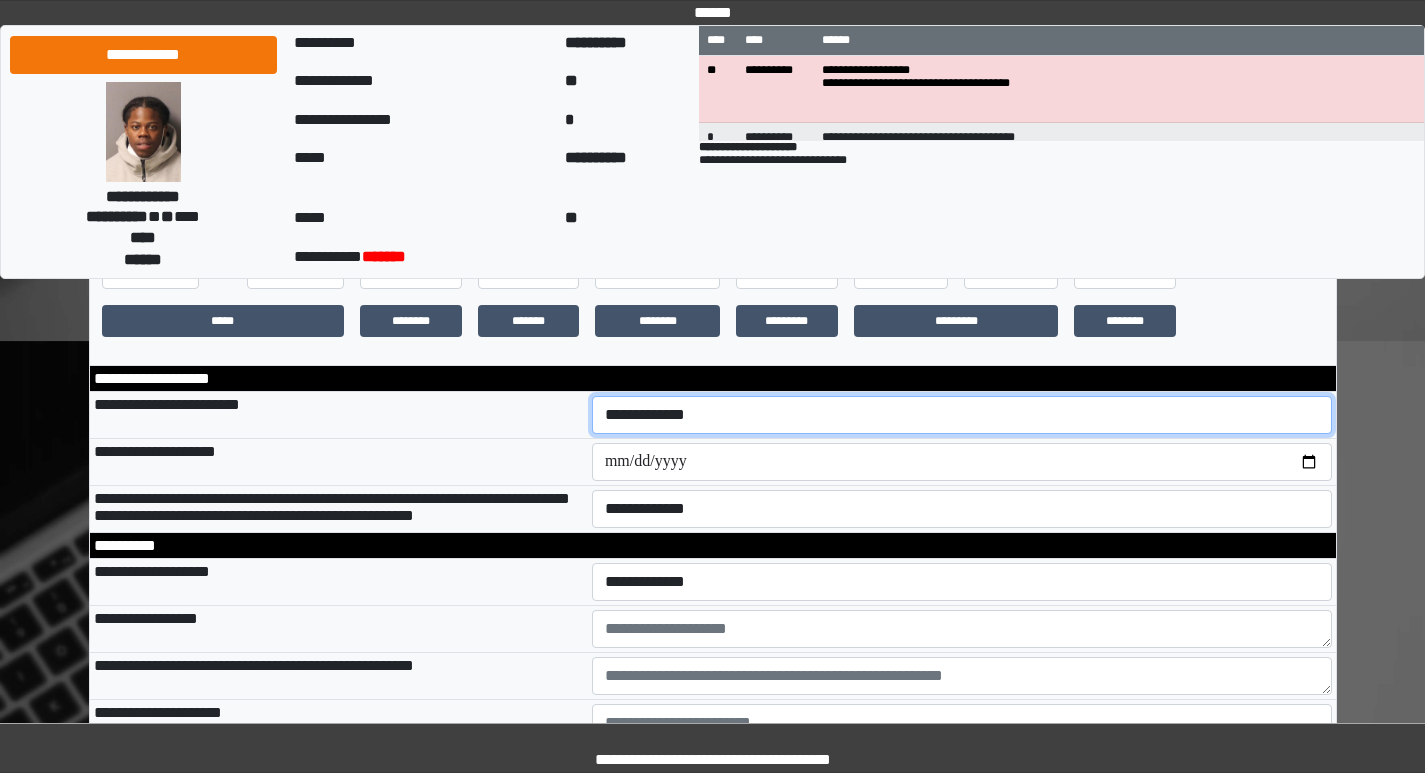 click on "**********" at bounding box center (962, 415) 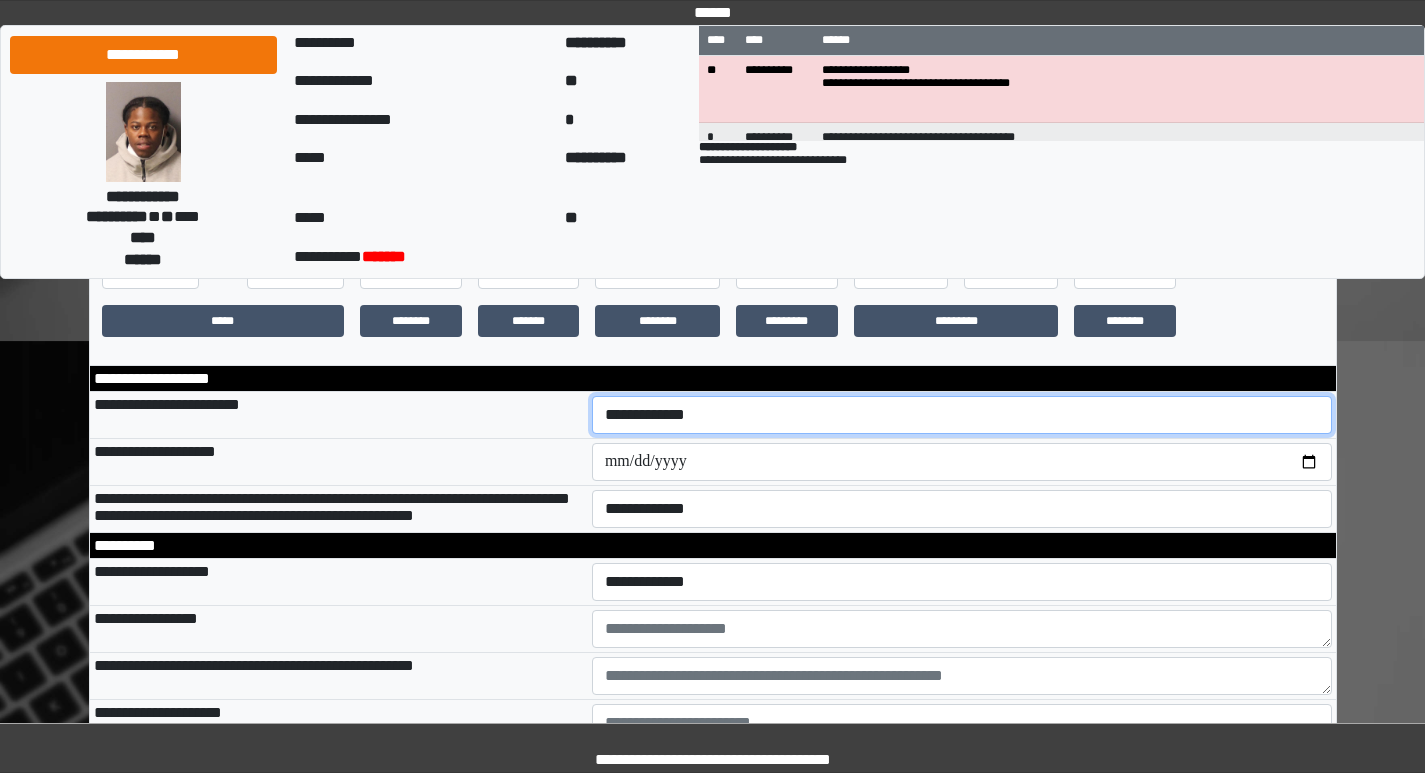 select on "***" 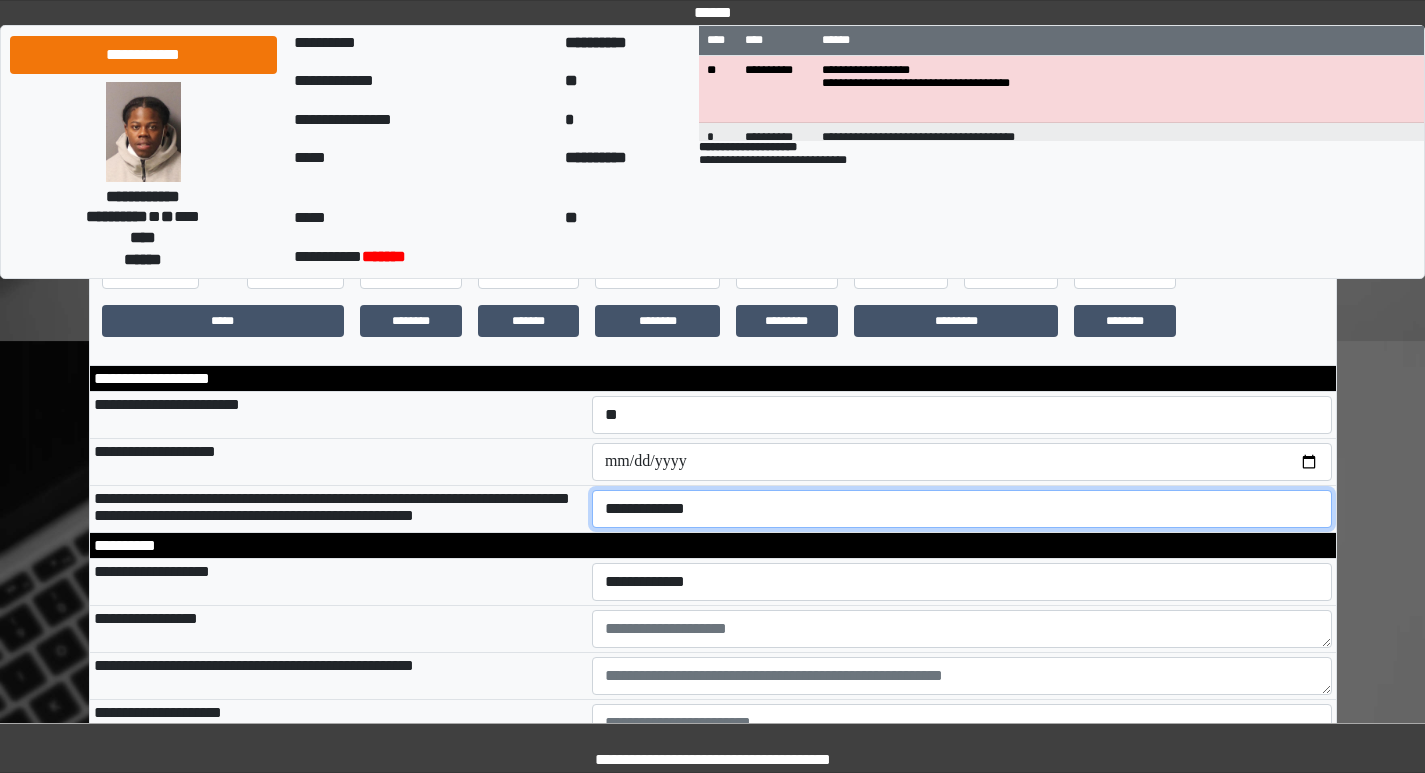 click on "**********" at bounding box center [962, 509] 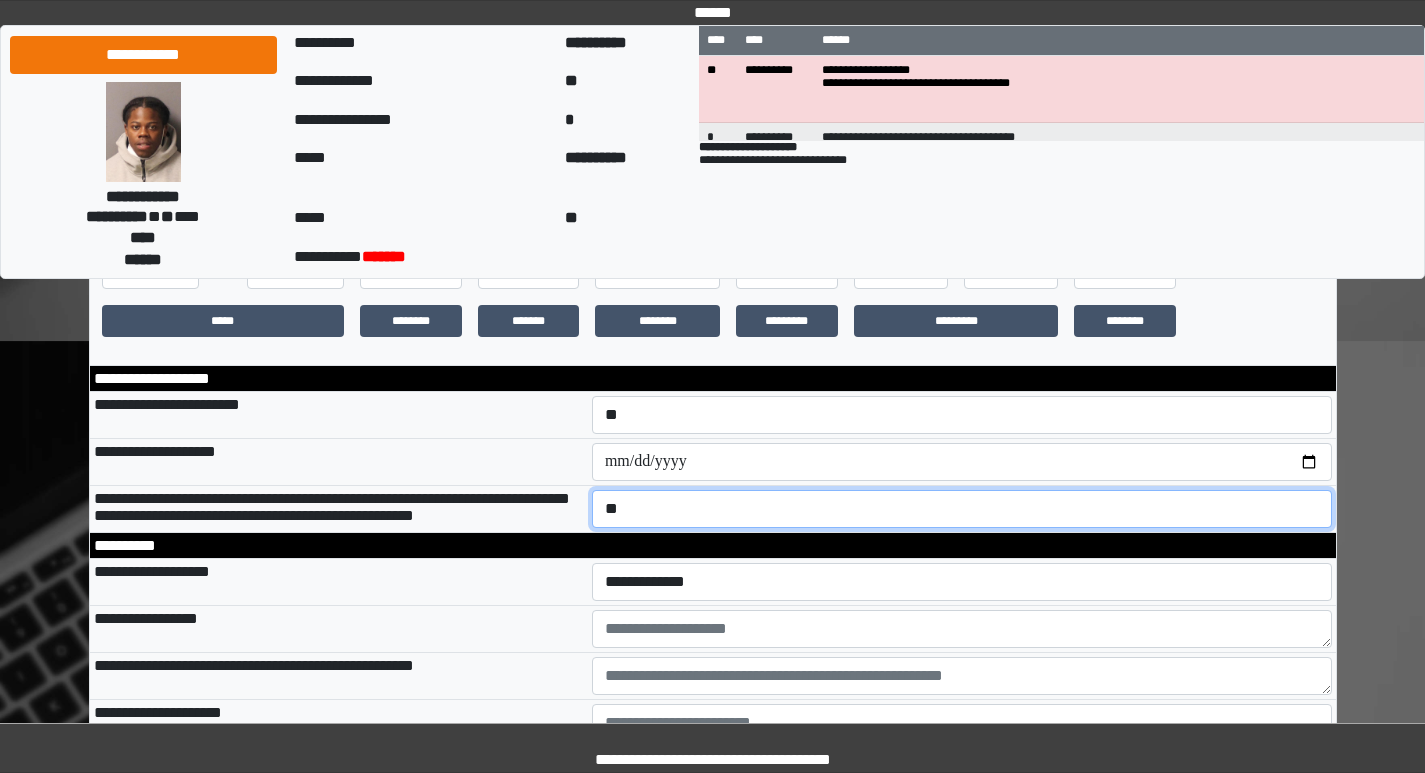scroll, scrollTop: 600, scrollLeft: 0, axis: vertical 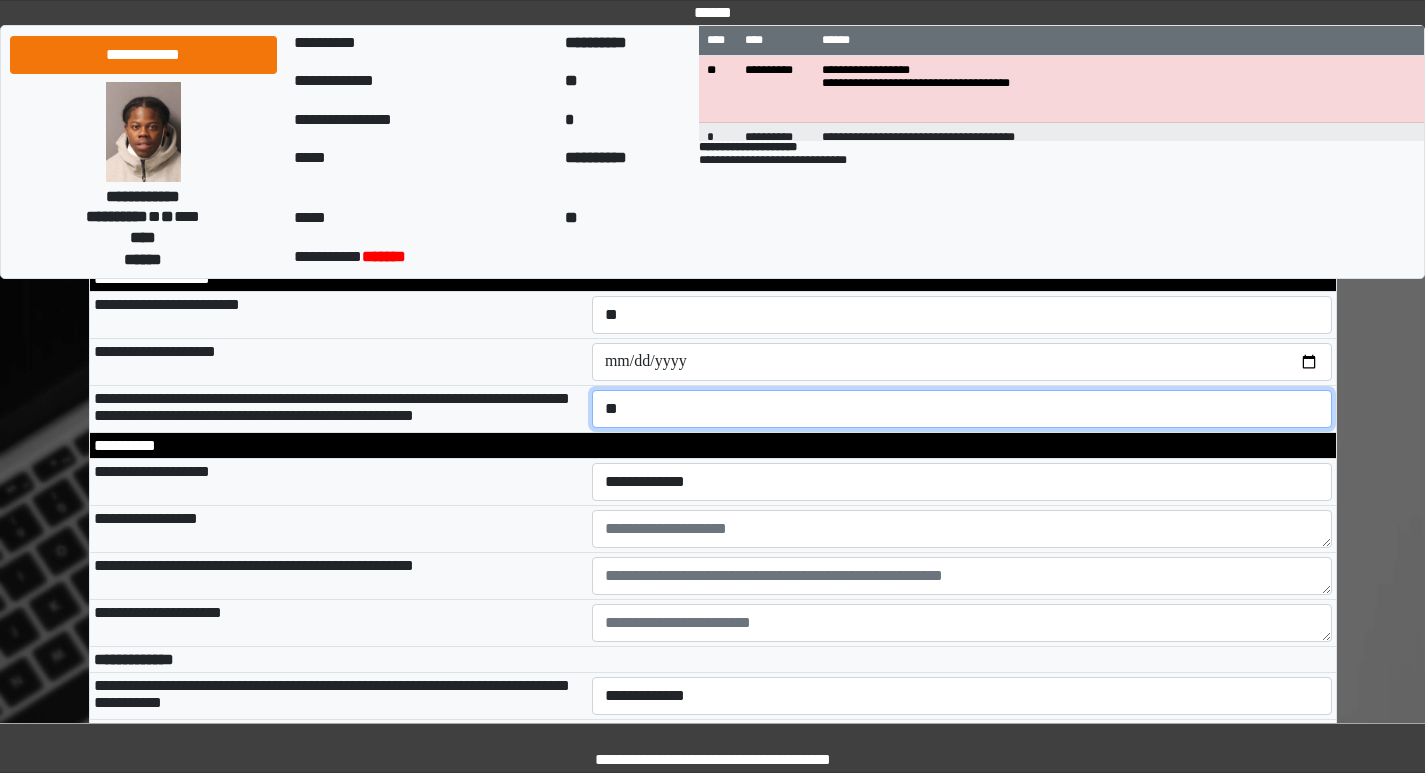 click on "**********" at bounding box center (962, 409) 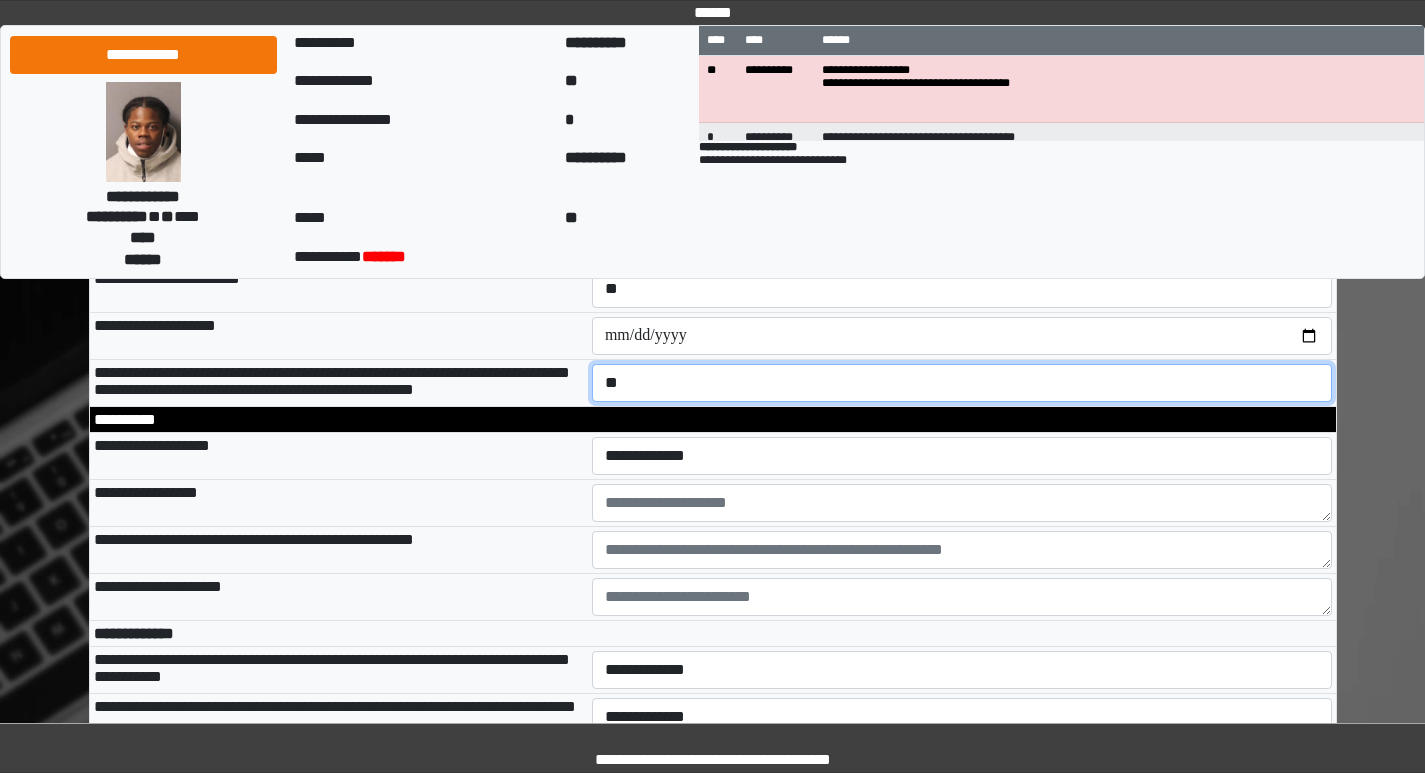 scroll, scrollTop: 700, scrollLeft: 0, axis: vertical 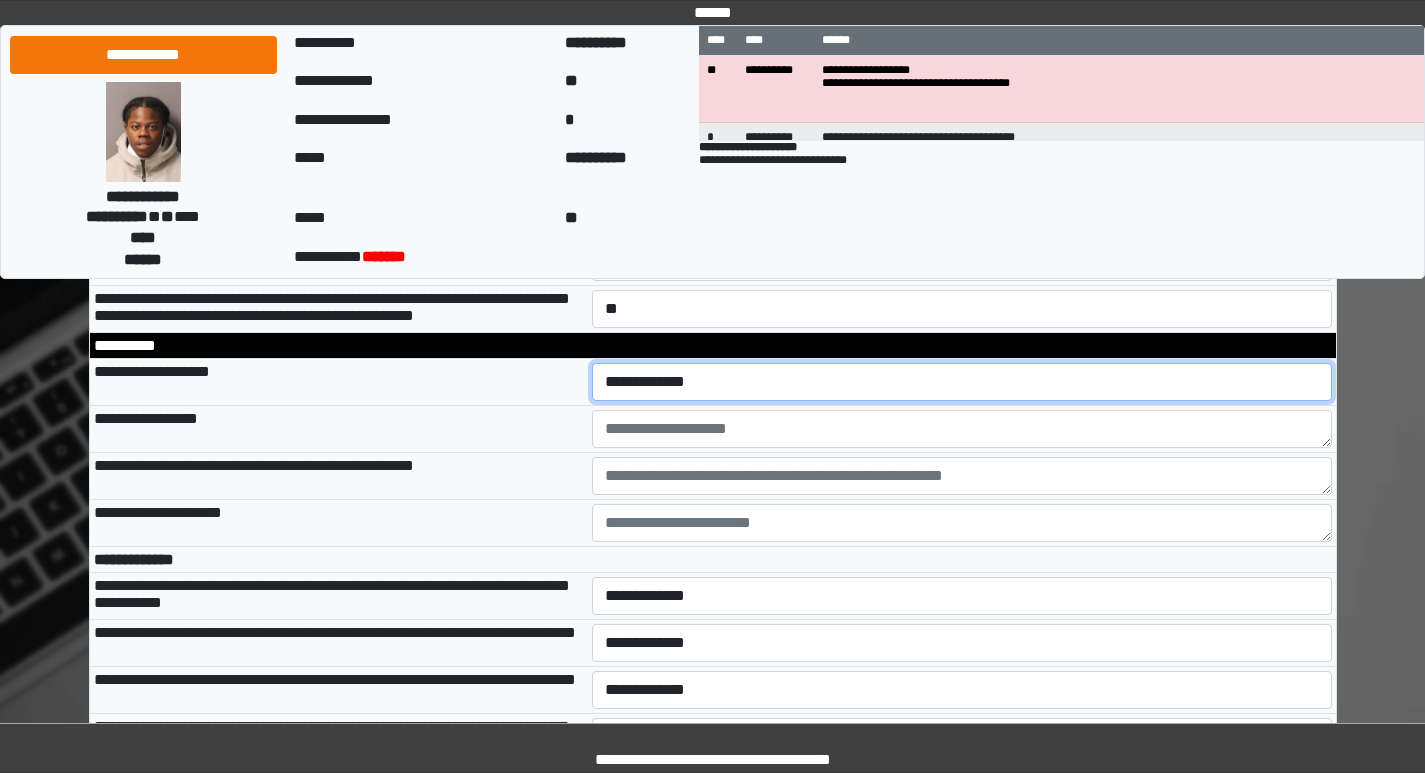 click on "**********" at bounding box center [962, 382] 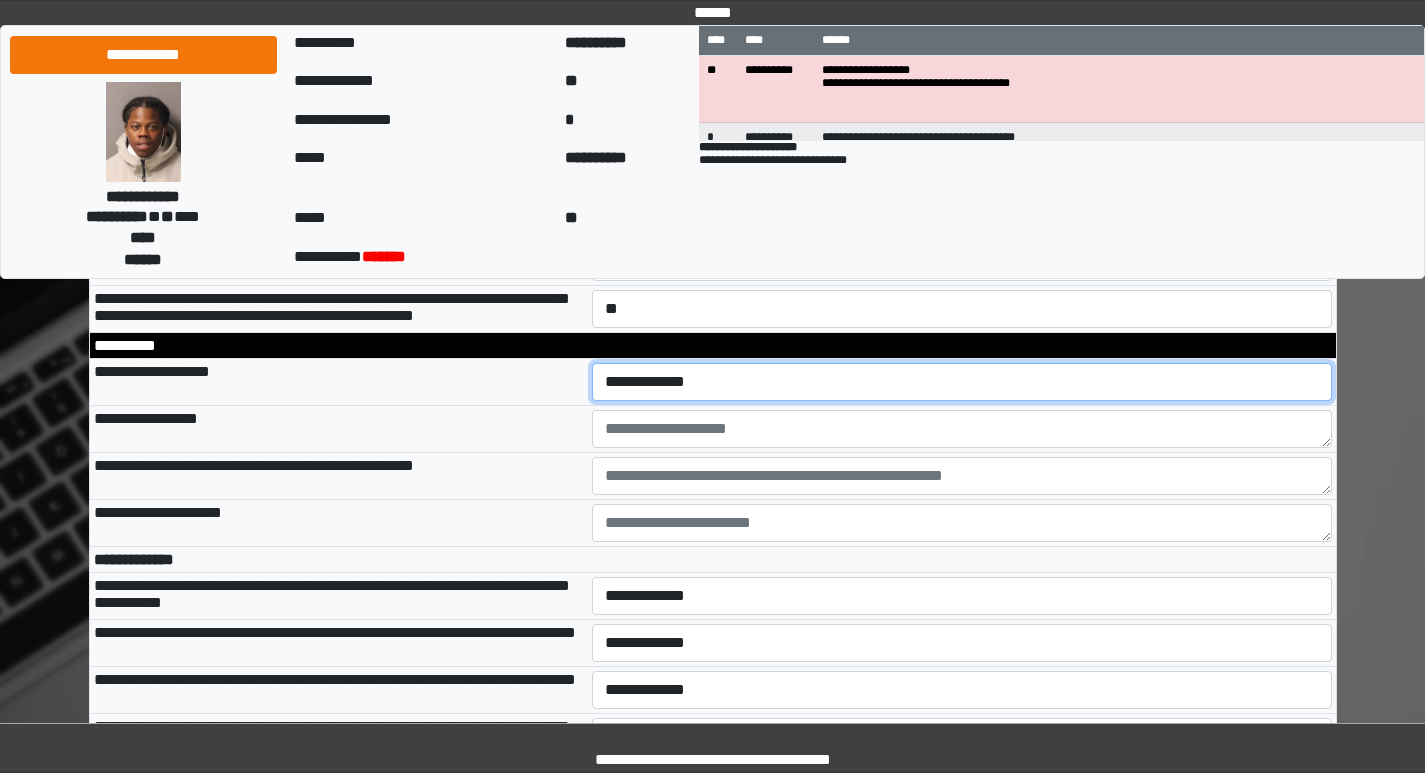 select on "***" 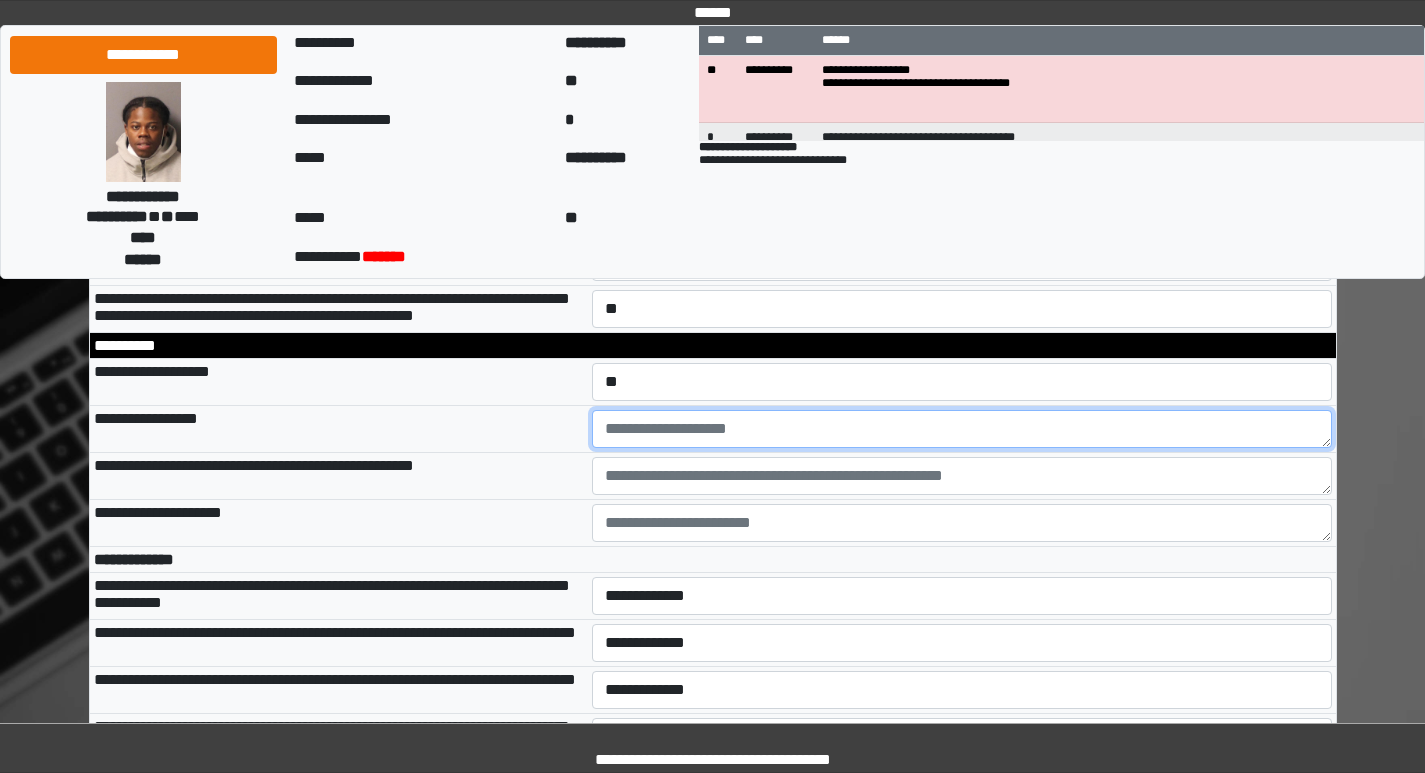 click at bounding box center (962, 429) 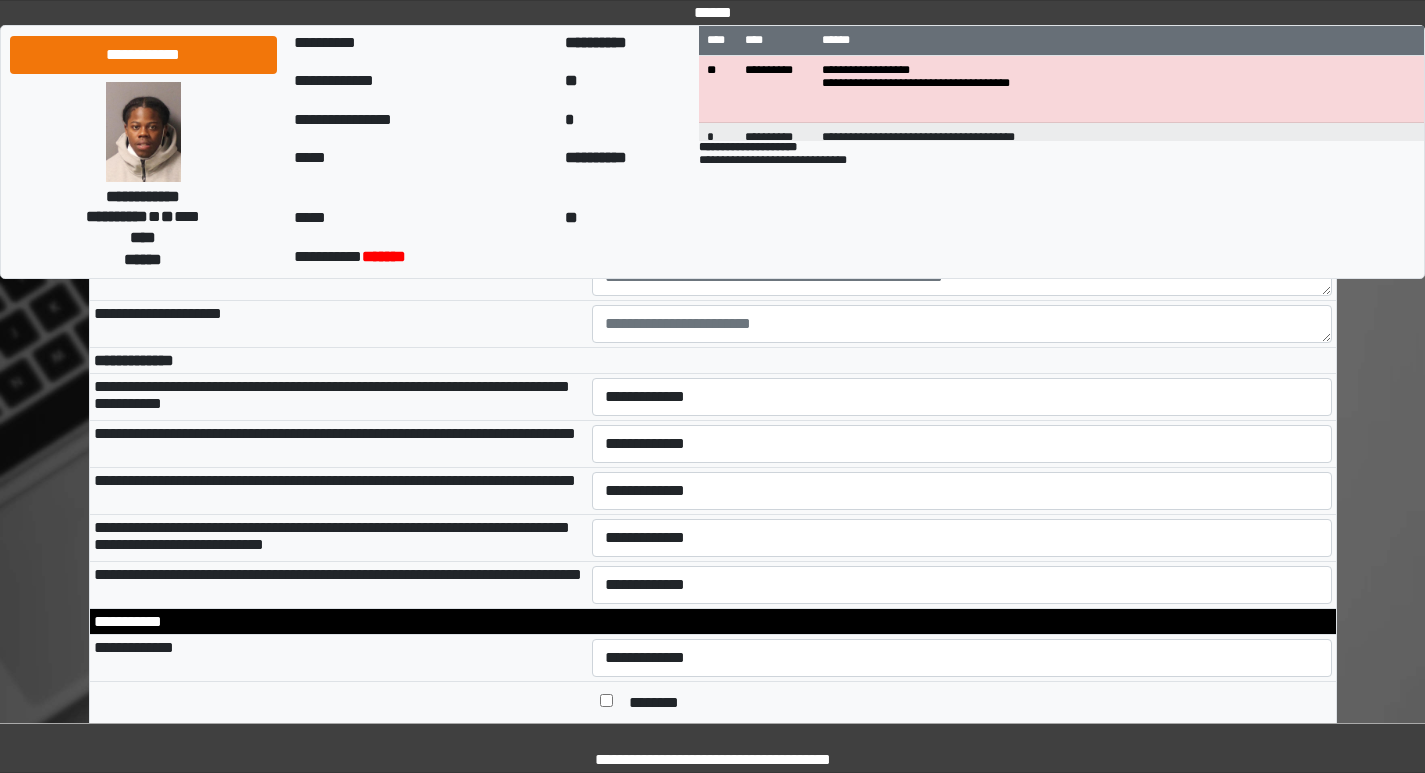 scroll, scrollTop: 900, scrollLeft: 0, axis: vertical 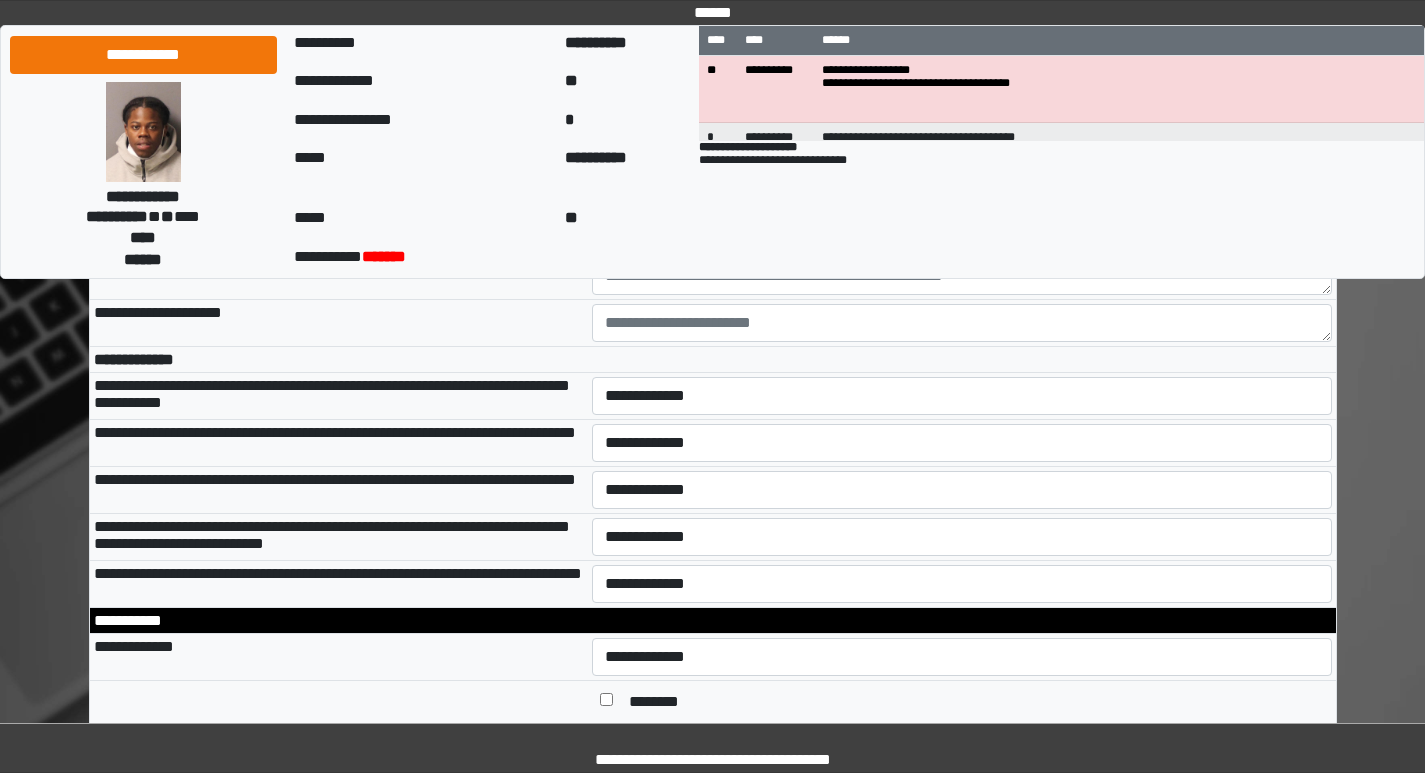 type on "**********" 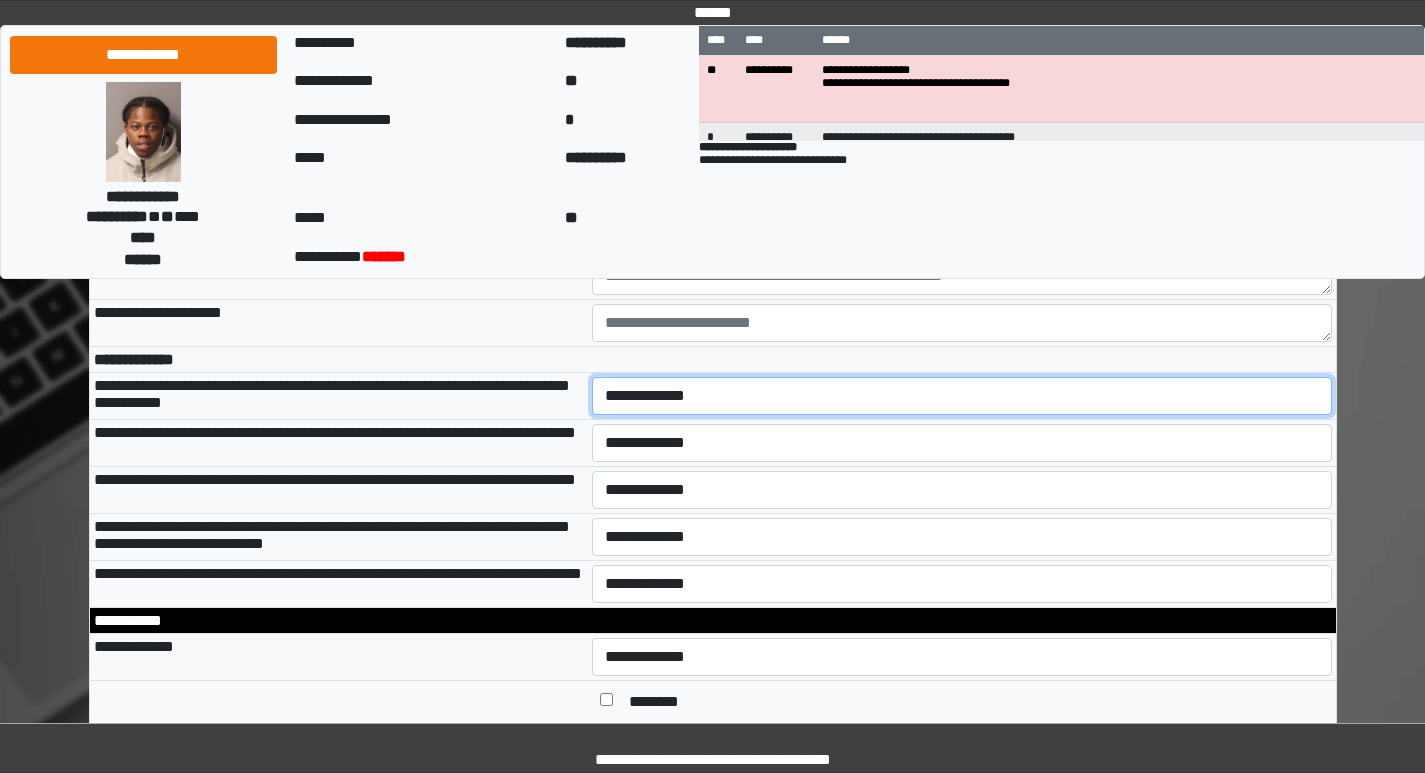 click on "**********" at bounding box center (962, 396) 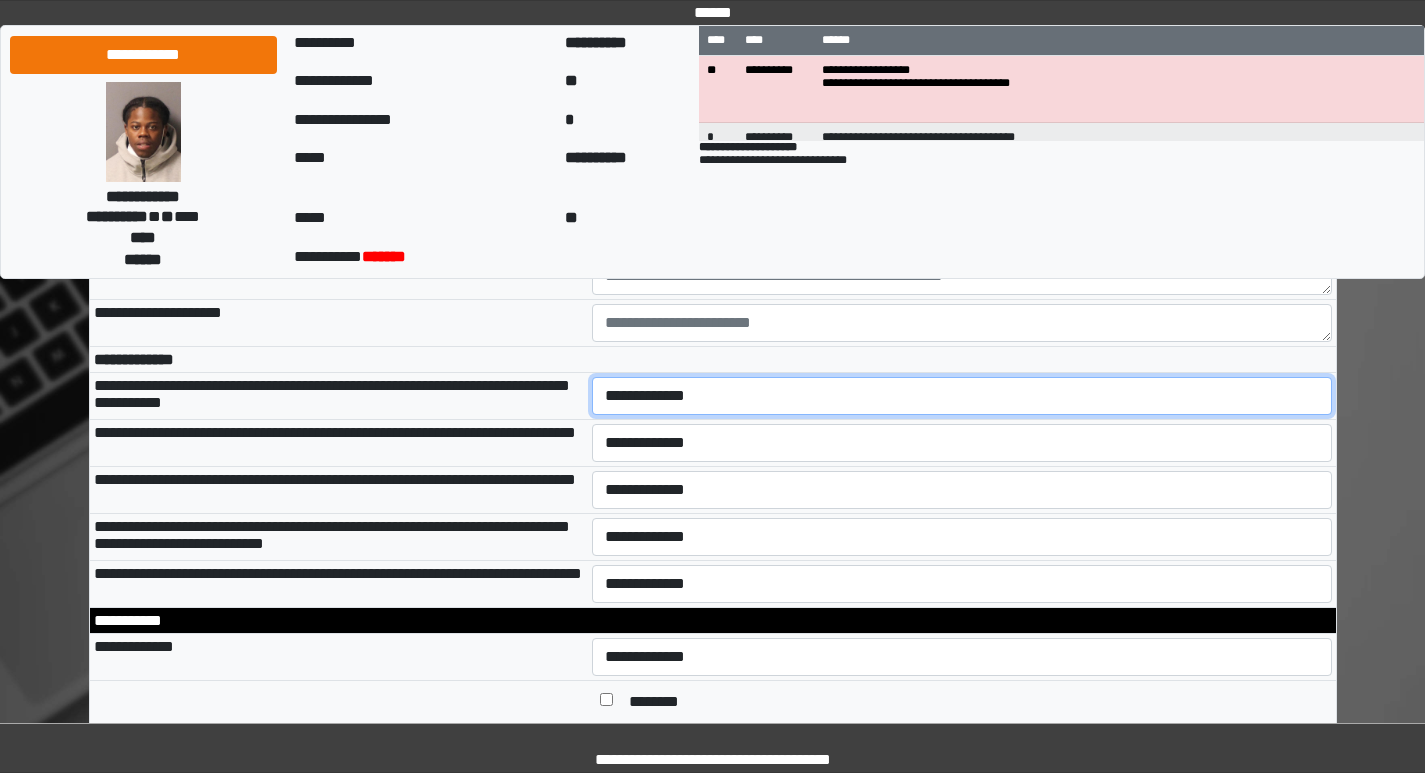 select on "*" 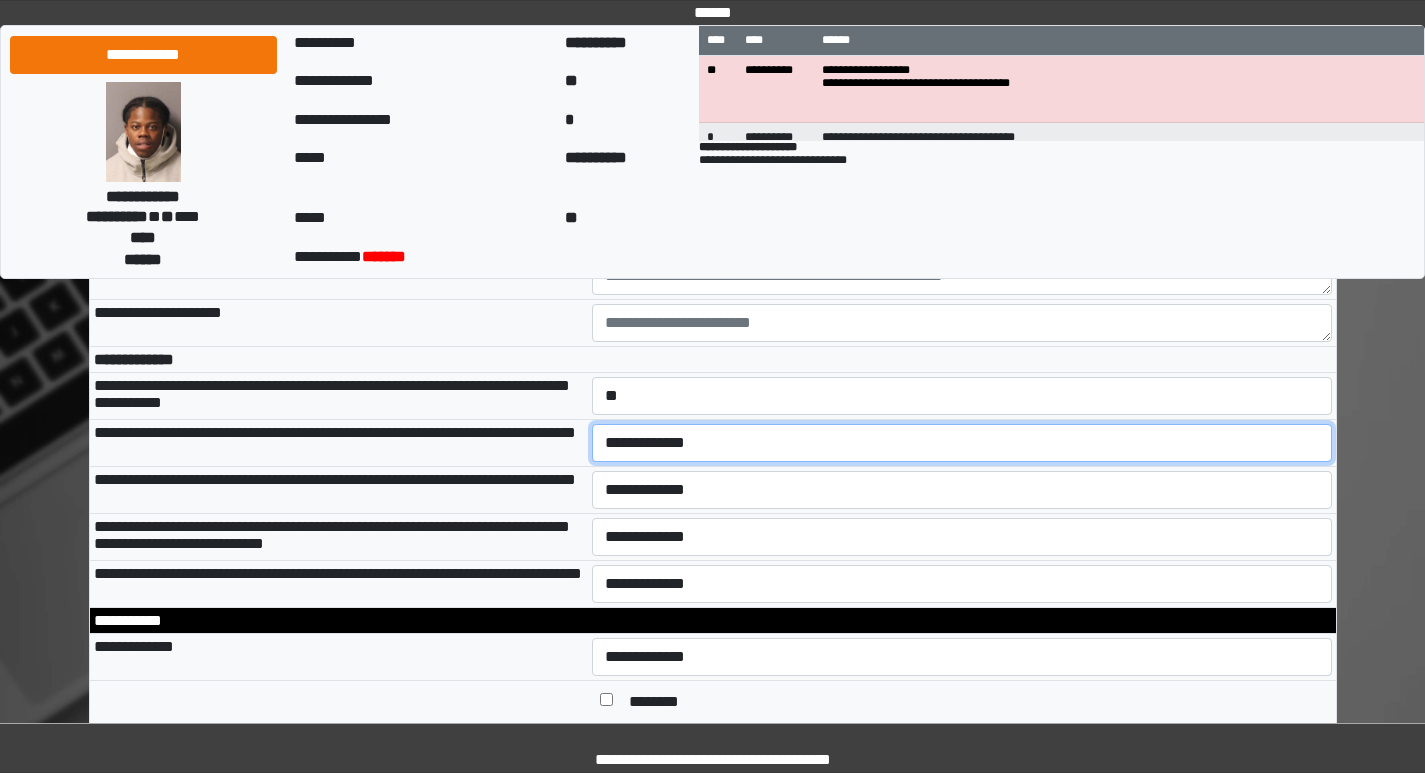 click on "**********" at bounding box center (962, 443) 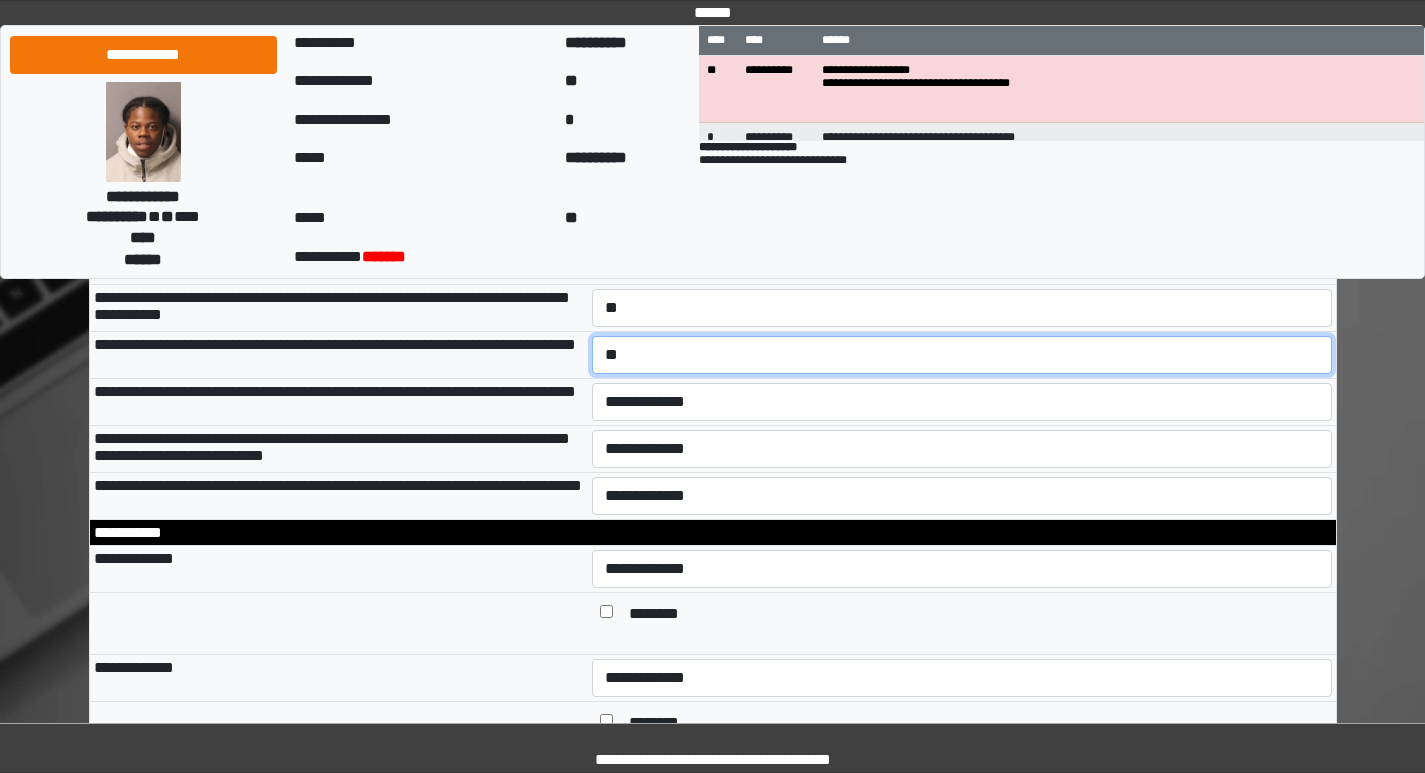 scroll, scrollTop: 1100, scrollLeft: 0, axis: vertical 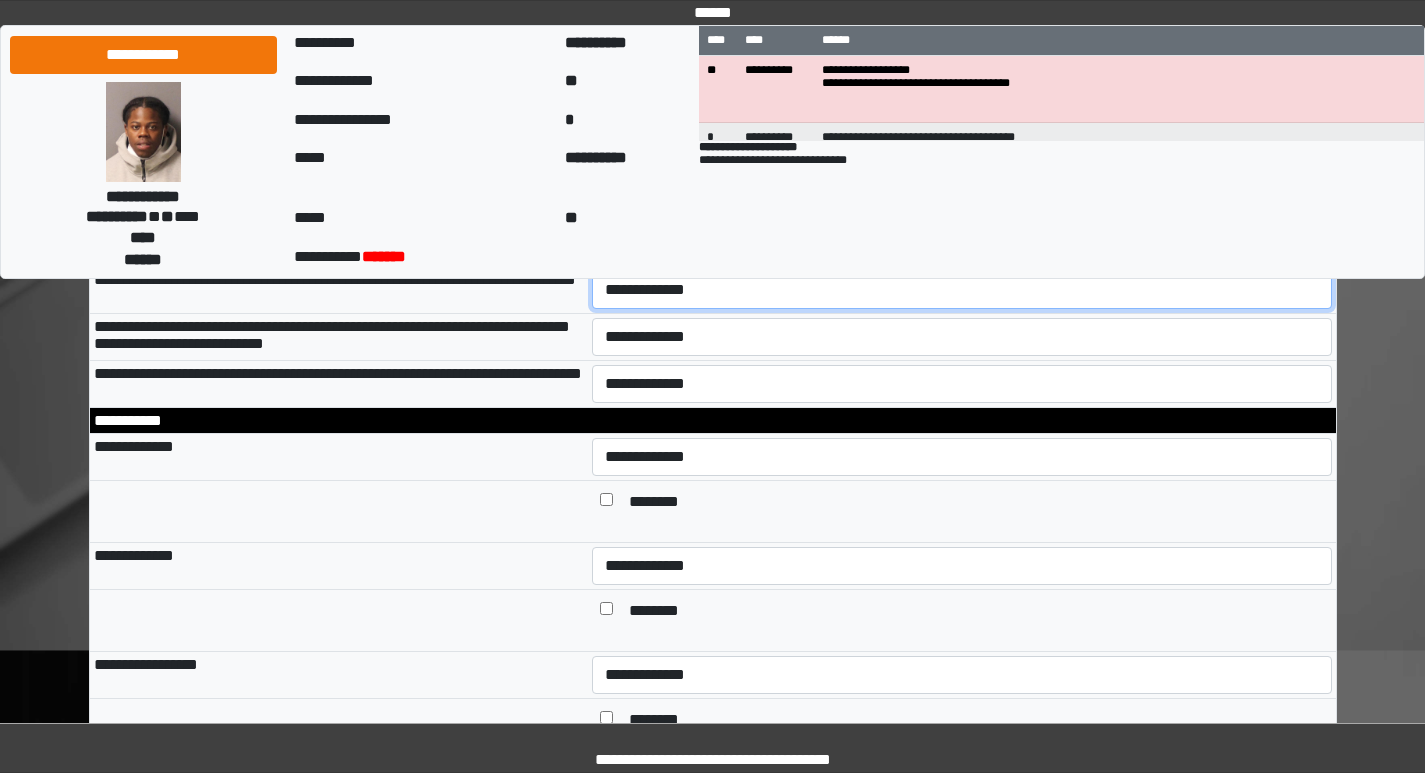 click on "**********" at bounding box center [962, 290] 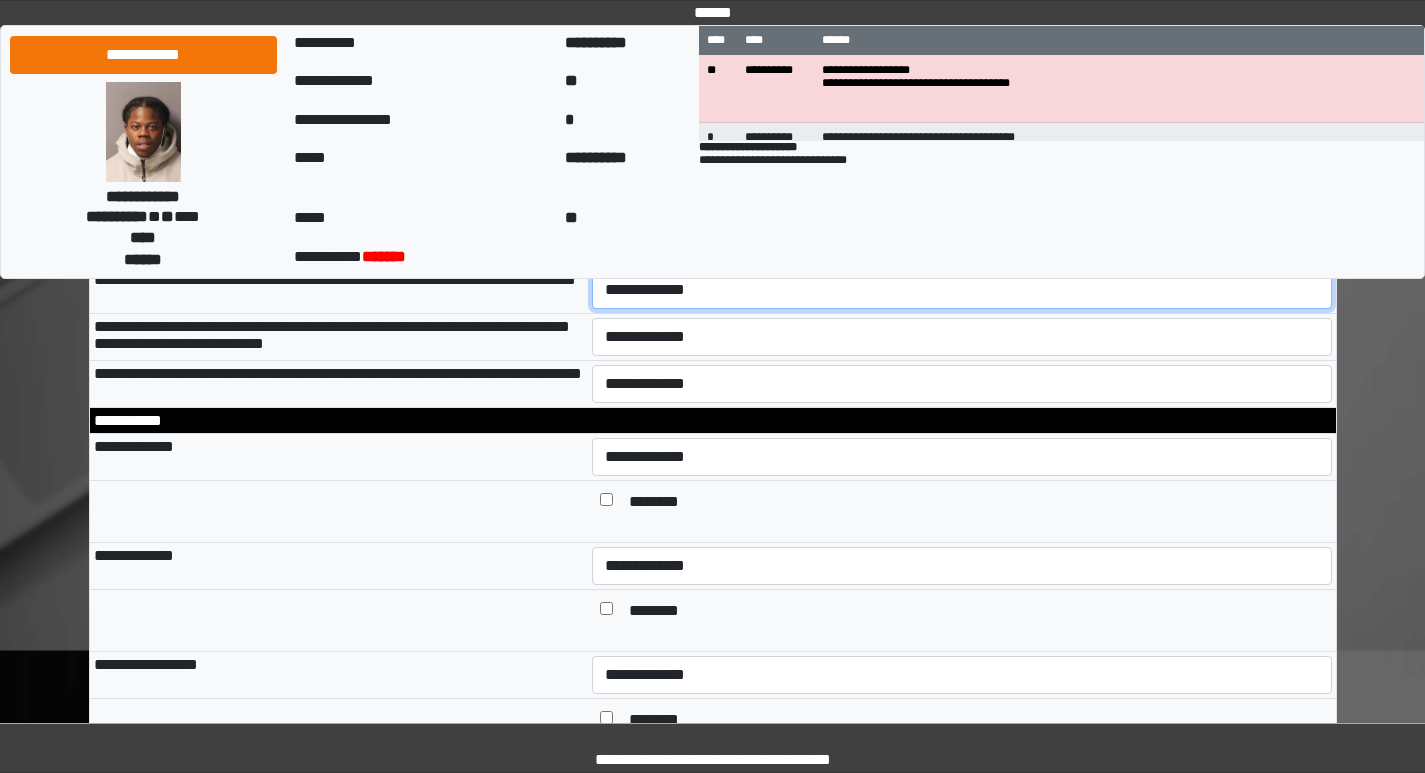 select on "*" 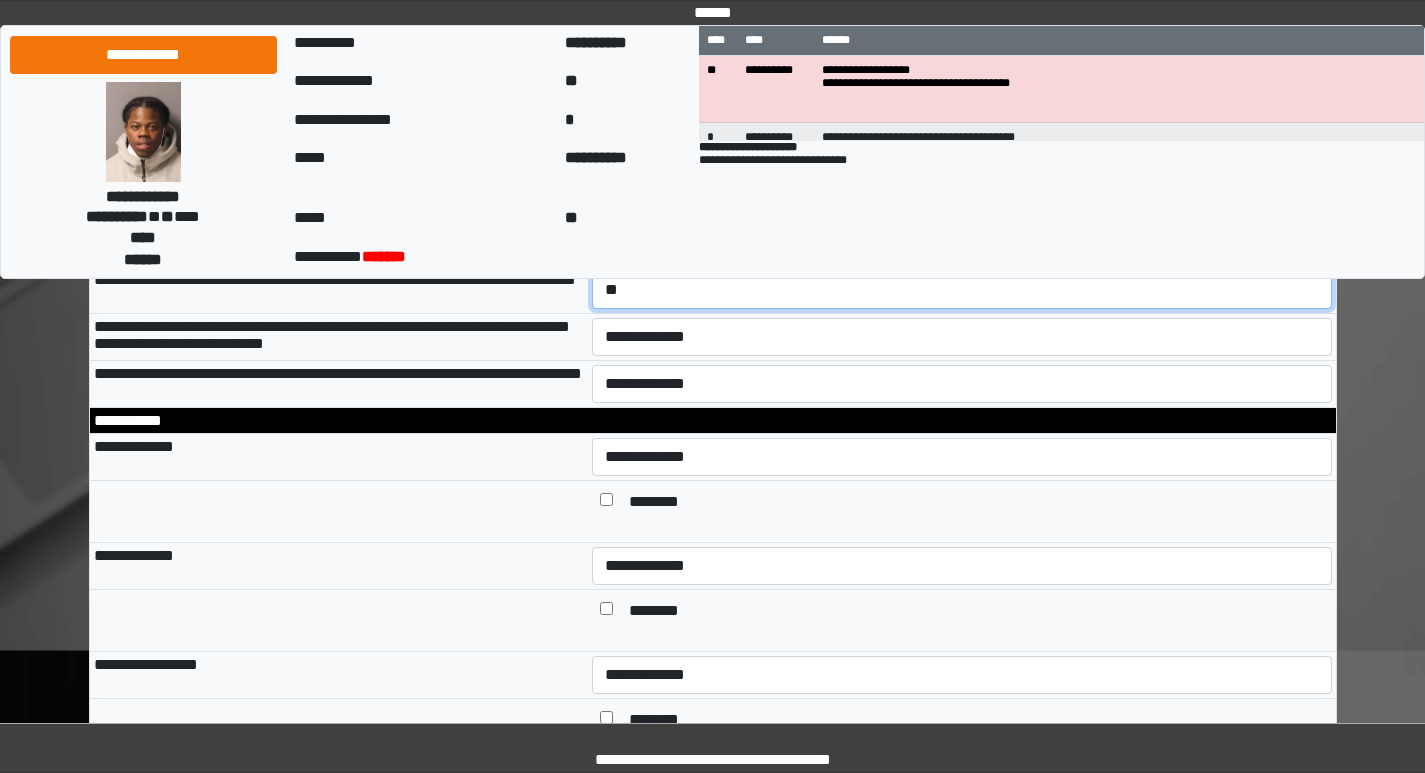 click on "**********" at bounding box center (962, 290) 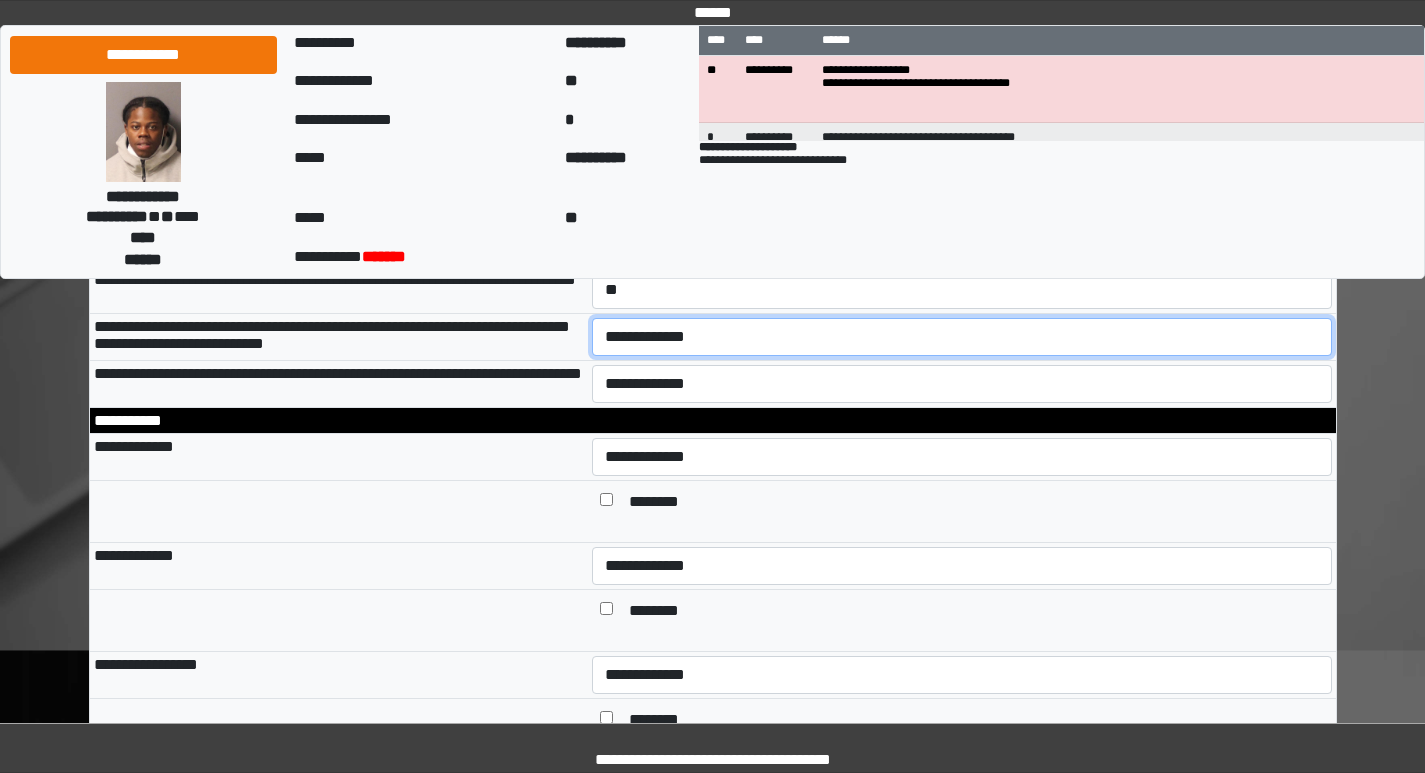click on "**********" at bounding box center (962, 337) 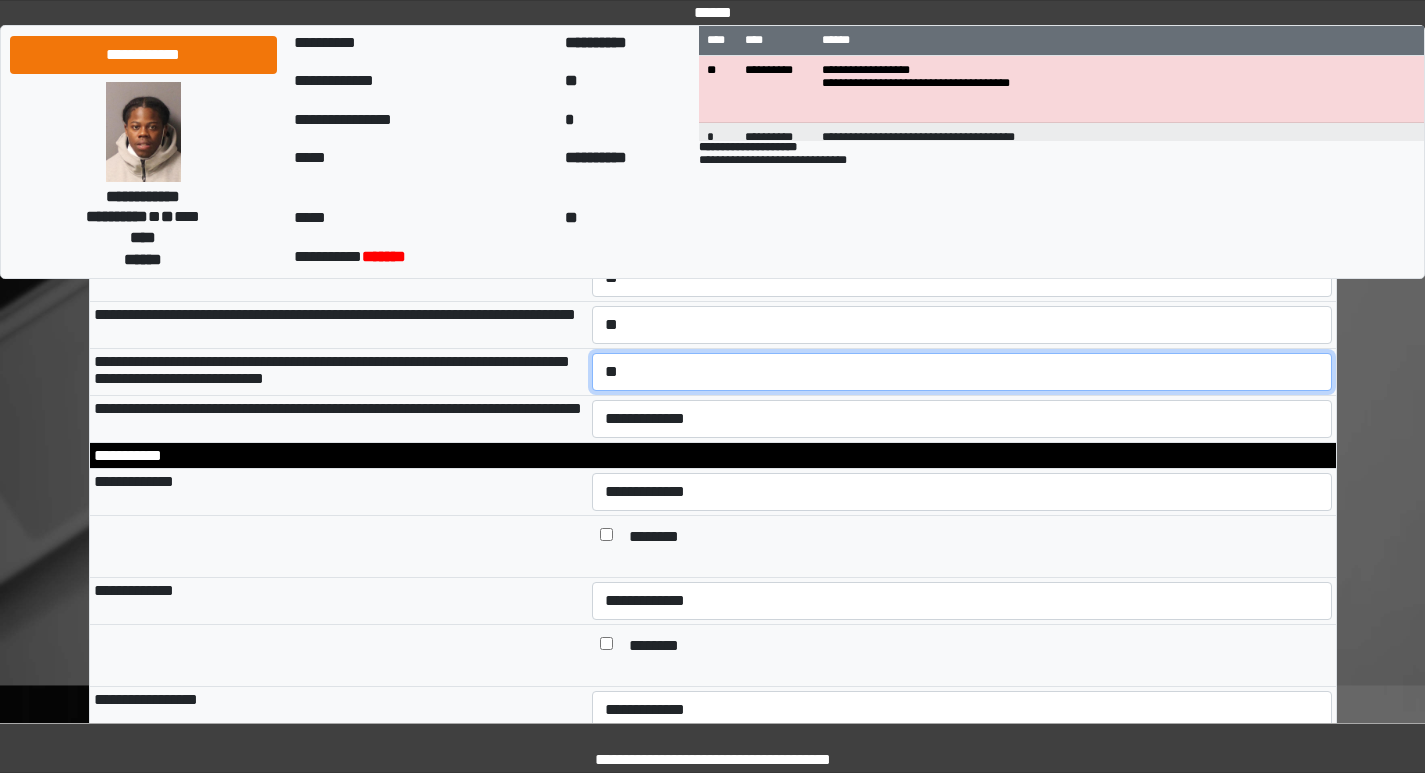 scroll, scrollTop: 1100, scrollLeft: 0, axis: vertical 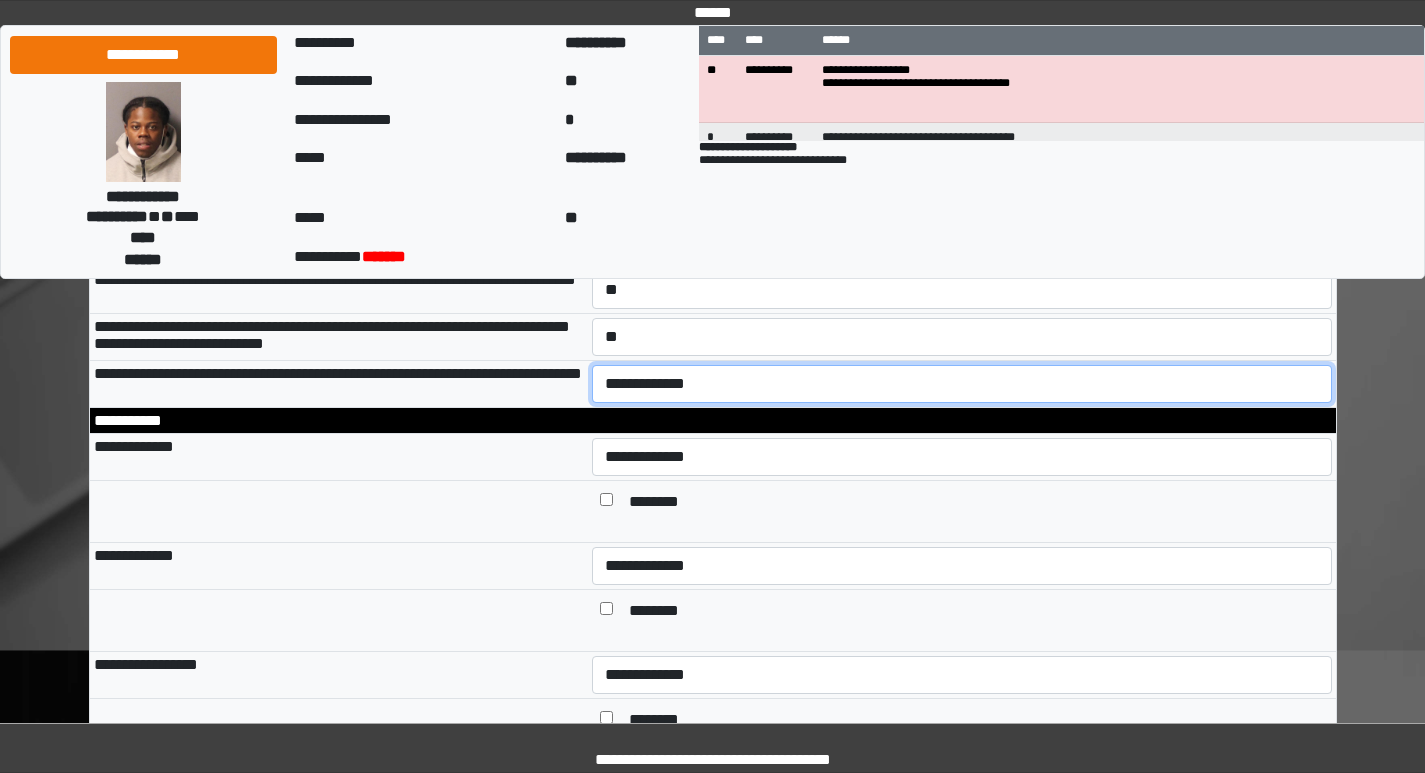 click on "**********" at bounding box center (962, 384) 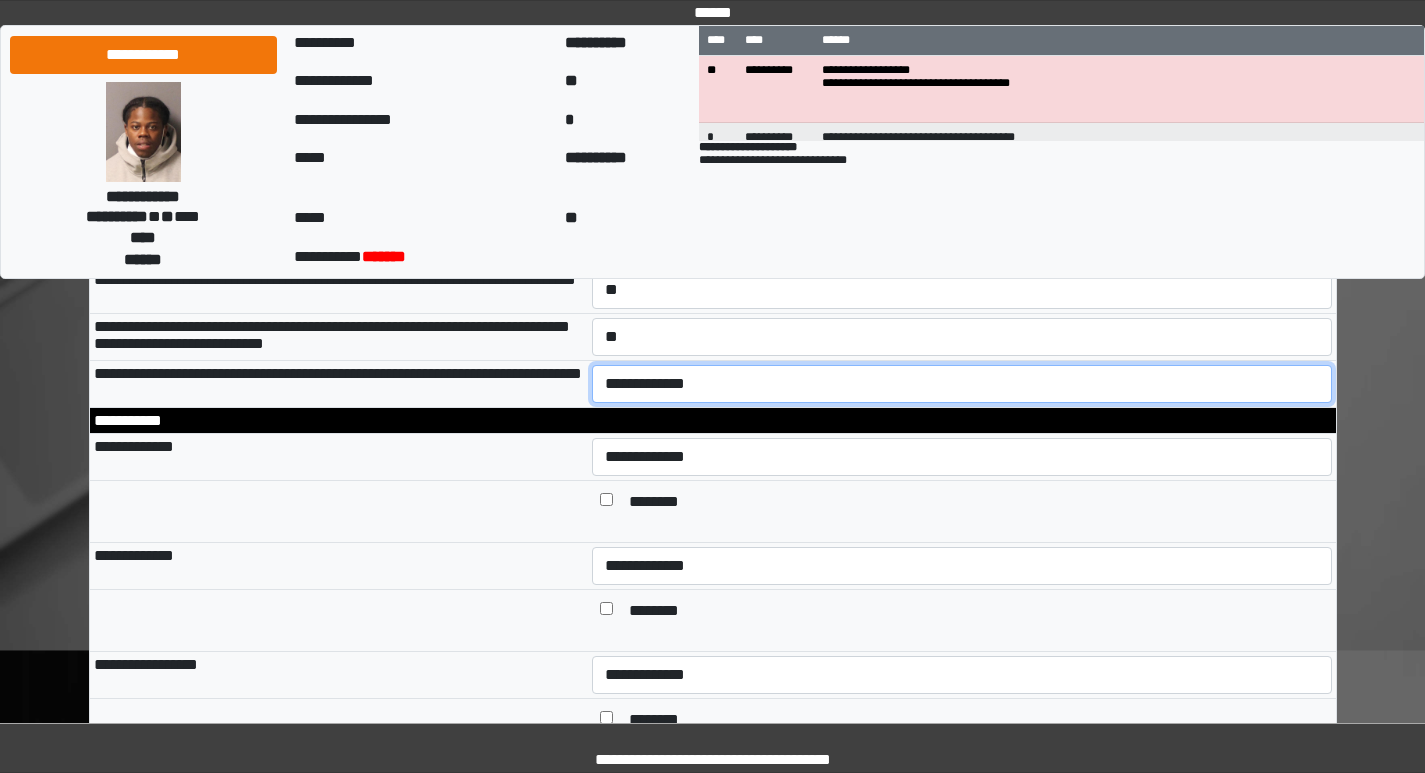 select on "*" 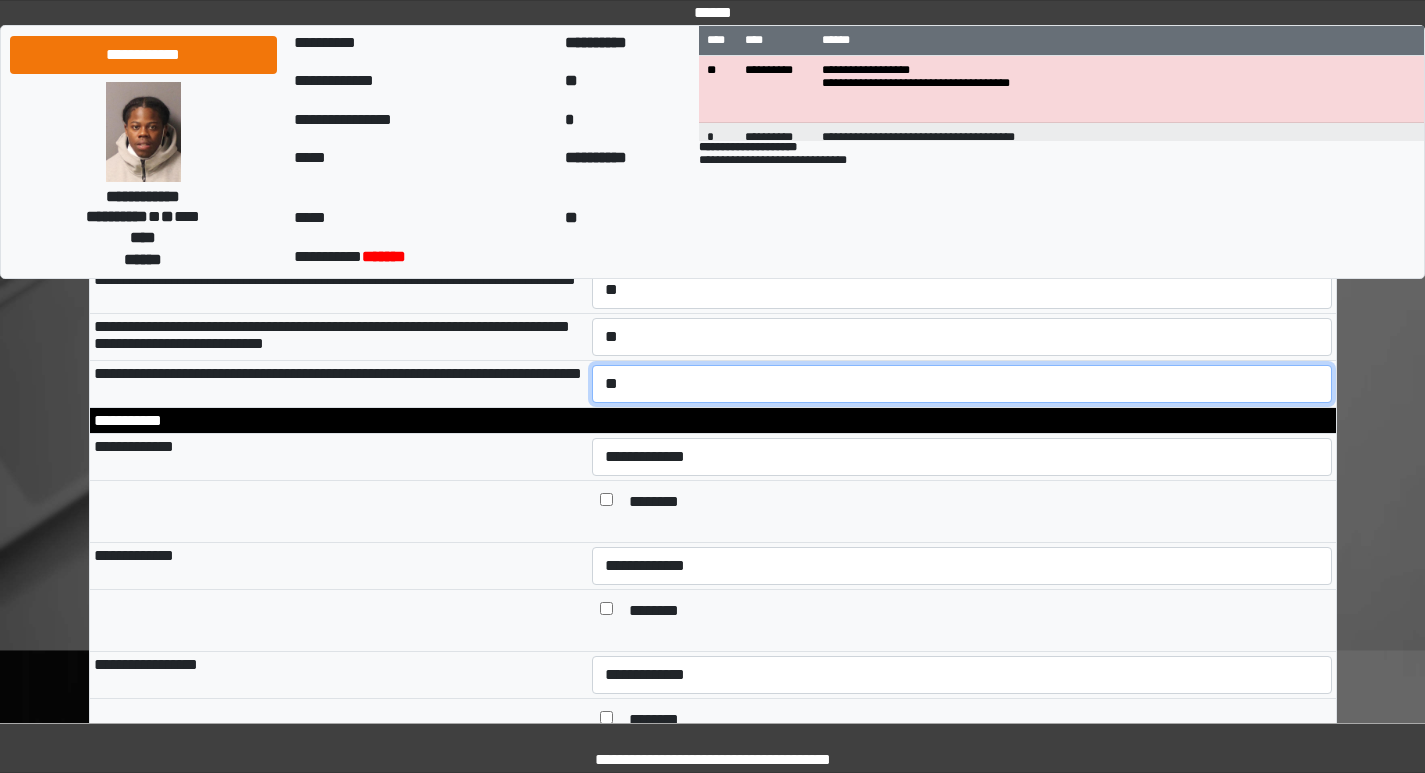 click on "**********" at bounding box center (962, 384) 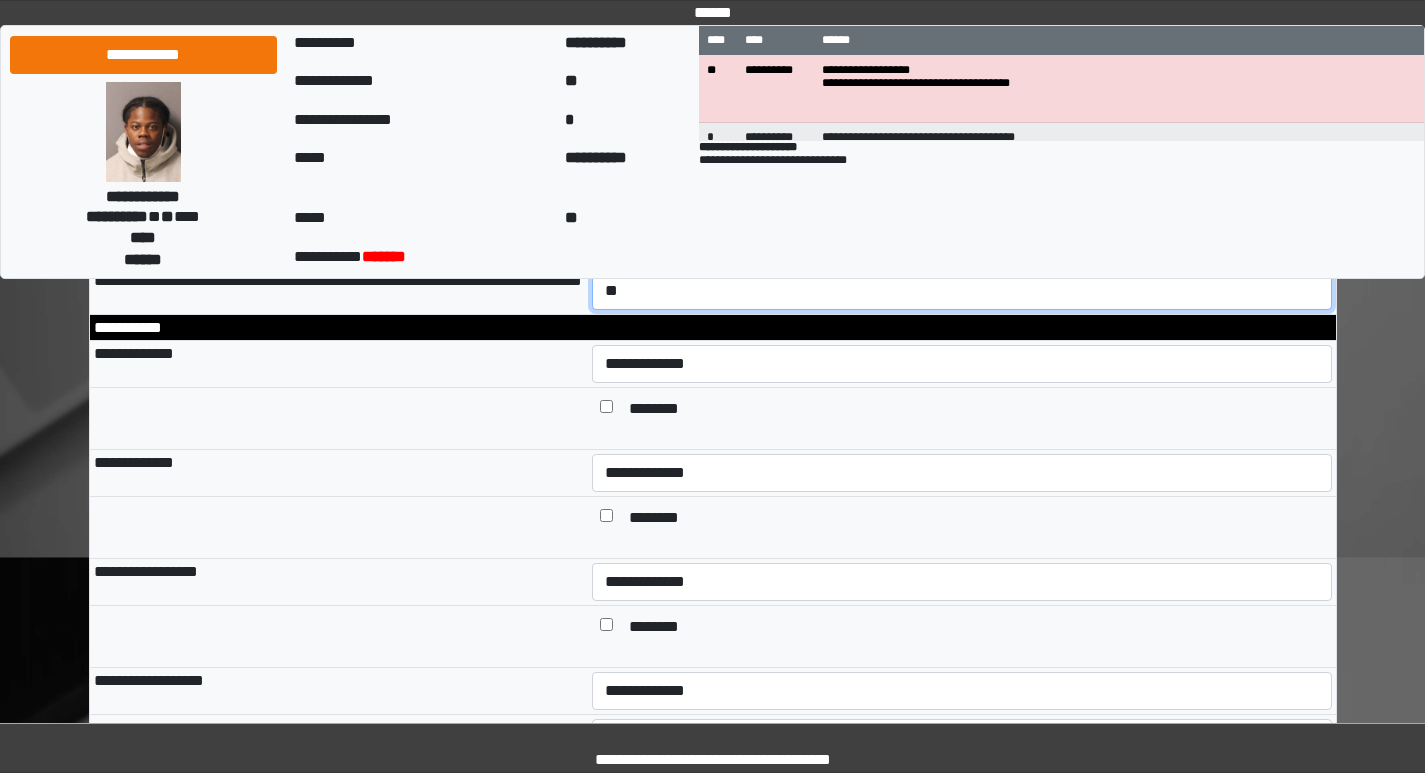 scroll, scrollTop: 1300, scrollLeft: 0, axis: vertical 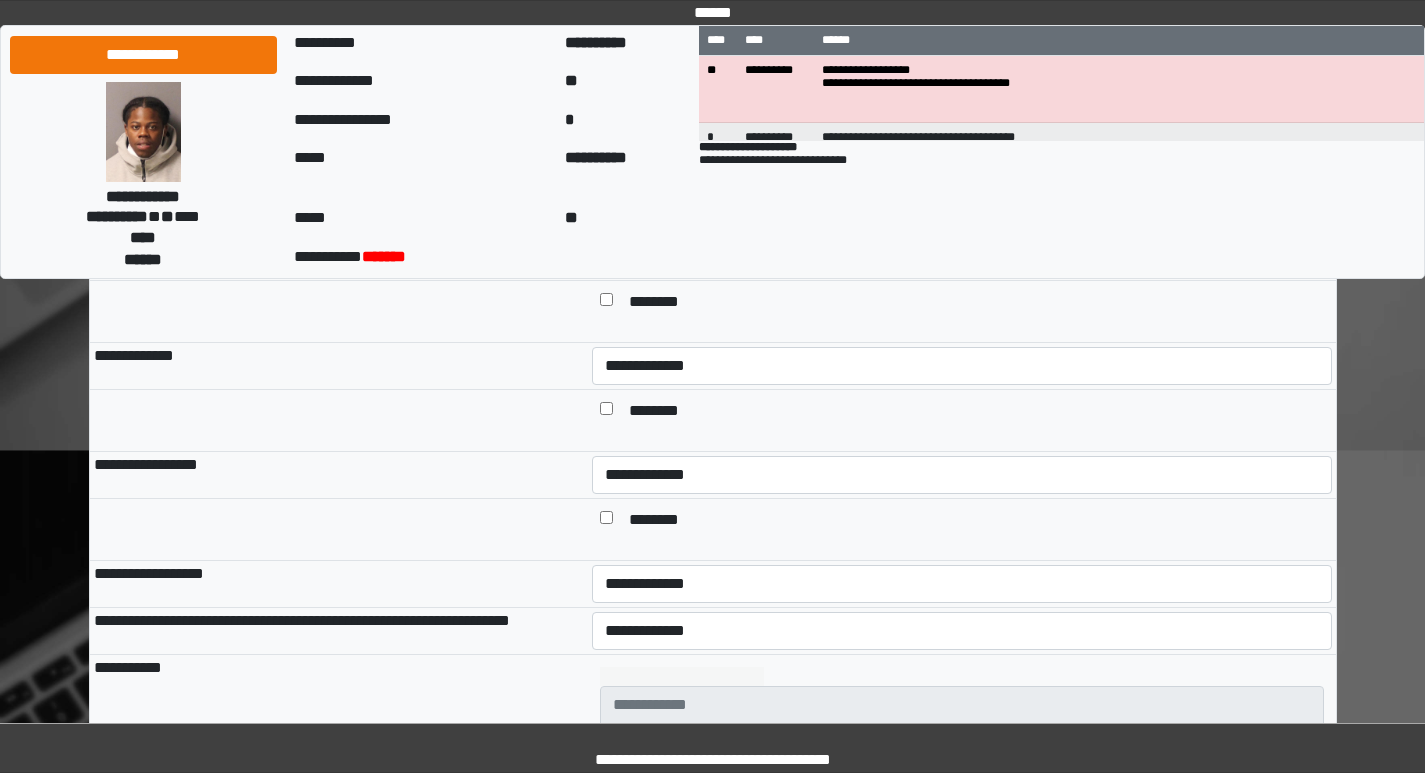 click on "********" at bounding box center (662, 303) 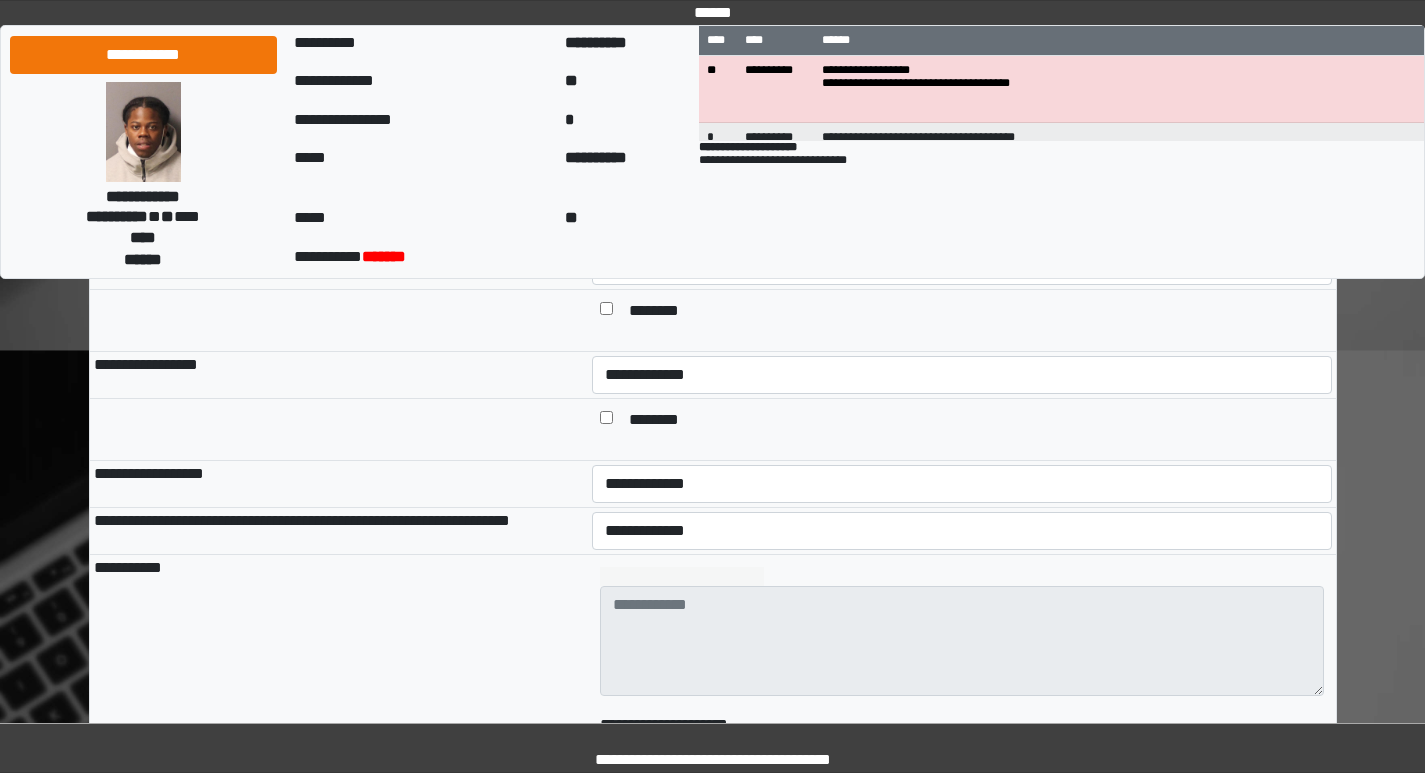 click on "********" at bounding box center [662, 421] 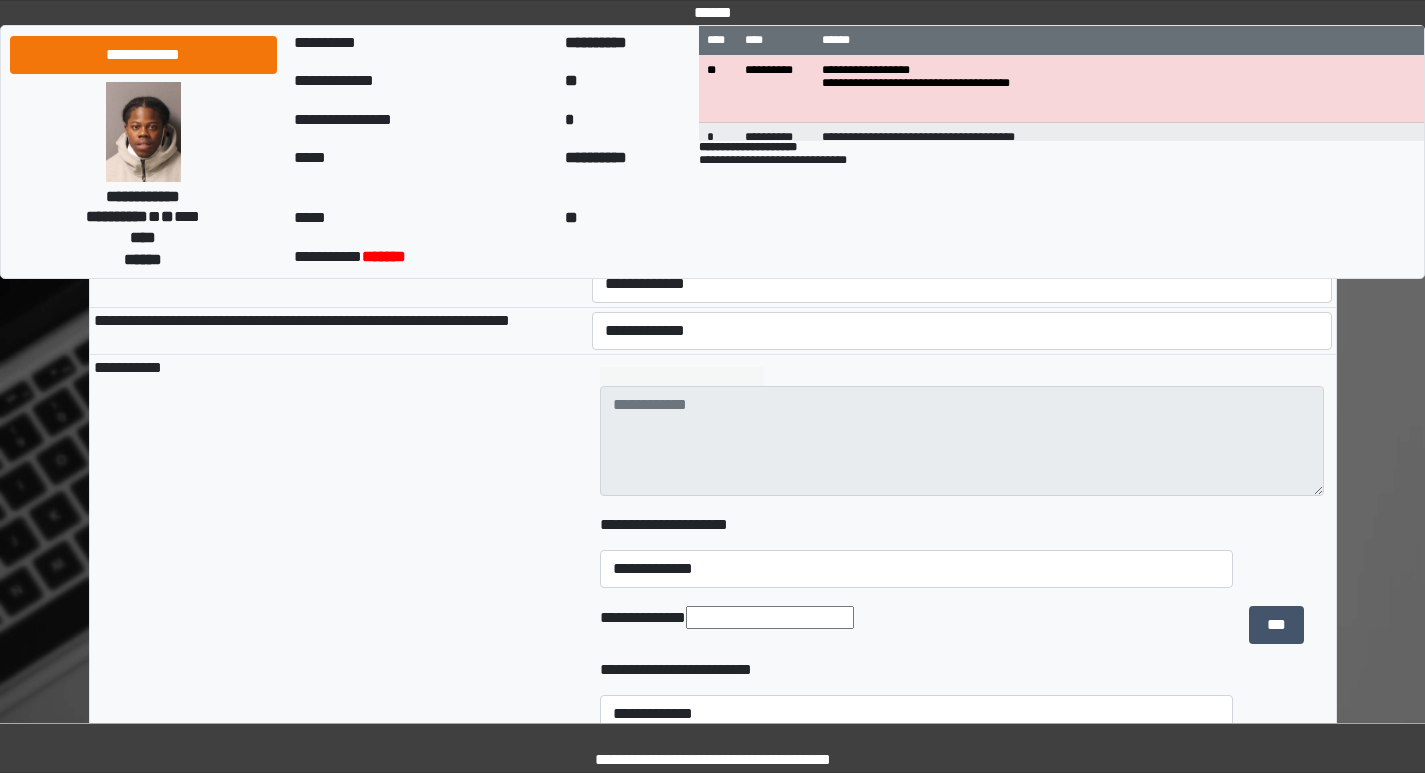 scroll, scrollTop: 1500, scrollLeft: 0, axis: vertical 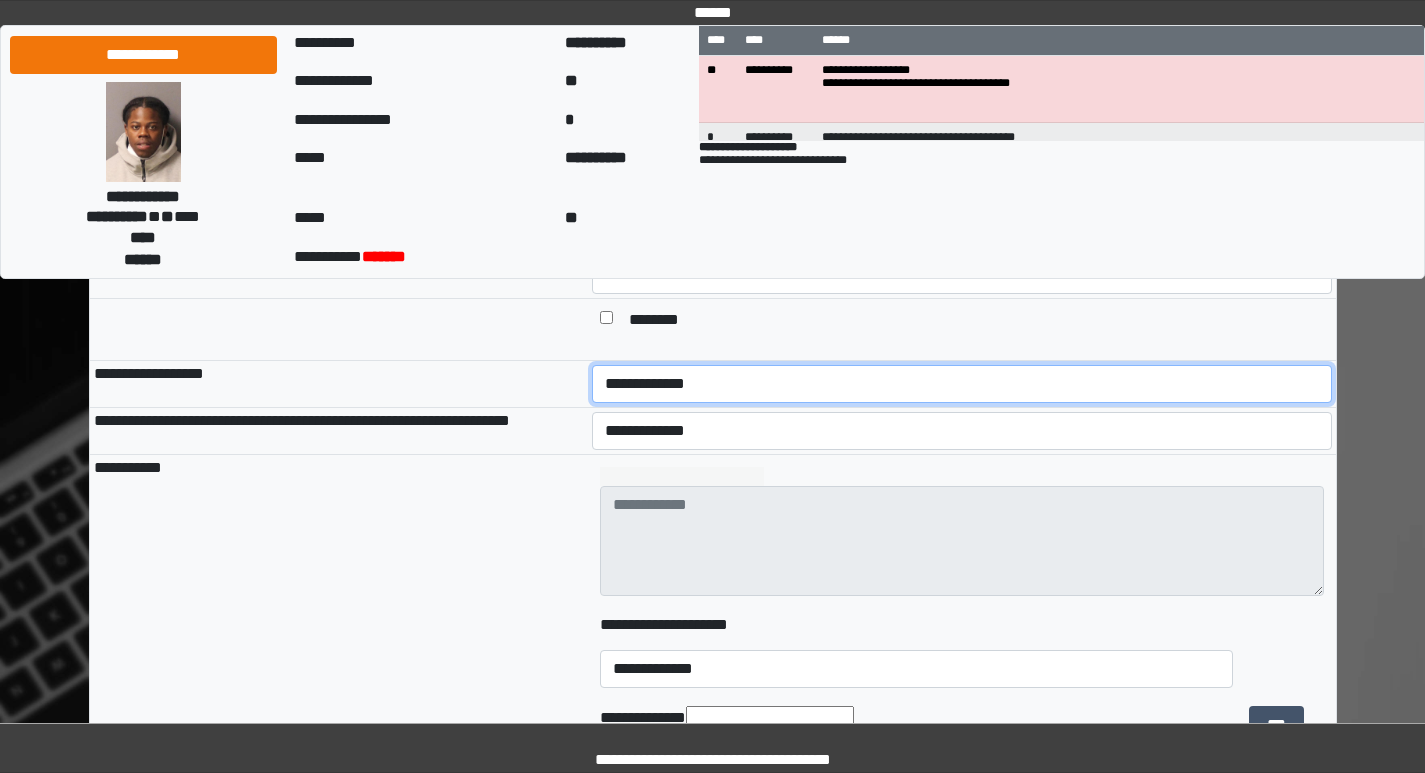 click on "**********" at bounding box center (962, 384) 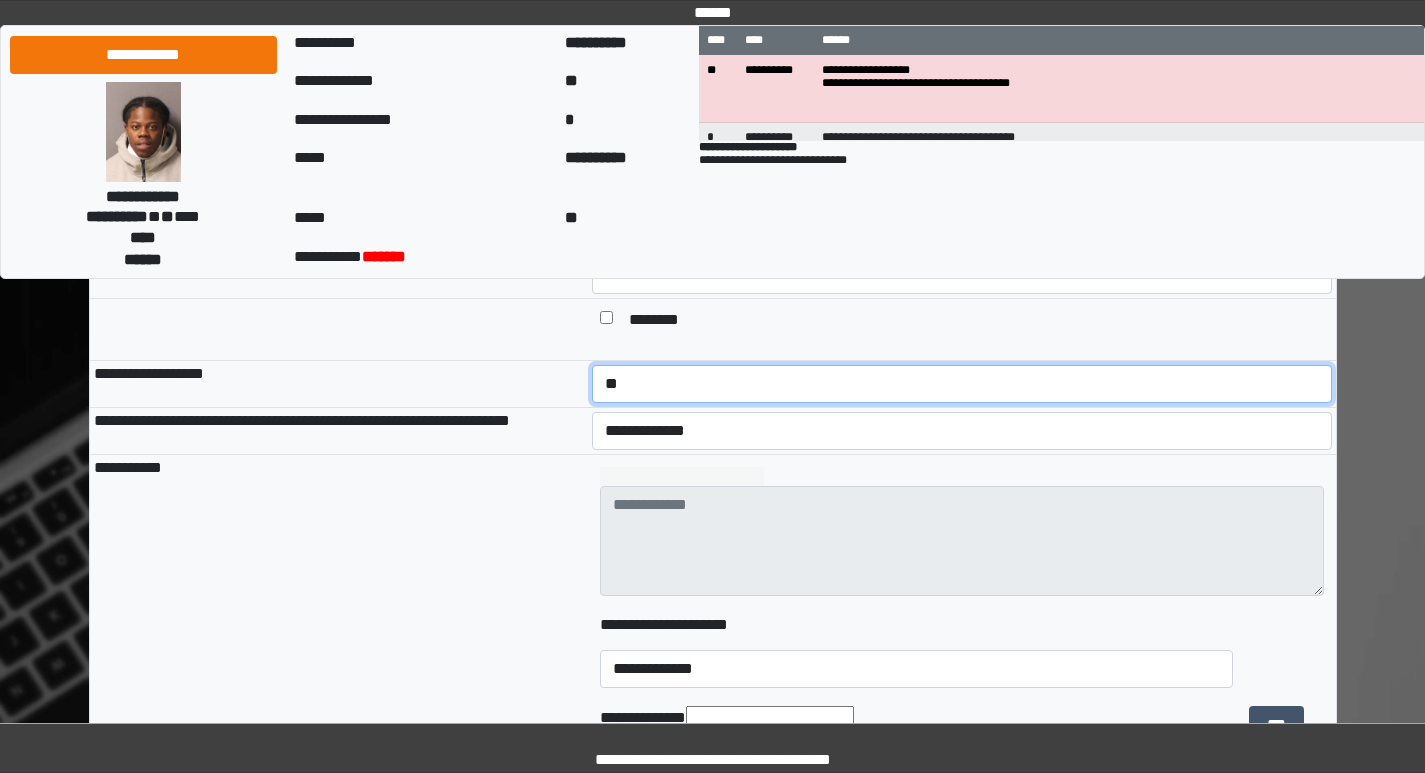 click on "**********" at bounding box center (962, 384) 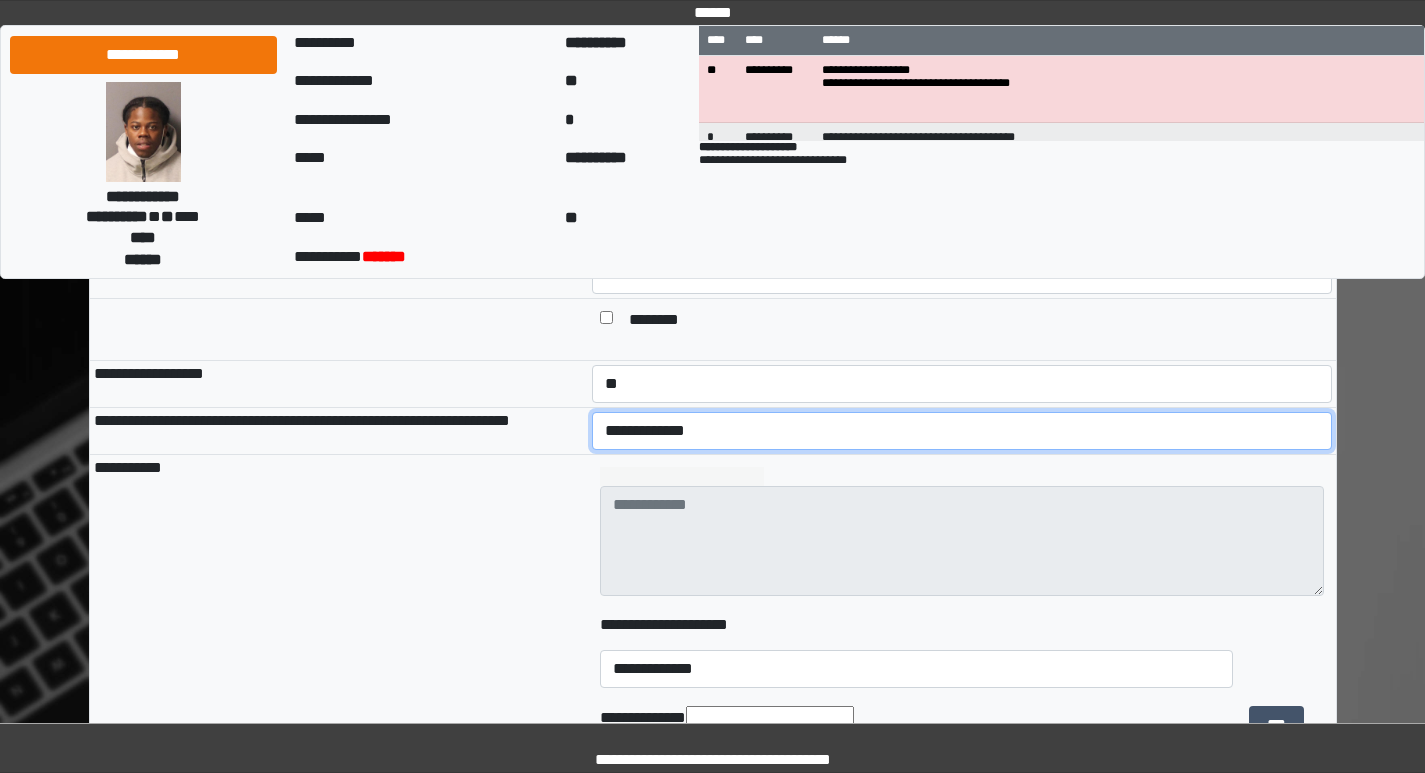 click on "**********" at bounding box center (962, 431) 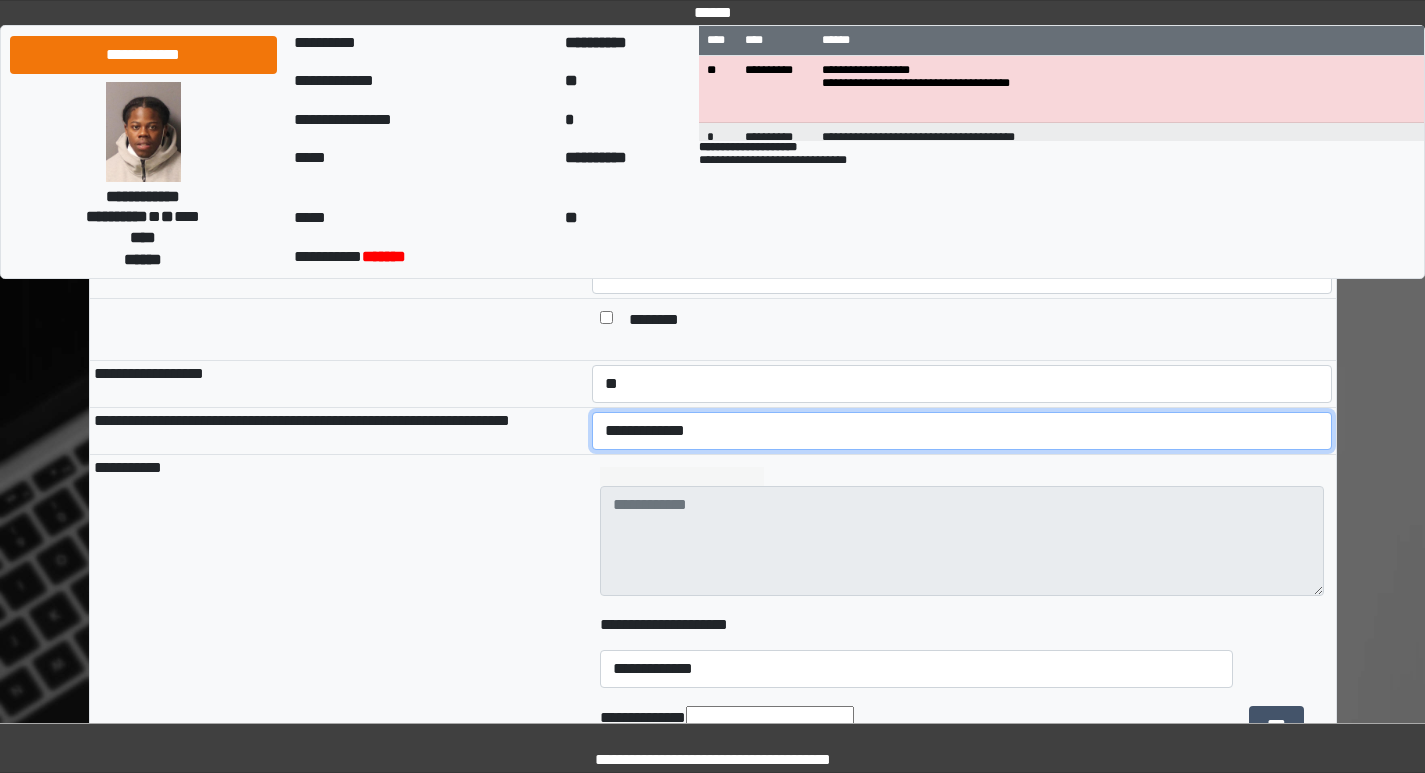 select on "*" 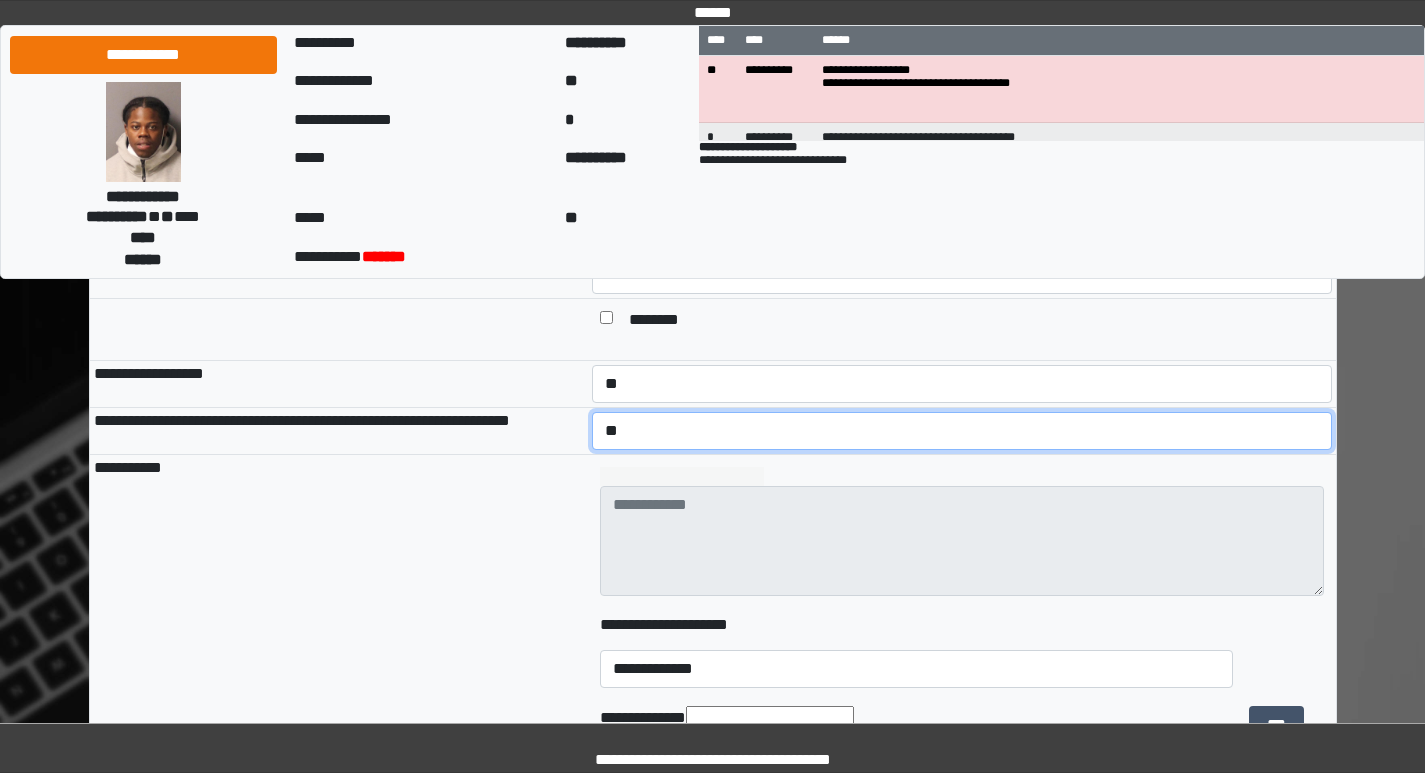 click on "**********" at bounding box center [962, 431] 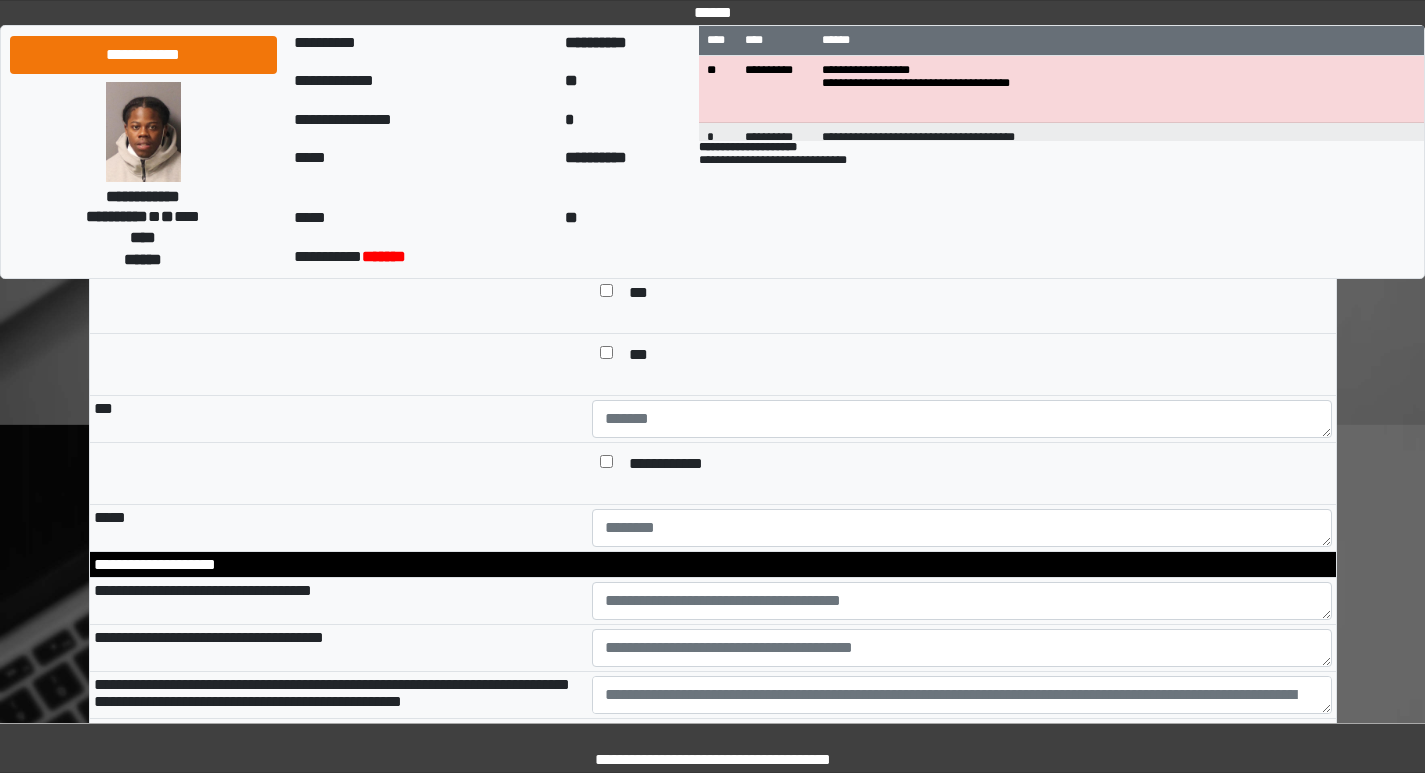 scroll, scrollTop: 2200, scrollLeft: 0, axis: vertical 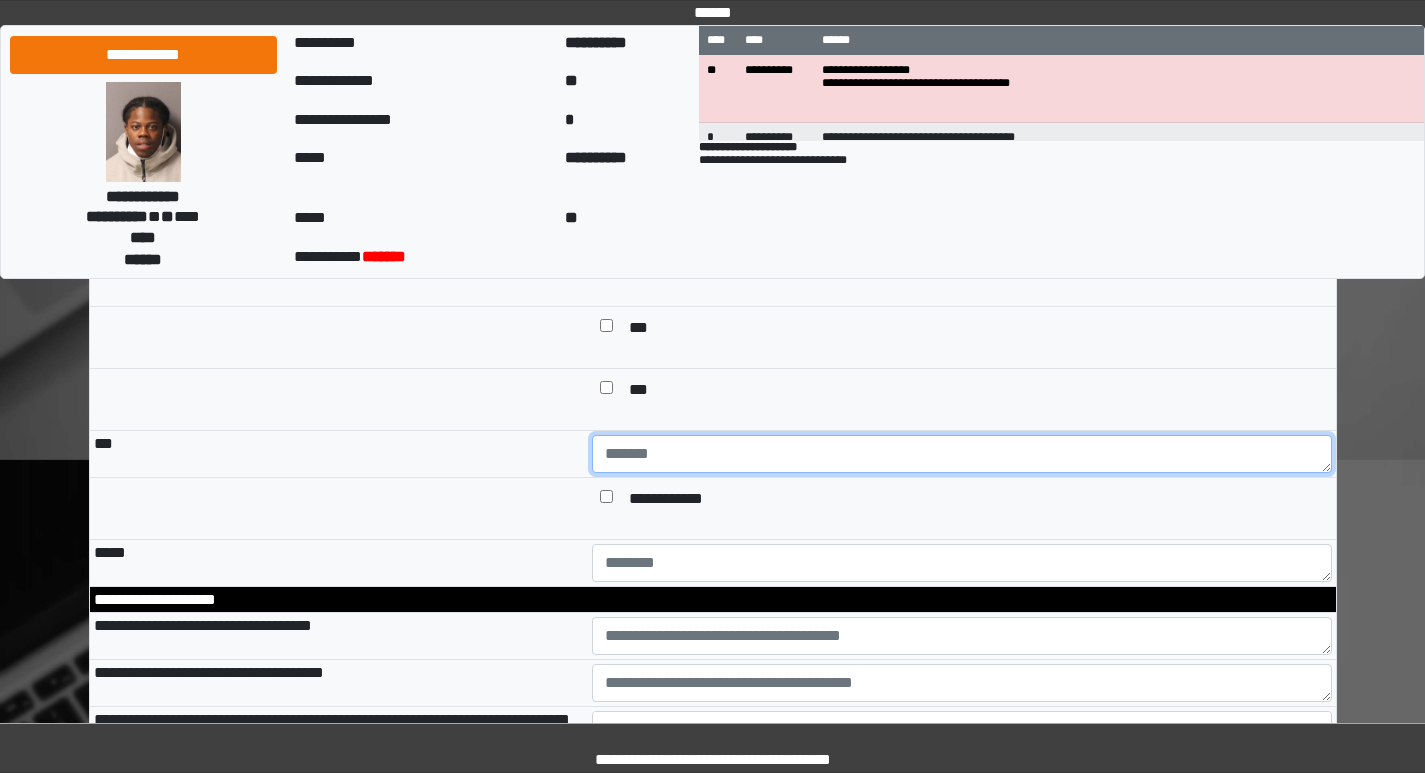 click at bounding box center (962, 454) 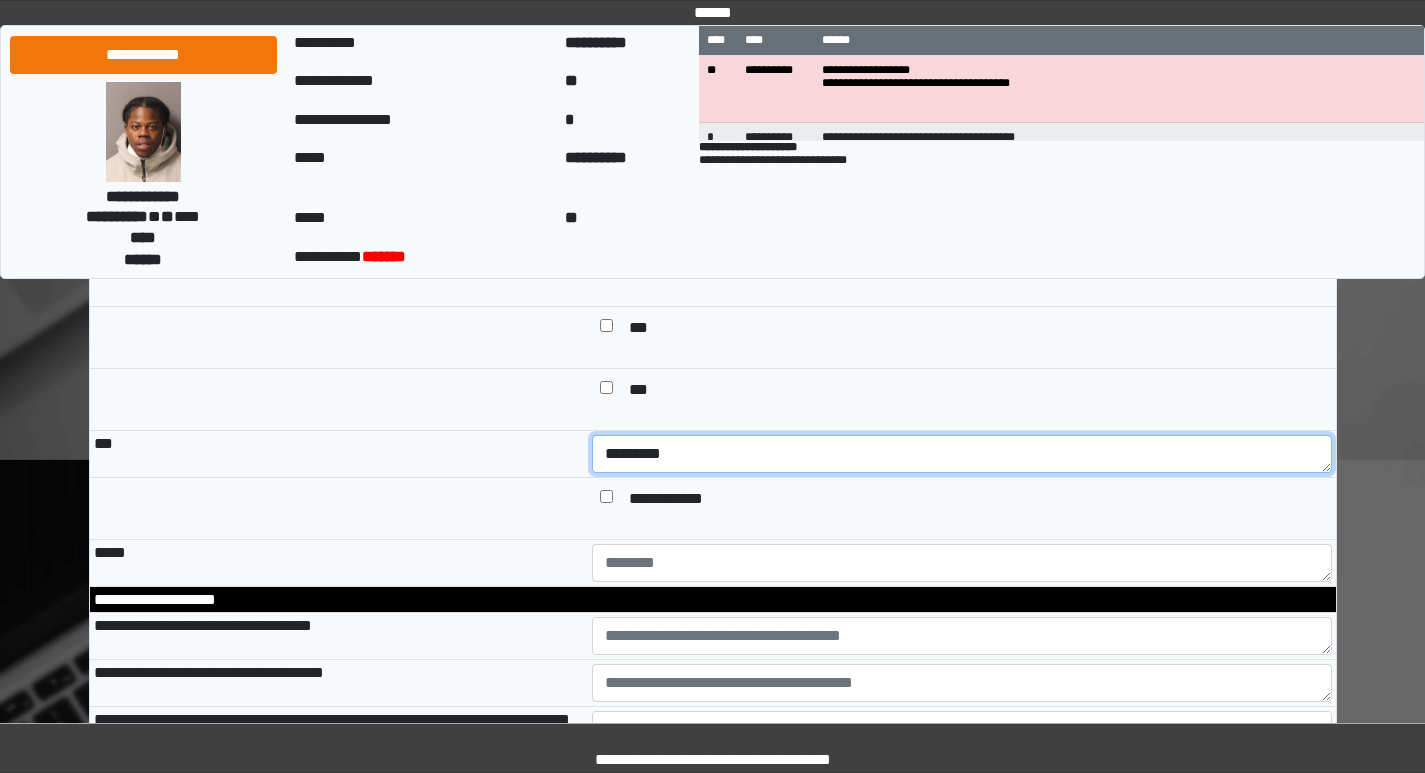 drag, startPoint x: 625, startPoint y: 537, endPoint x: 602, endPoint y: 529, distance: 24.351591 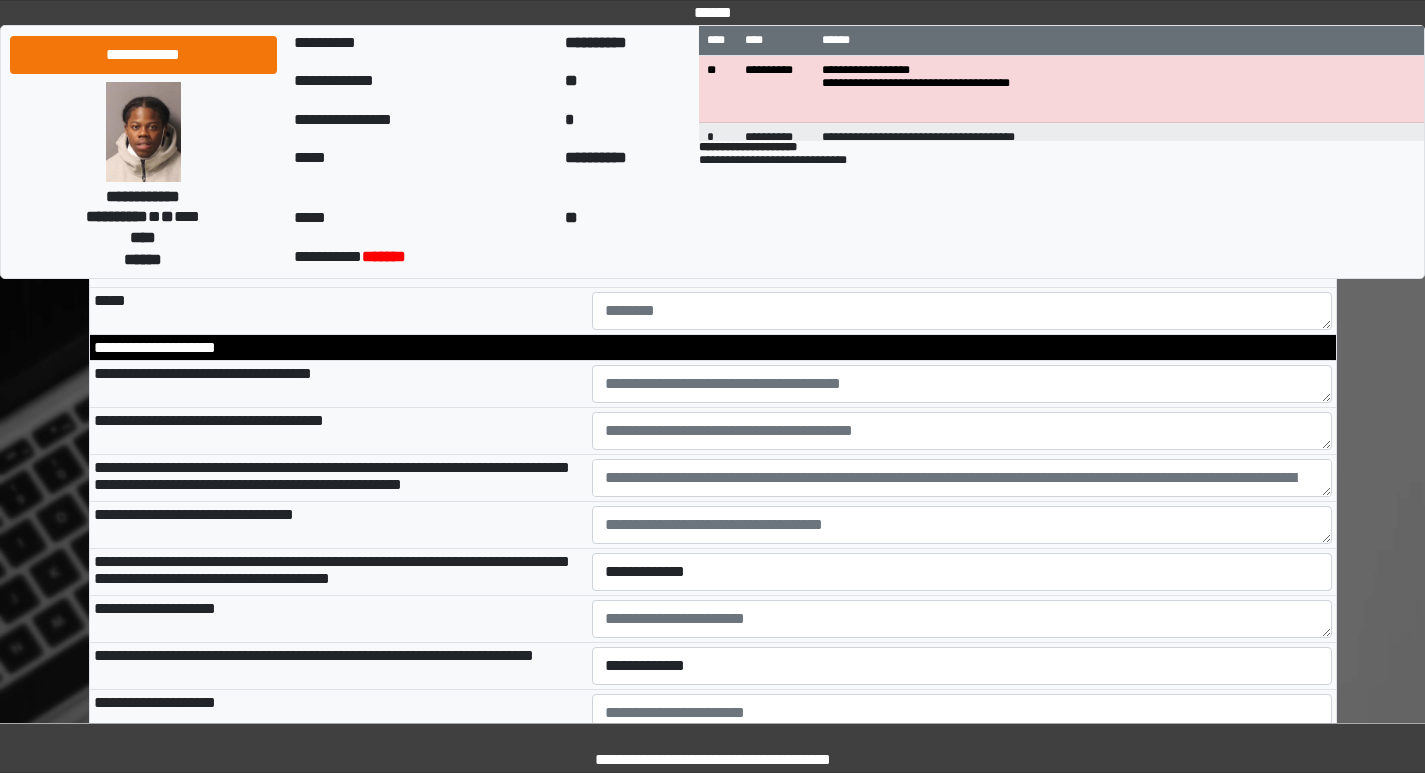 scroll, scrollTop: 2500, scrollLeft: 0, axis: vertical 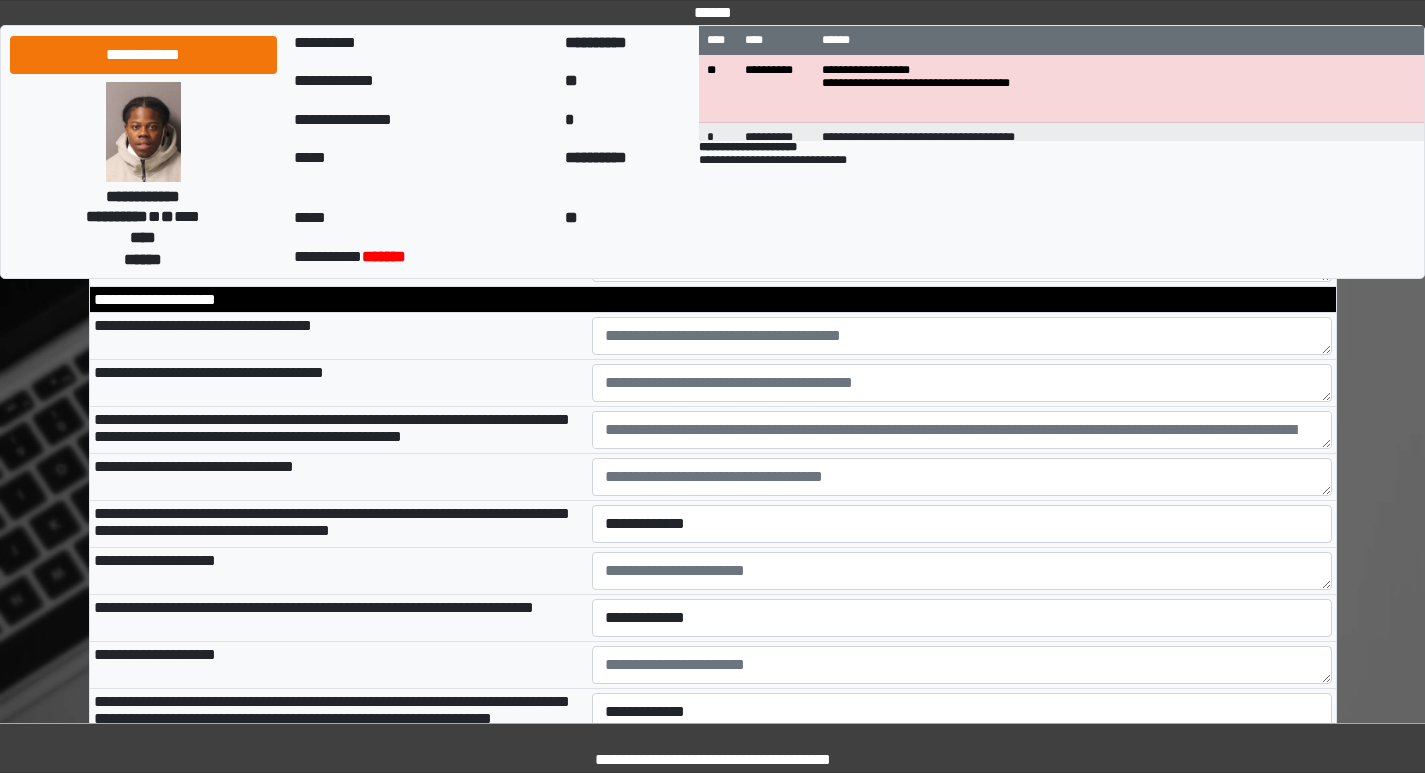 type on "*********" 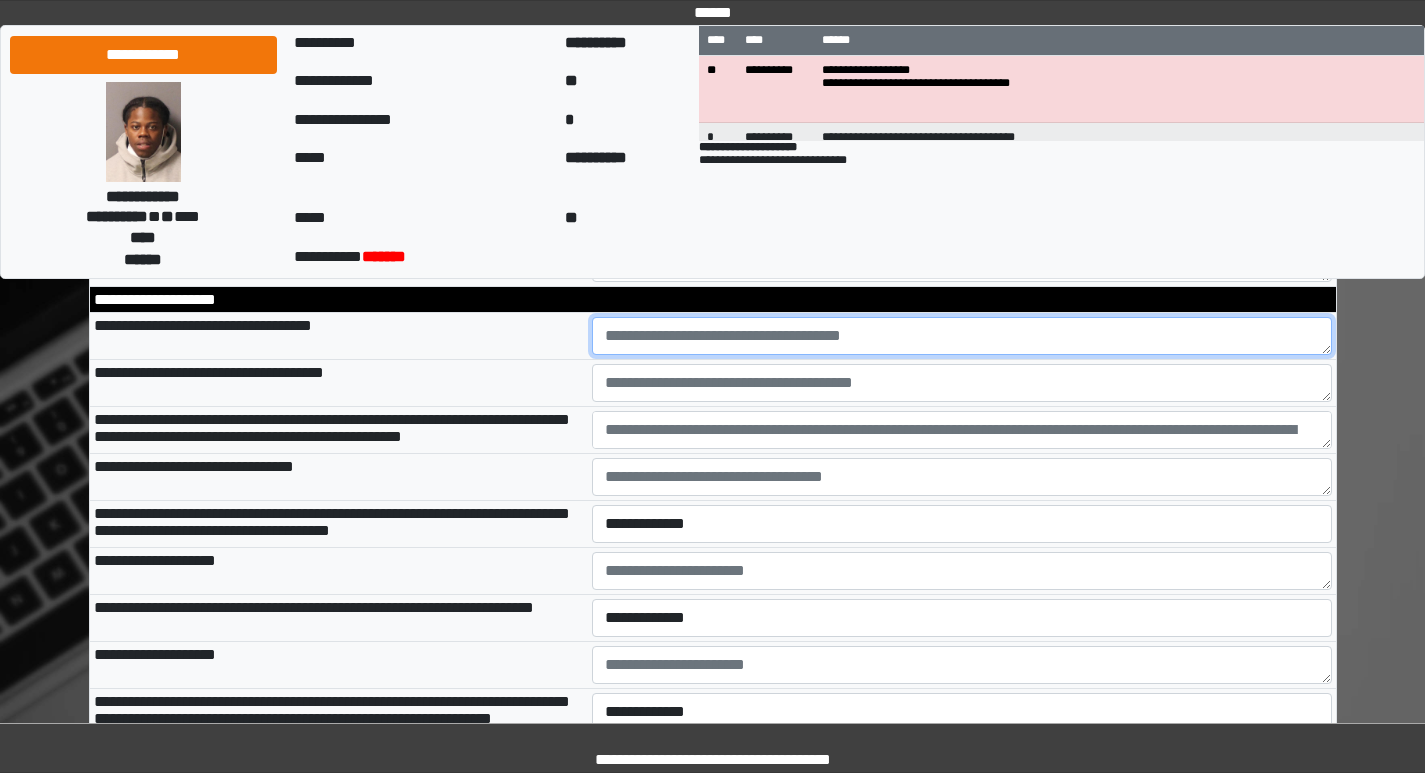 click at bounding box center [962, 336] 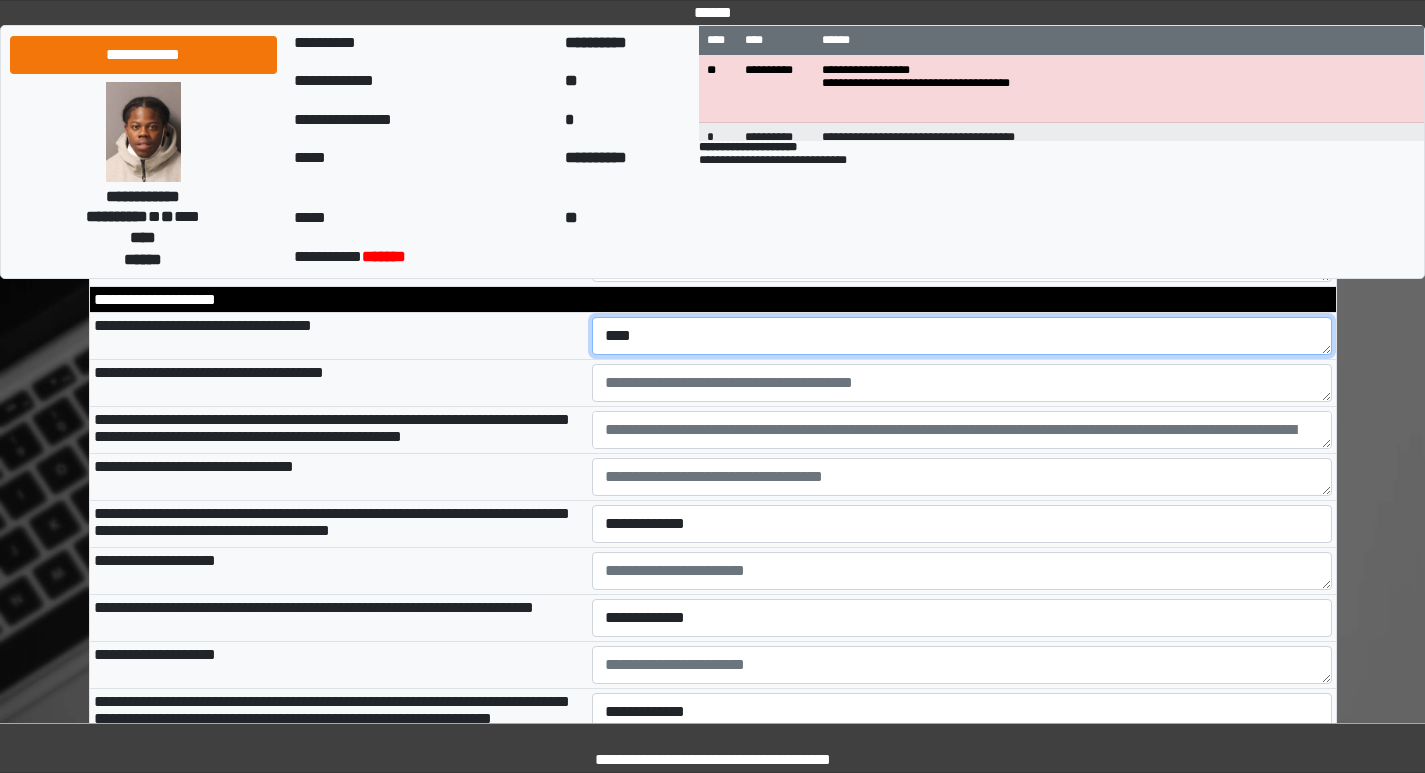 type on "****" 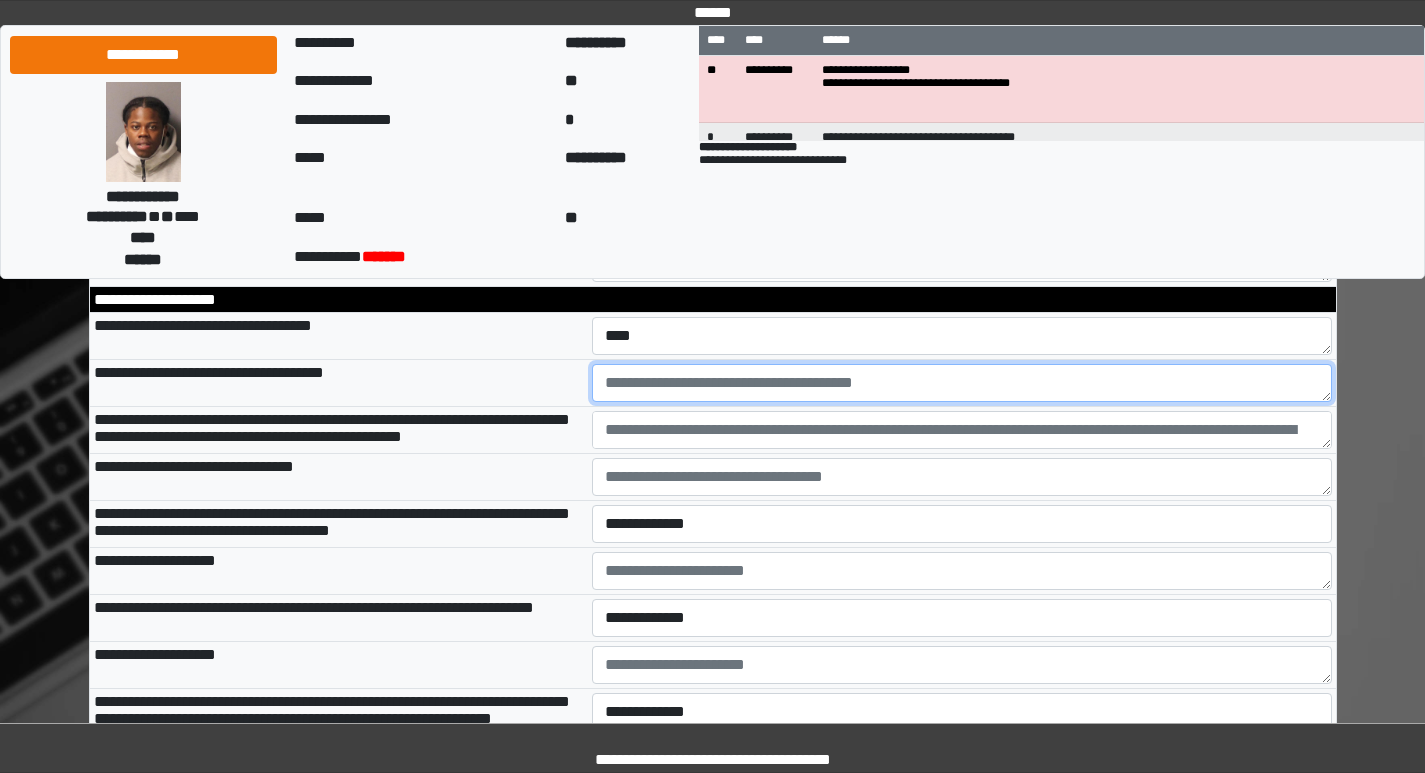 click at bounding box center (962, 383) 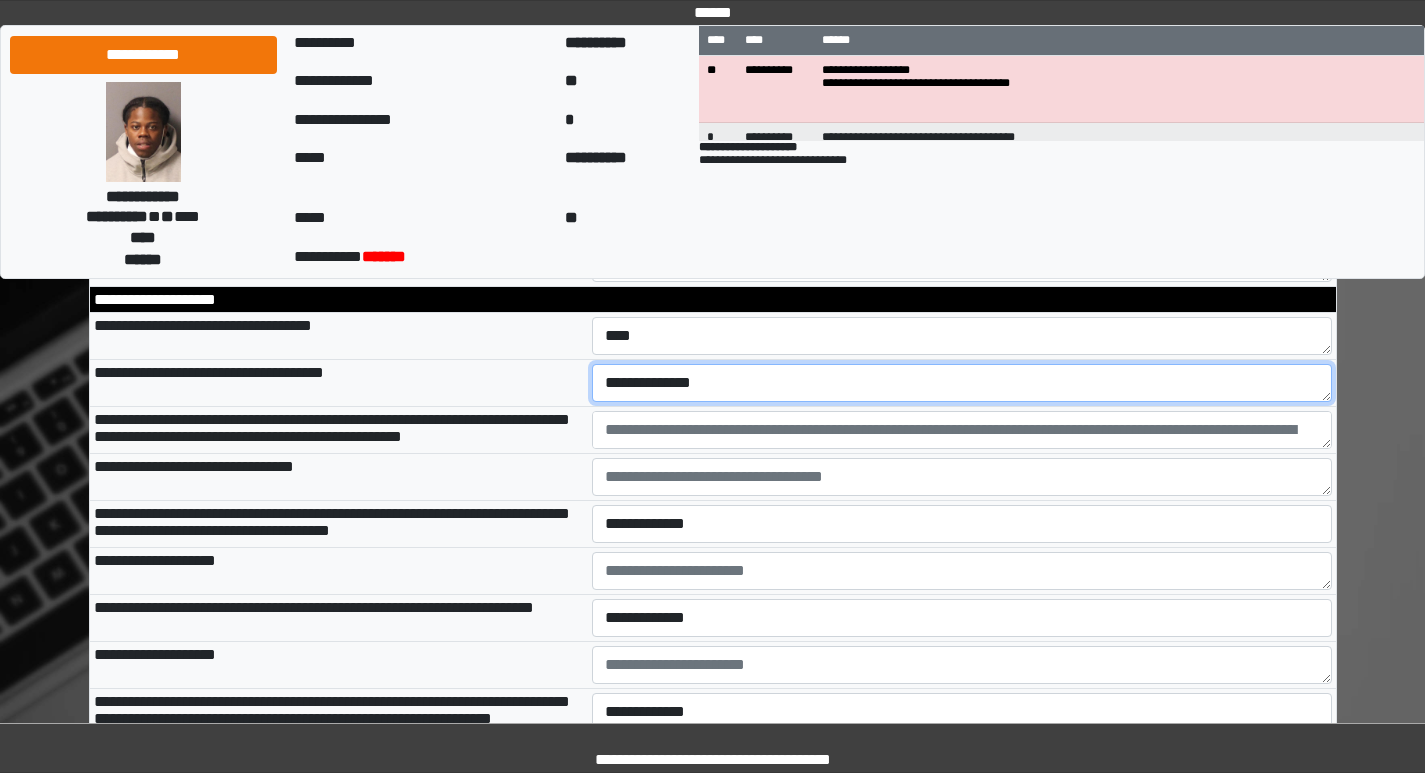 type on "**********" 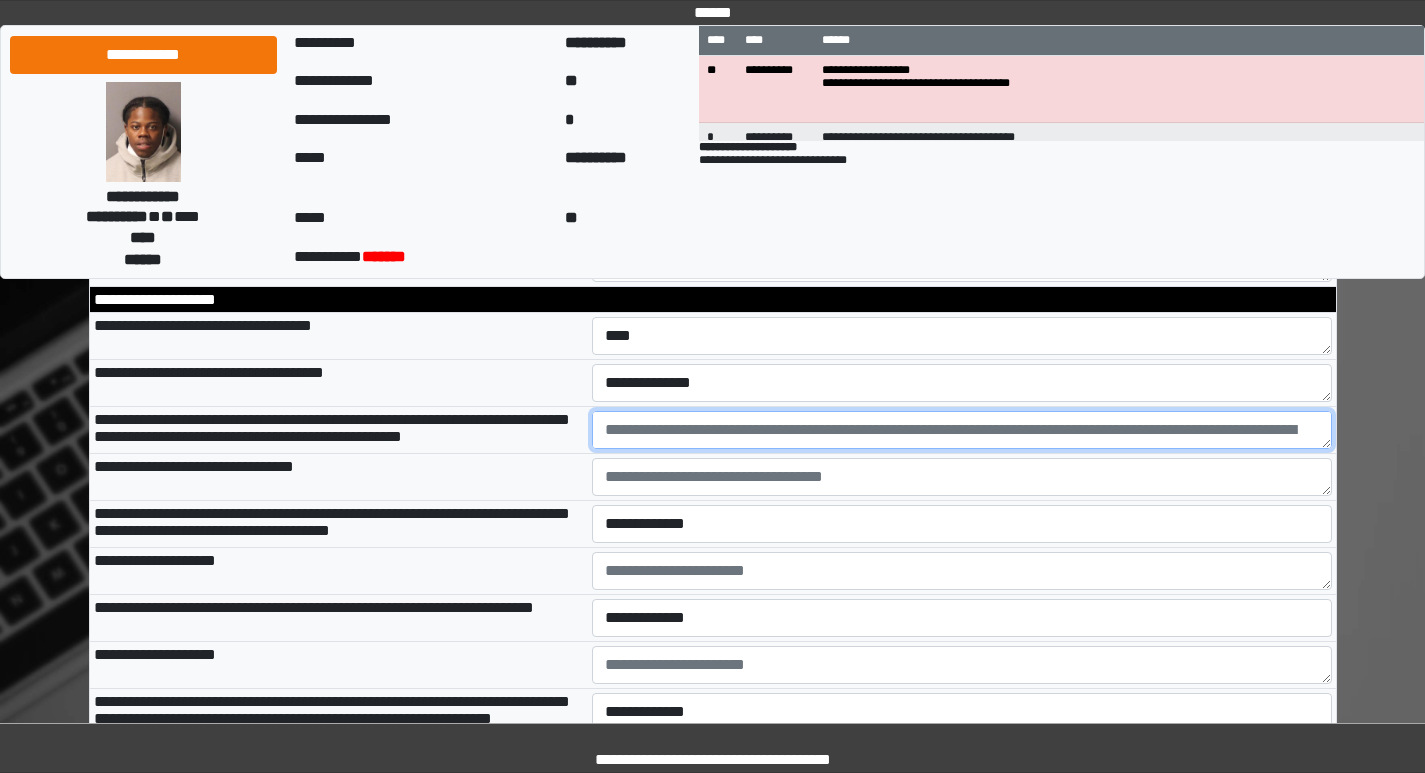 click at bounding box center (962, 430) 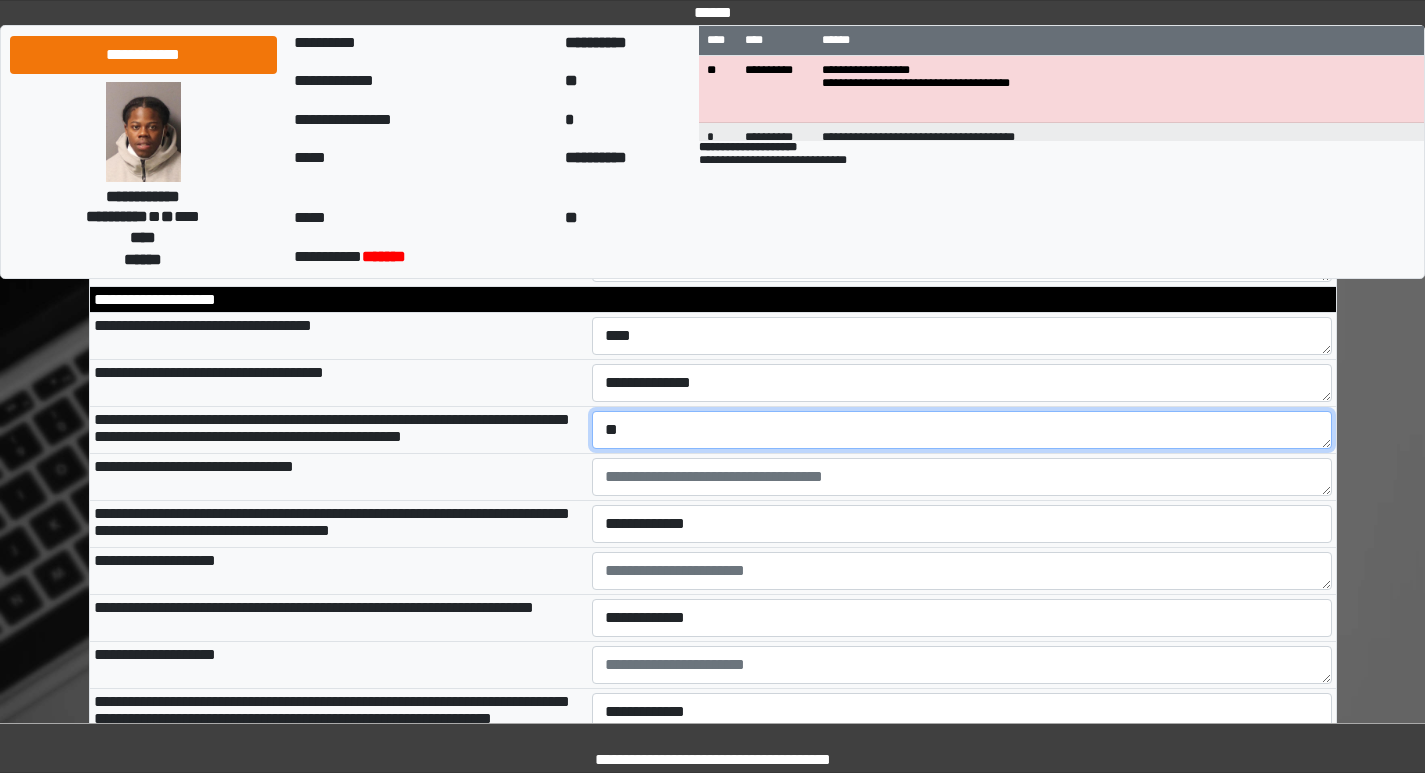 type on "*" 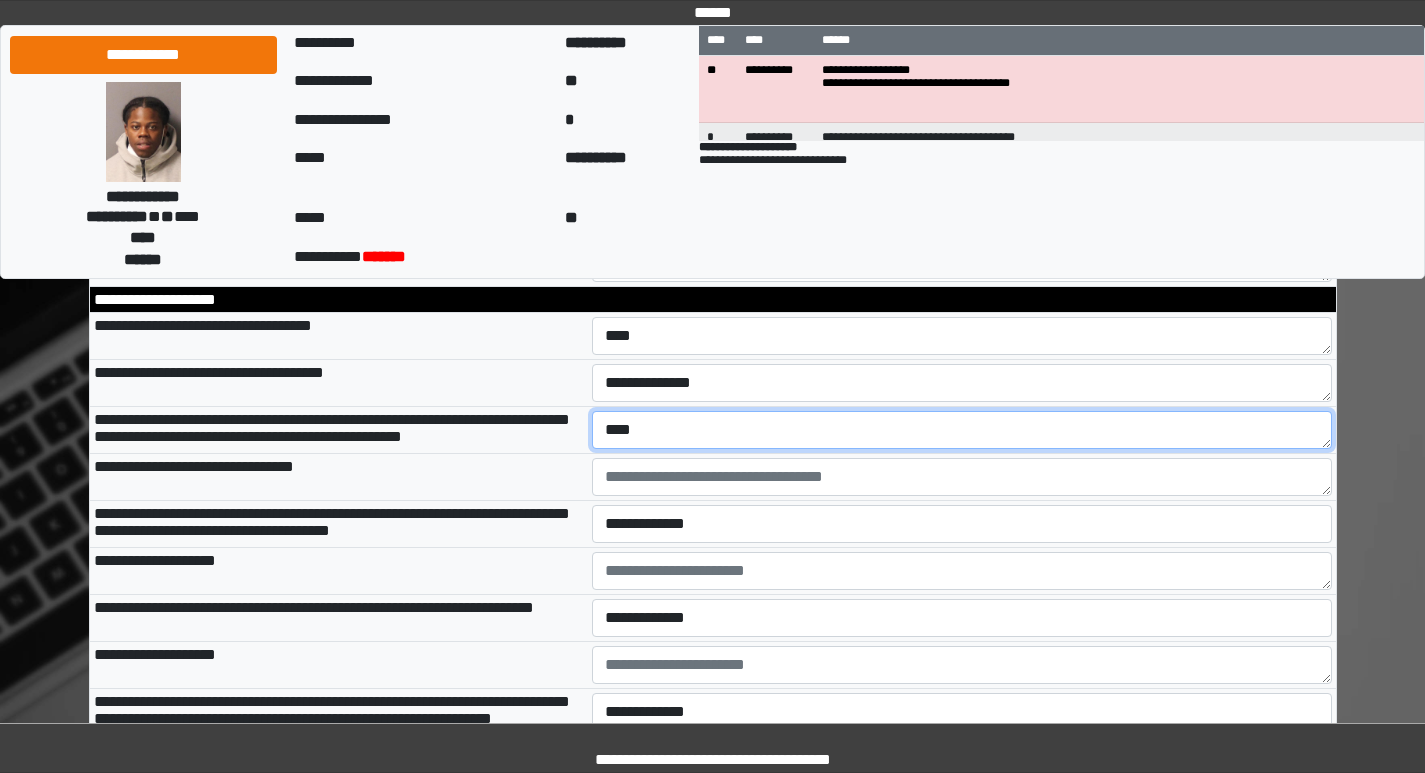 type on "****" 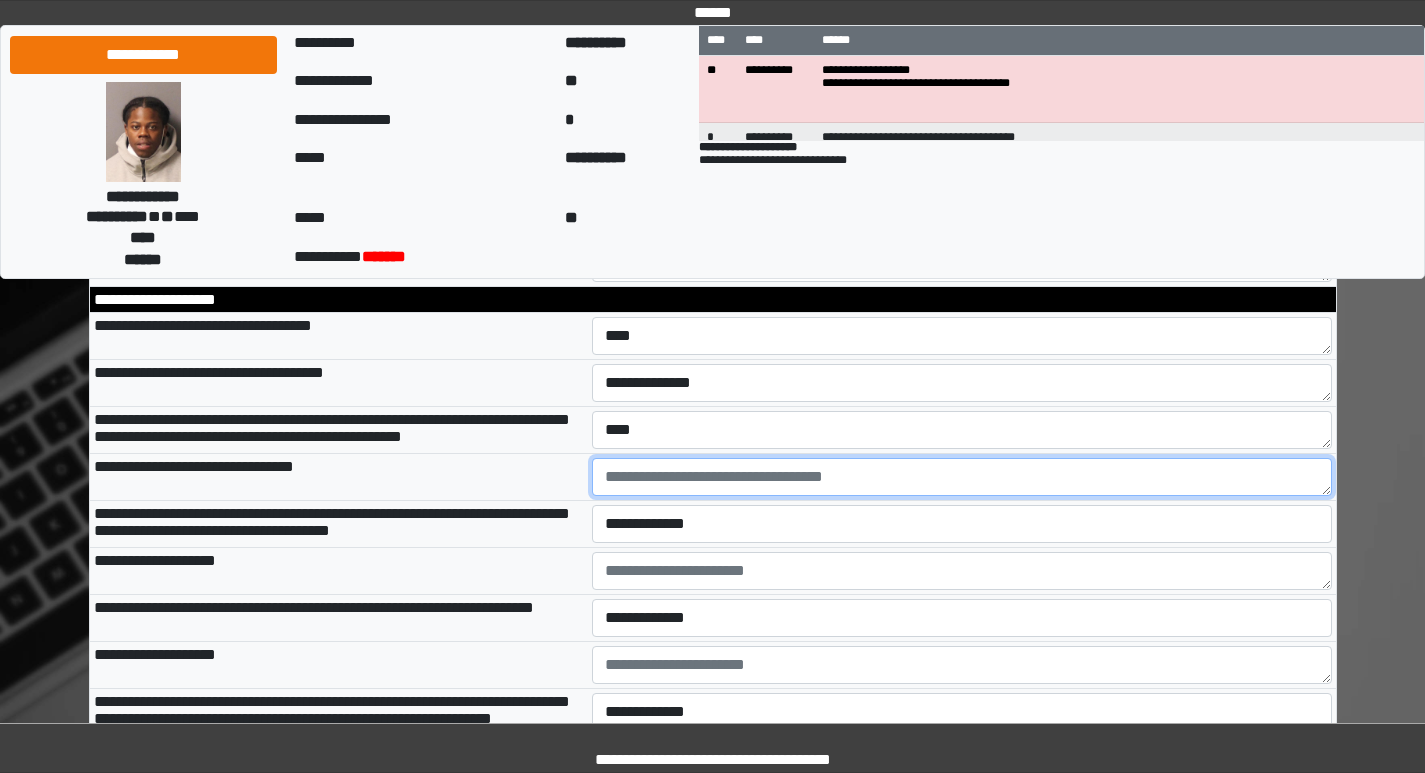 click at bounding box center [962, 477] 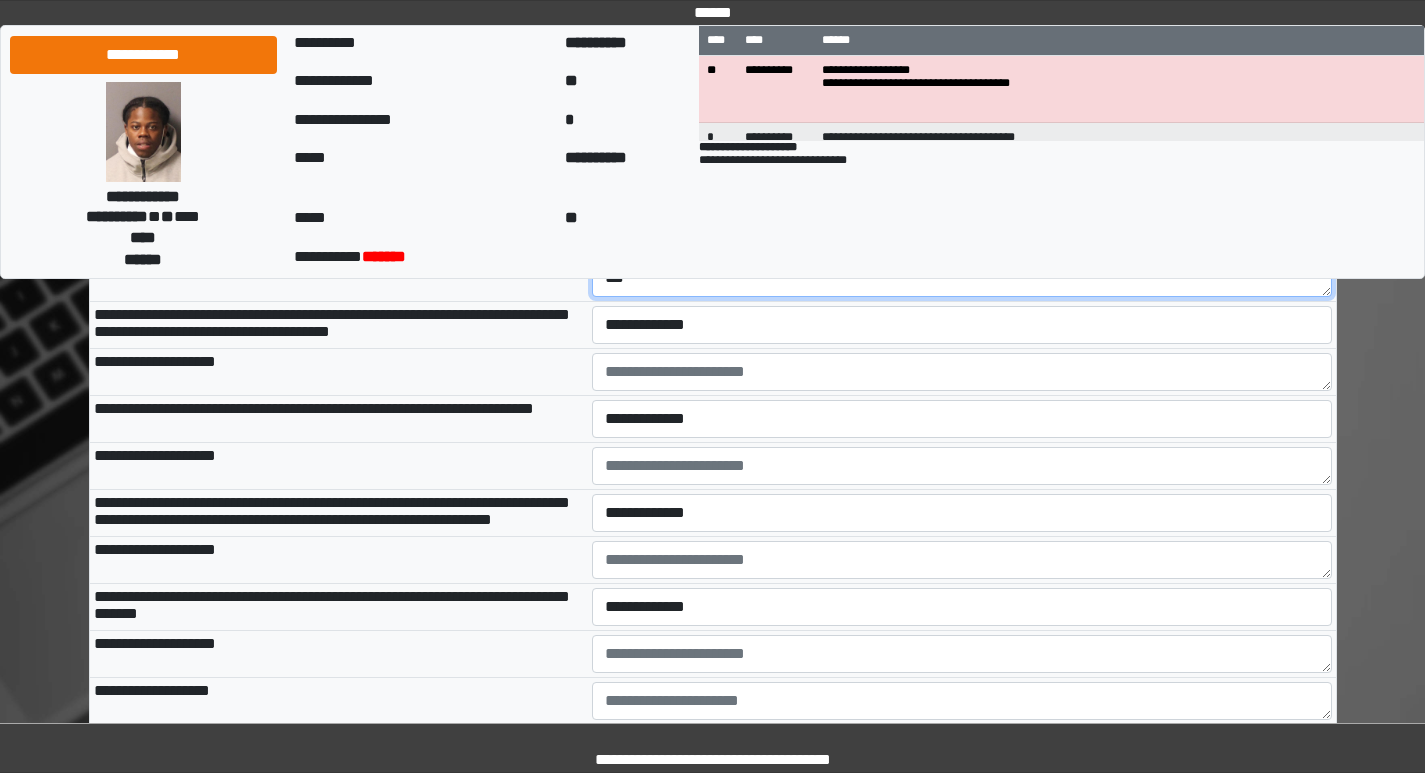 scroll, scrollTop: 2700, scrollLeft: 0, axis: vertical 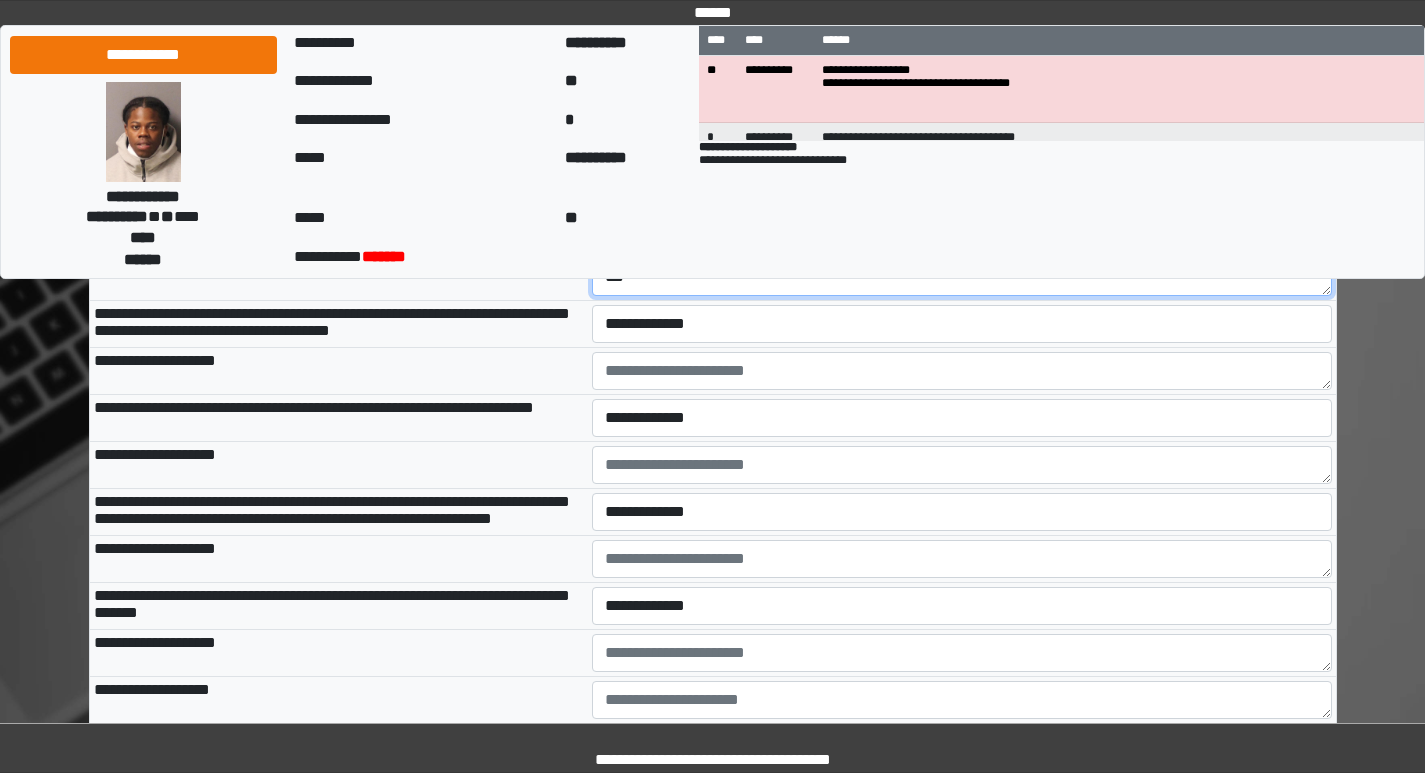 type on "***" 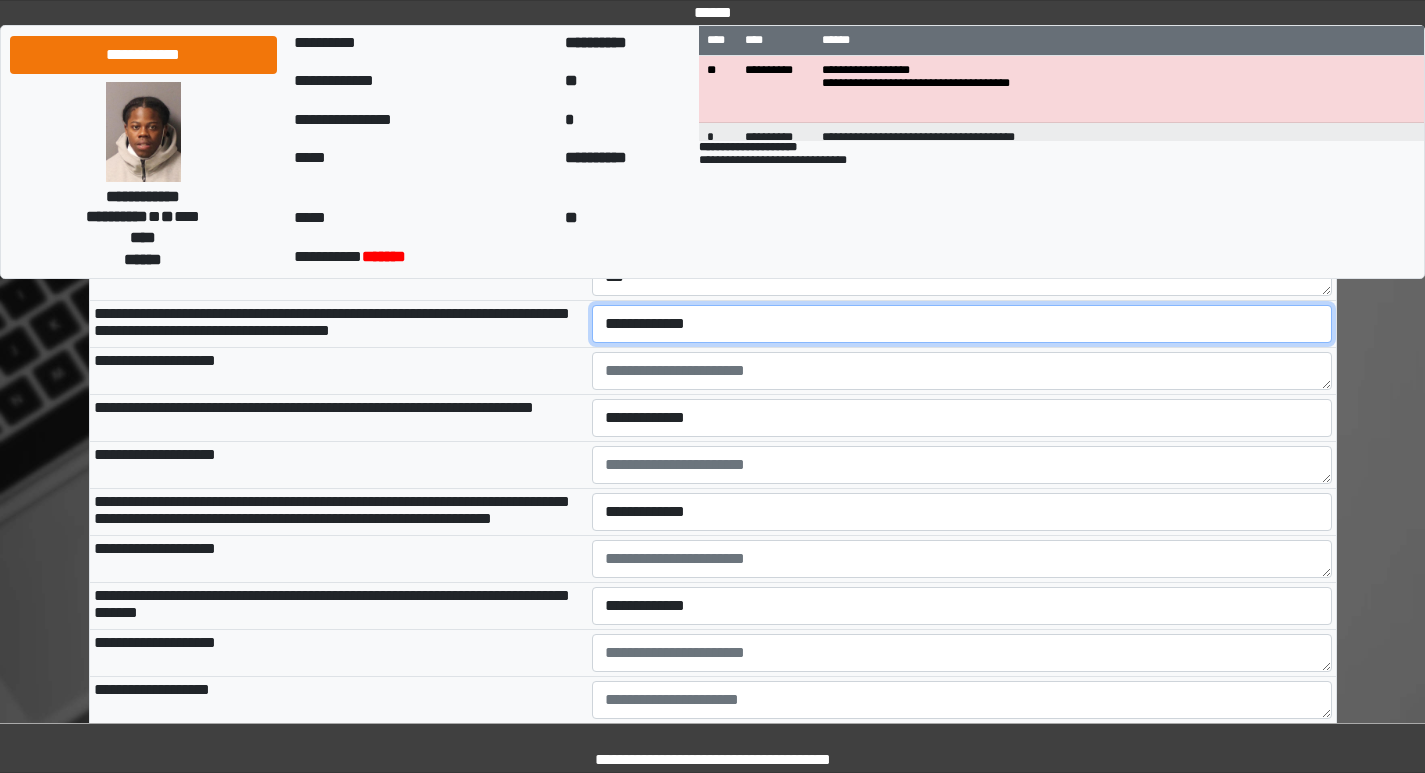 click on "**********" at bounding box center (962, 324) 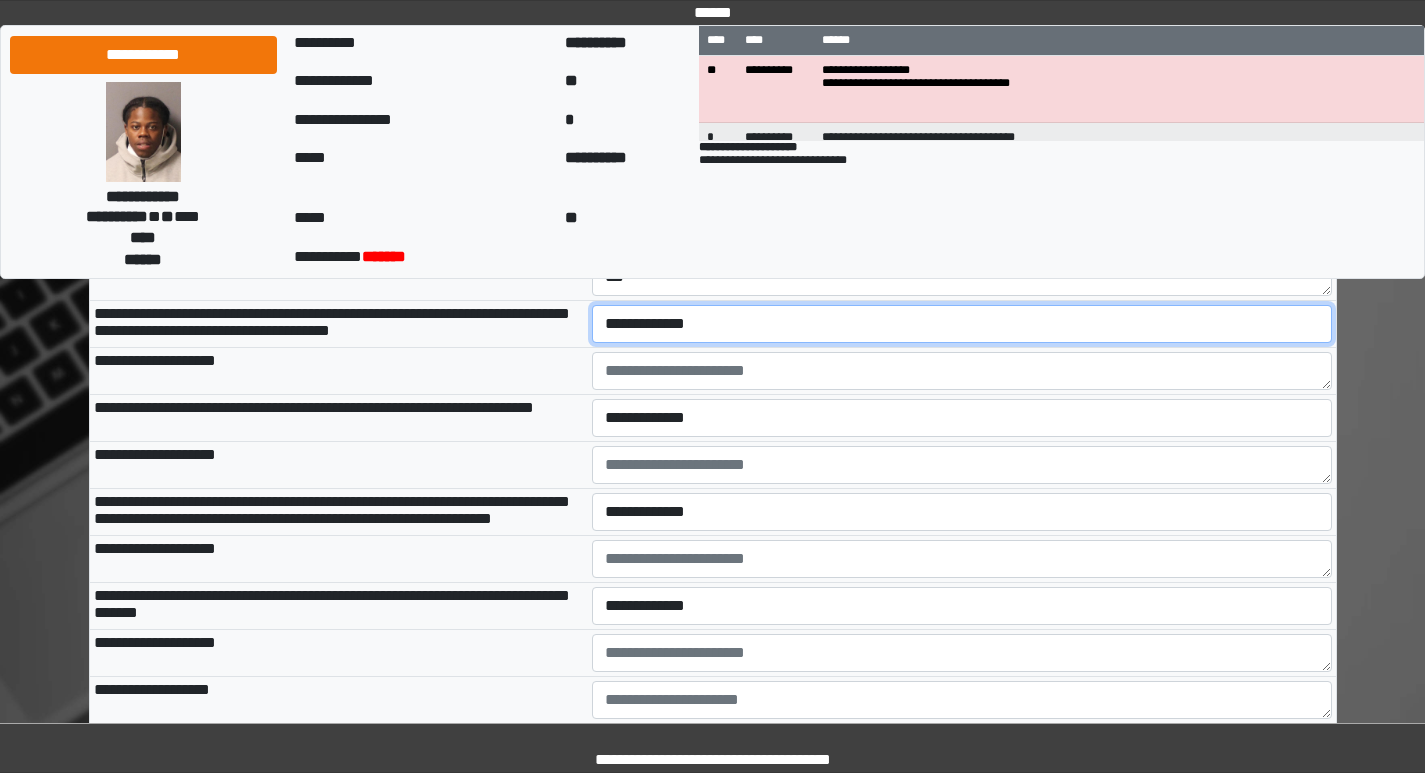 select on "*" 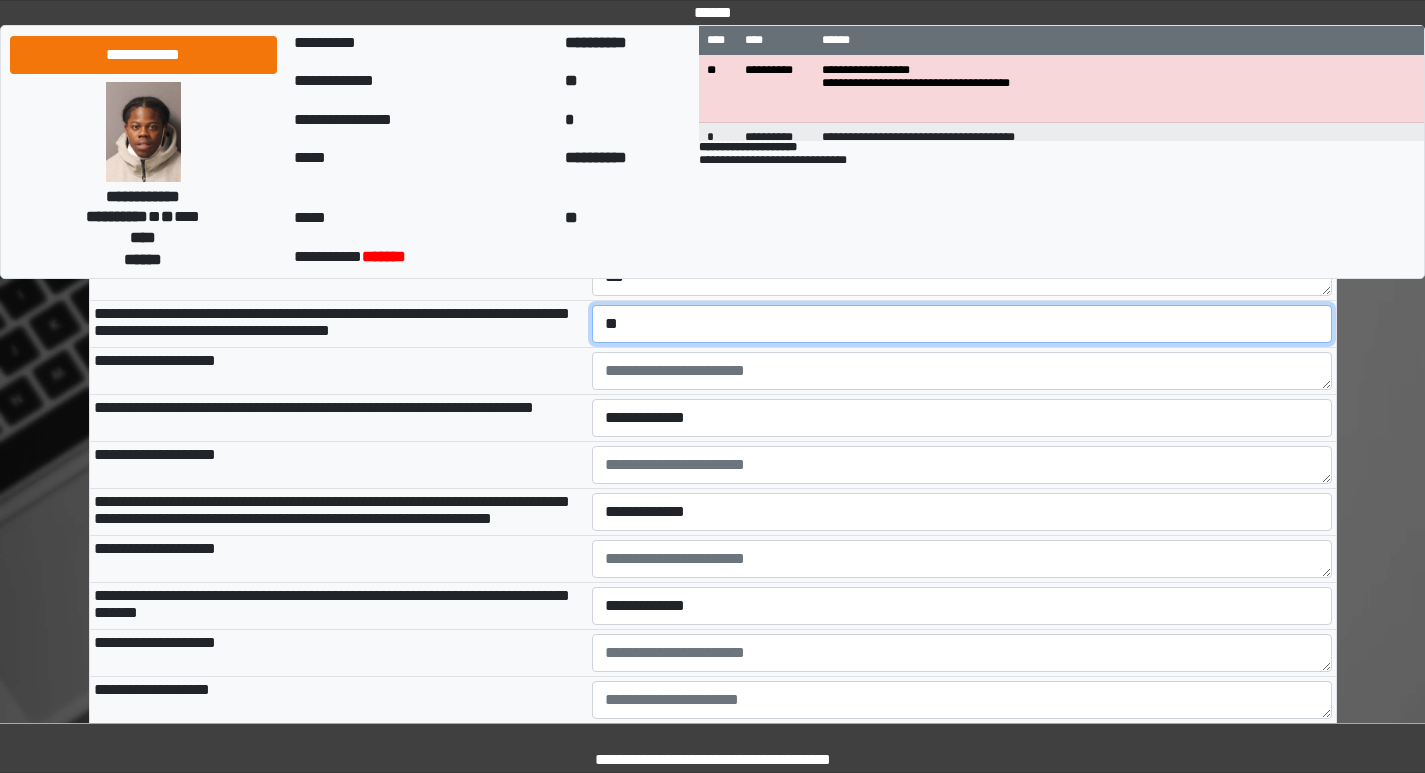 click on "**********" at bounding box center (962, 324) 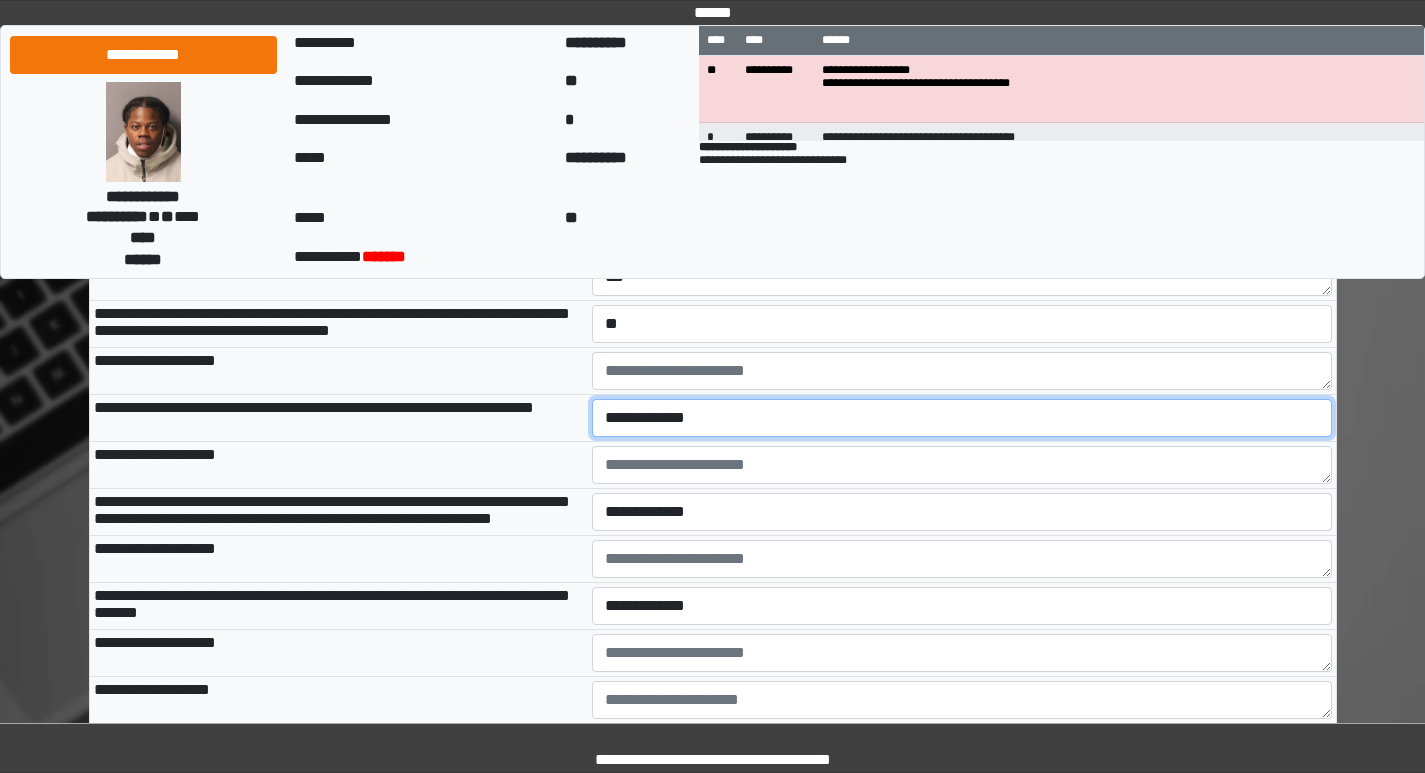 click on "**********" at bounding box center (962, 418) 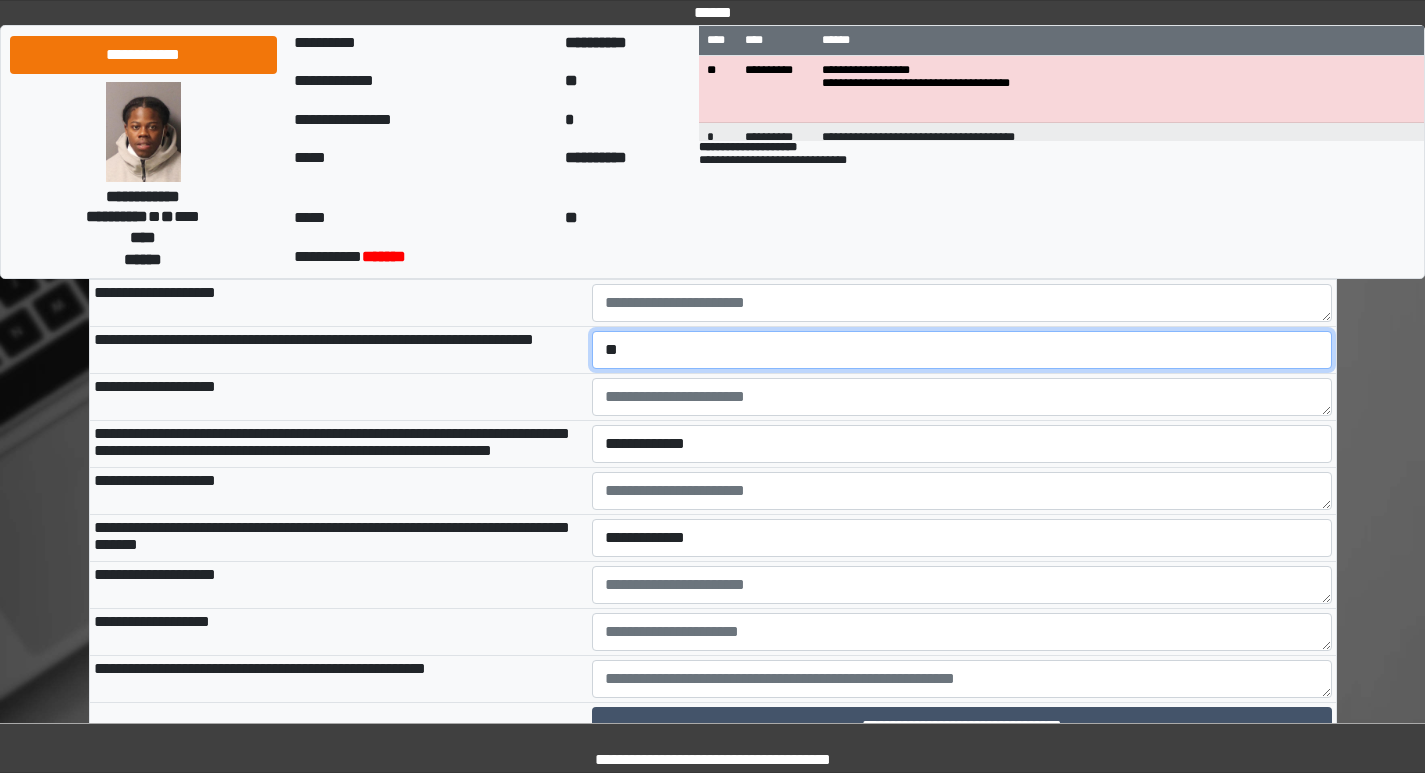 scroll, scrollTop: 2800, scrollLeft: 0, axis: vertical 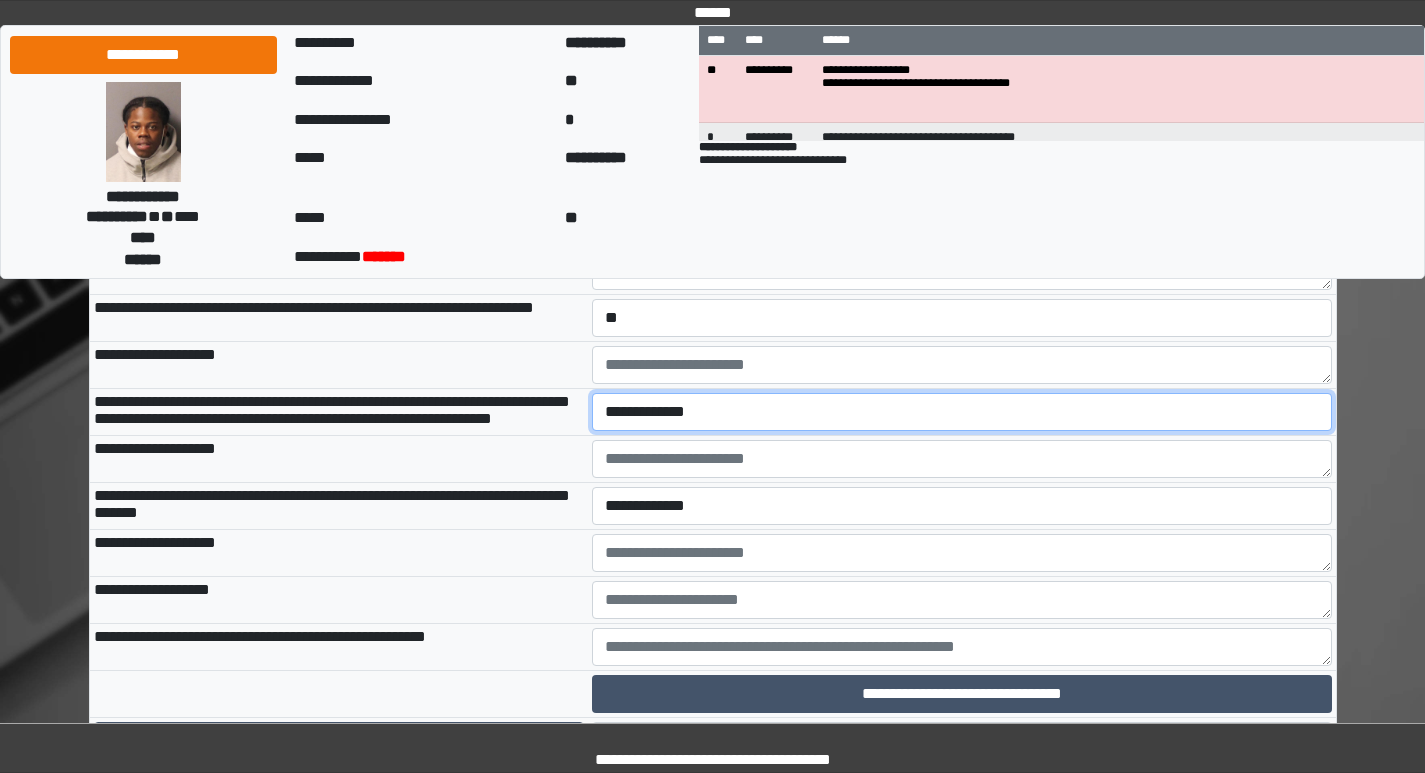 click on "**********" at bounding box center [962, 412] 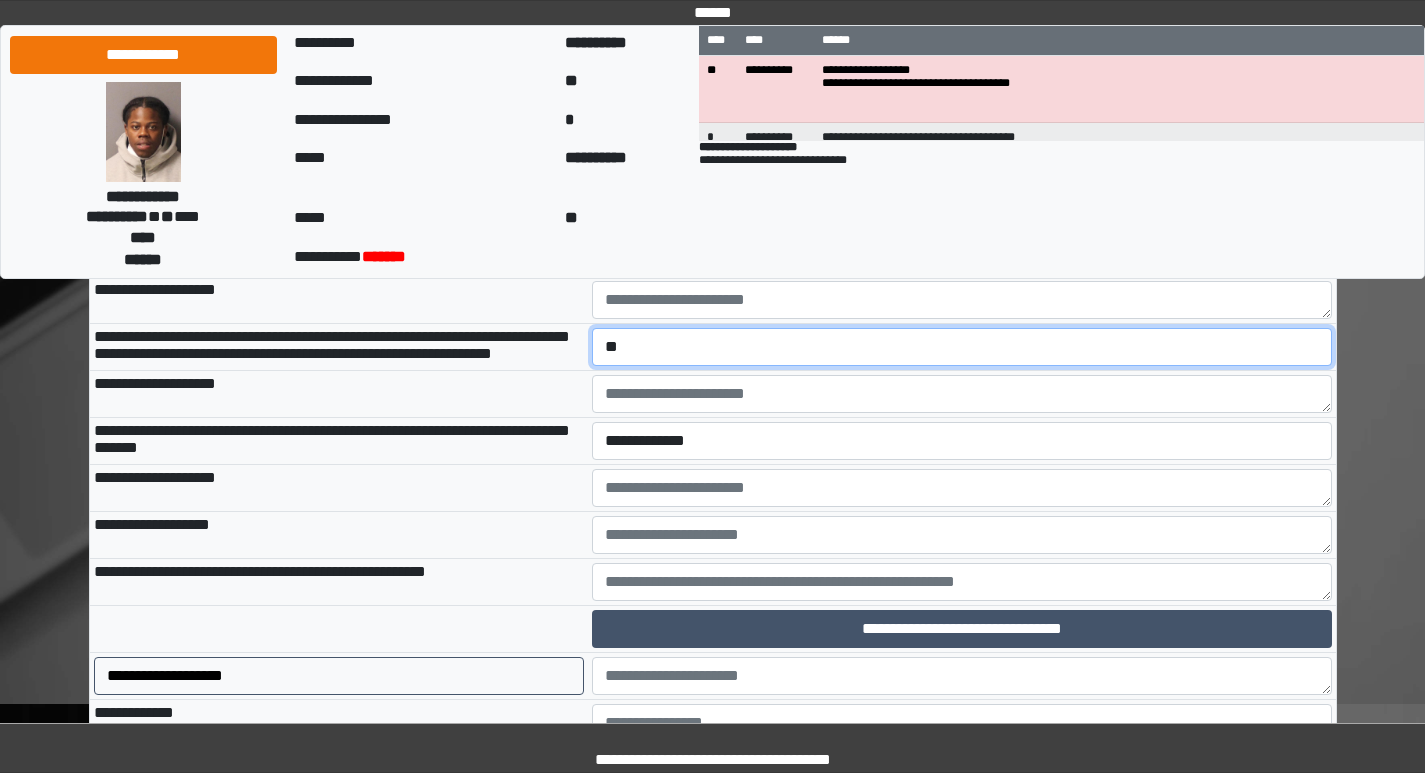 scroll, scrollTop: 2900, scrollLeft: 0, axis: vertical 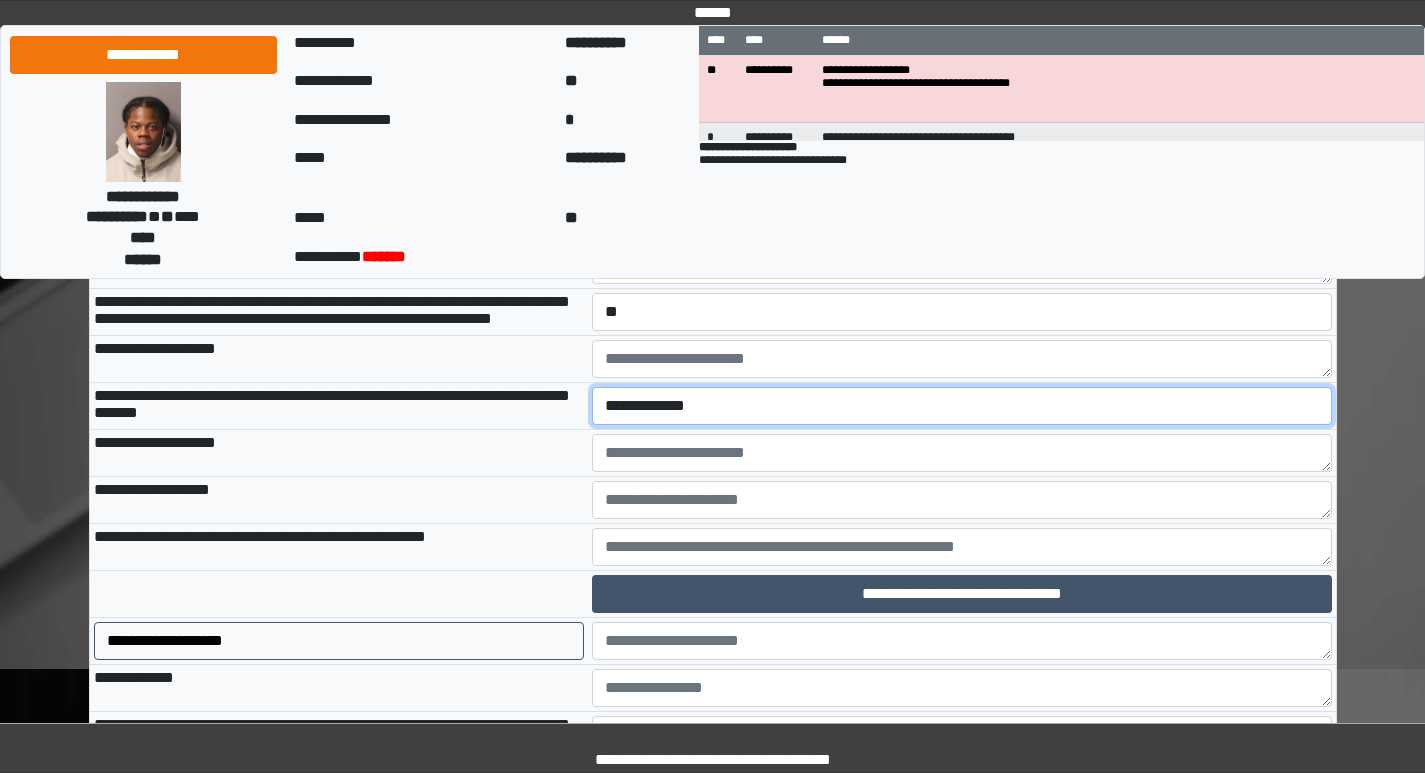 click on "**********" at bounding box center (962, 406) 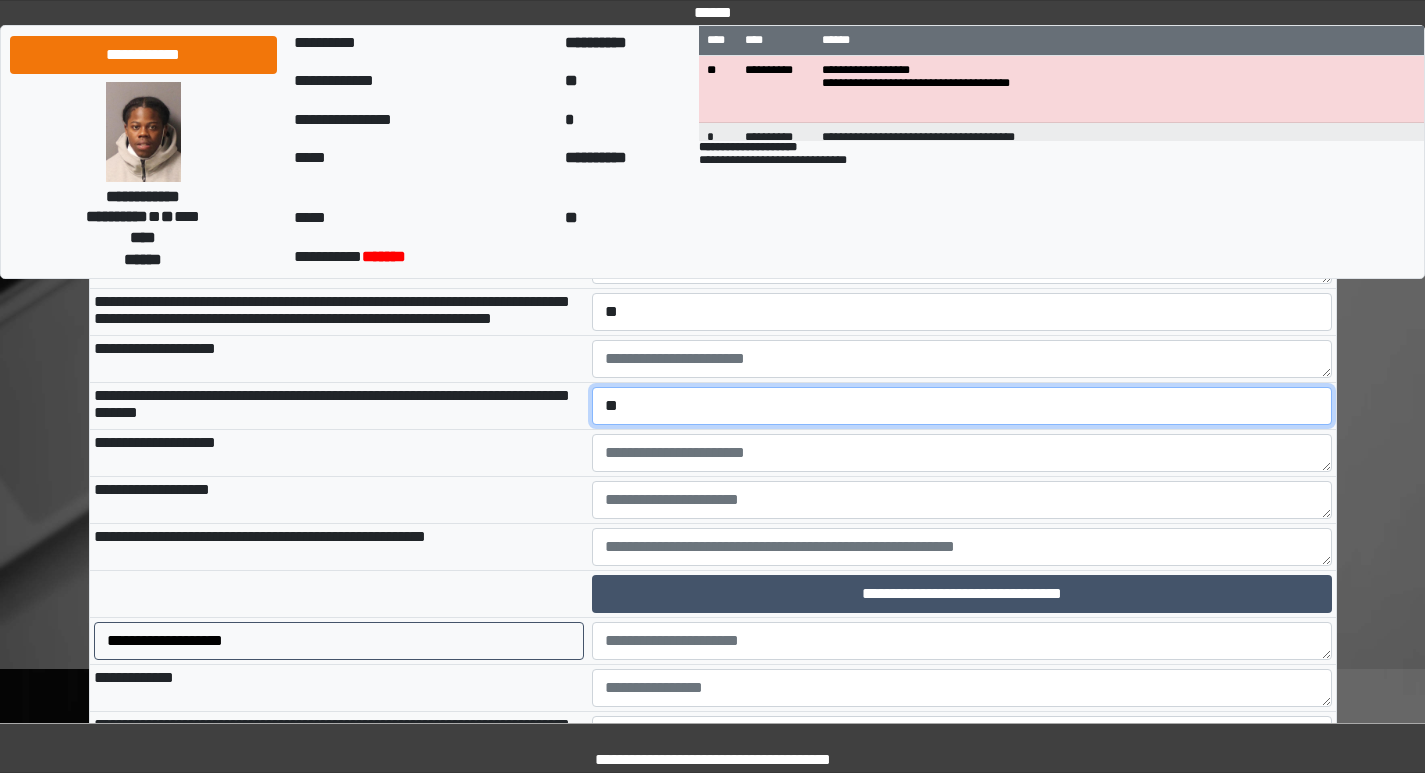 click on "**********" at bounding box center (962, 406) 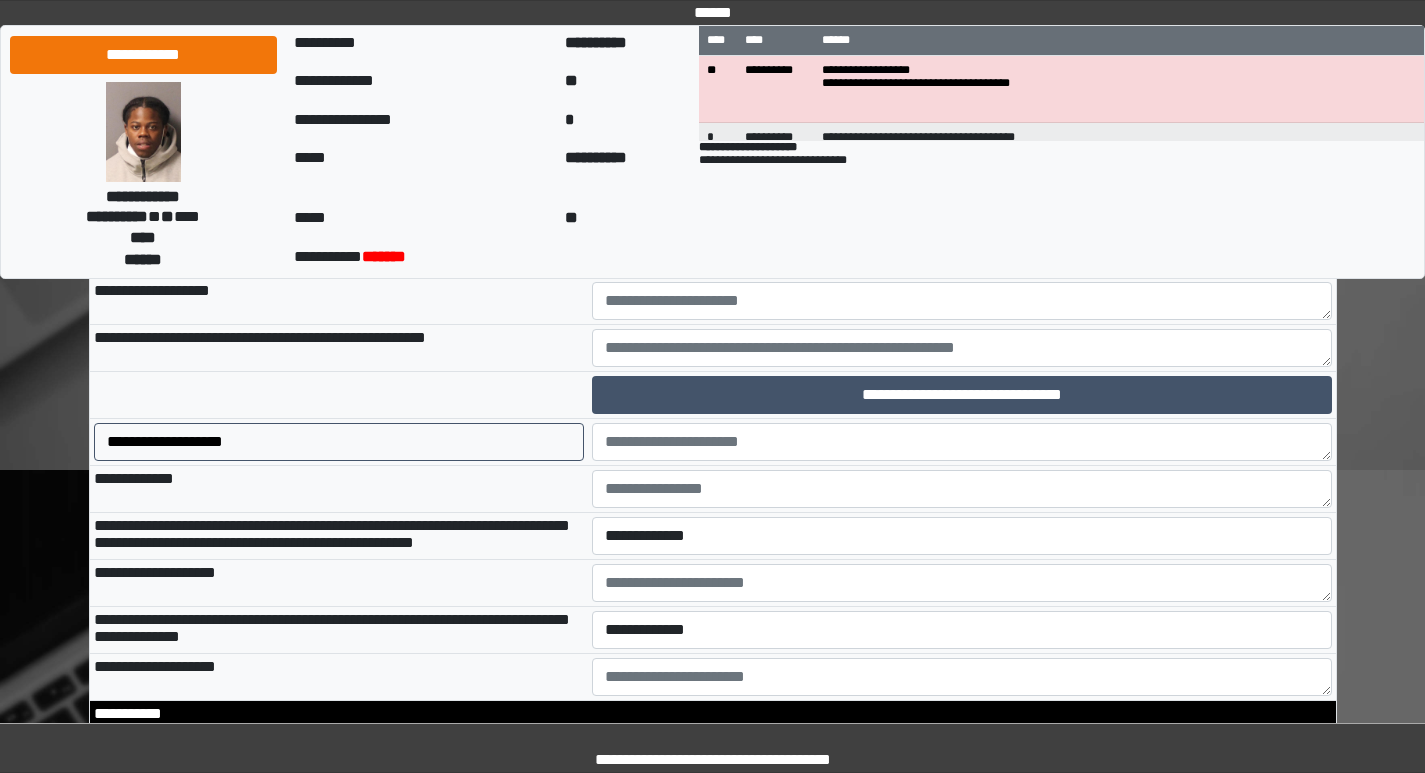 scroll, scrollTop: 3100, scrollLeft: 0, axis: vertical 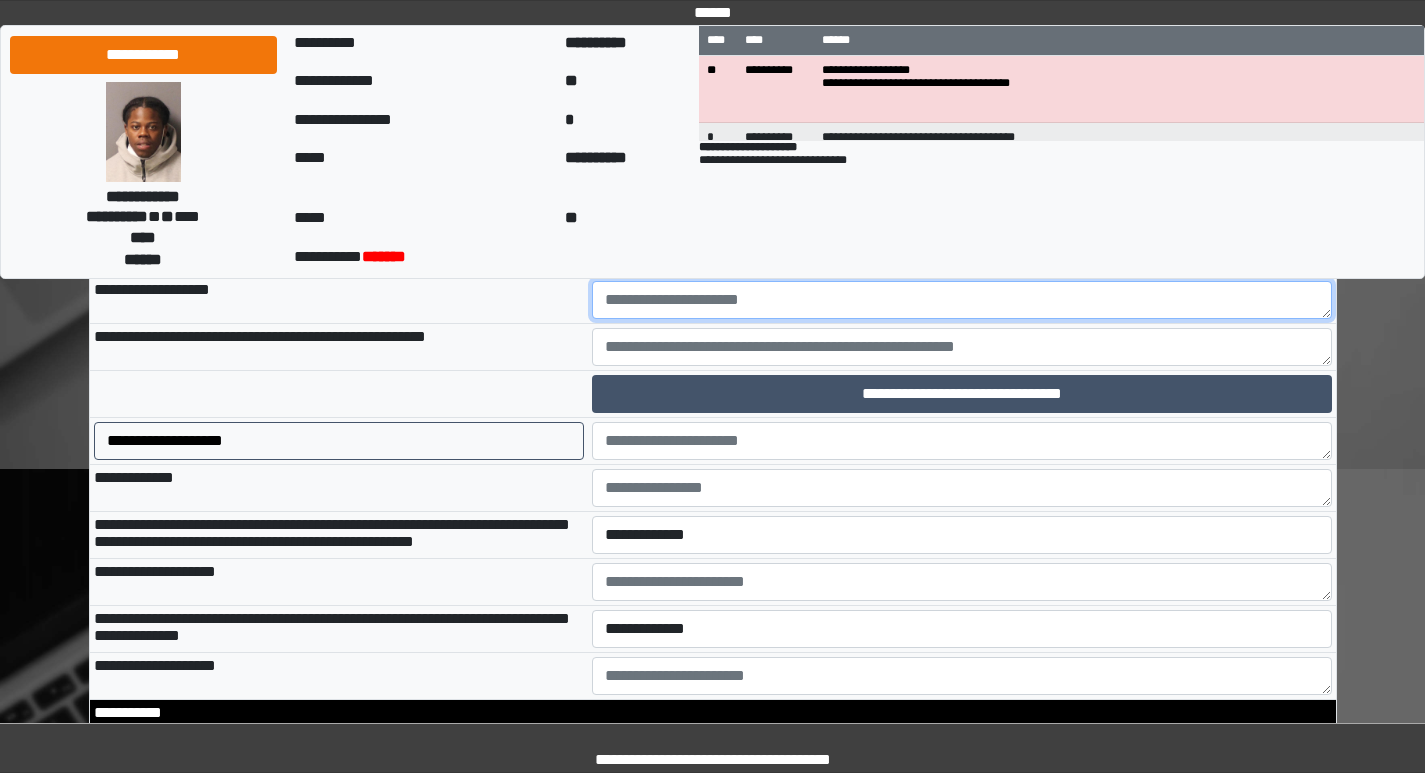 click at bounding box center [962, 300] 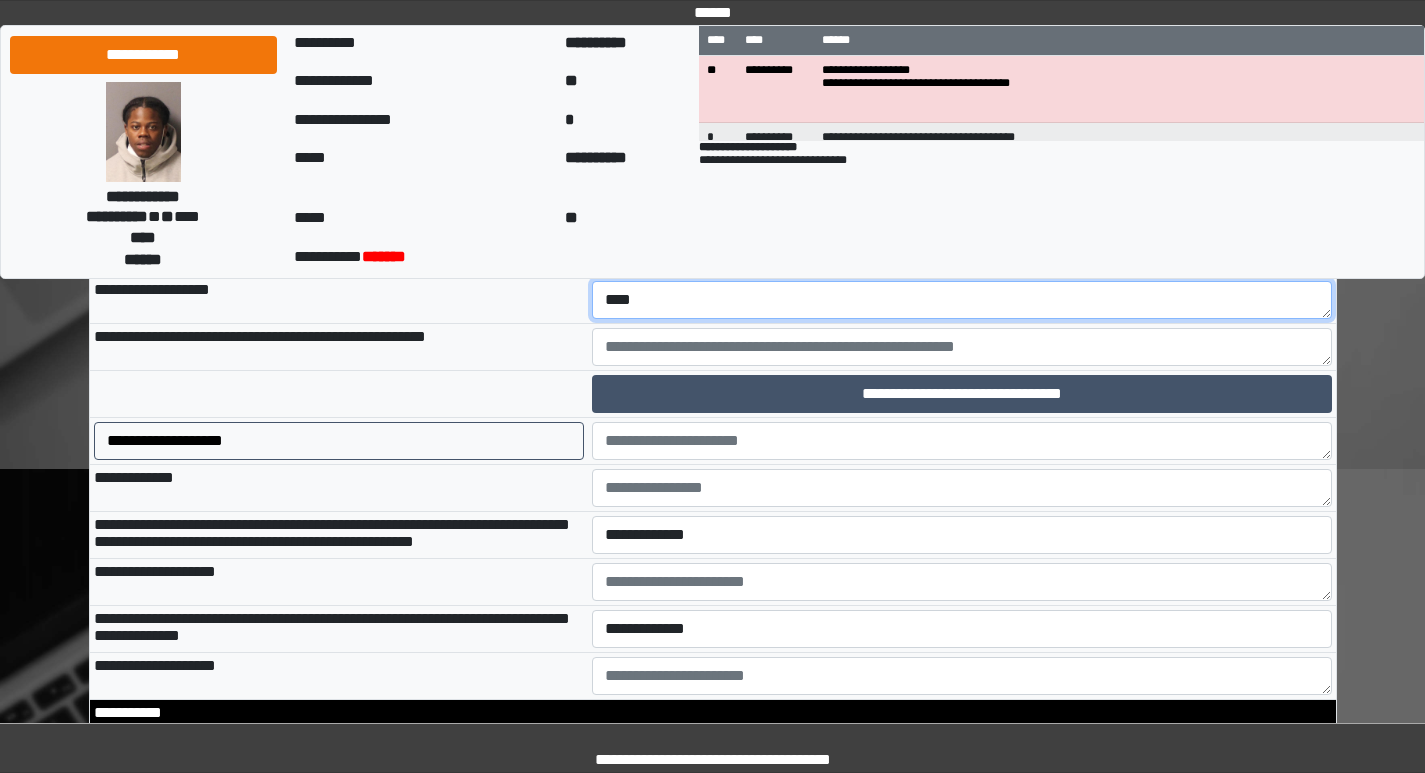 type on "****" 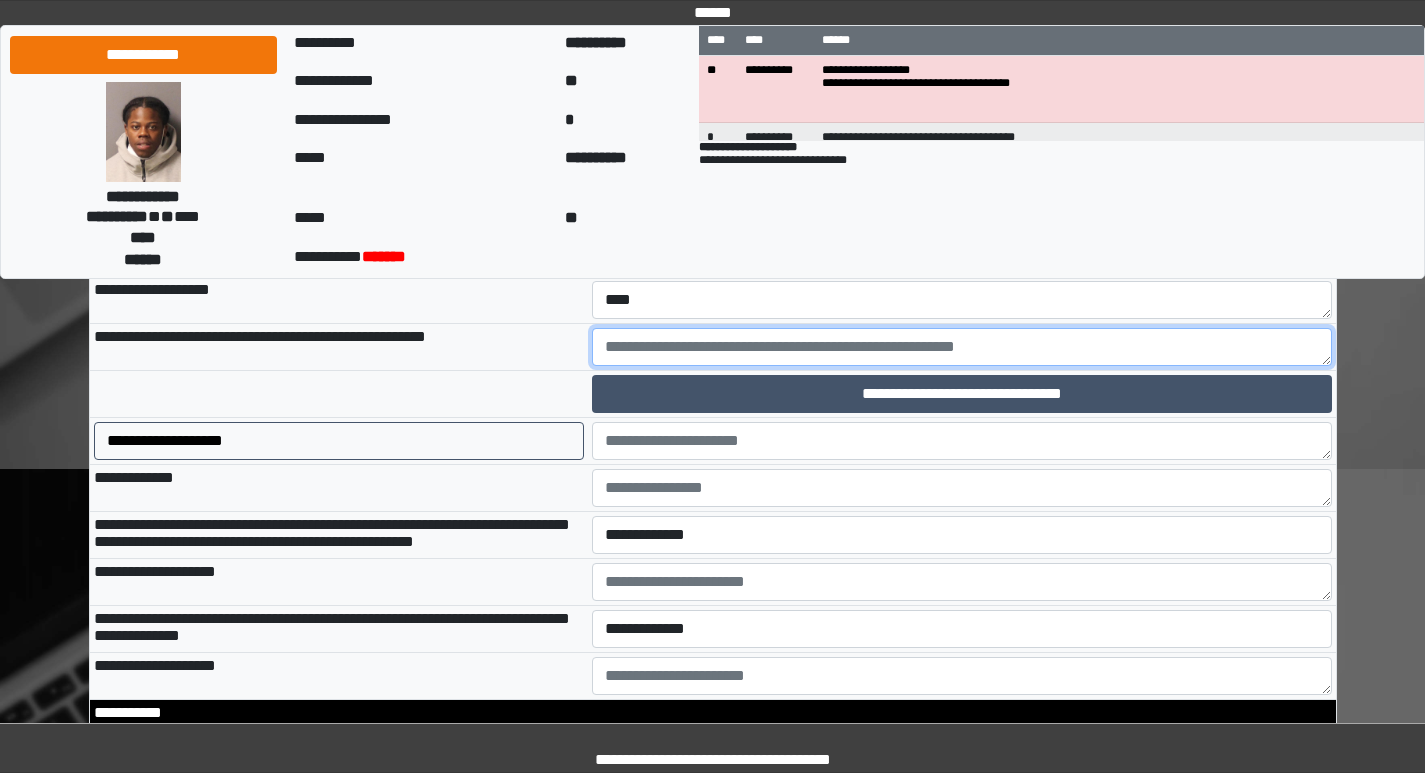 click at bounding box center (962, 347) 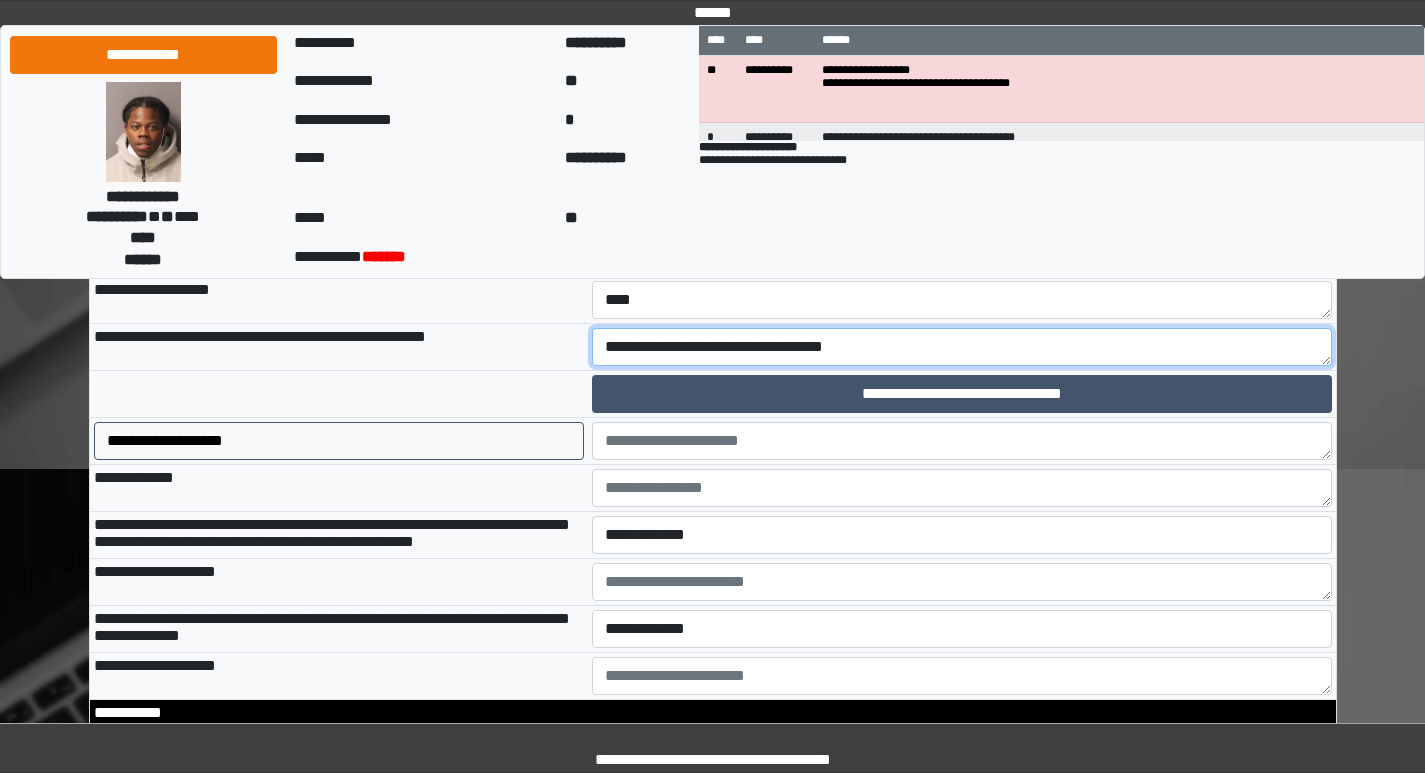 click on "**********" at bounding box center [962, 347] 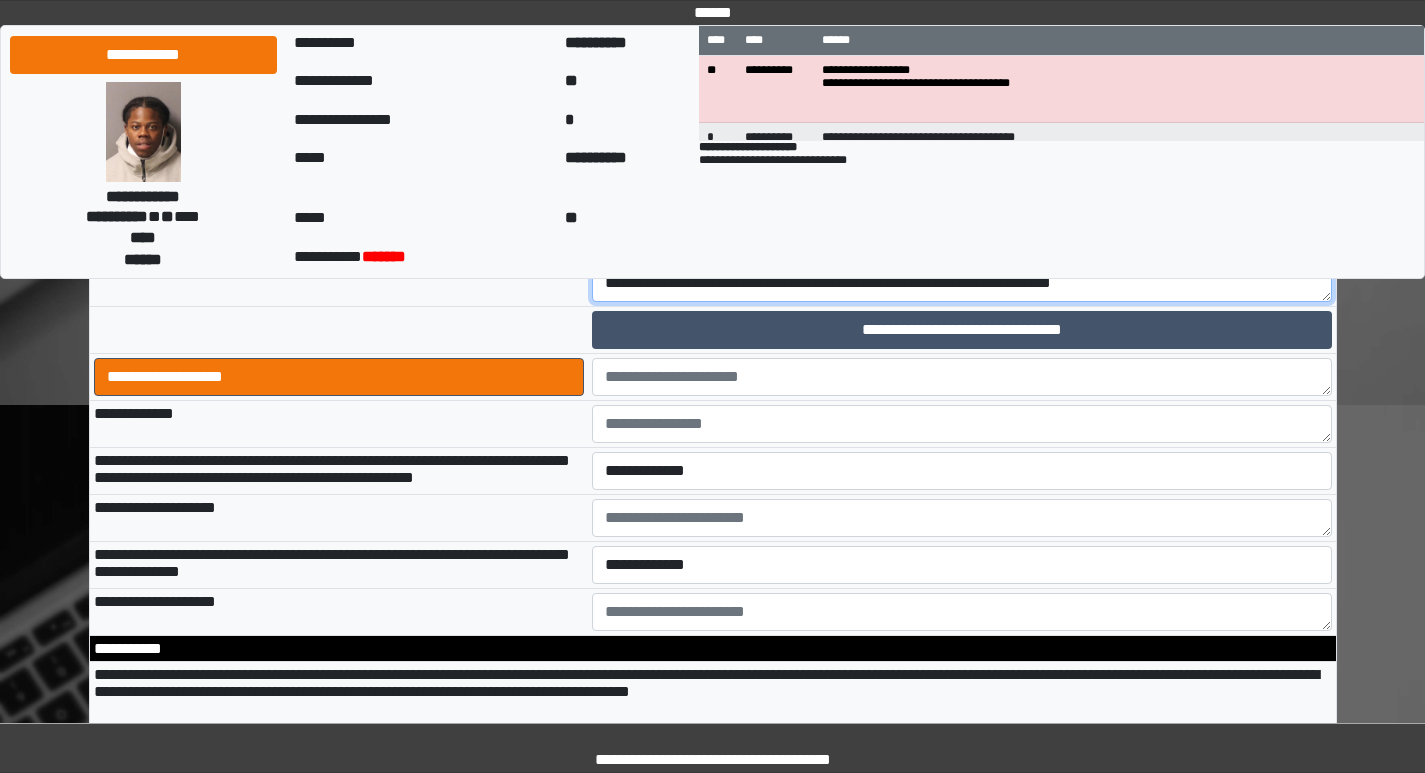 scroll, scrollTop: 3200, scrollLeft: 0, axis: vertical 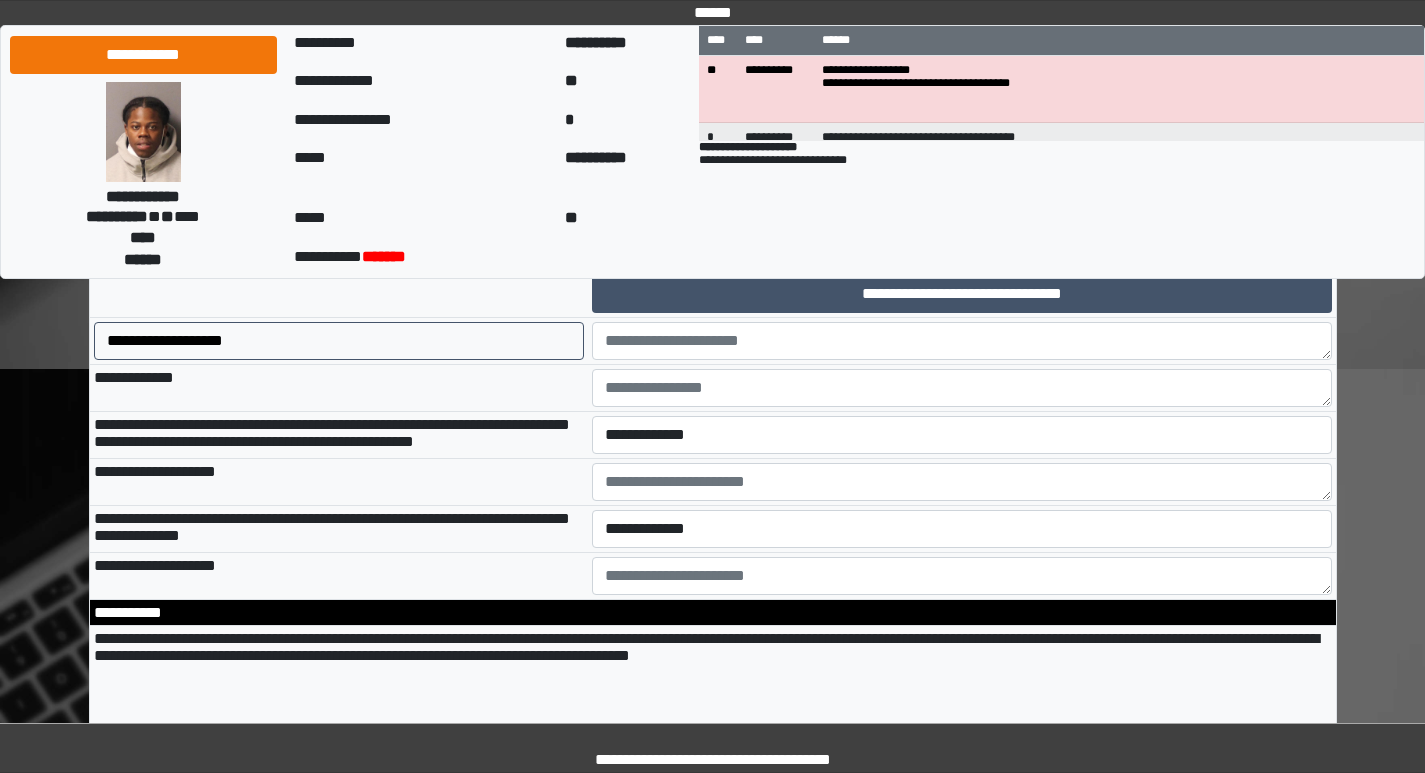 type on "**********" 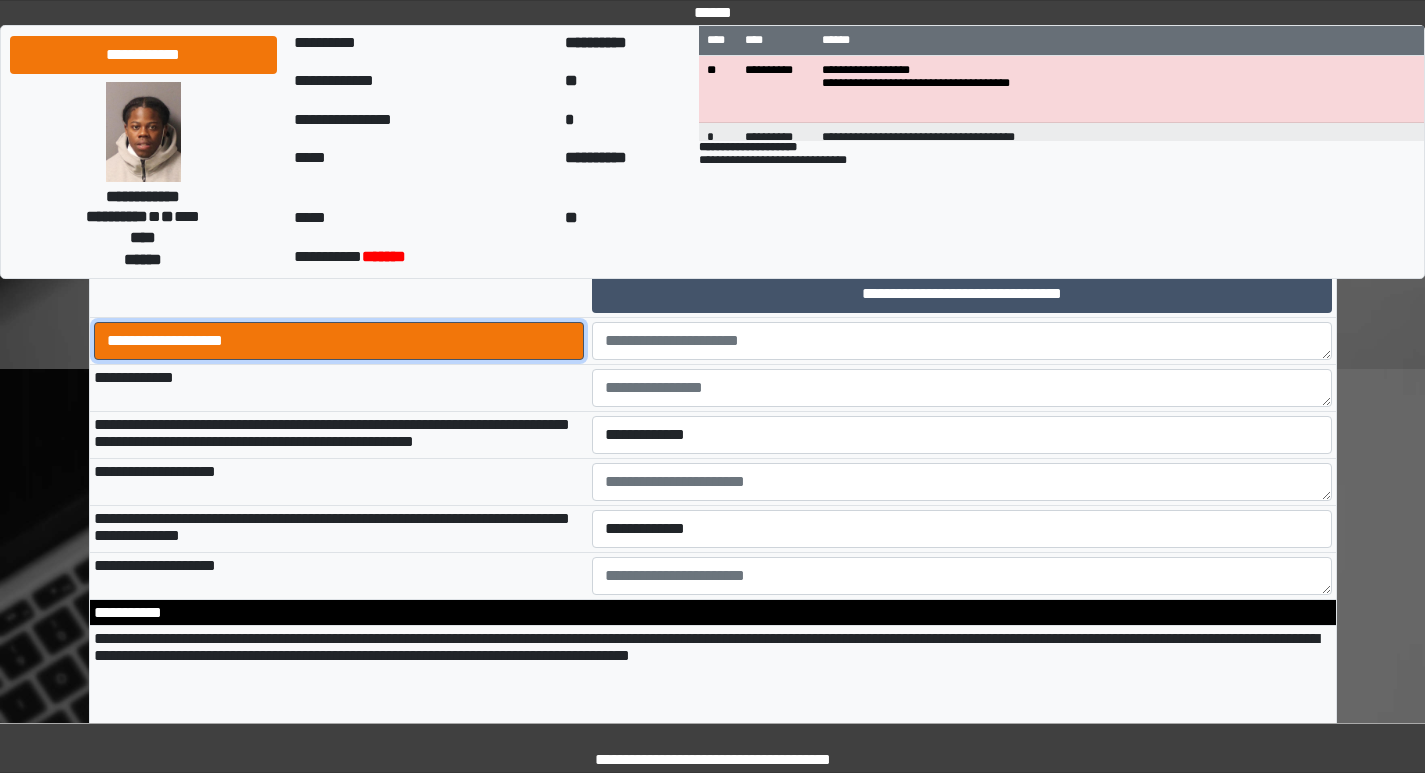 click on "**********" at bounding box center [339, 341] 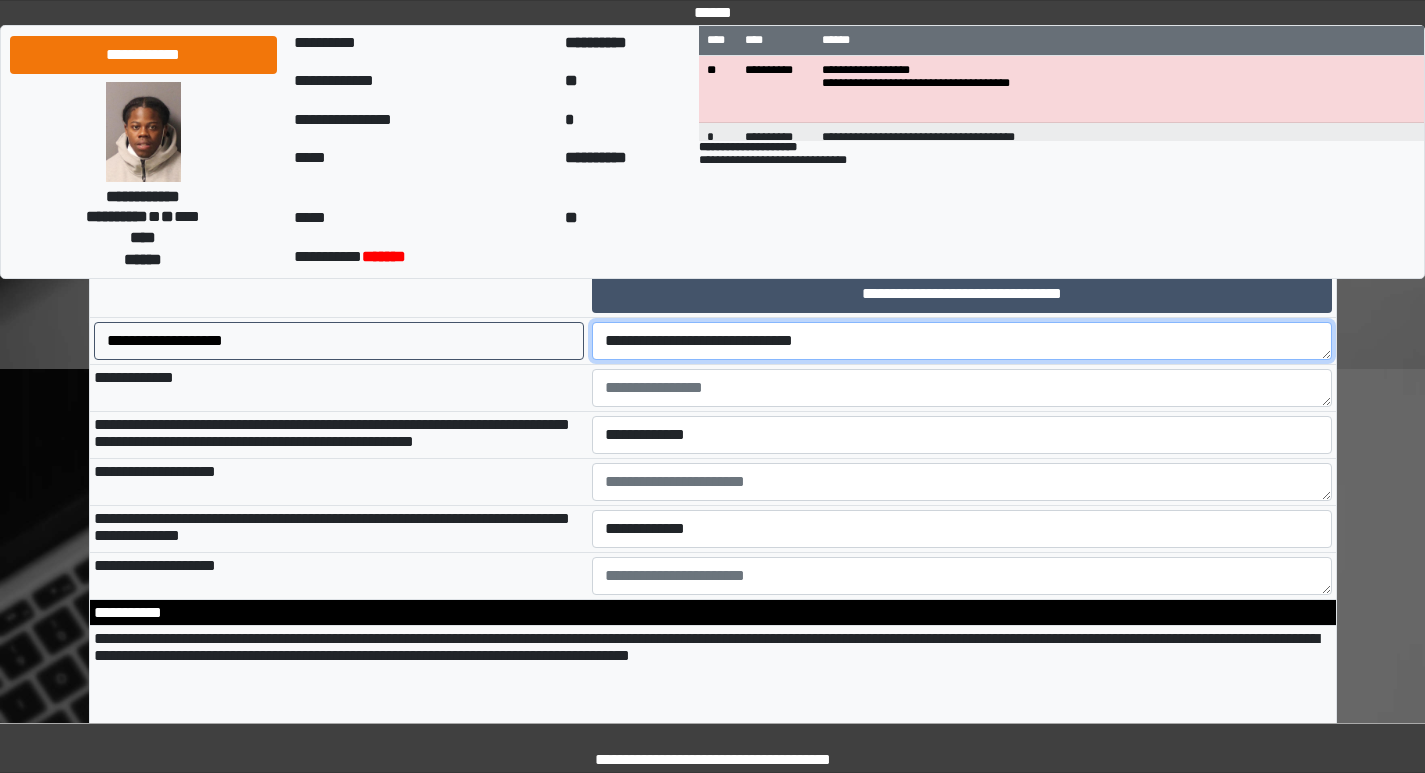 drag, startPoint x: 855, startPoint y: 467, endPoint x: 639, endPoint y: 479, distance: 216.33308 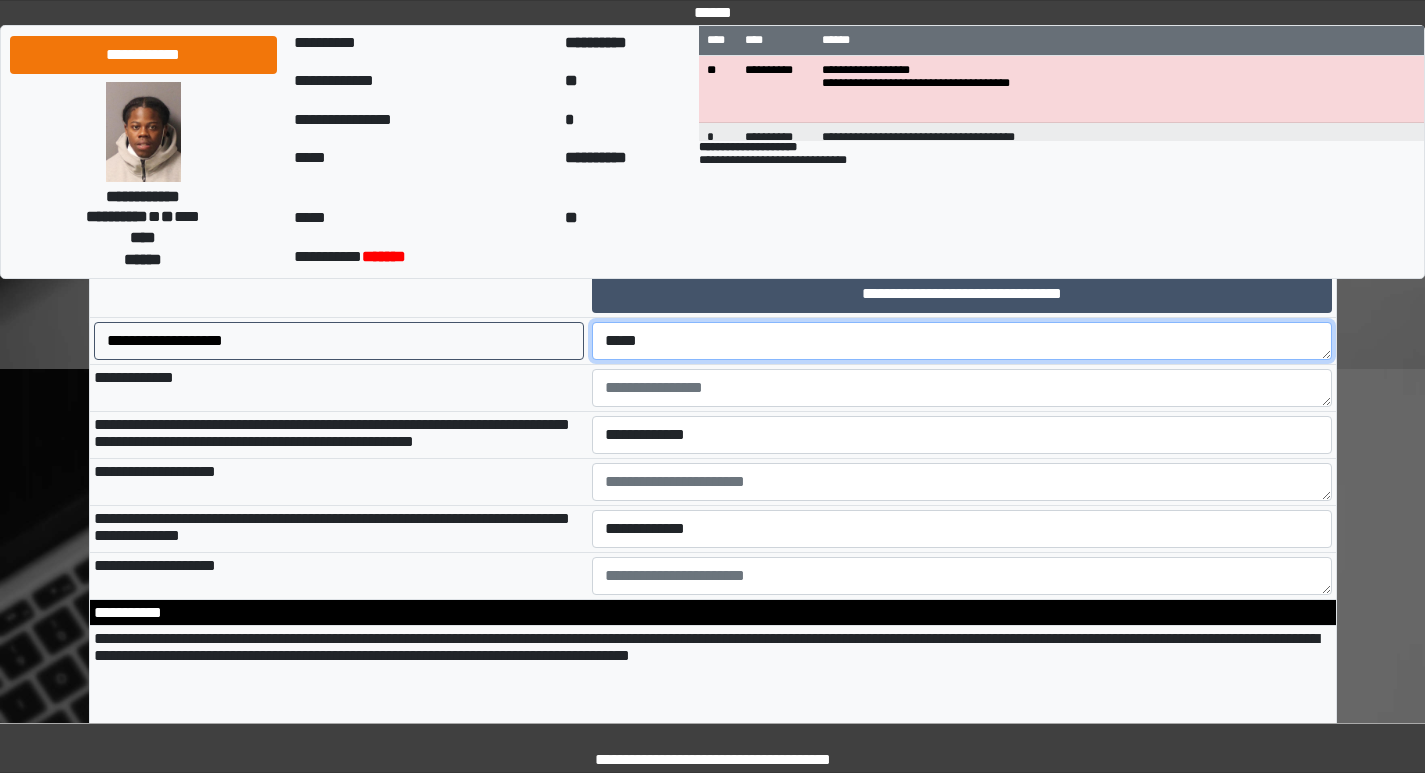 scroll, scrollTop: 3300, scrollLeft: 0, axis: vertical 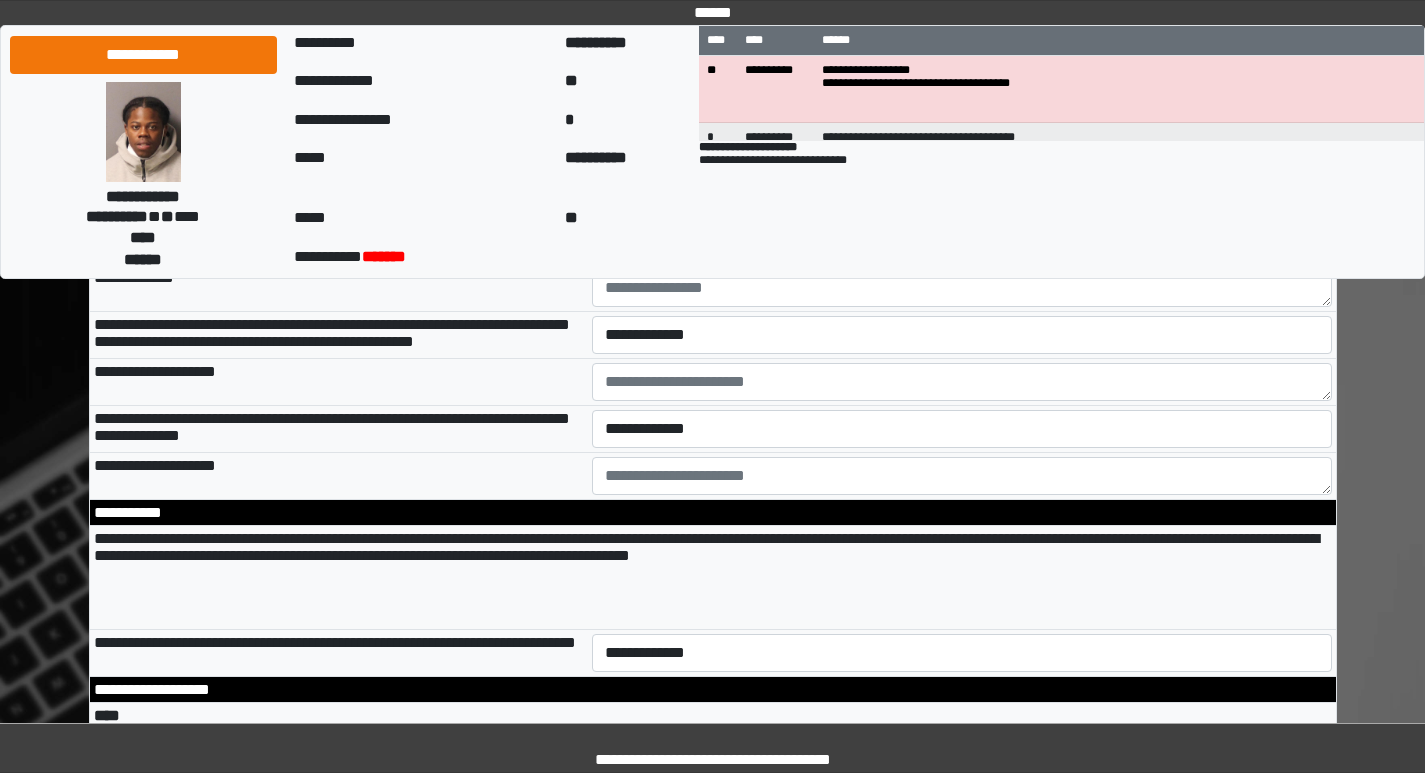 type on "****" 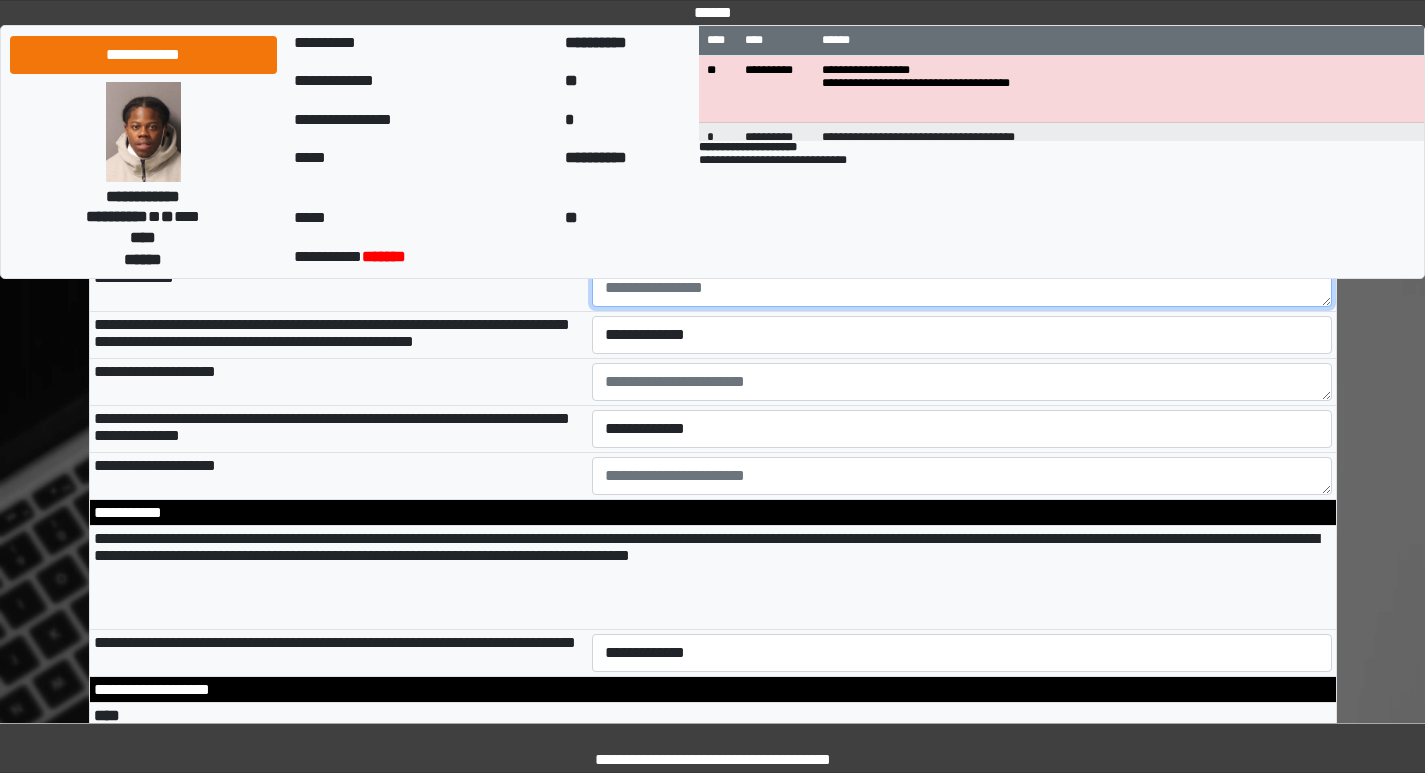 click at bounding box center (962, 288) 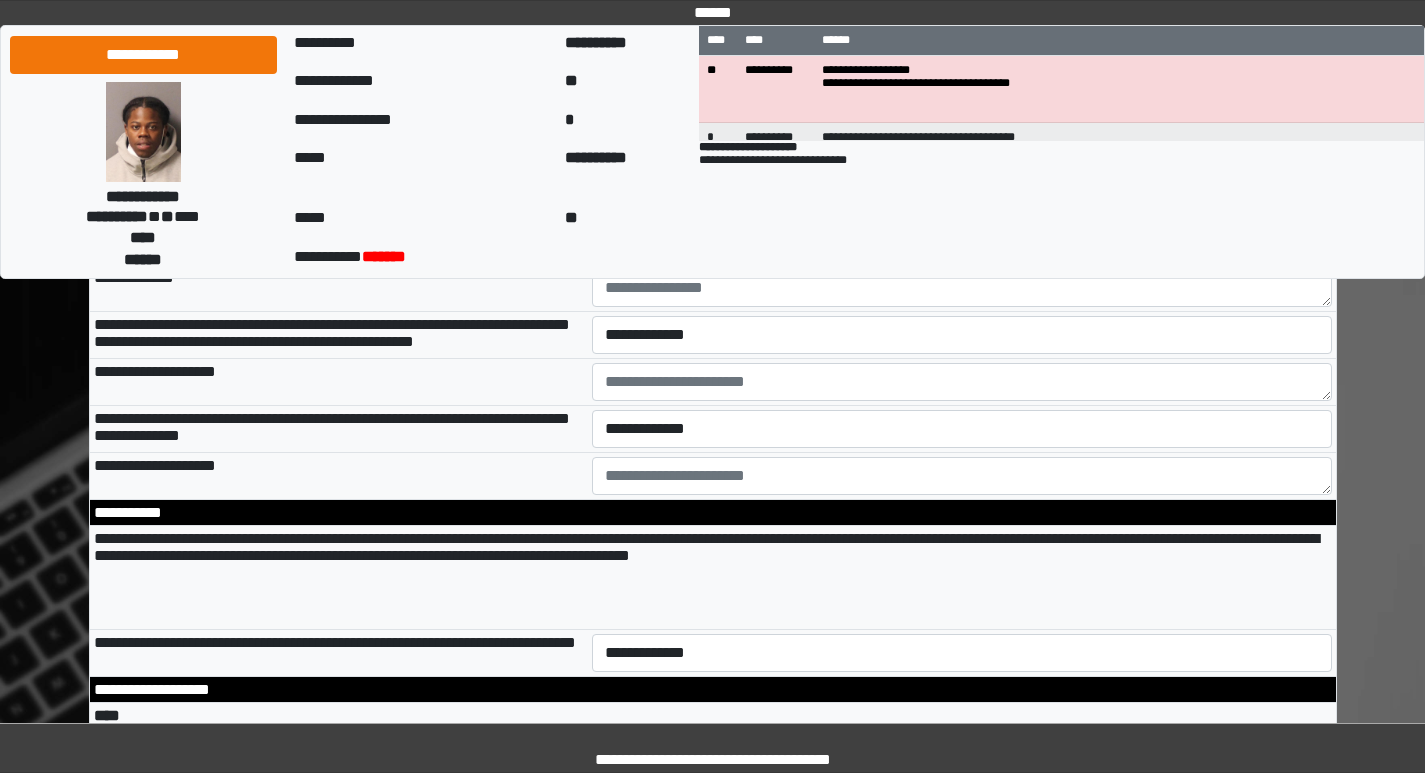 click on "**********" at bounding box center (339, 288) 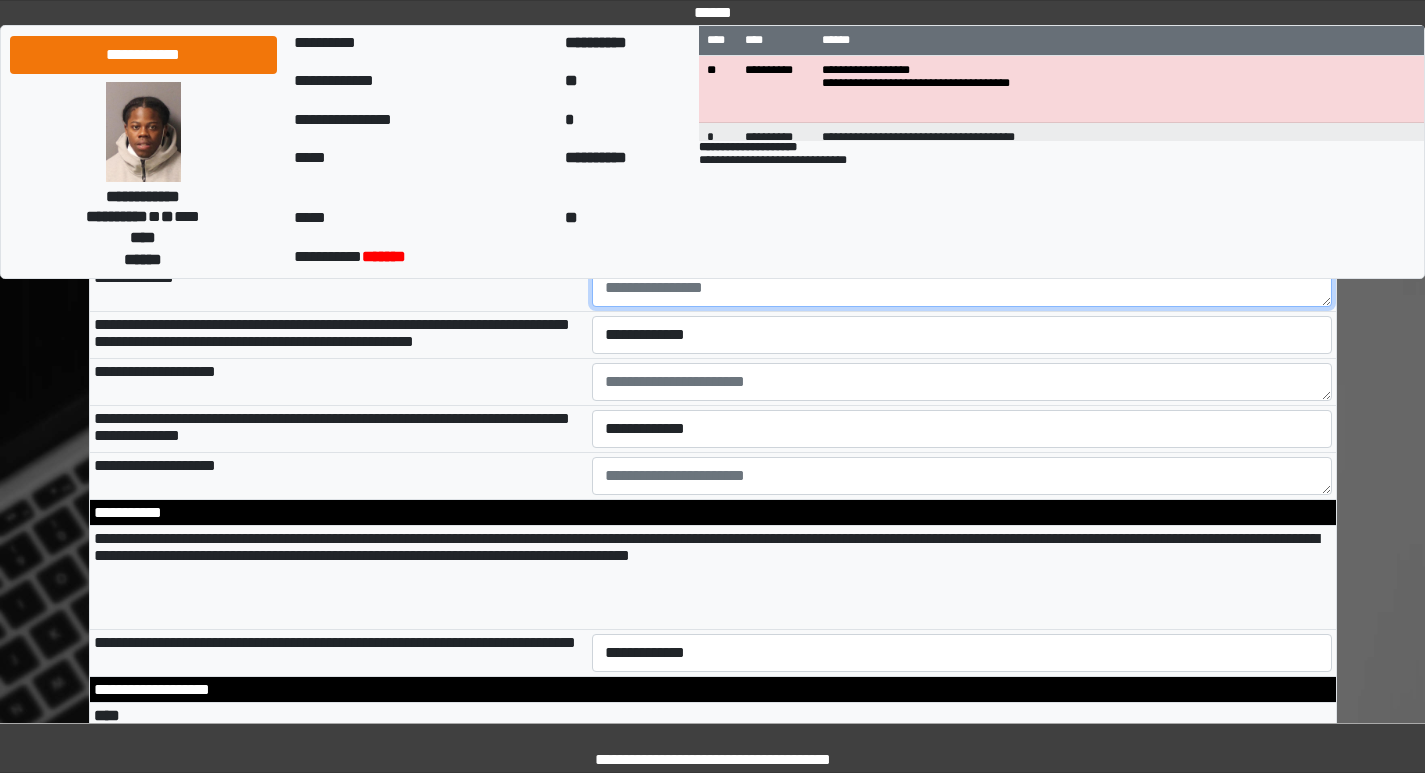 click at bounding box center (962, 288) 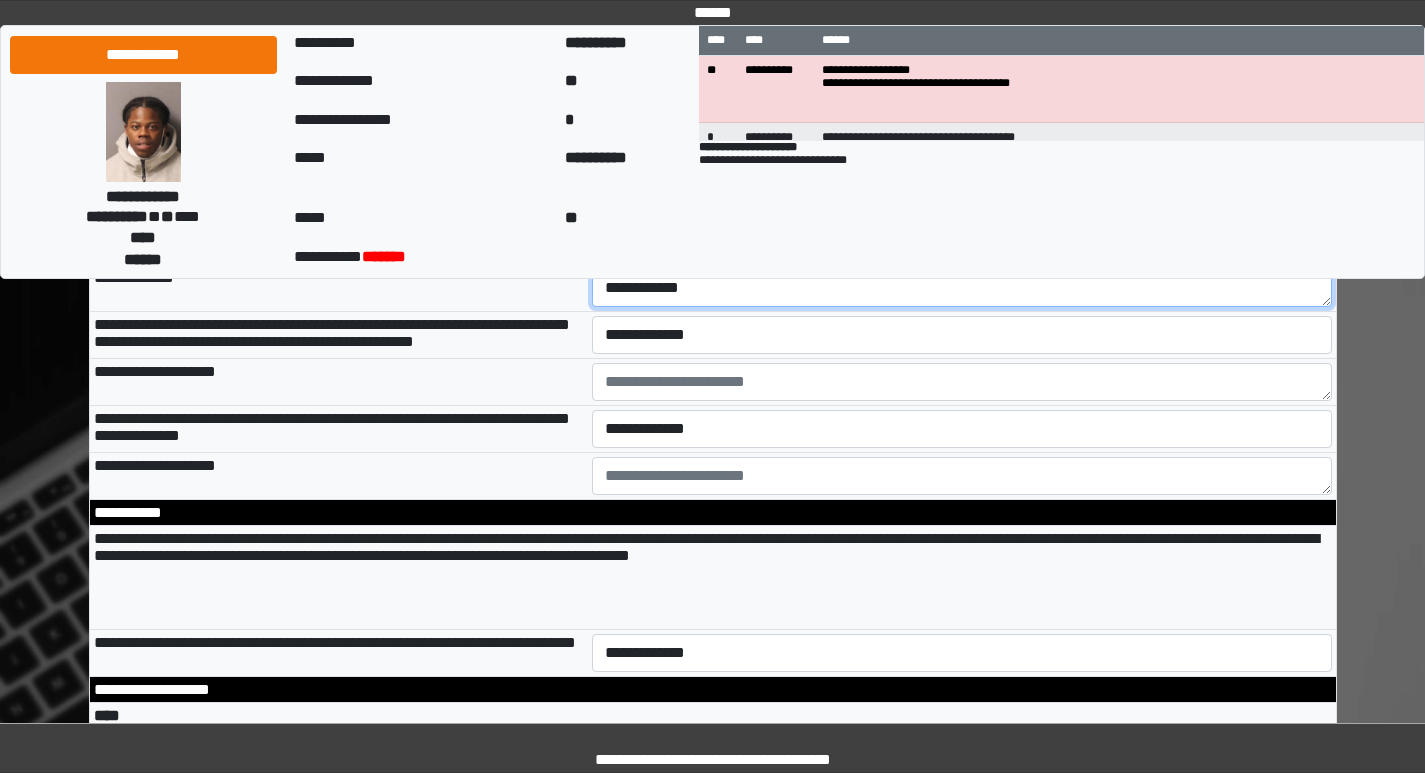 type on "**********" 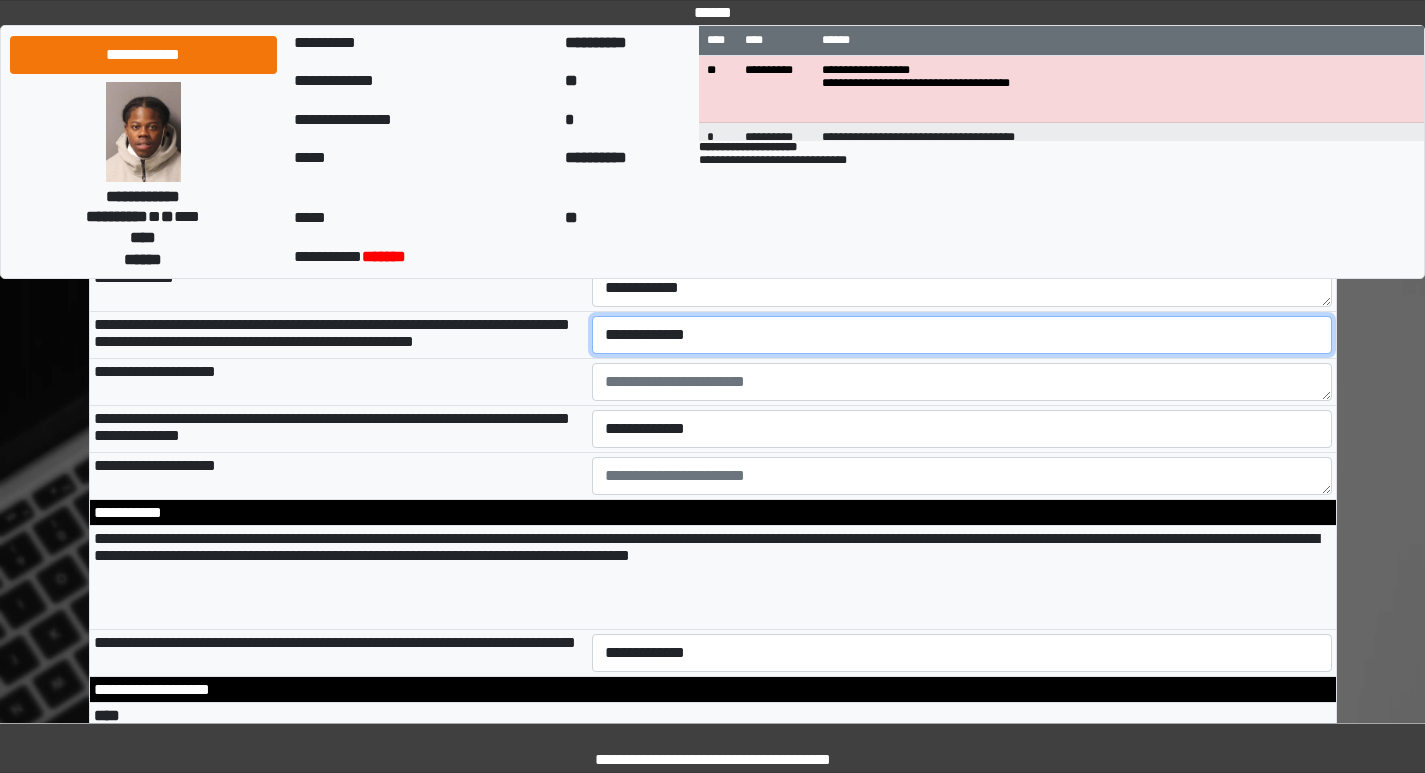 click on "**********" at bounding box center (962, 335) 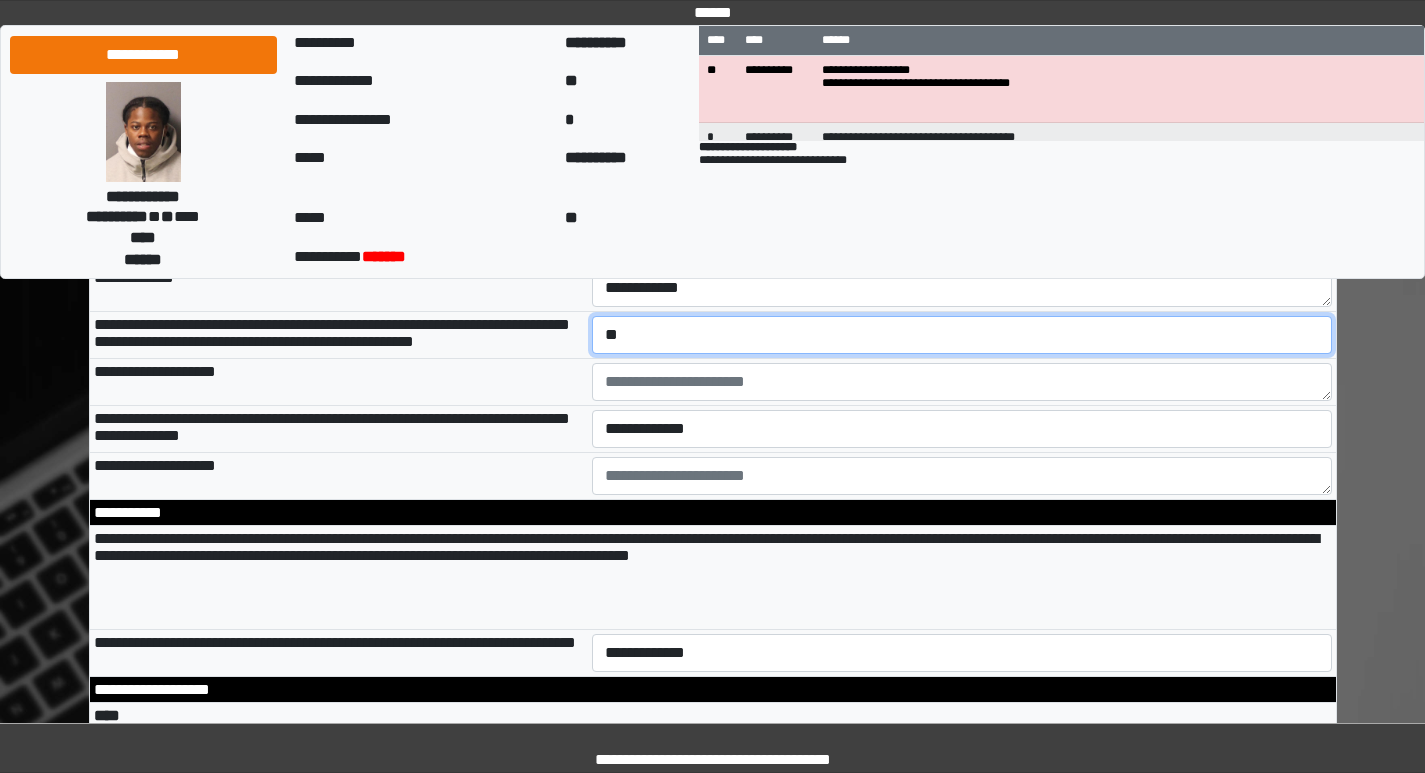 click on "**********" at bounding box center (962, 335) 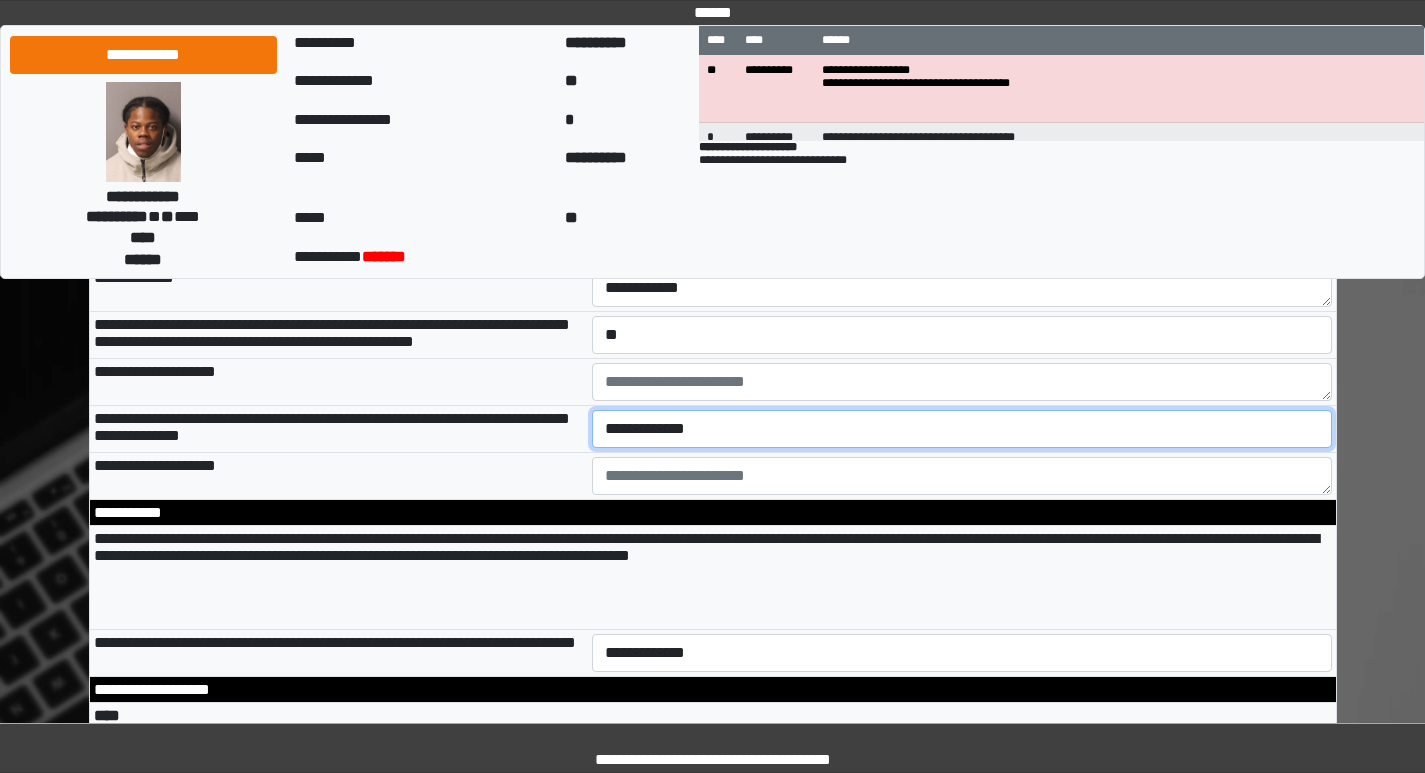 click on "**********" at bounding box center [962, 429] 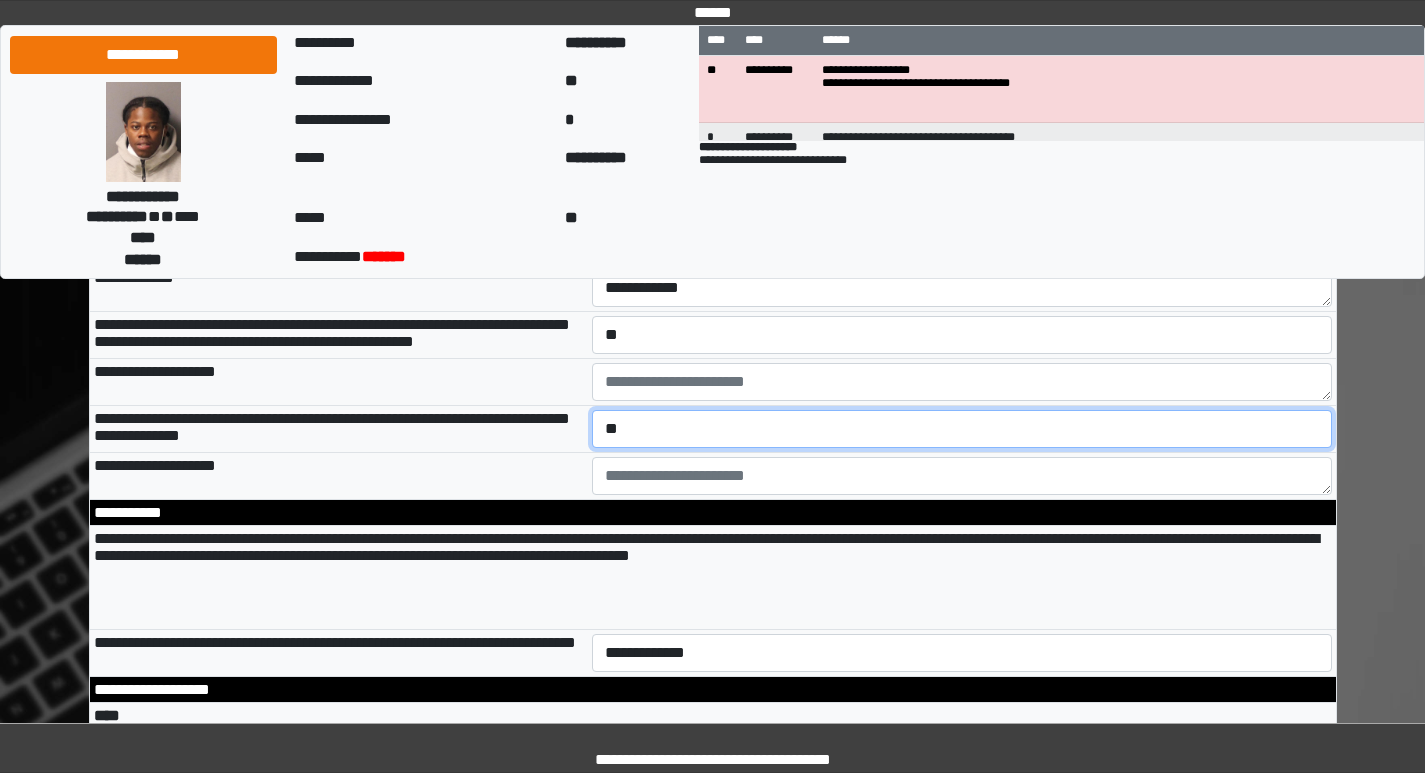 click on "**********" at bounding box center (962, 429) 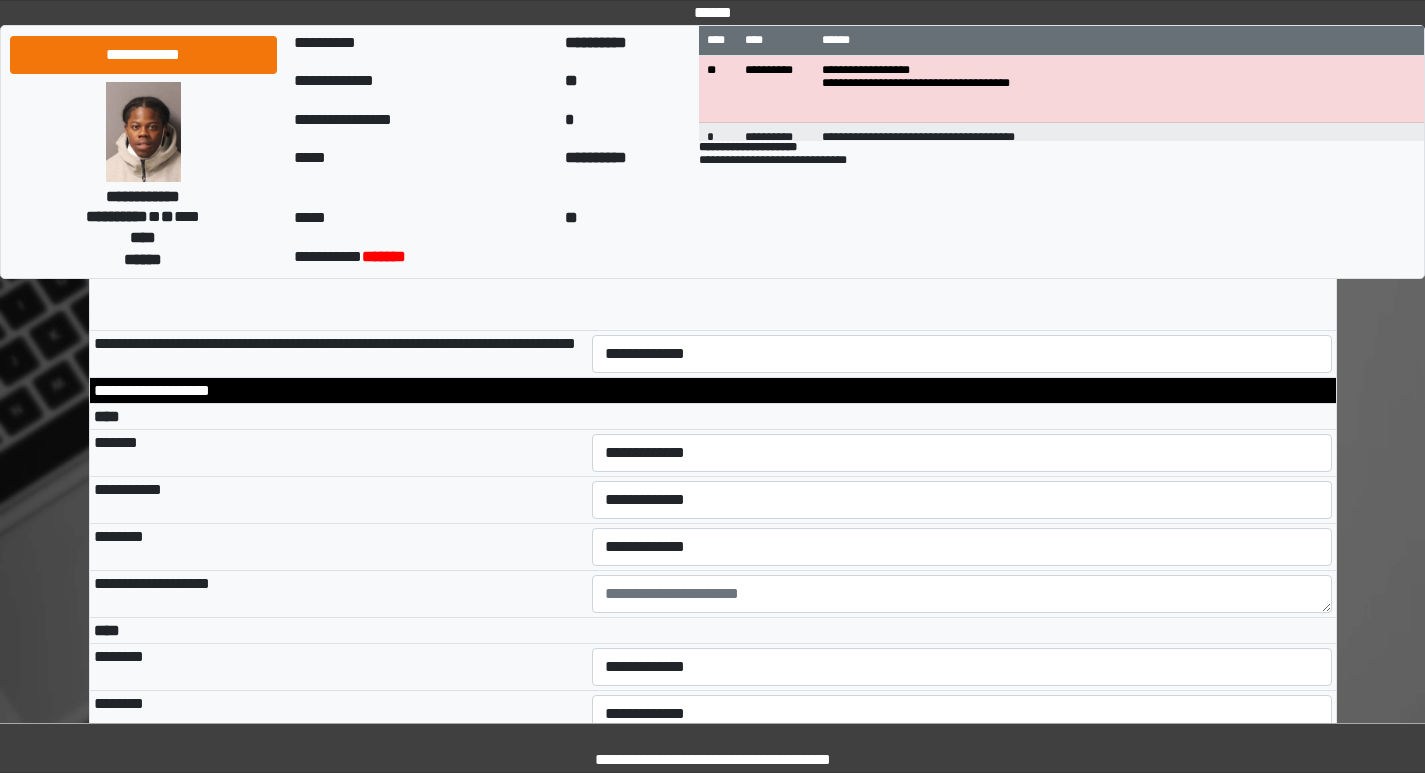 scroll, scrollTop: 3600, scrollLeft: 0, axis: vertical 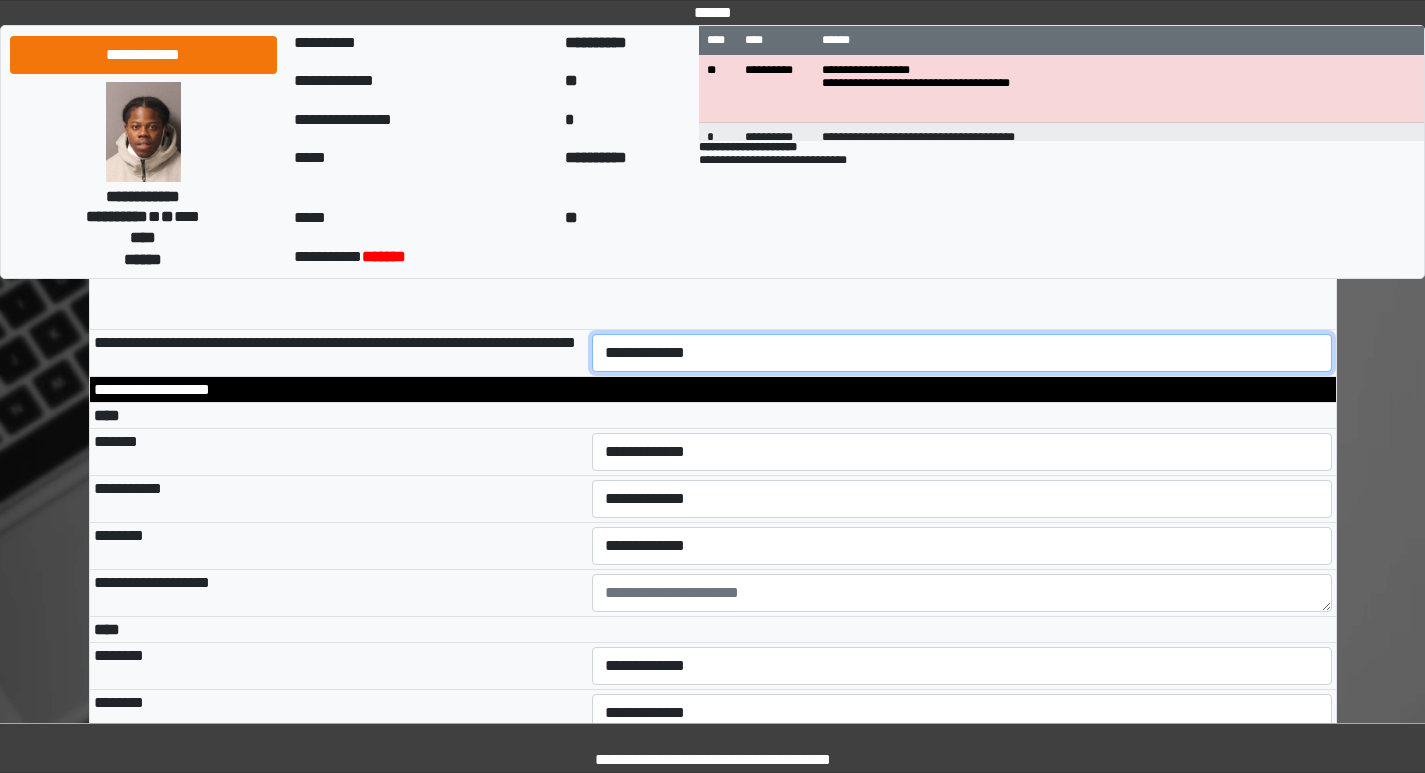 click on "**********" at bounding box center (962, 353) 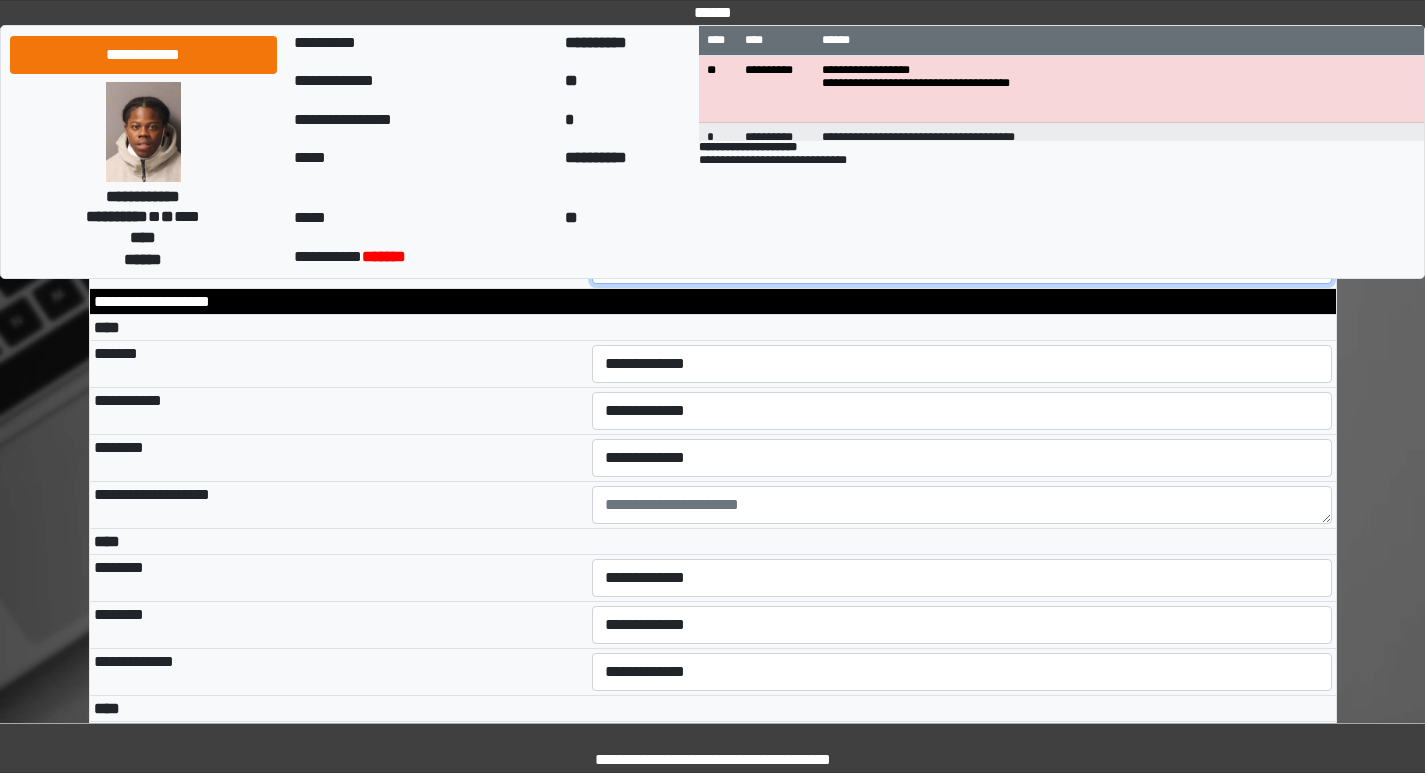 scroll, scrollTop: 3800, scrollLeft: 0, axis: vertical 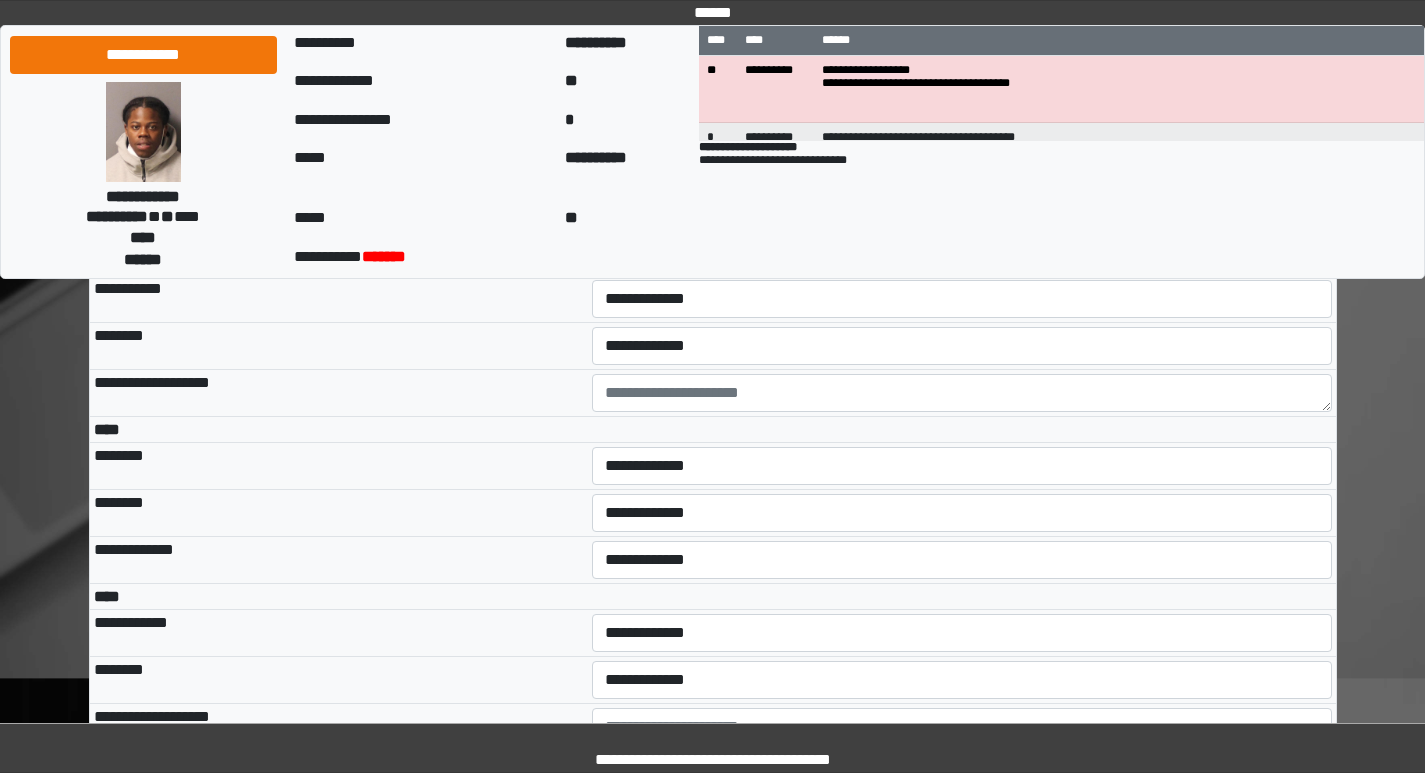 click on "**********" at bounding box center [962, 252] 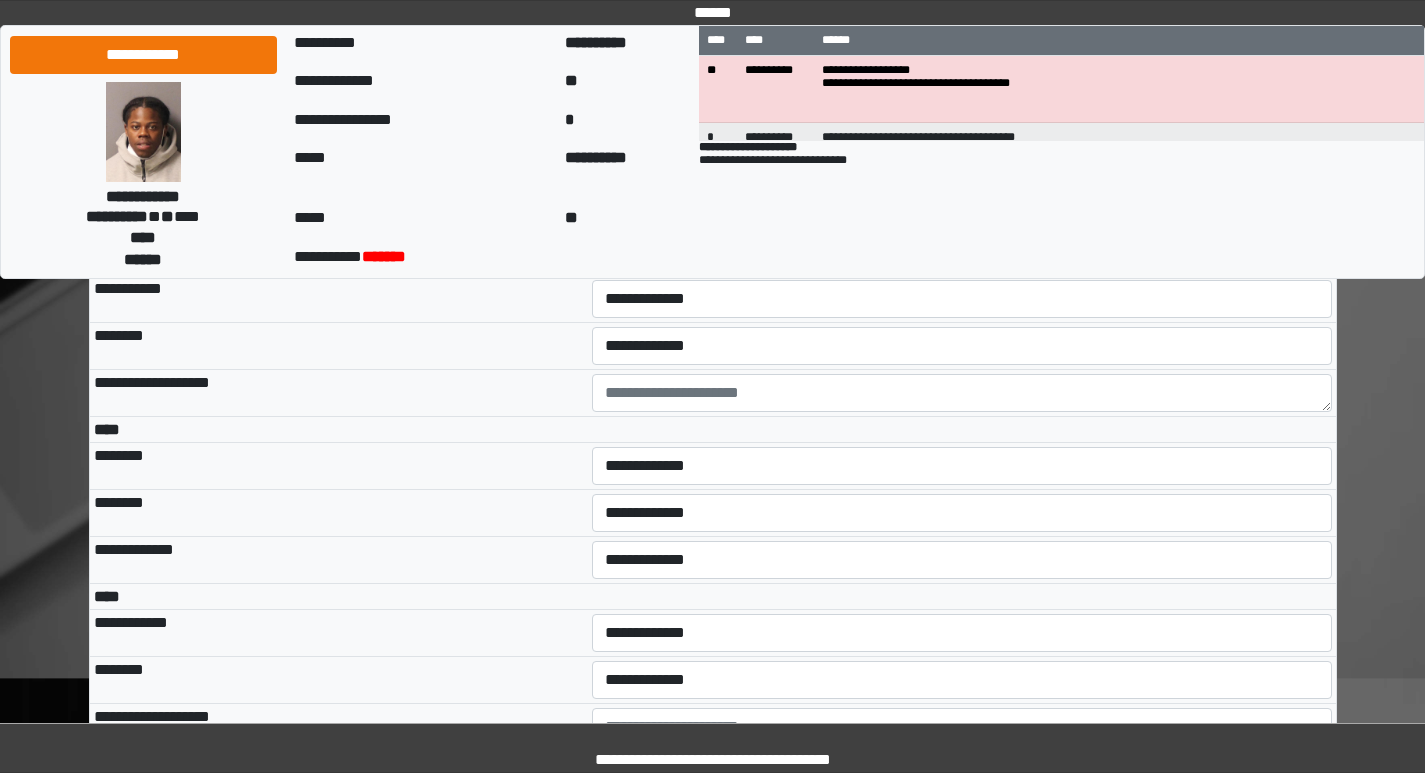 click on "**********" at bounding box center [962, 252] 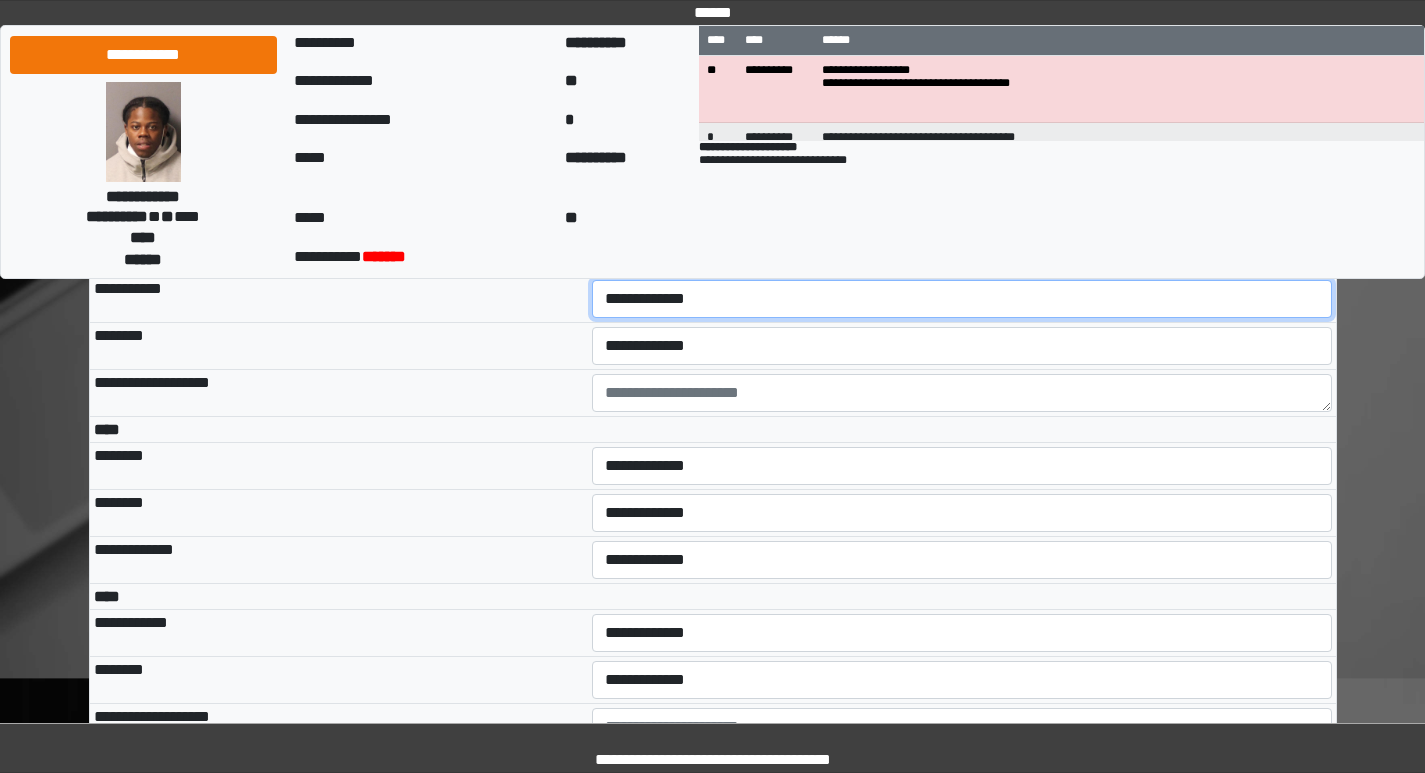 click on "**********" at bounding box center [962, 299] 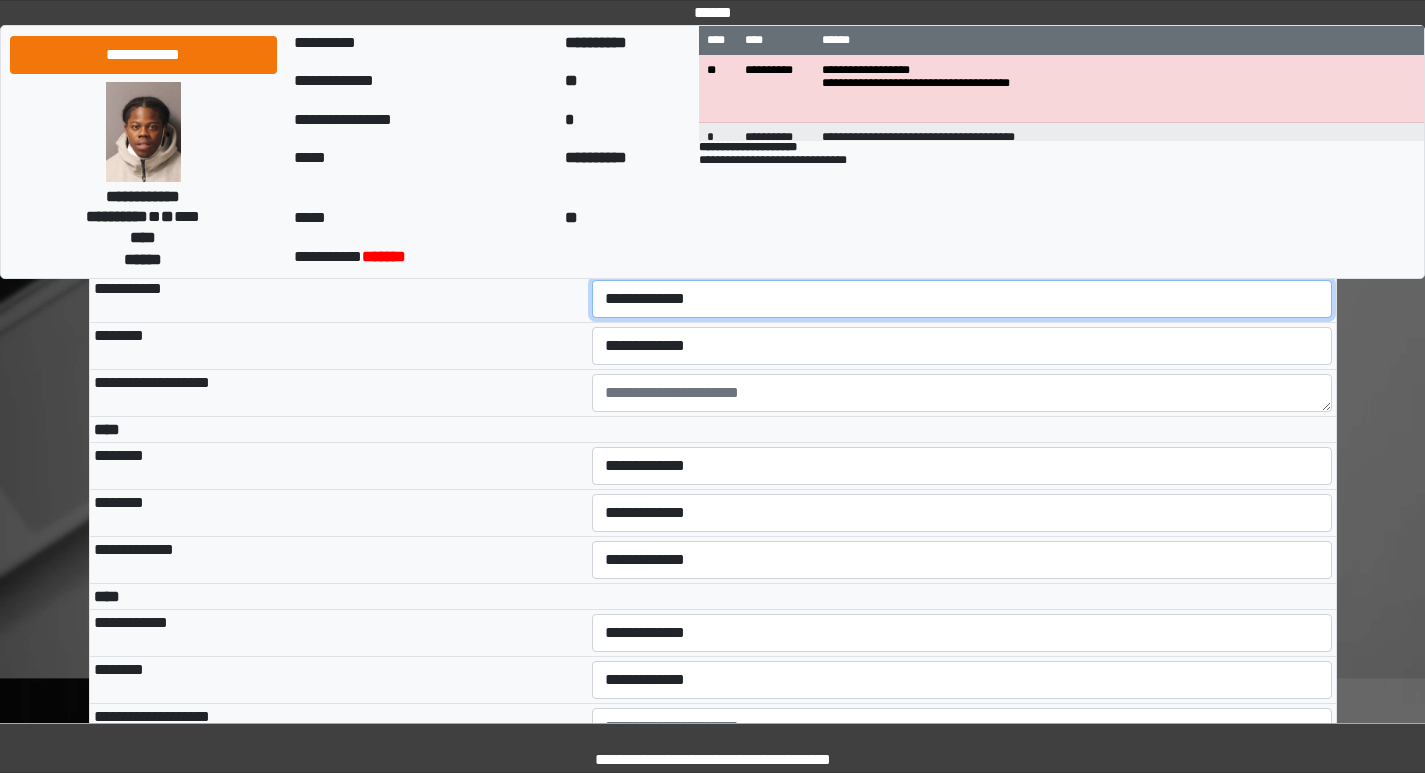 select on "***" 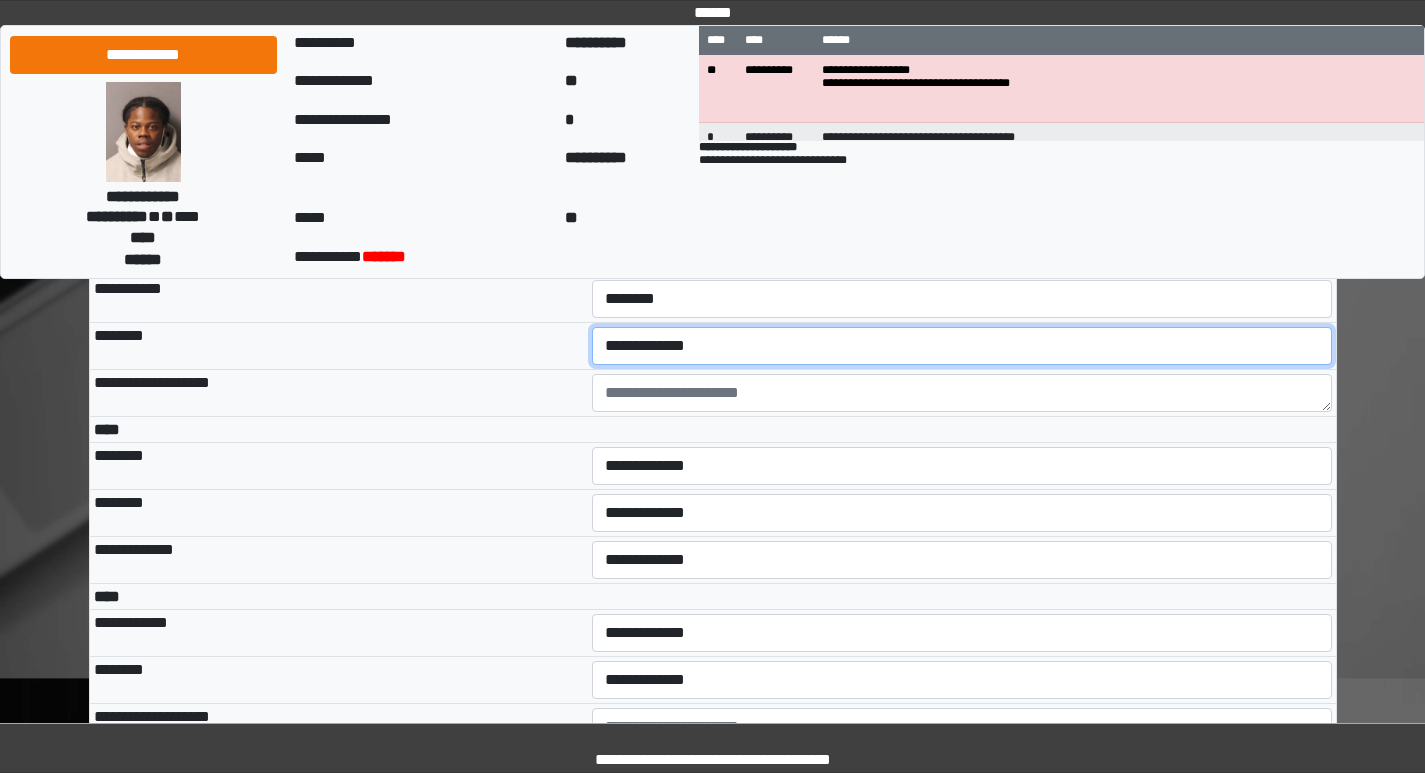 click on "**********" at bounding box center [962, 346] 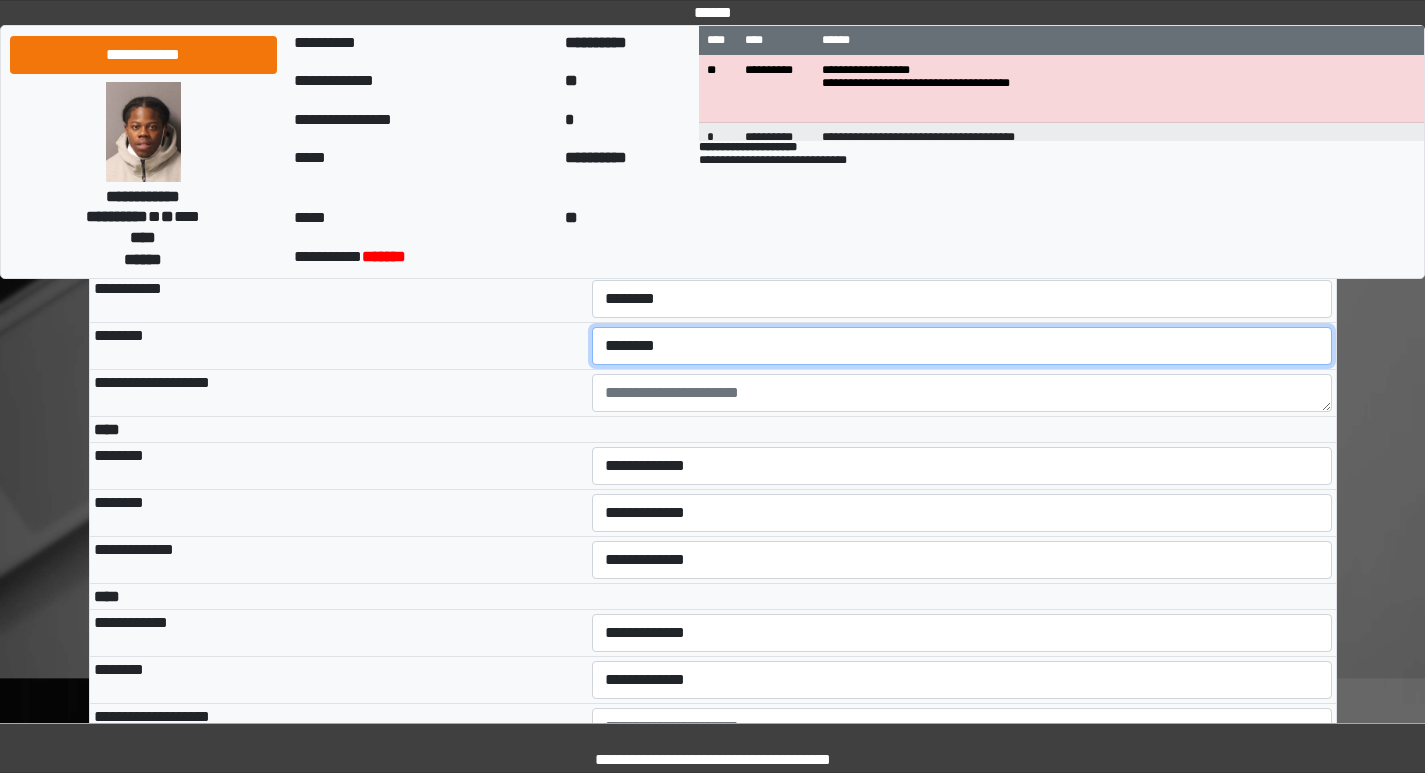 click on "**********" at bounding box center (962, 346) 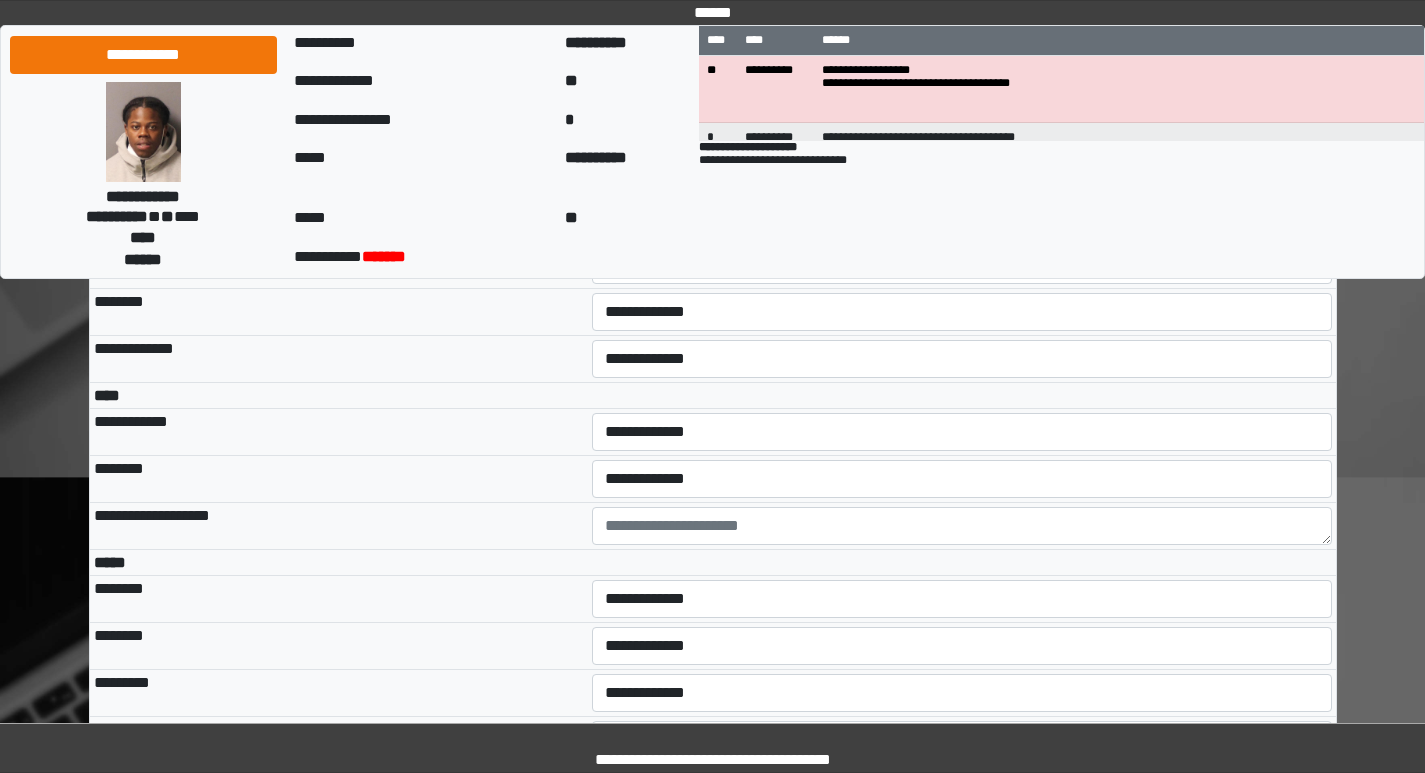 scroll, scrollTop: 4000, scrollLeft: 0, axis: vertical 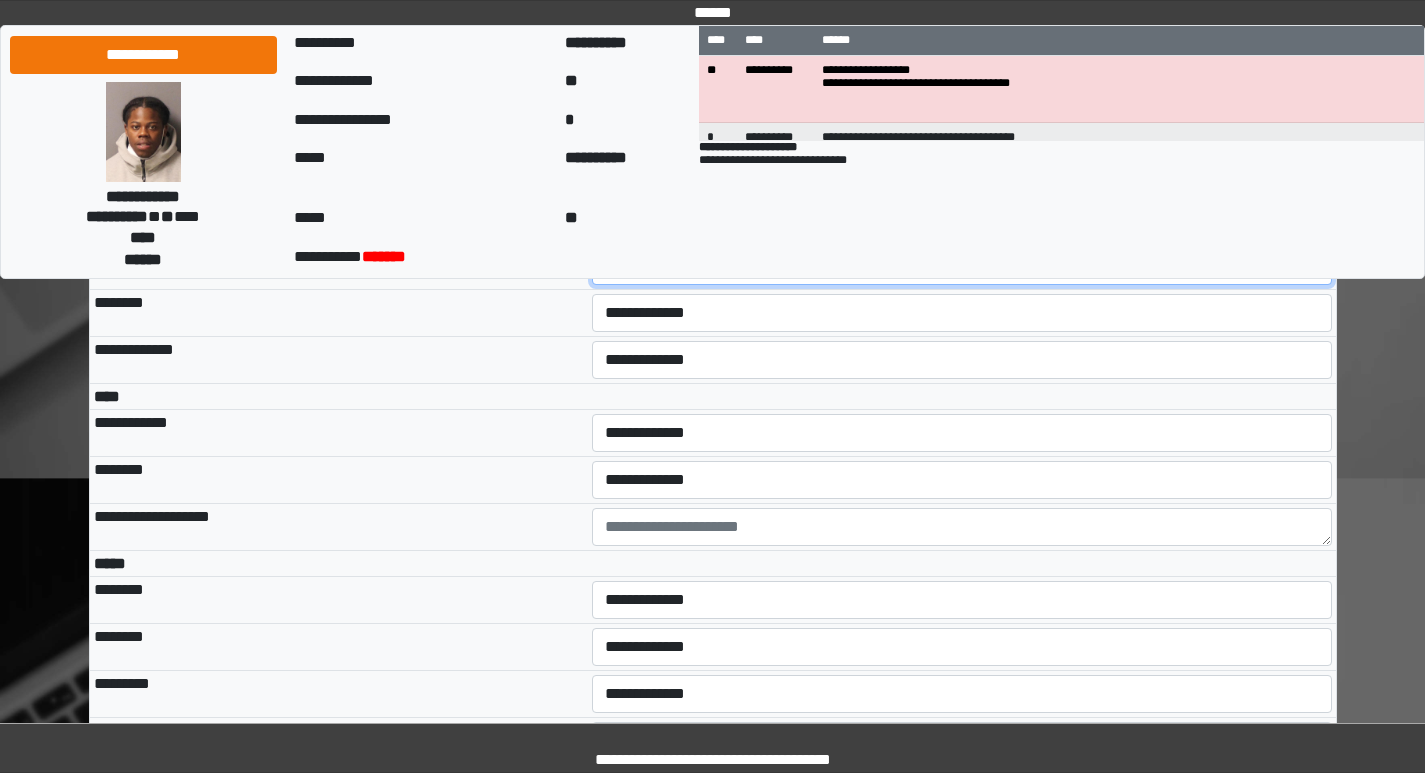 click on "**********" at bounding box center (962, 266) 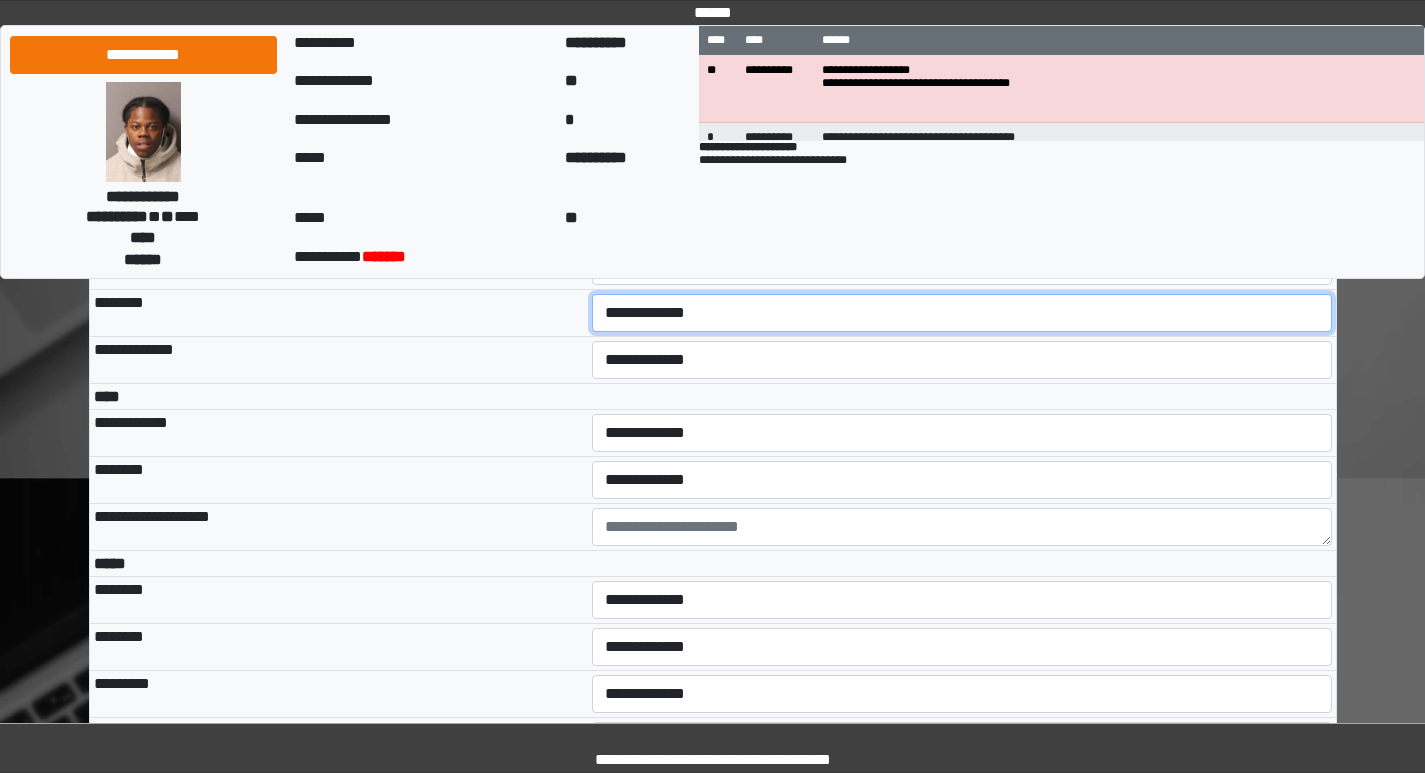 click on "**********" at bounding box center [962, 313] 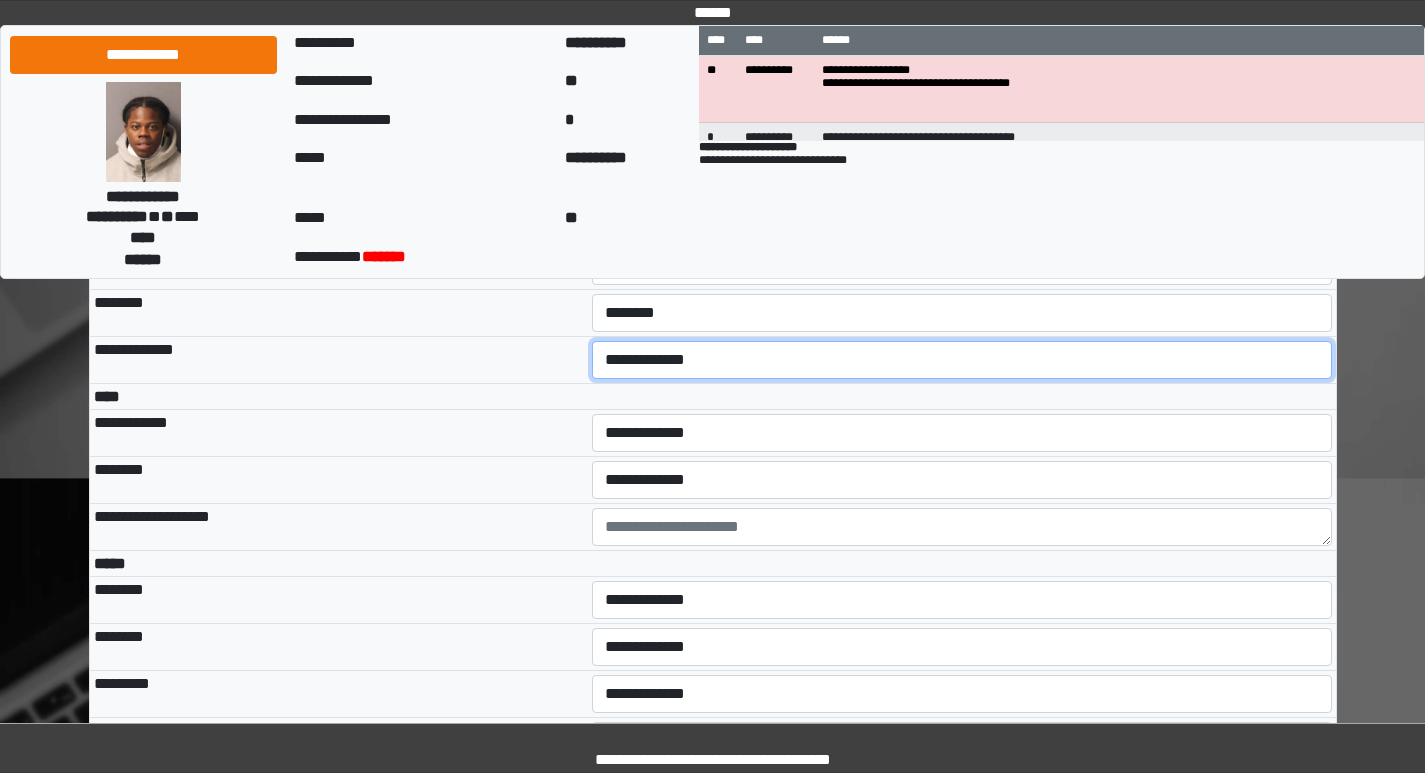click on "**********" at bounding box center (962, 360) 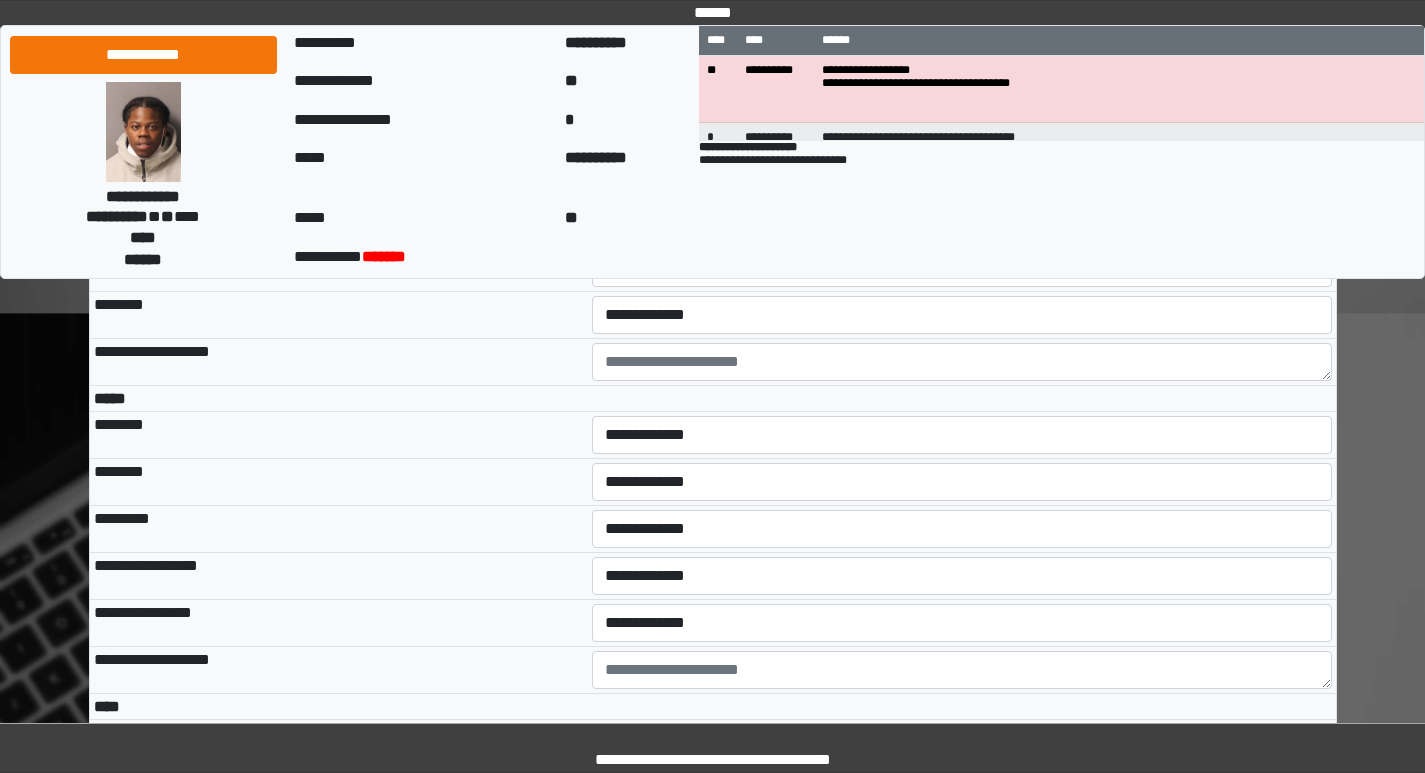 scroll, scrollTop: 4200, scrollLeft: 0, axis: vertical 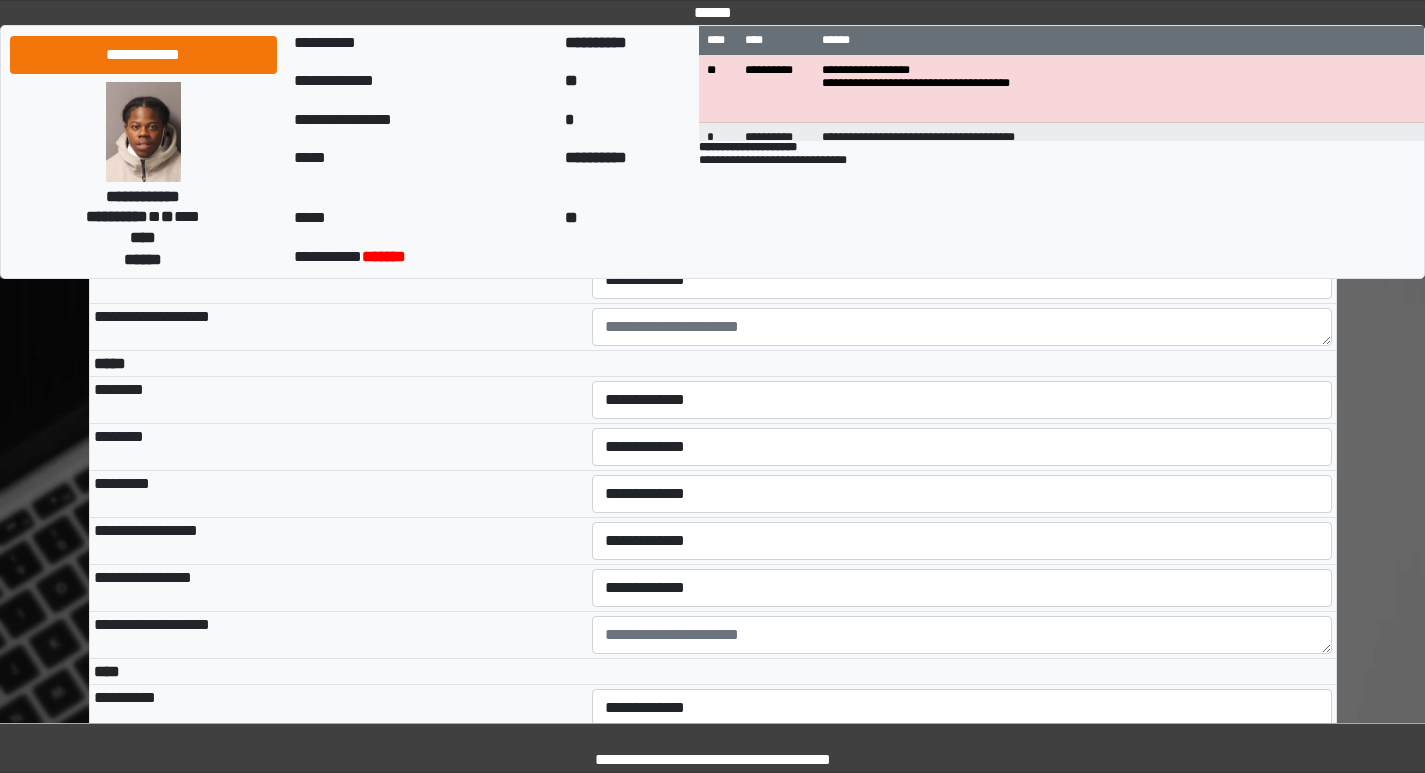 click on "**********" at bounding box center (962, 233) 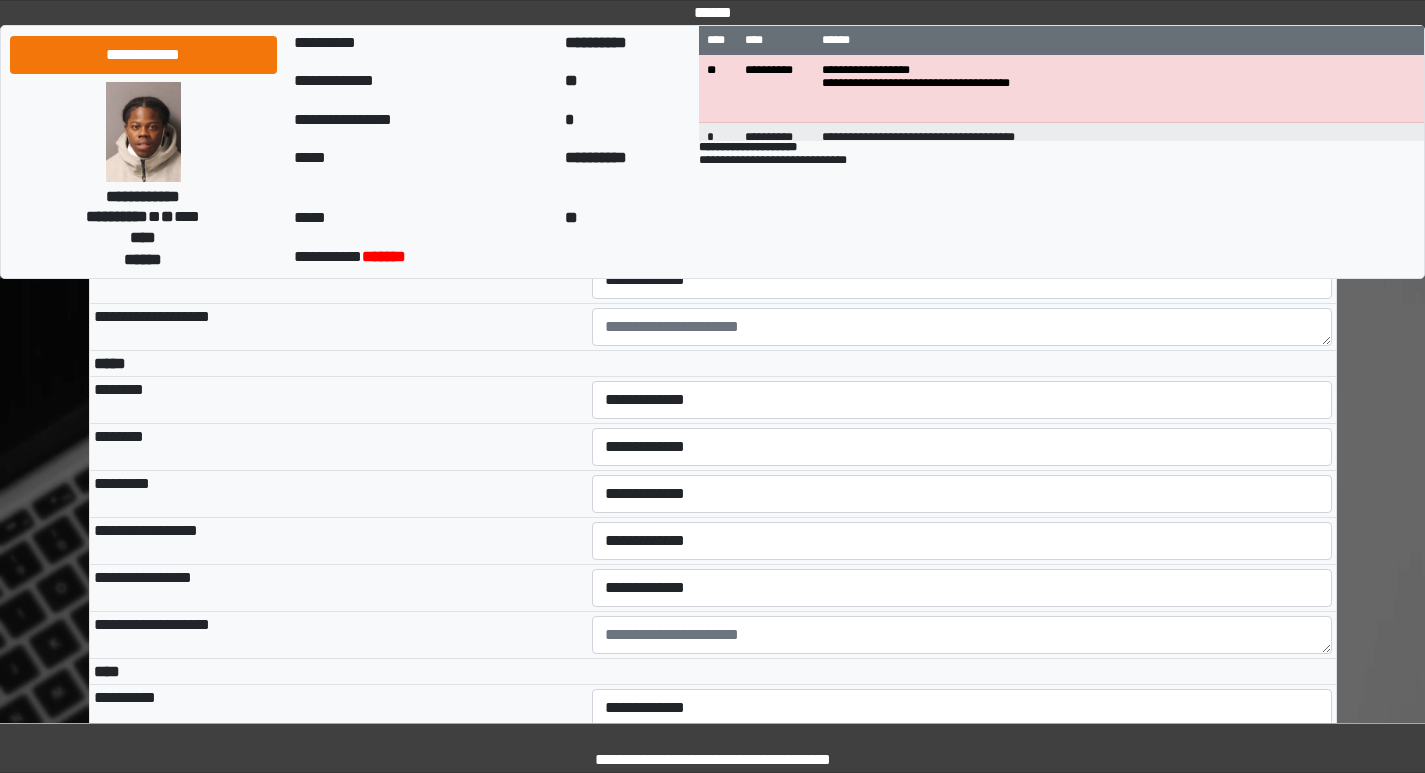 select on "***" 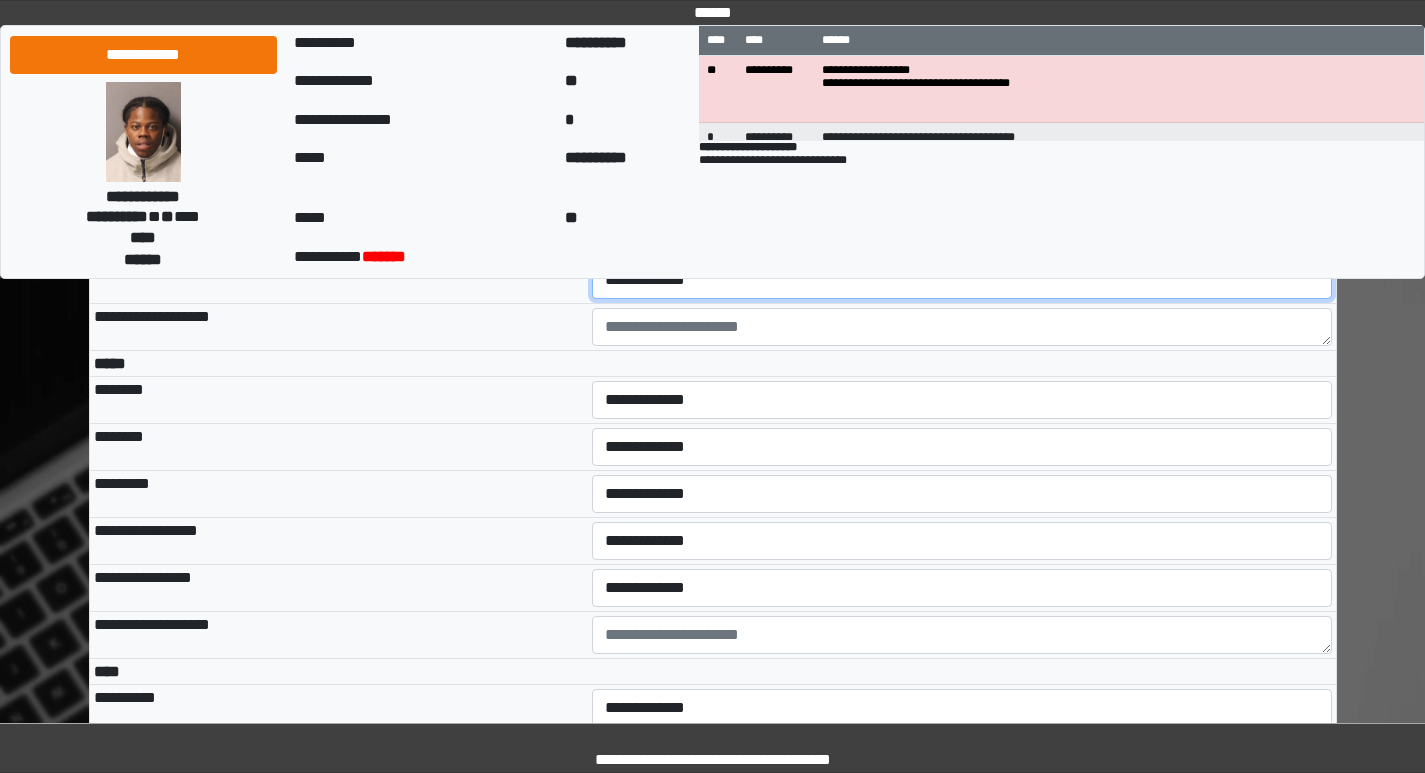 click on "**********" at bounding box center (962, 280) 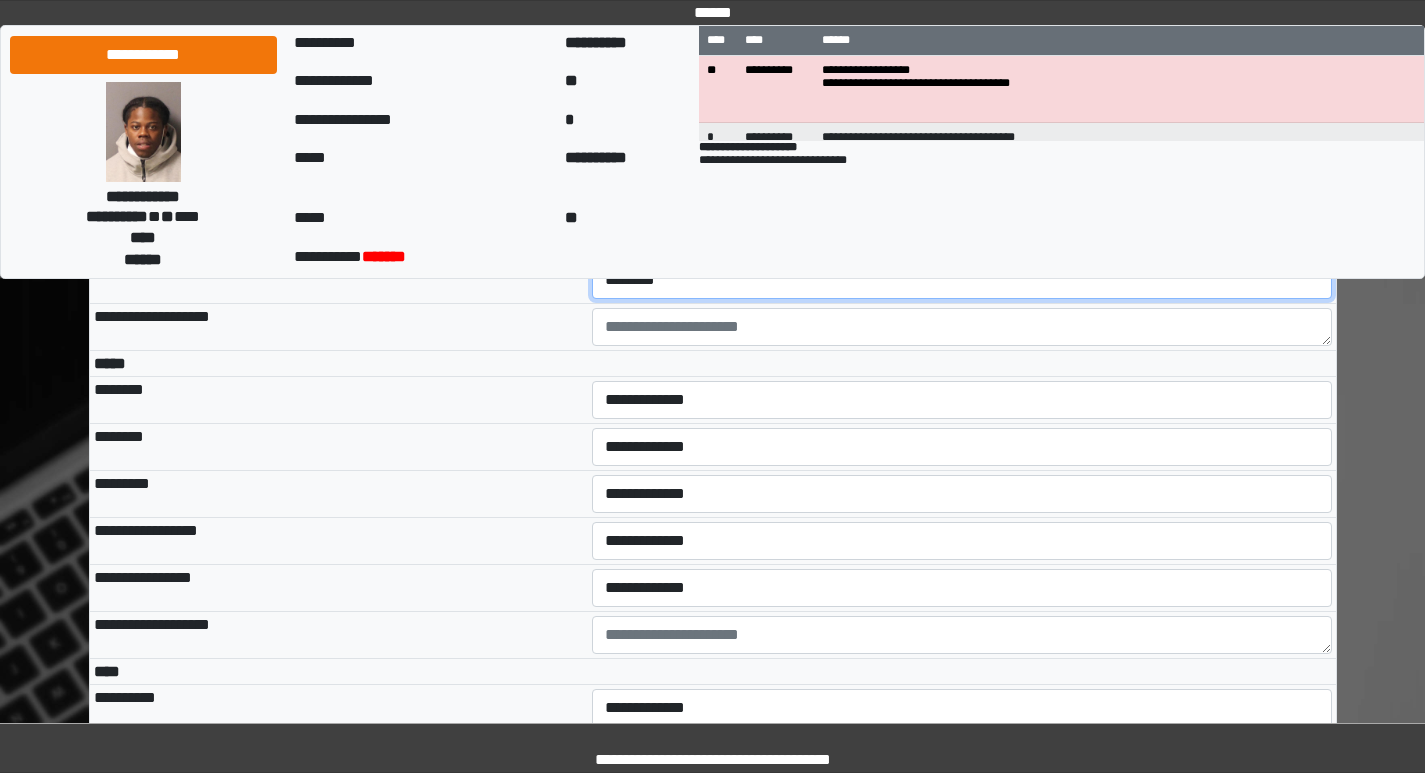 click on "**********" at bounding box center [962, 280] 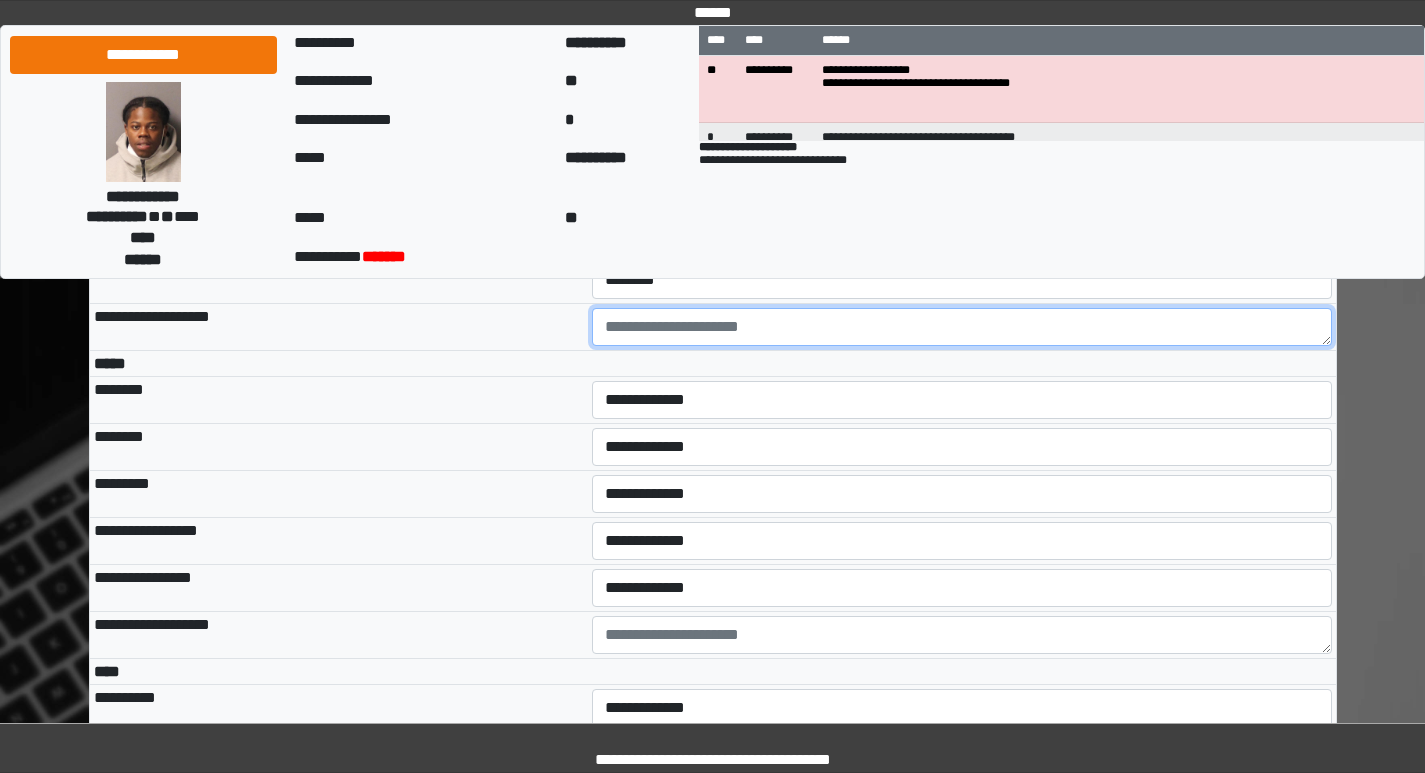 click at bounding box center [962, 327] 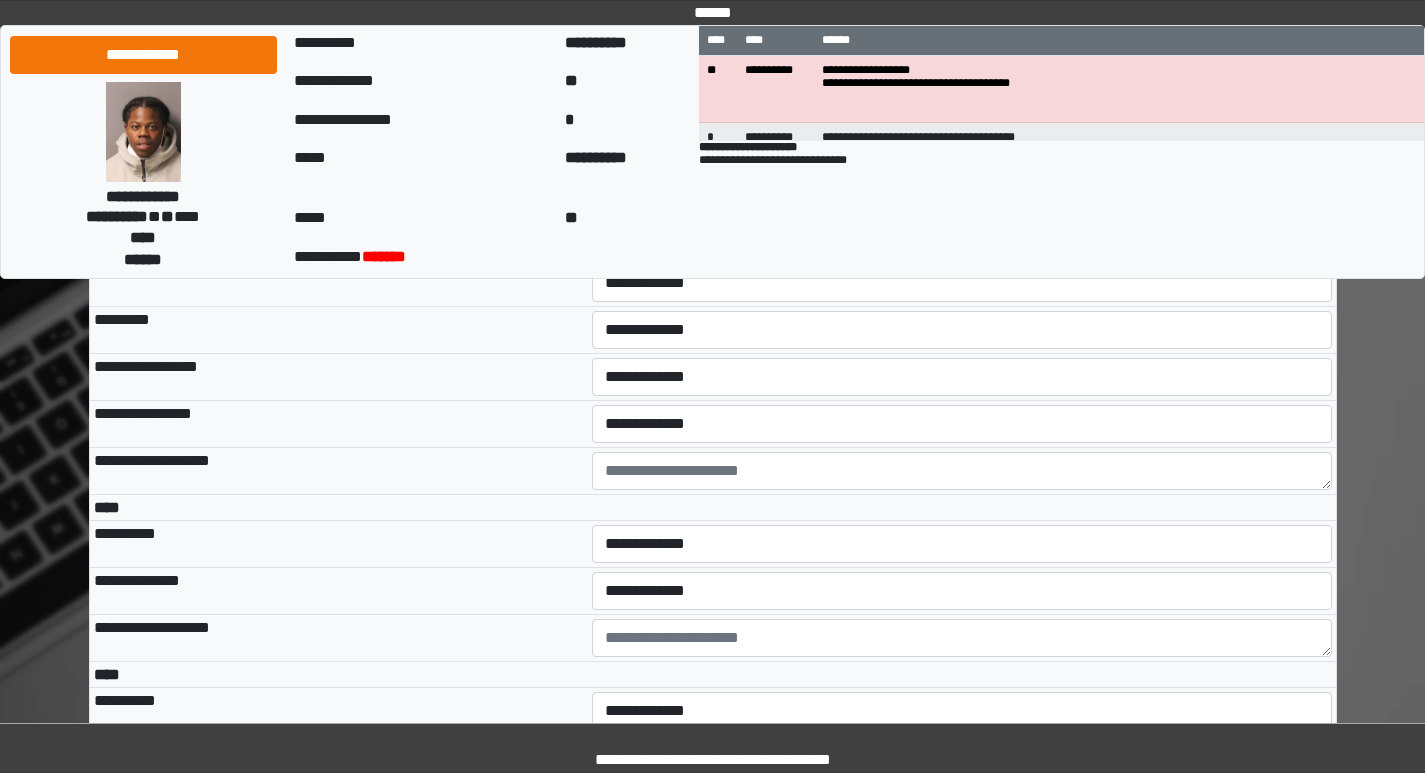 scroll, scrollTop: 4400, scrollLeft: 0, axis: vertical 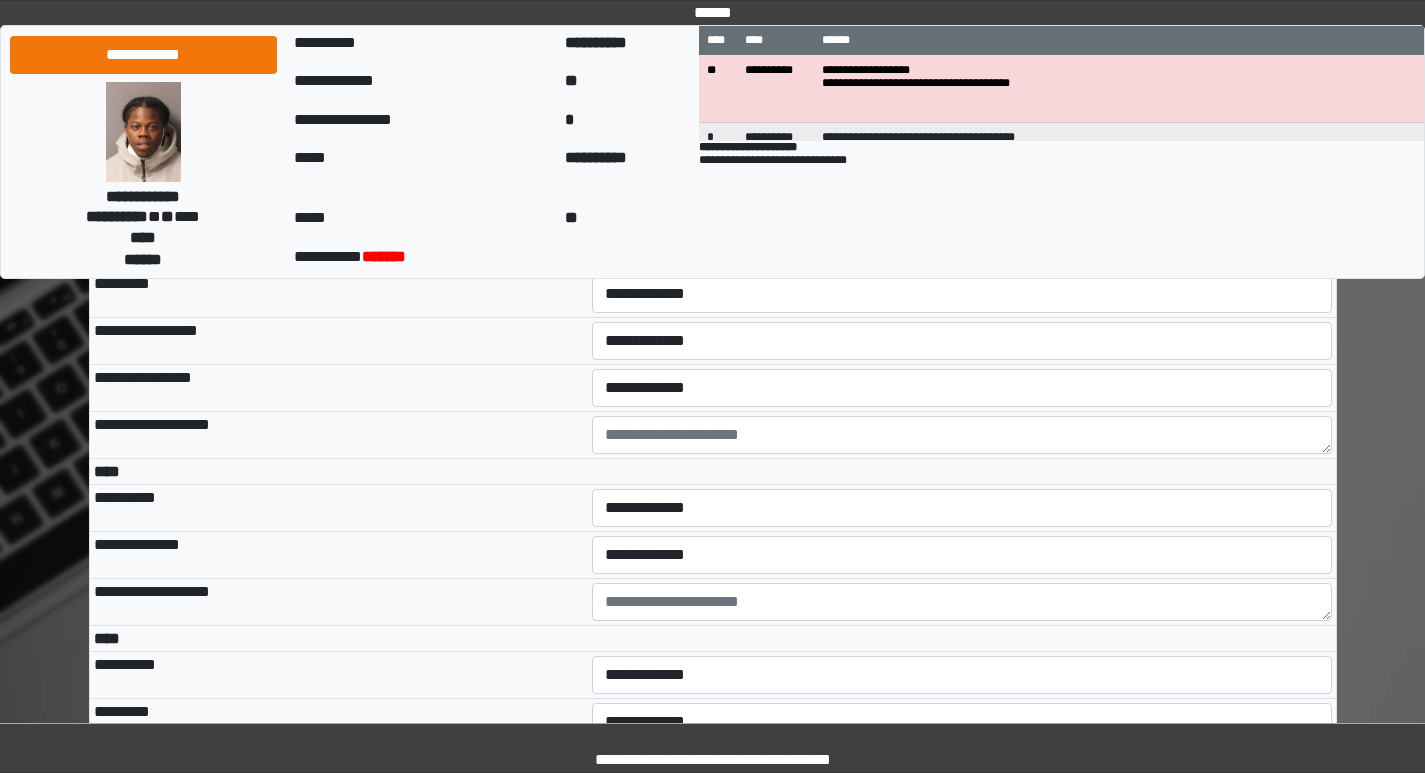 type on "**********" 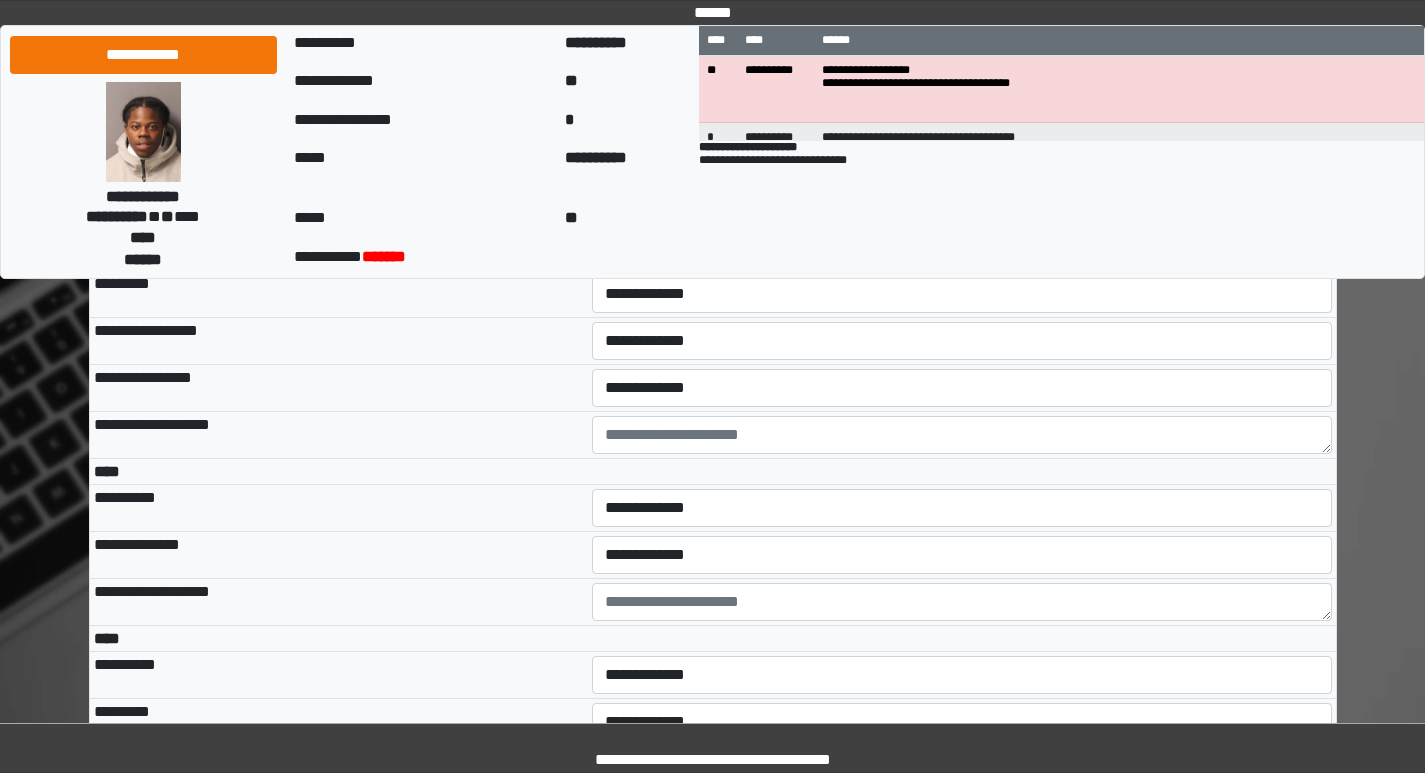 click on "**********" at bounding box center (962, 200) 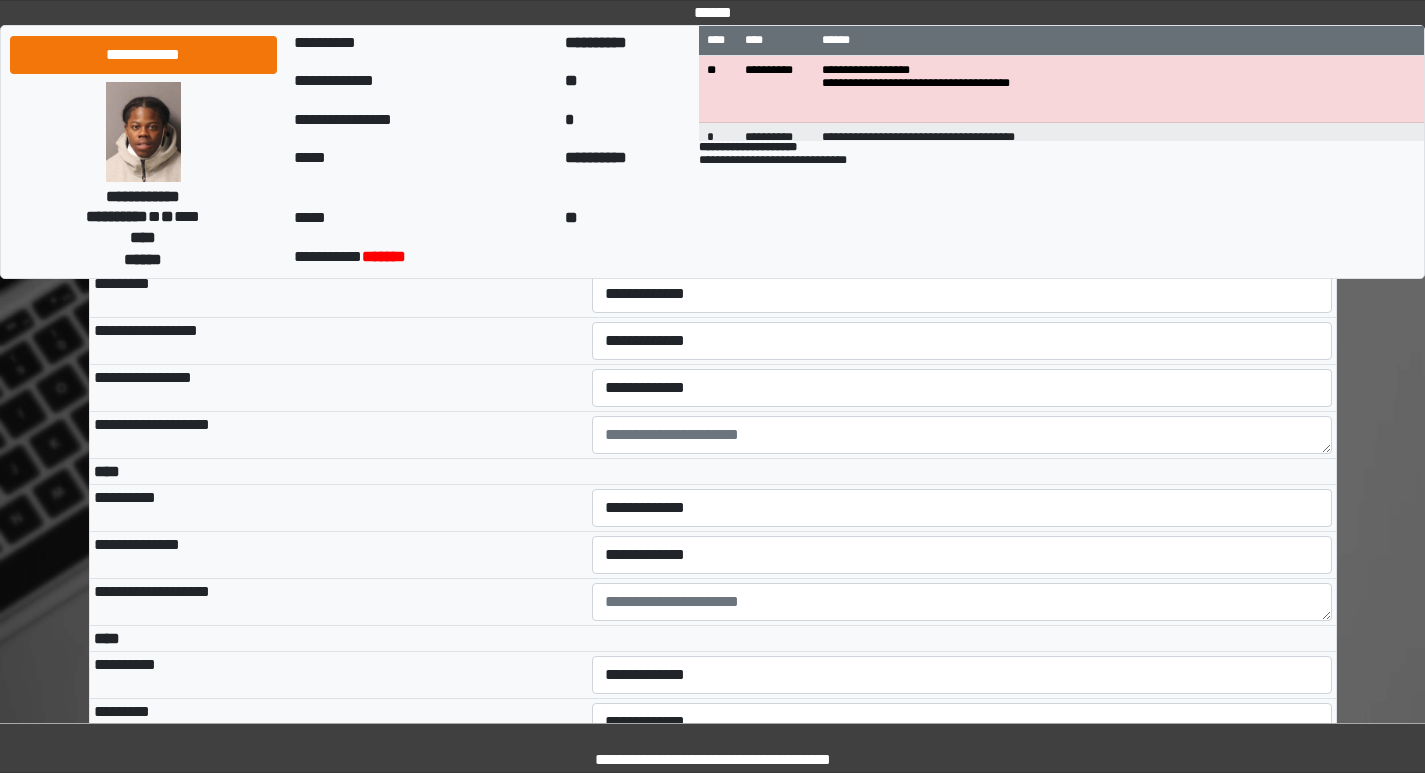 select on "***" 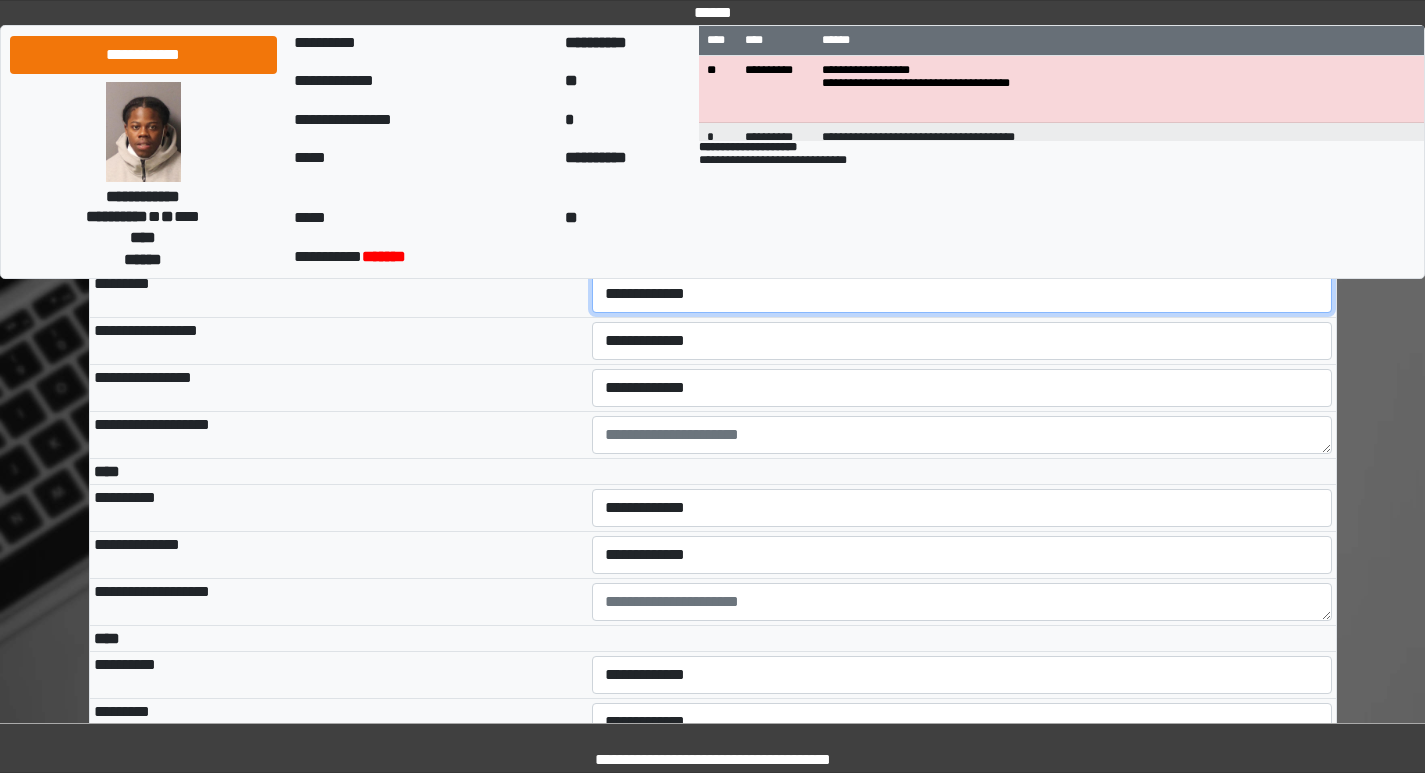 click on "**********" at bounding box center (962, 294) 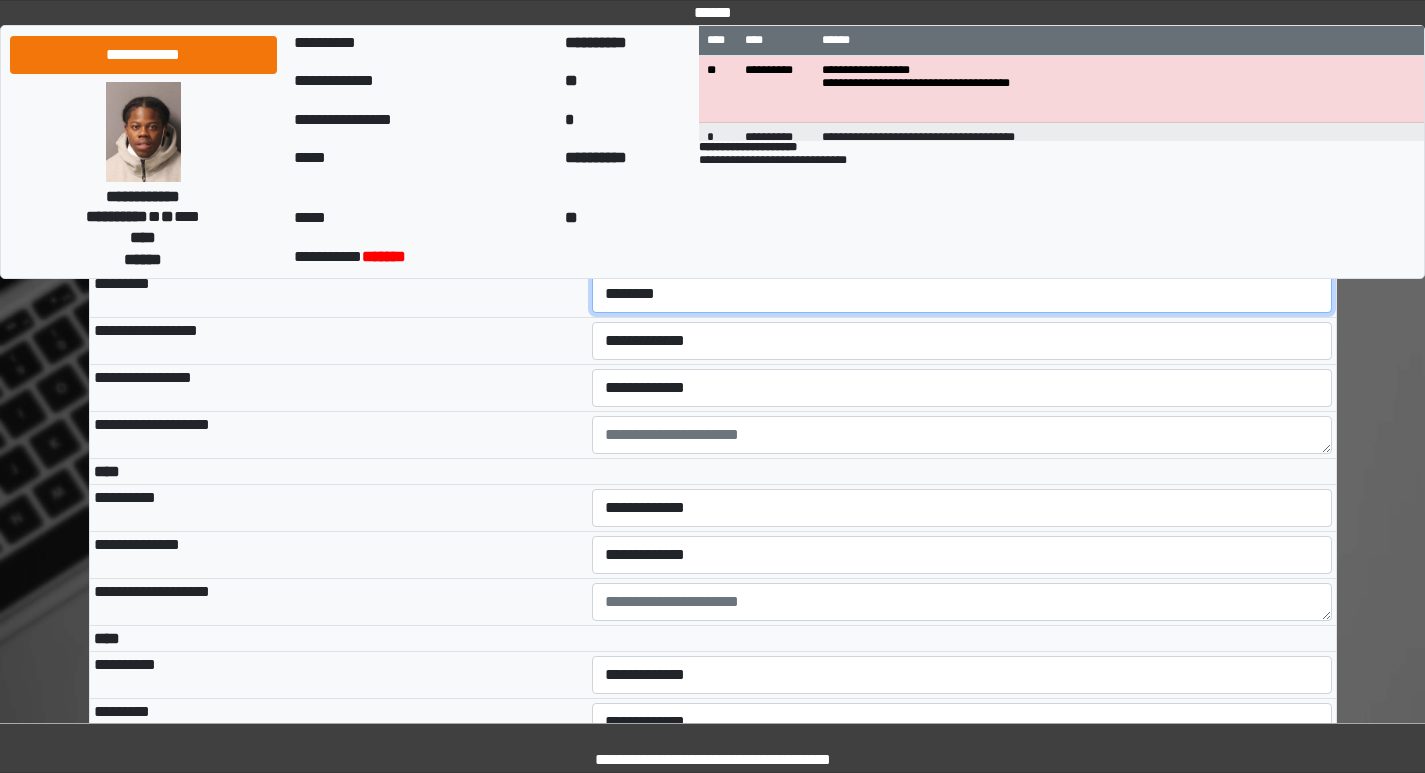 click on "**********" at bounding box center (962, 294) 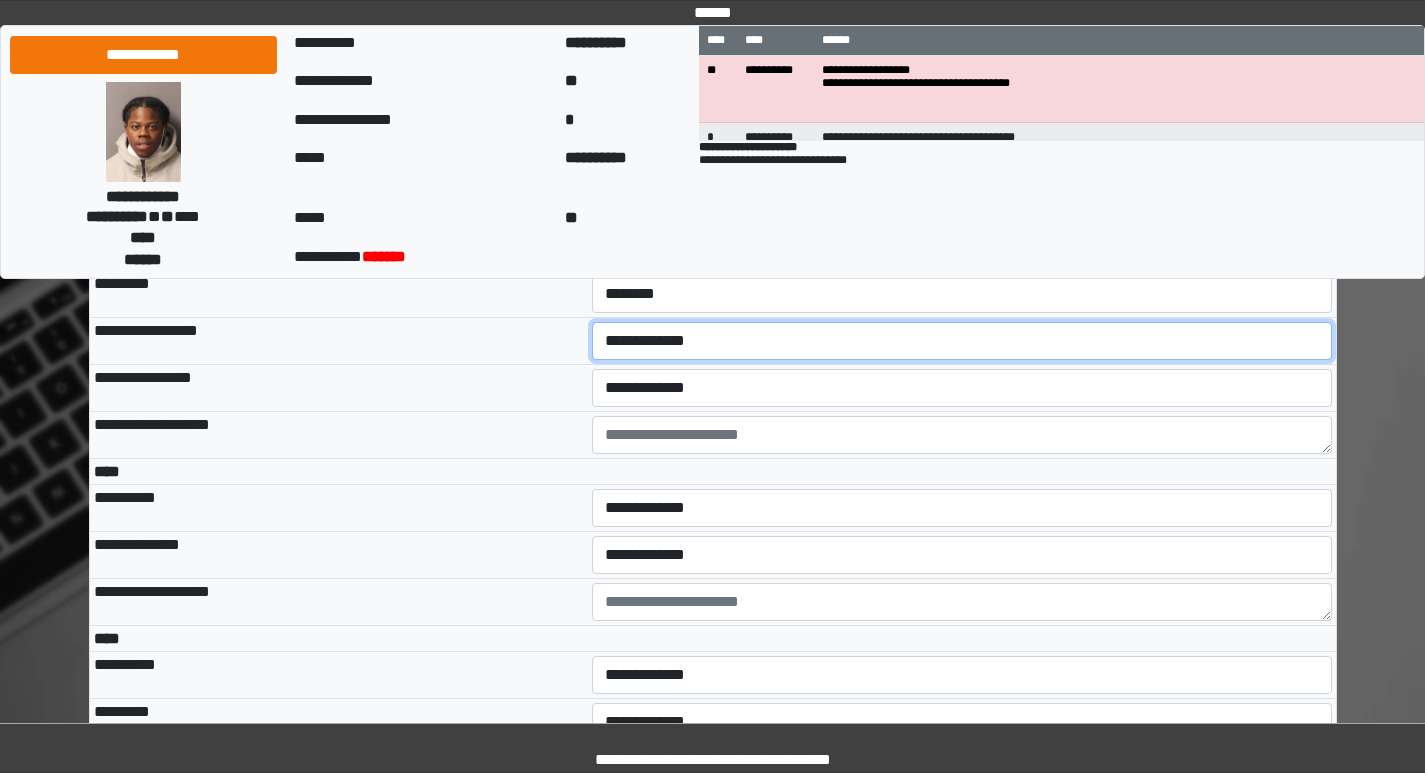click on "**********" at bounding box center [962, 341] 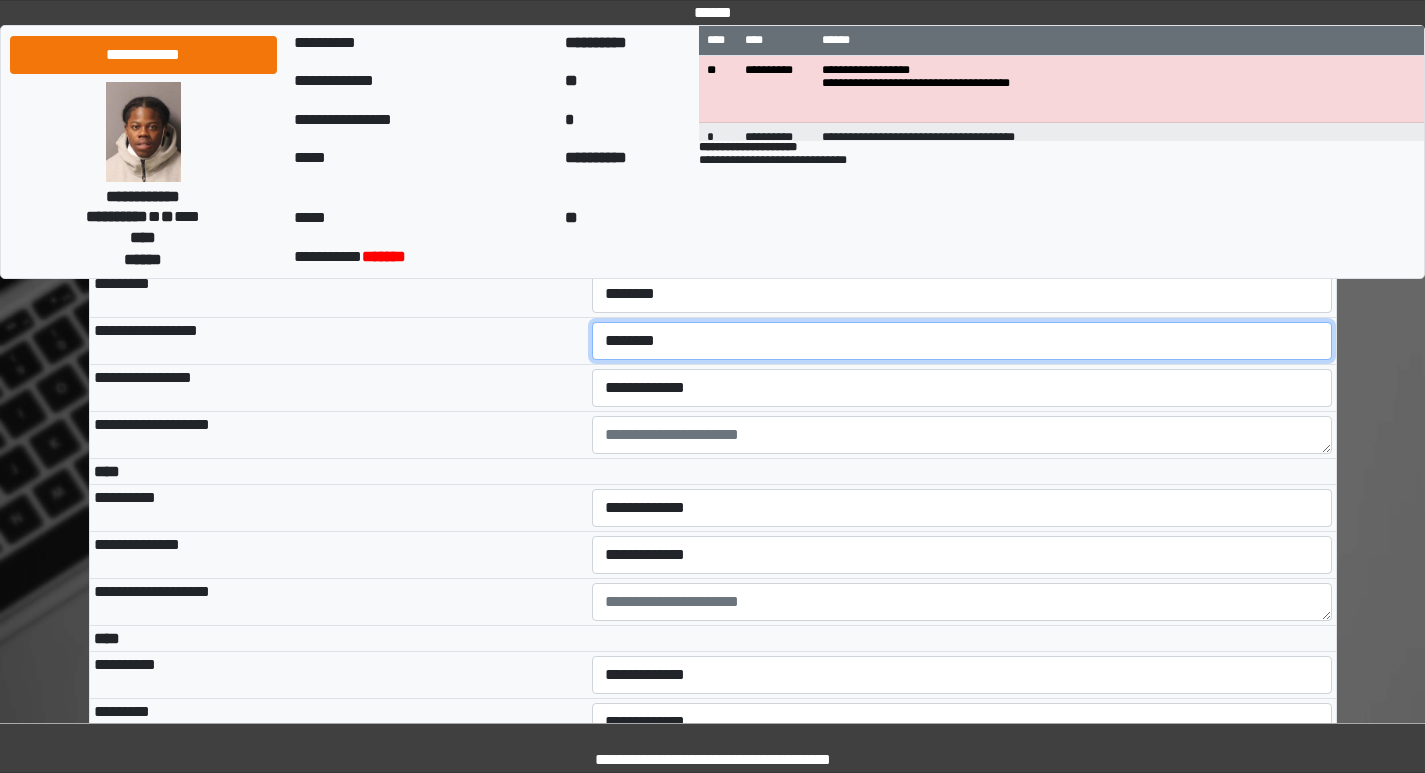 scroll, scrollTop: 4500, scrollLeft: 0, axis: vertical 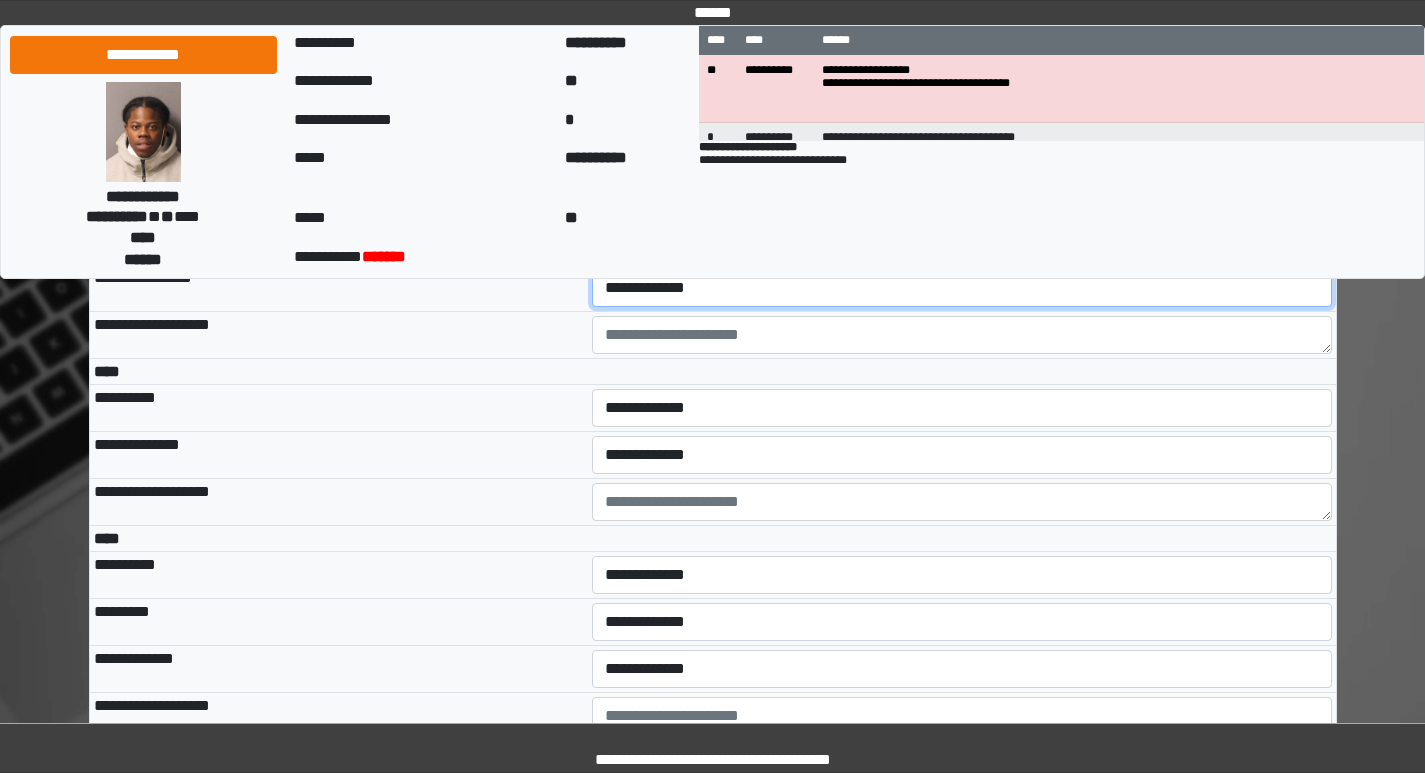 click on "**********" at bounding box center [962, 288] 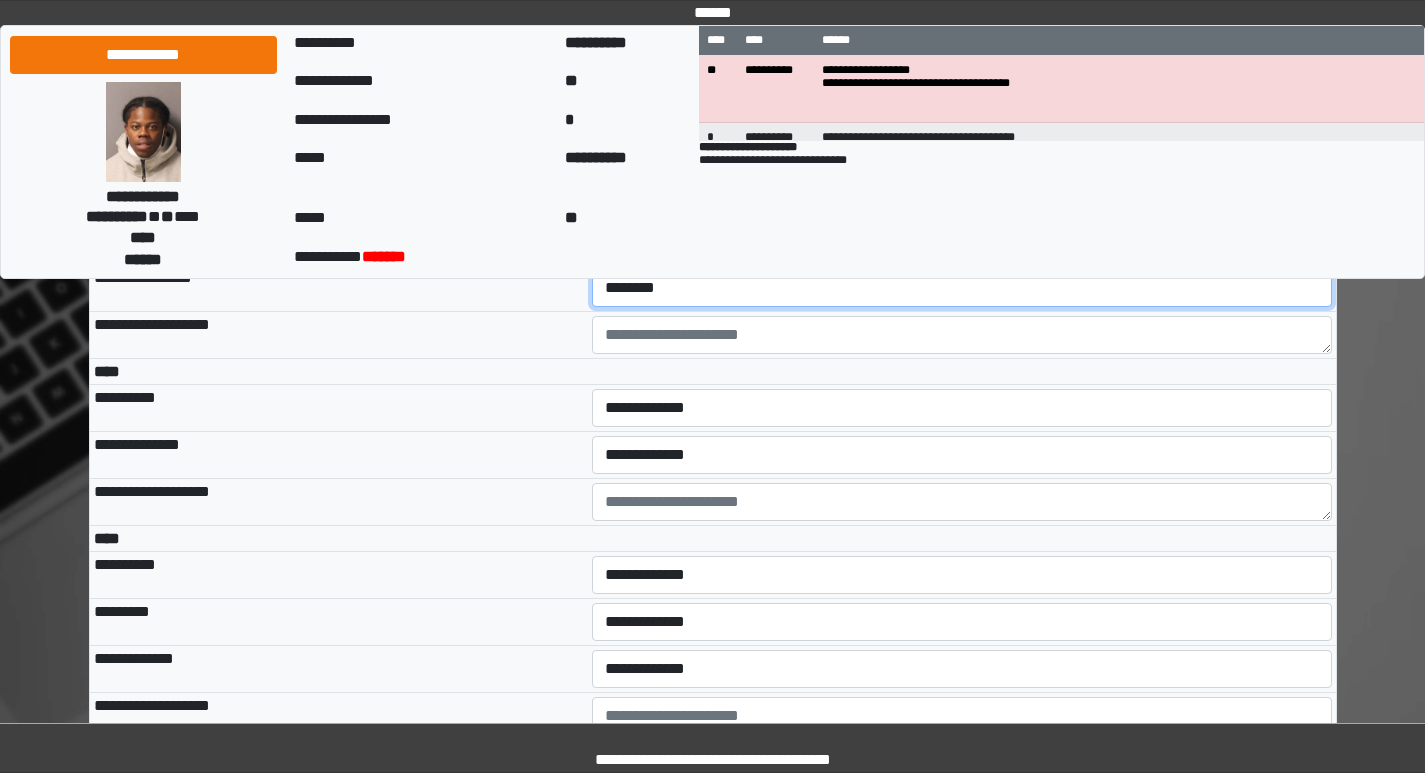 click on "**********" at bounding box center [962, 288] 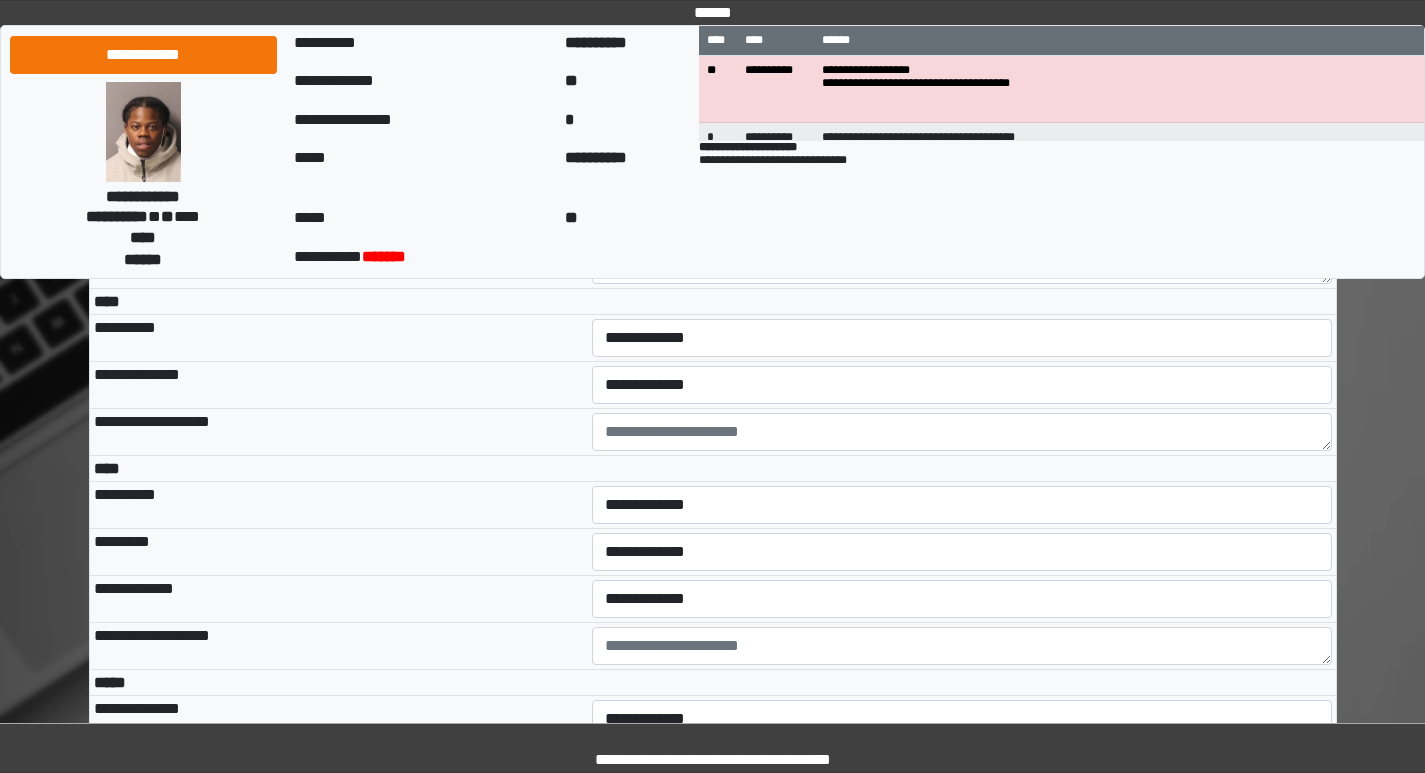 scroll, scrollTop: 4600, scrollLeft: 0, axis: vertical 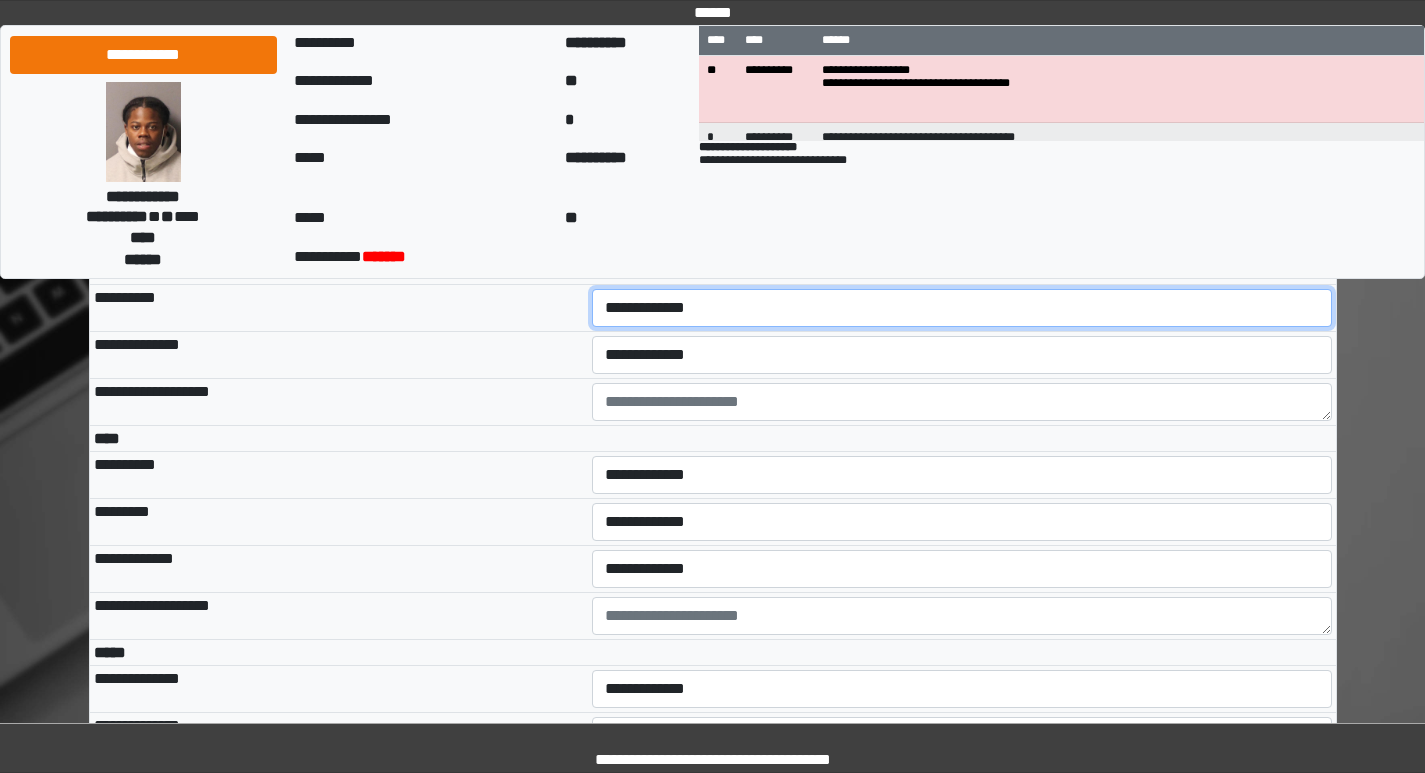drag, startPoint x: 645, startPoint y: 459, endPoint x: 640, endPoint y: 472, distance: 13.928389 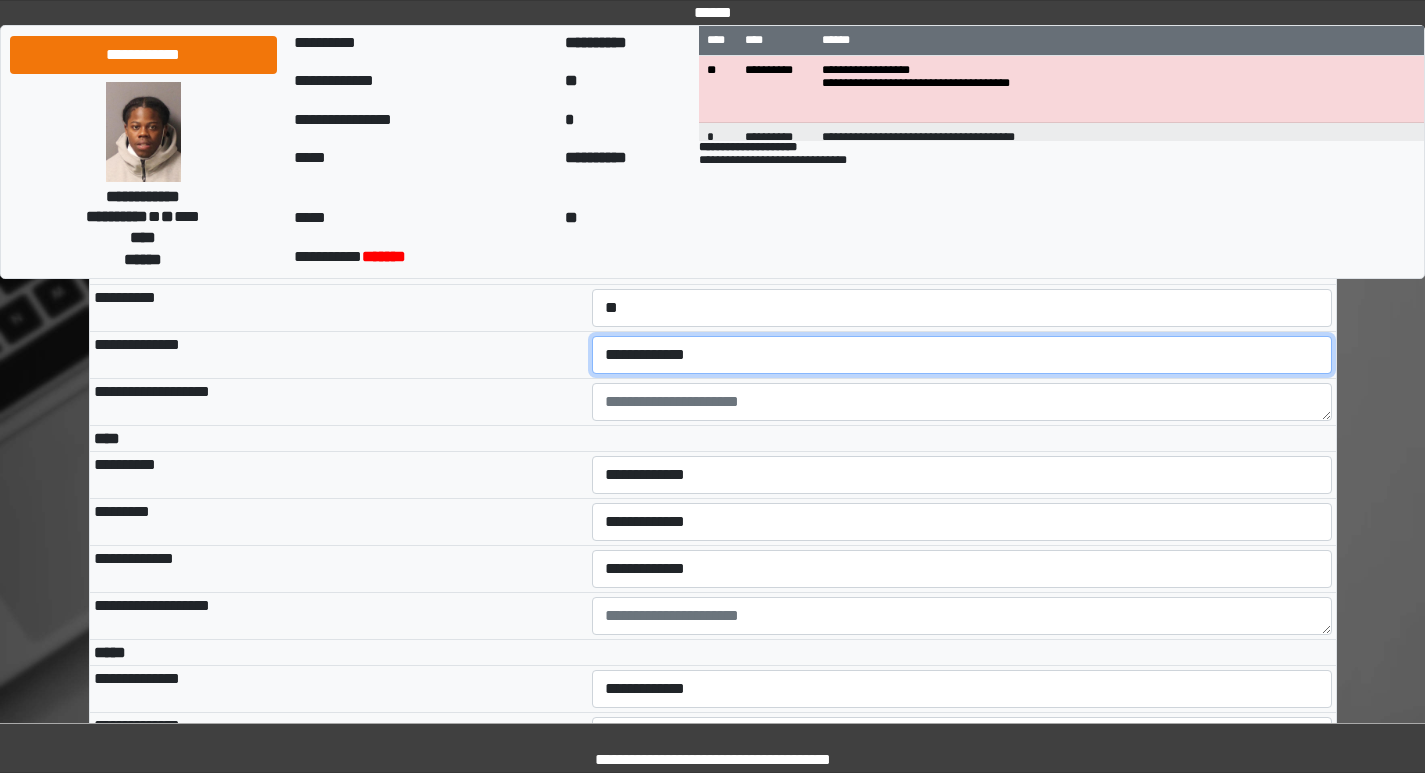click on "**********" at bounding box center (962, 355) 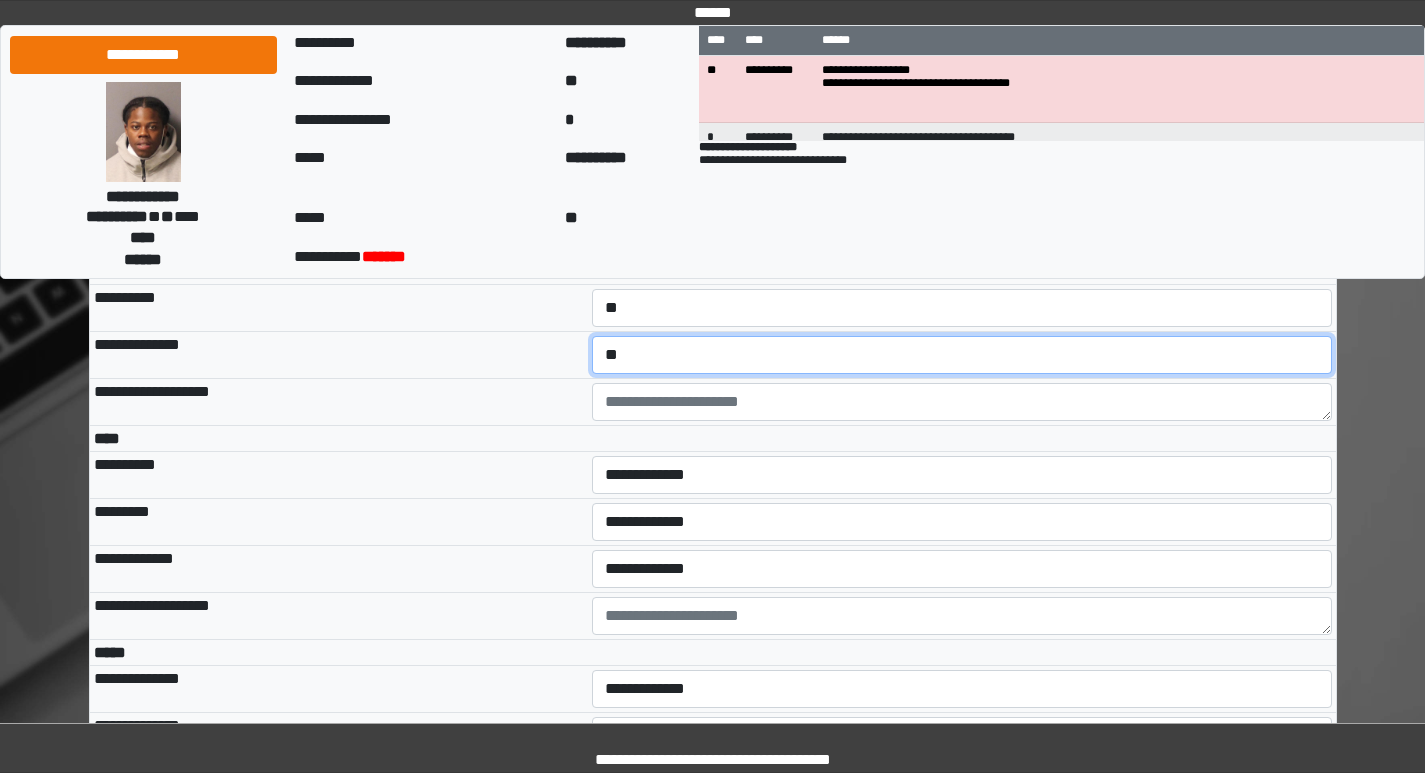 click on "**********" at bounding box center [962, 355] 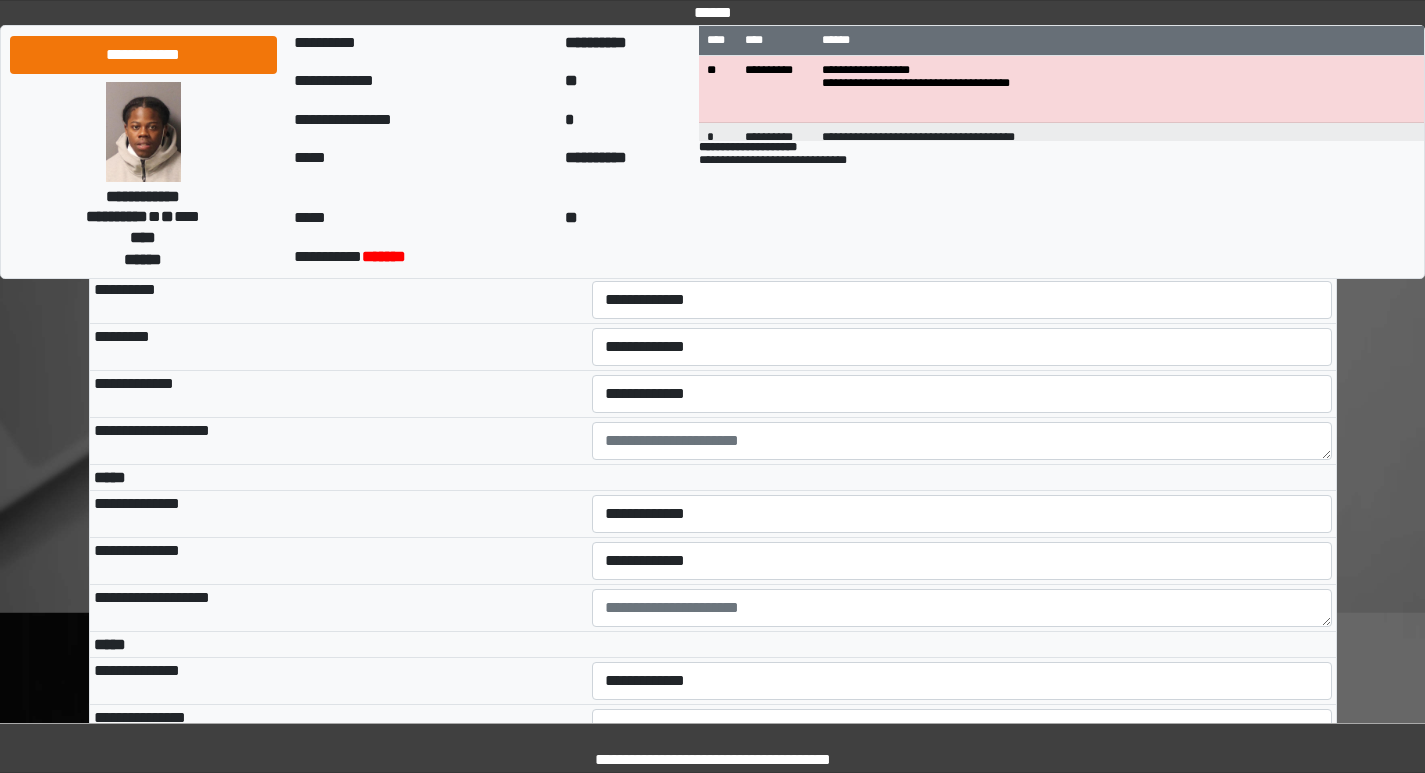 scroll, scrollTop: 4800, scrollLeft: 0, axis: vertical 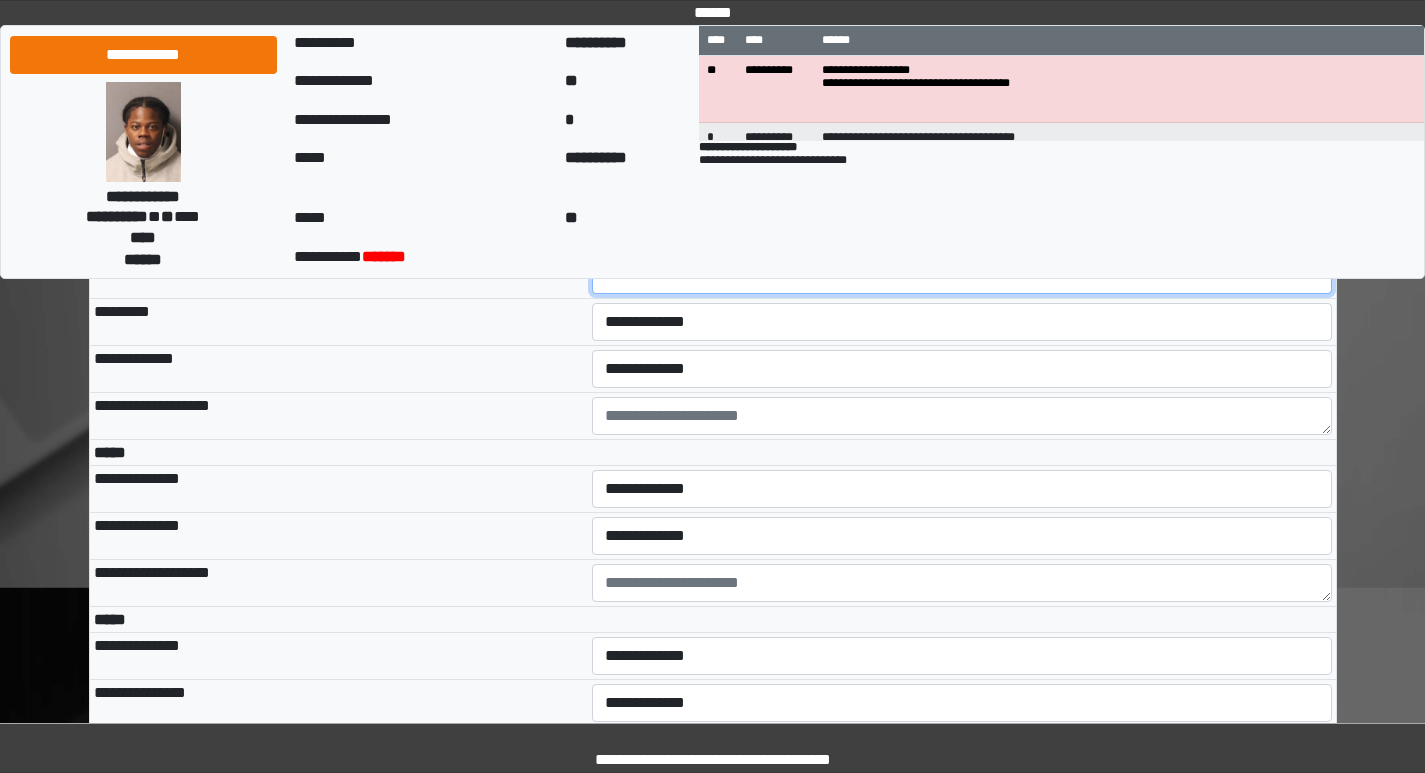 click on "**********" at bounding box center [962, 275] 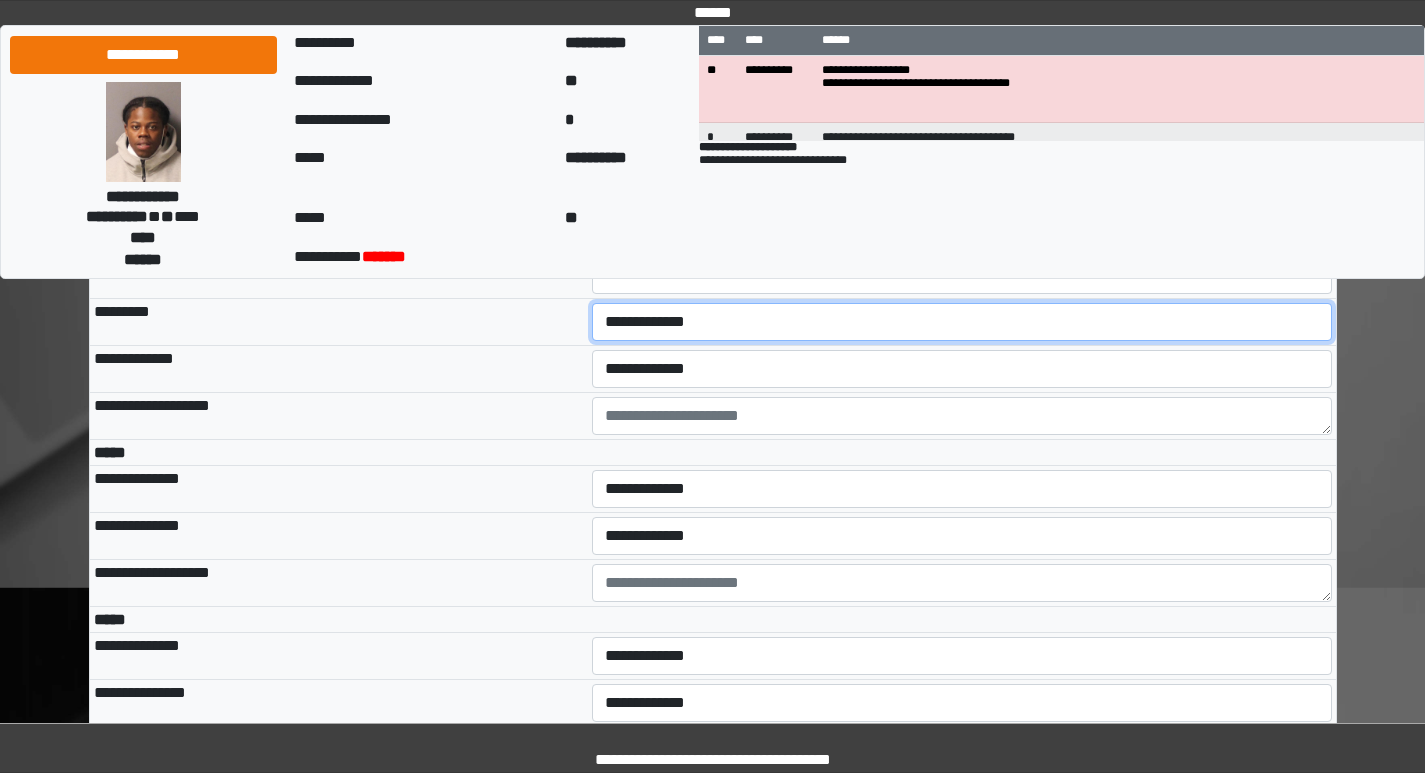 drag, startPoint x: 677, startPoint y: 479, endPoint x: 677, endPoint y: 496, distance: 17 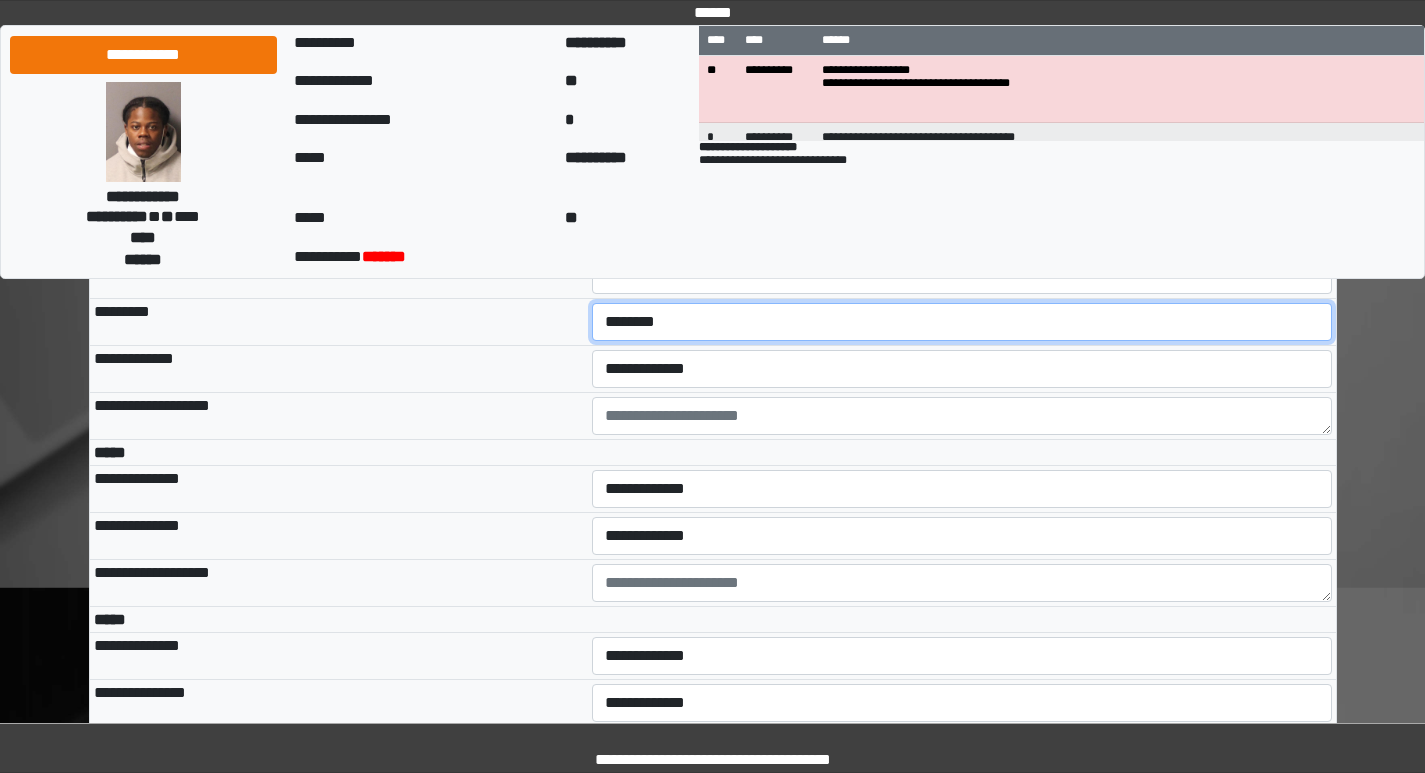 click on "**********" at bounding box center [962, 322] 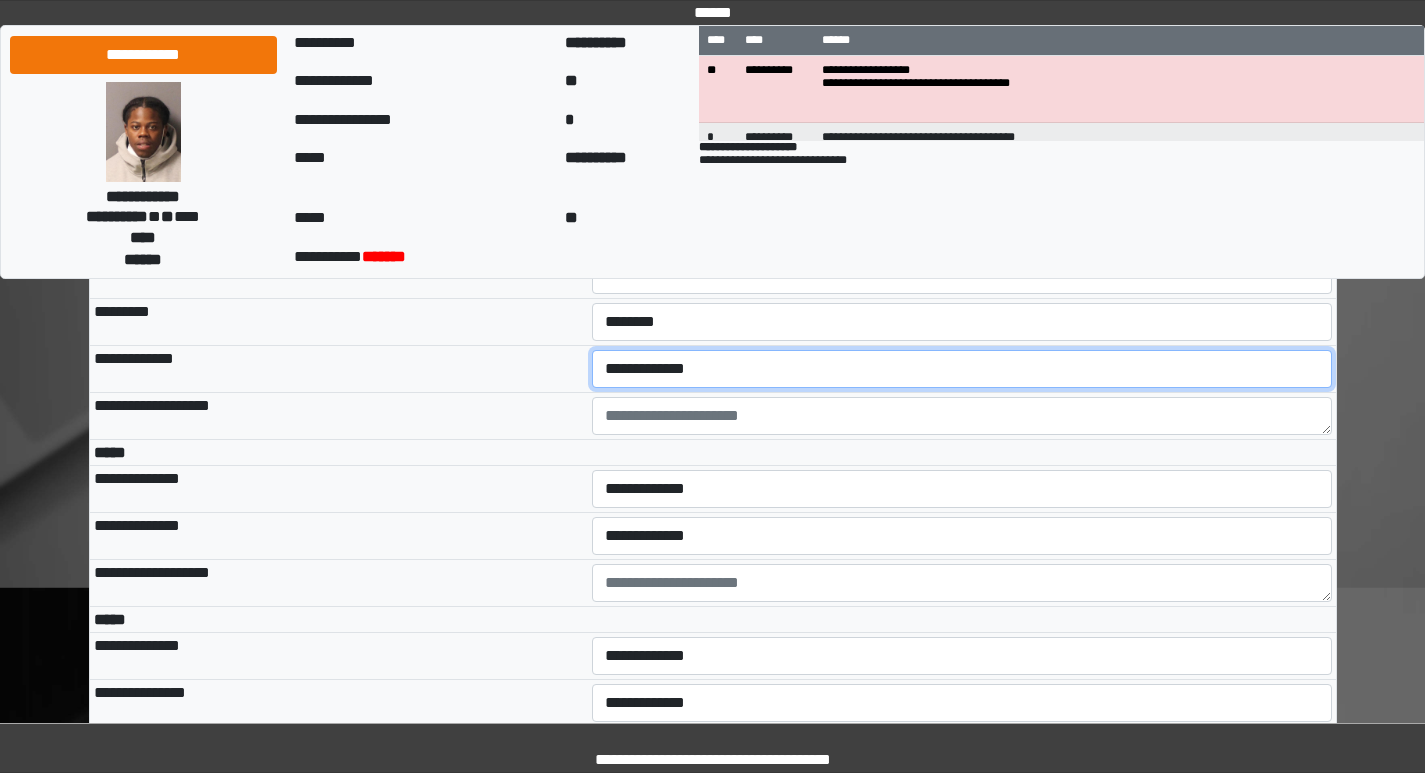 click on "**********" at bounding box center (962, 369) 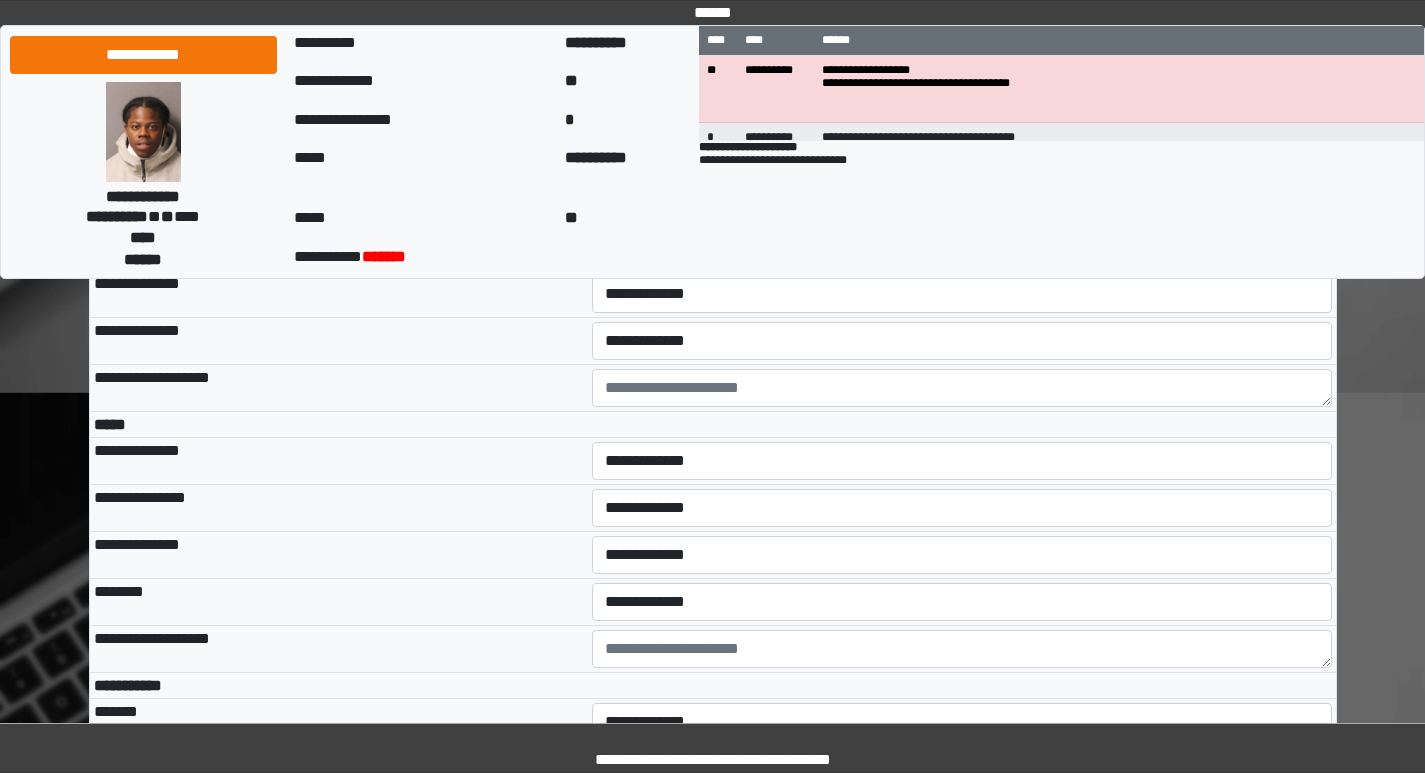 scroll, scrollTop: 5000, scrollLeft: 0, axis: vertical 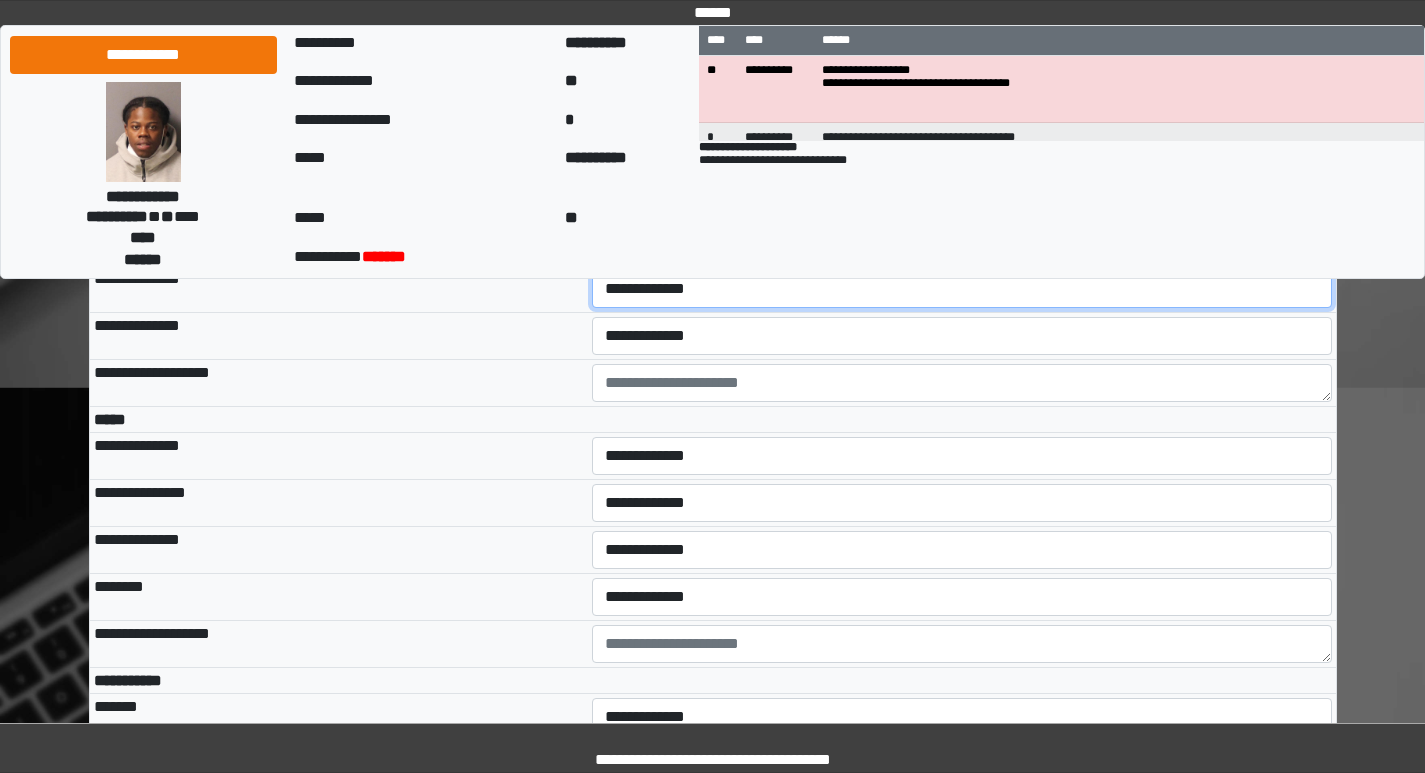 drag, startPoint x: 731, startPoint y: 447, endPoint x: 718, endPoint y: 472, distance: 28.178005 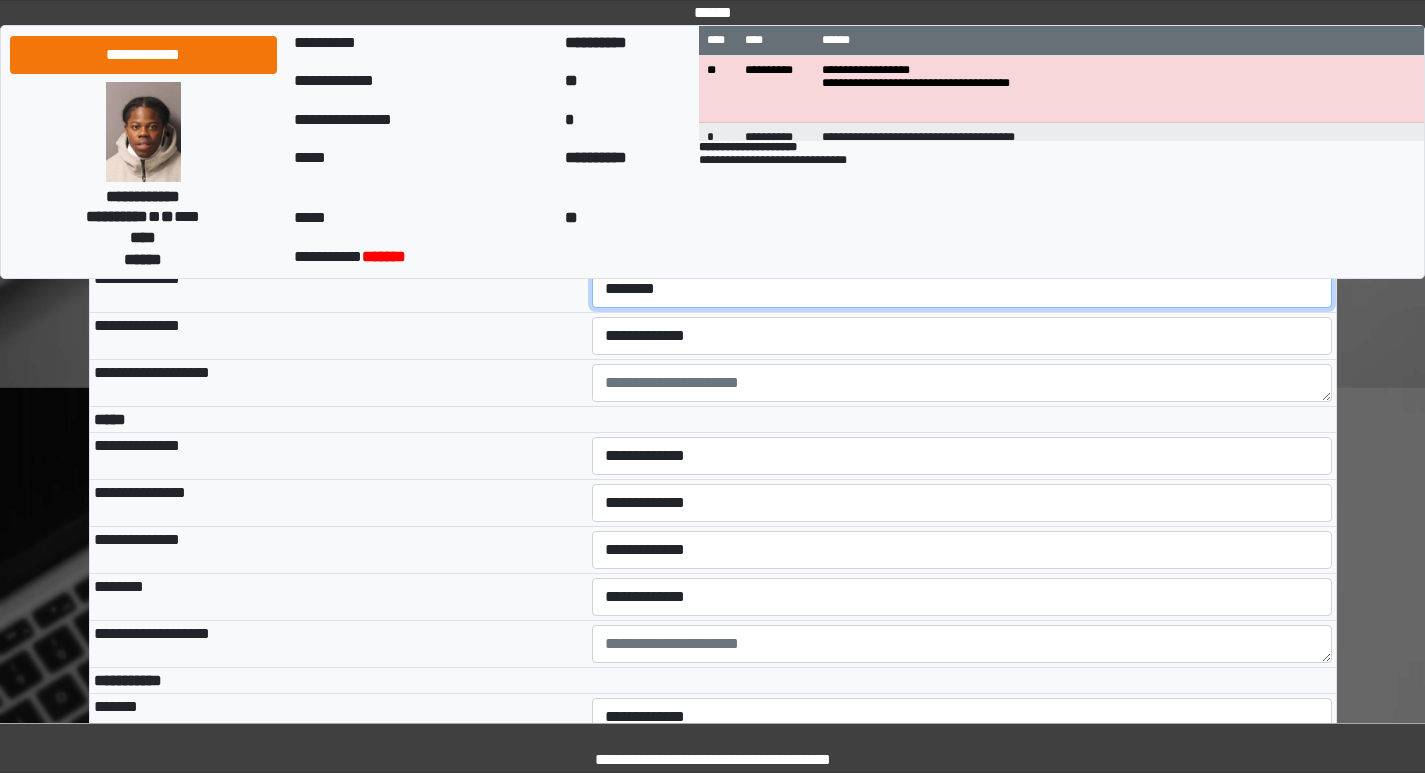 click on "**********" at bounding box center [962, 289] 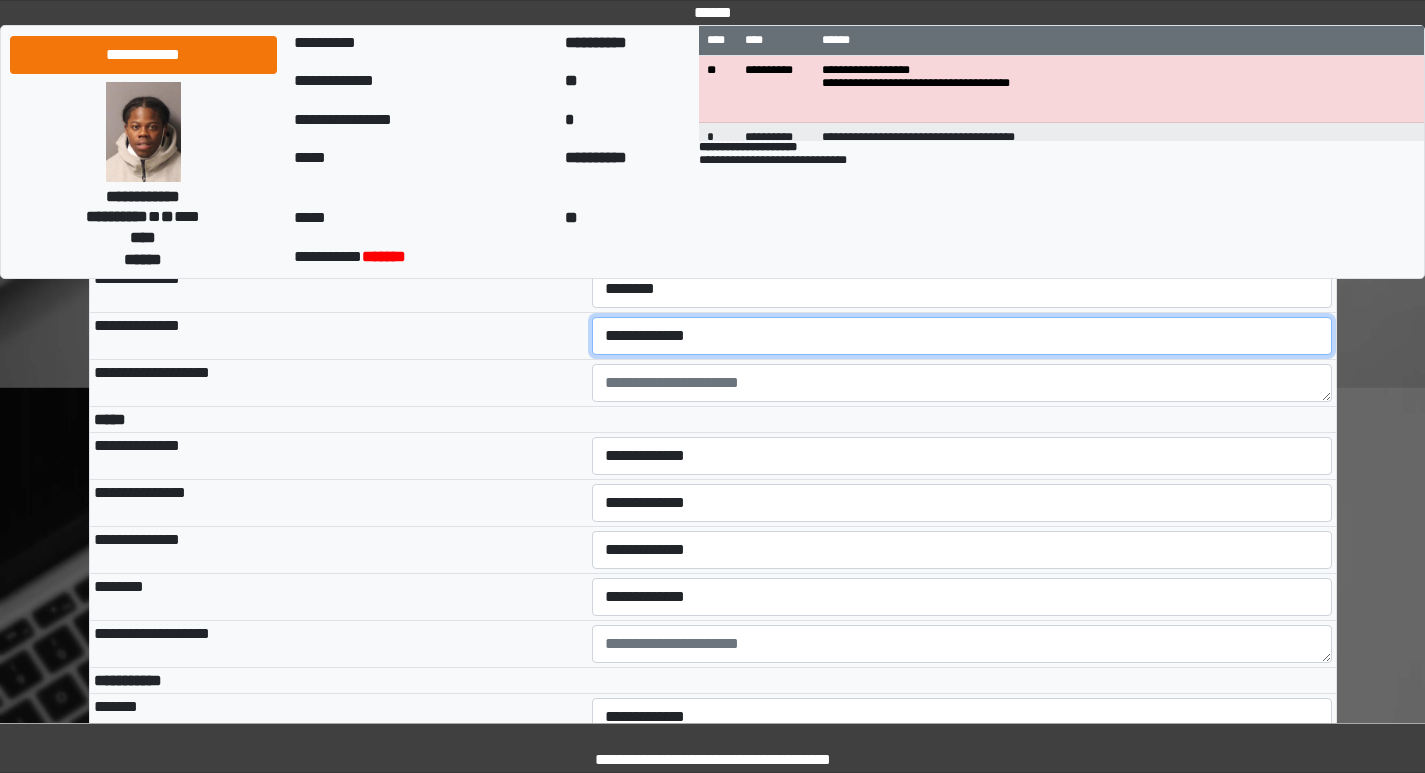 click on "**********" at bounding box center (962, 336) 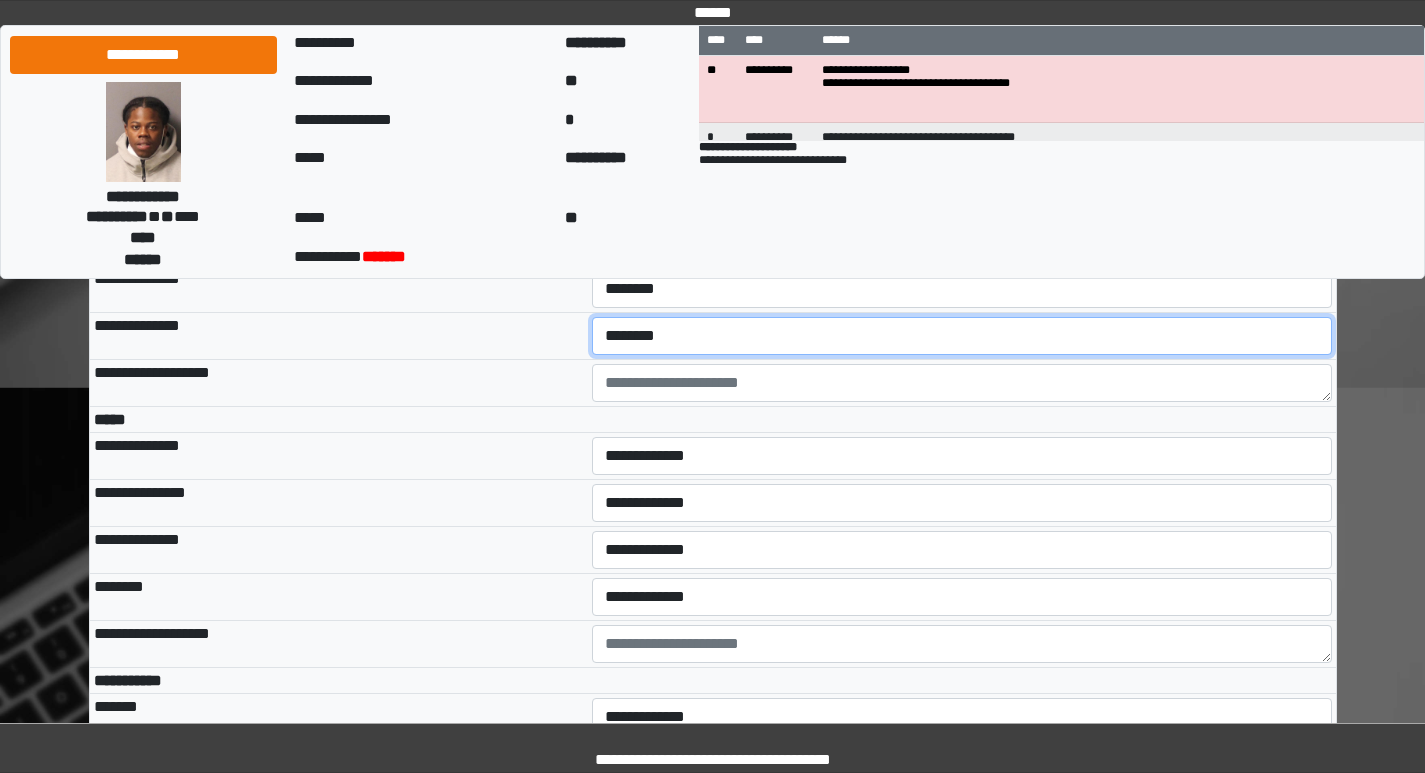 click on "**********" at bounding box center (962, 336) 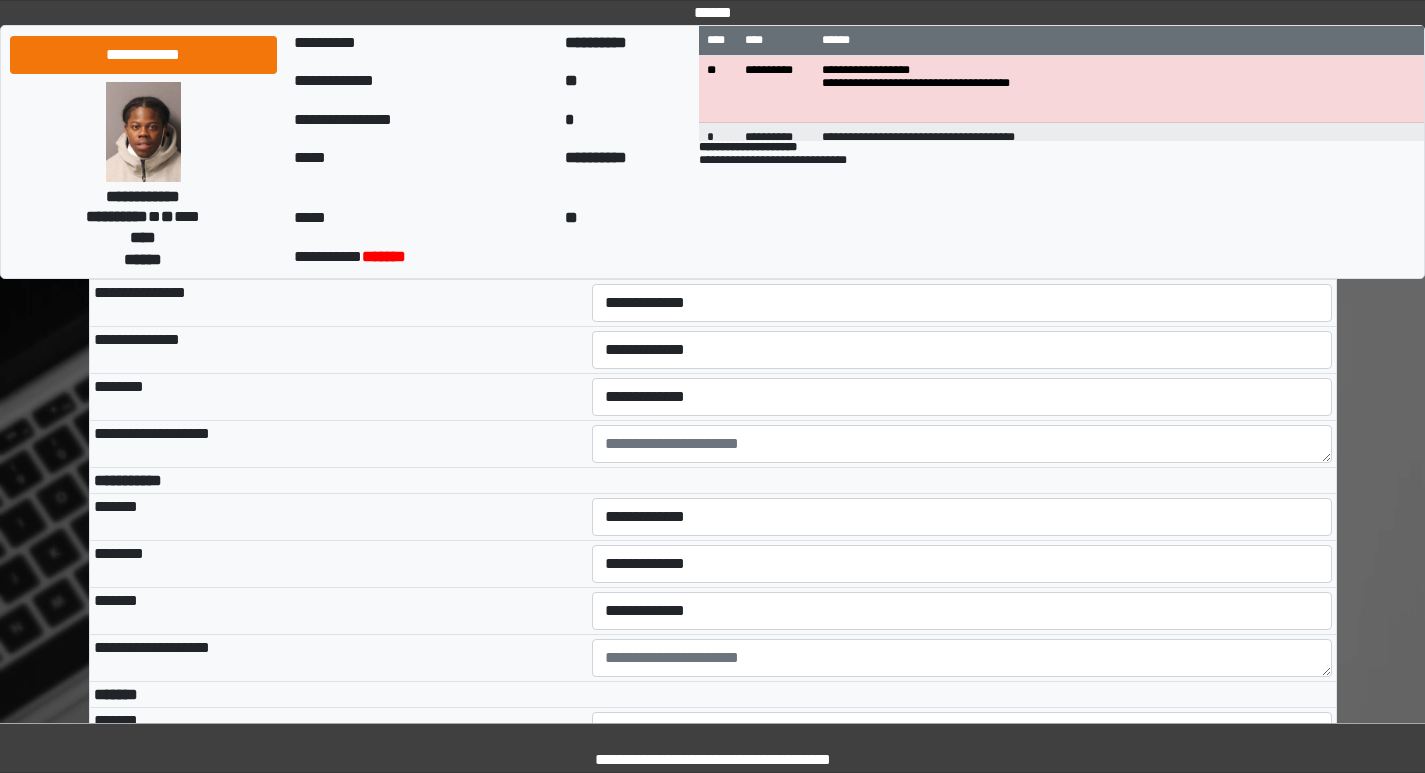 click on "**********" at bounding box center [962, 256] 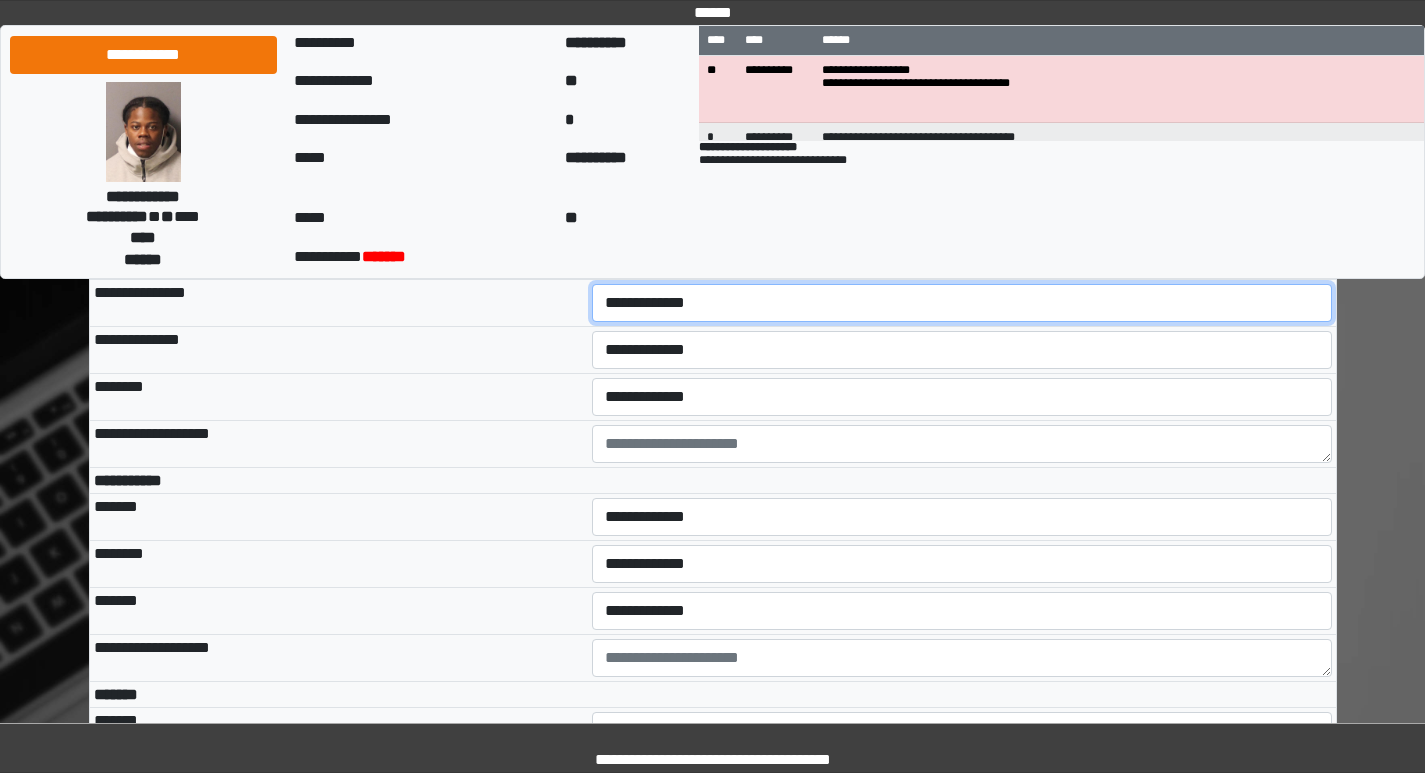 drag, startPoint x: 679, startPoint y: 463, endPoint x: 675, endPoint y: 474, distance: 11.7046995 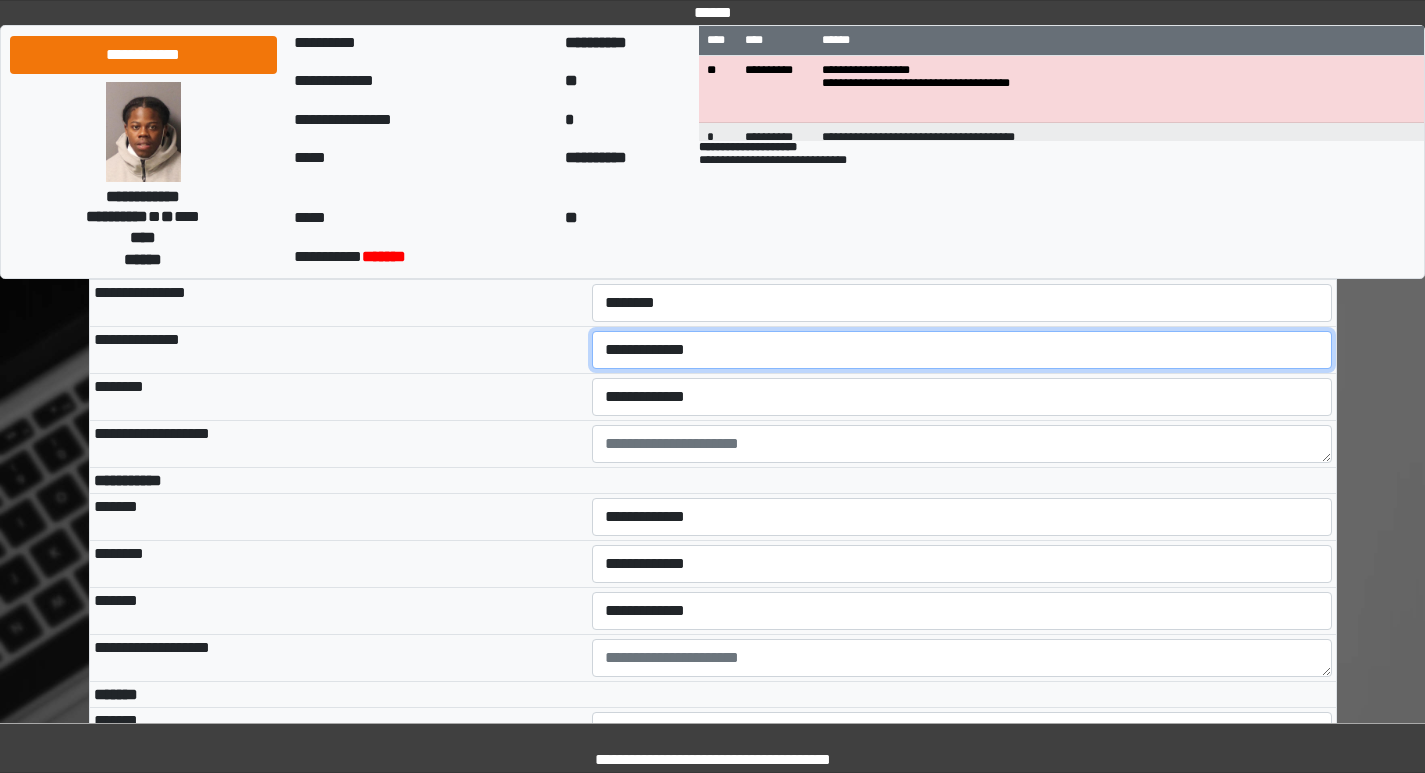 click on "**********" at bounding box center (962, 350) 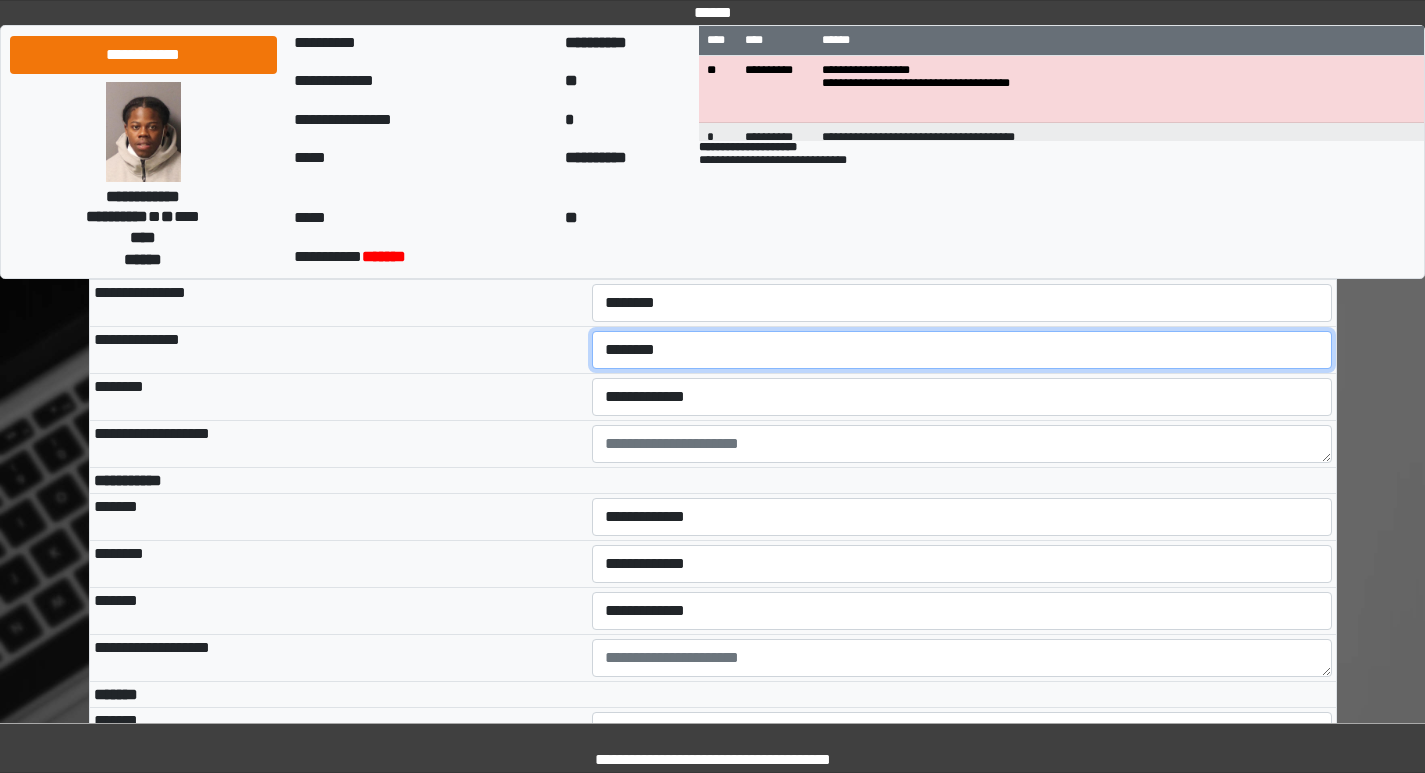 click on "**********" at bounding box center [962, 350] 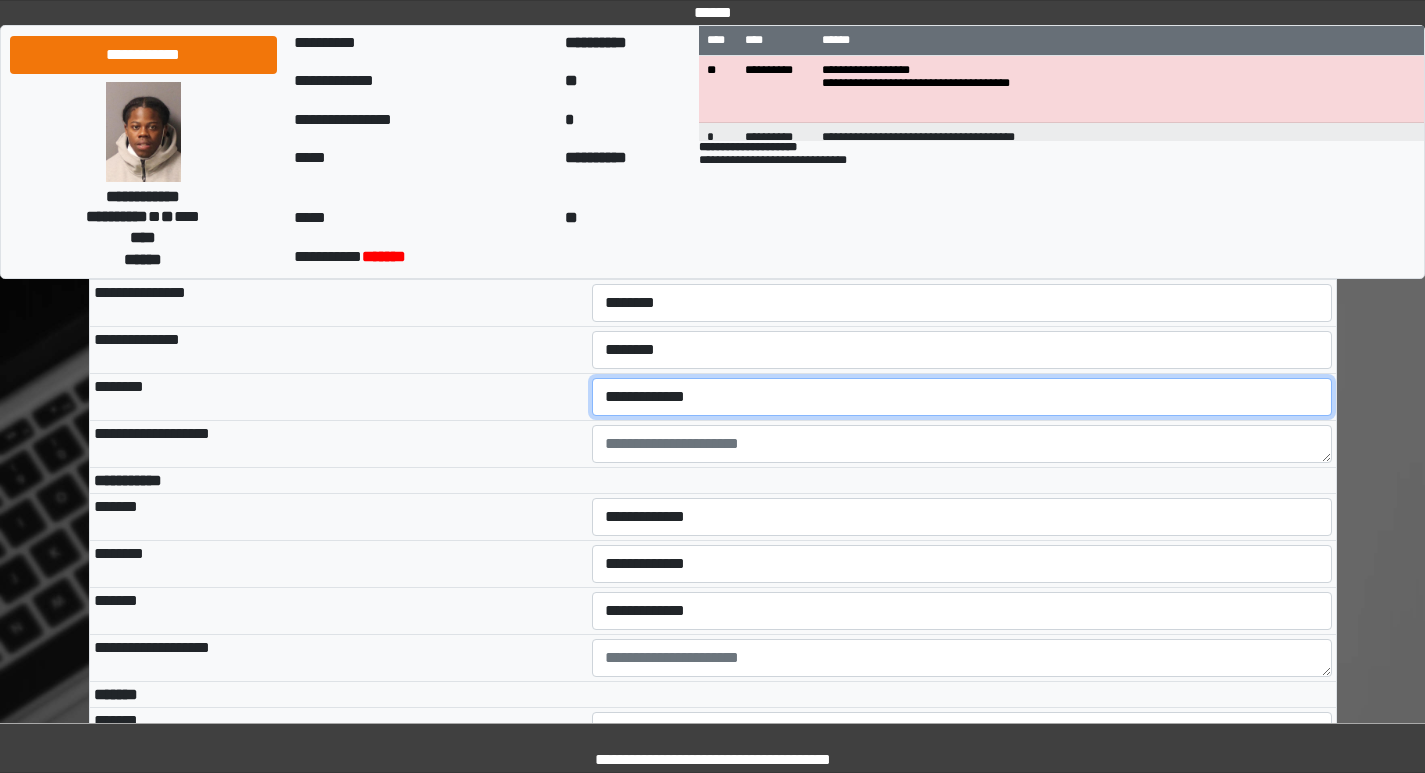 click on "**********" at bounding box center (962, 397) 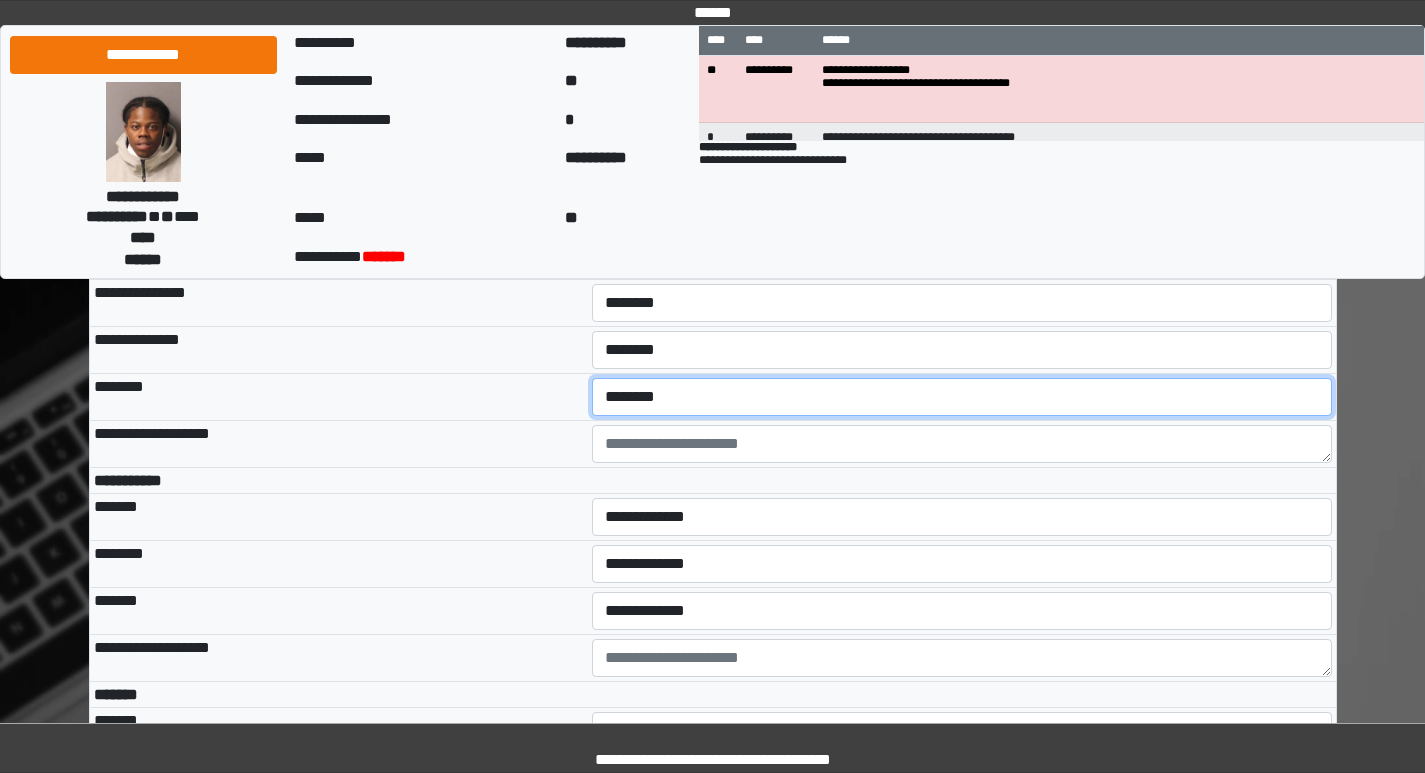 click on "**********" at bounding box center [962, 397] 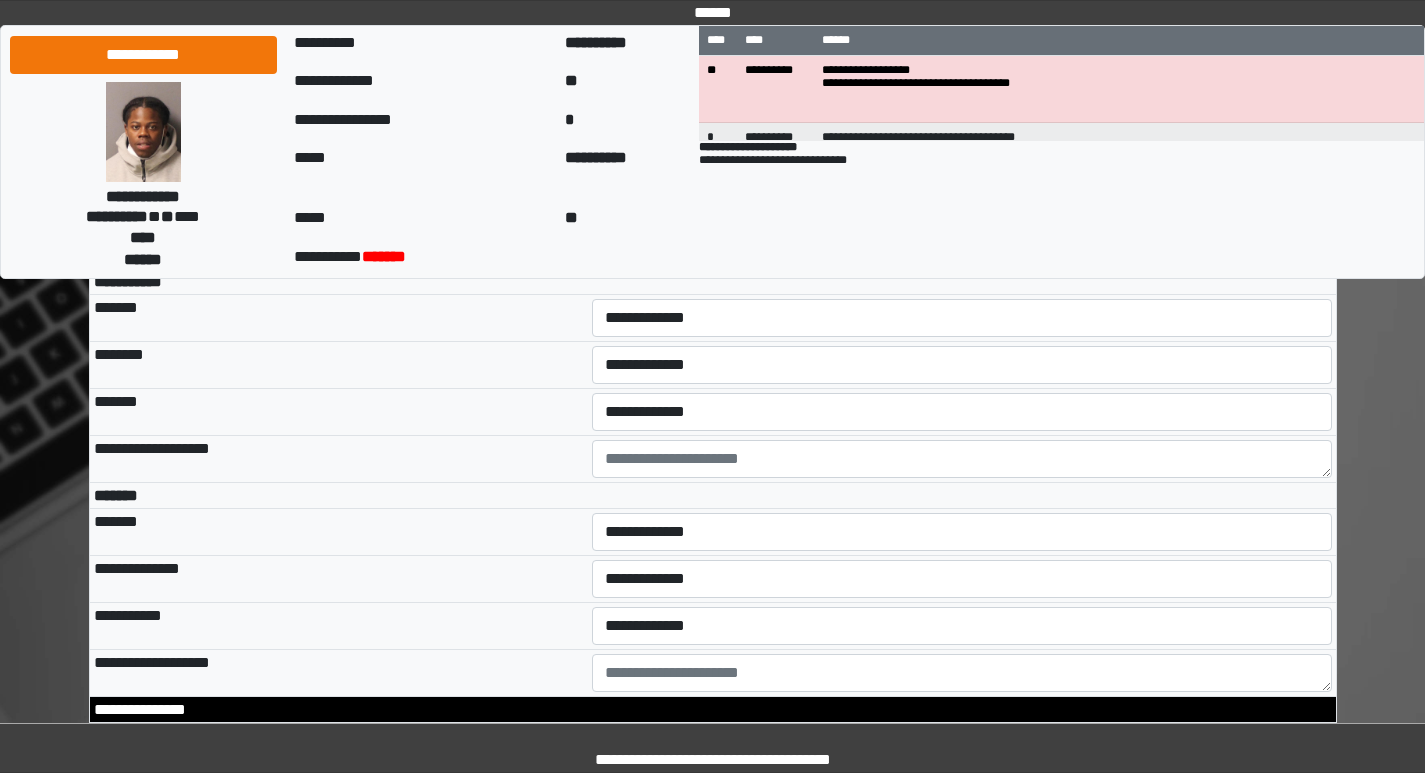 scroll, scrollTop: 5400, scrollLeft: 0, axis: vertical 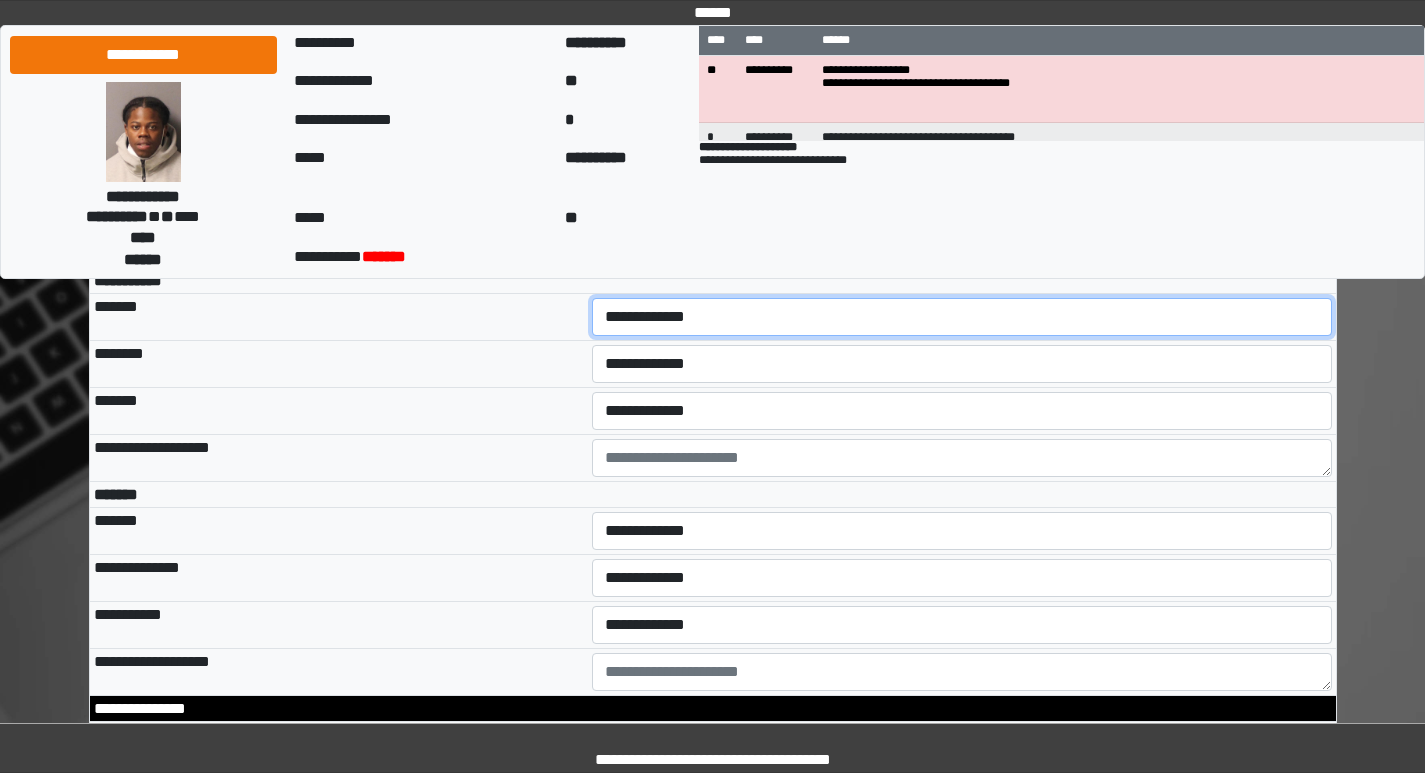click on "**********" at bounding box center (962, 317) 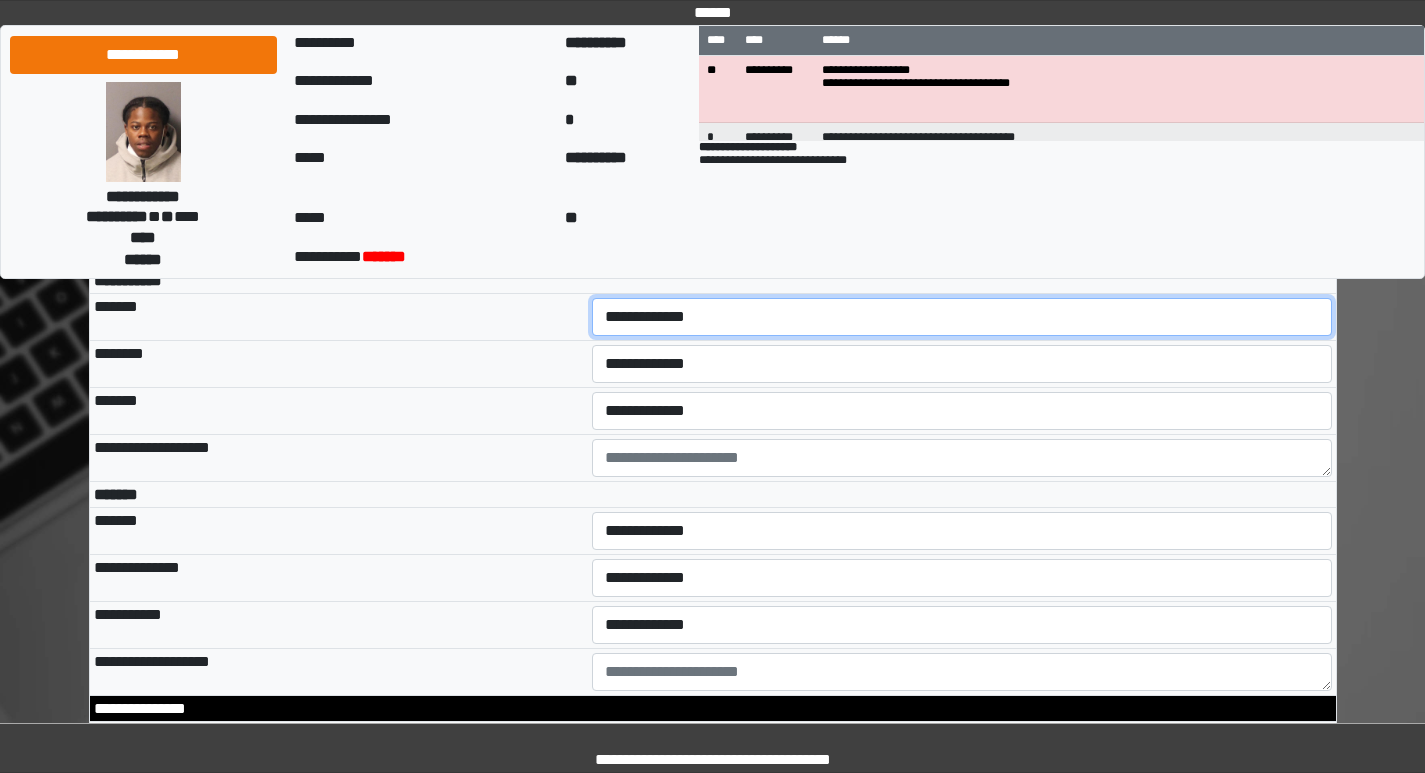 select on "*" 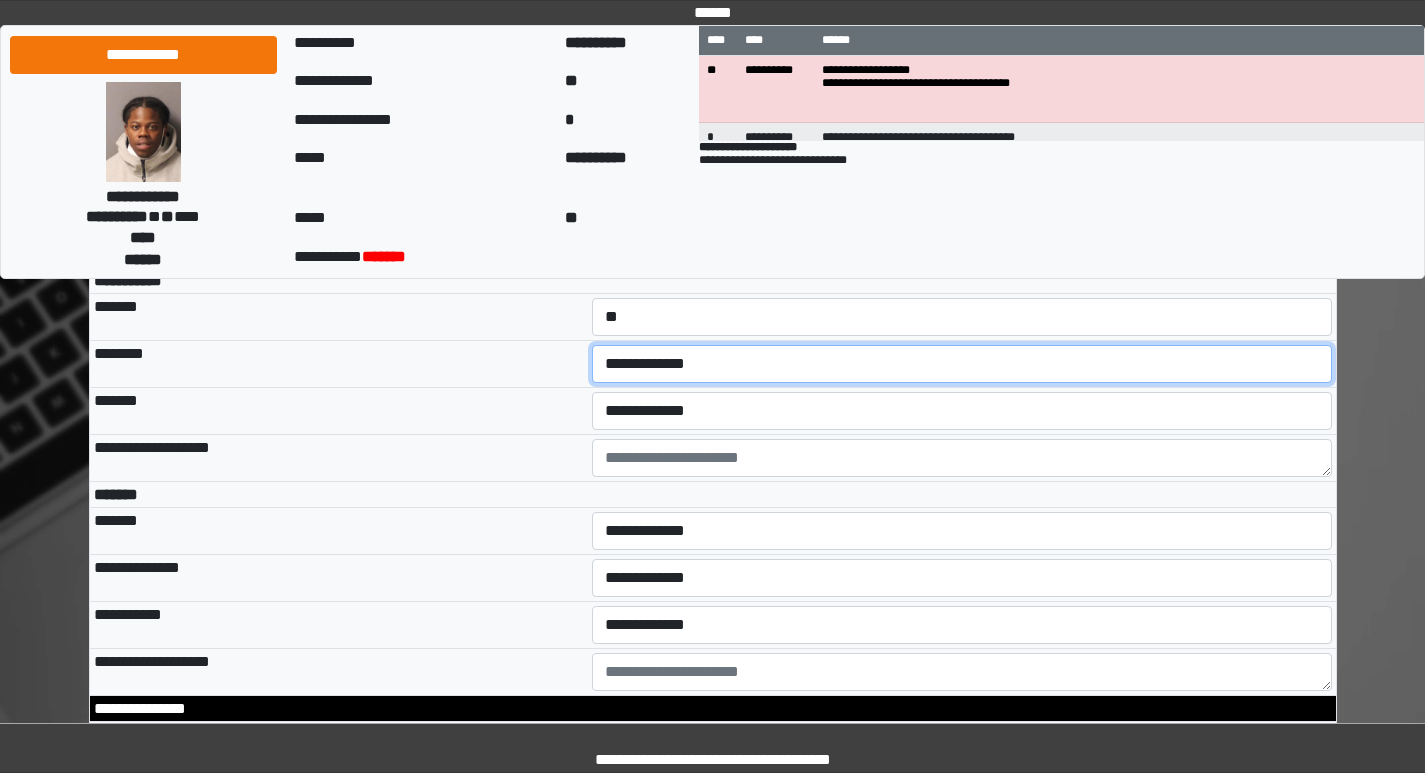 click on "**********" at bounding box center [962, 364] 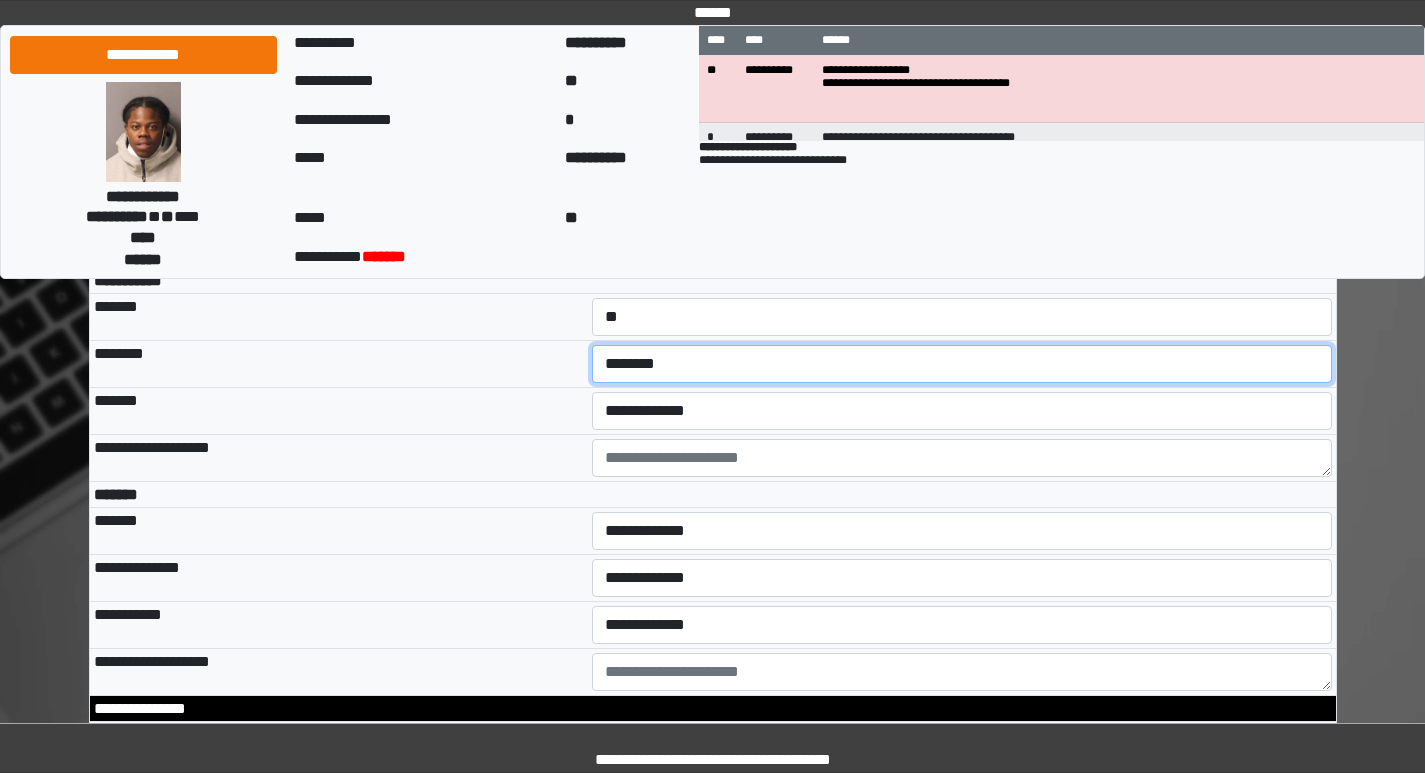 click on "**********" at bounding box center [962, 364] 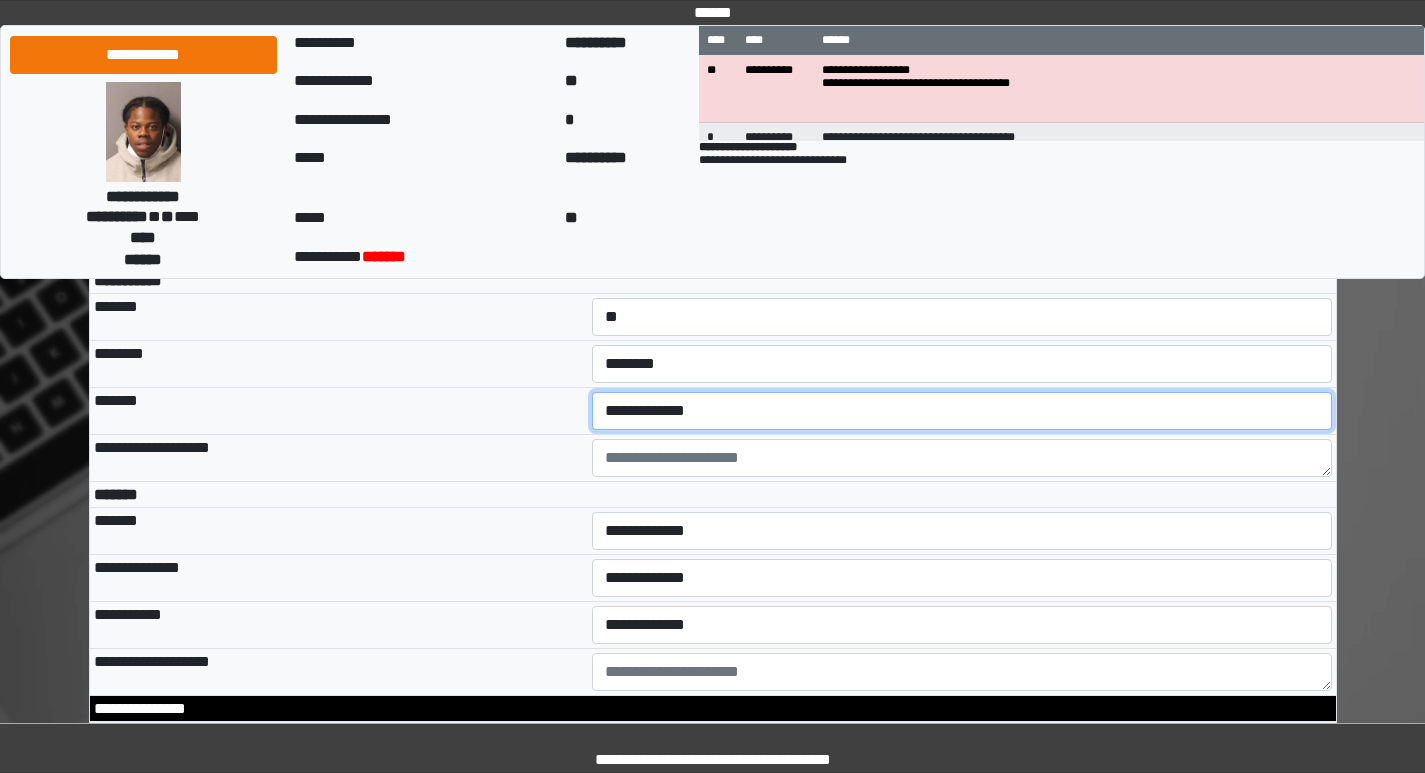 click on "**********" at bounding box center (962, 411) 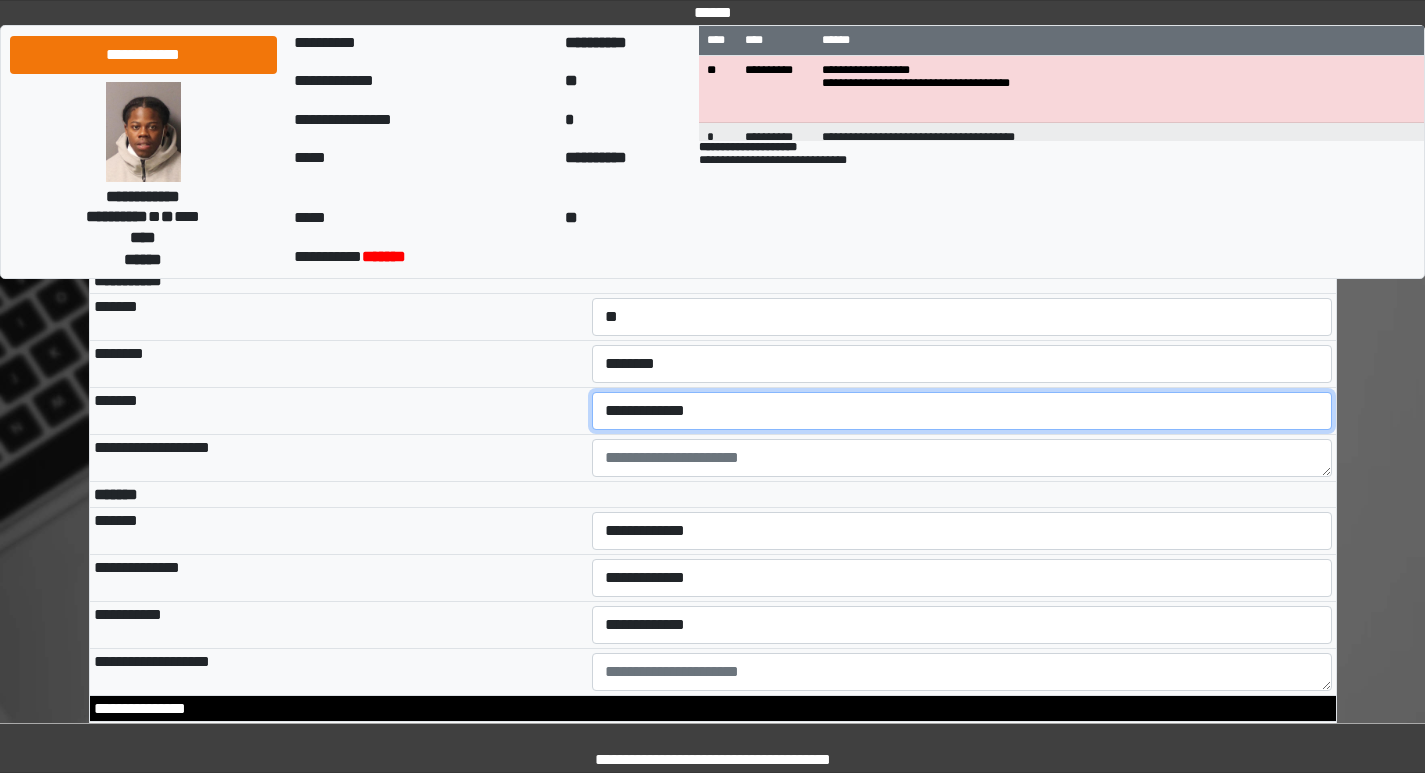 select on "***" 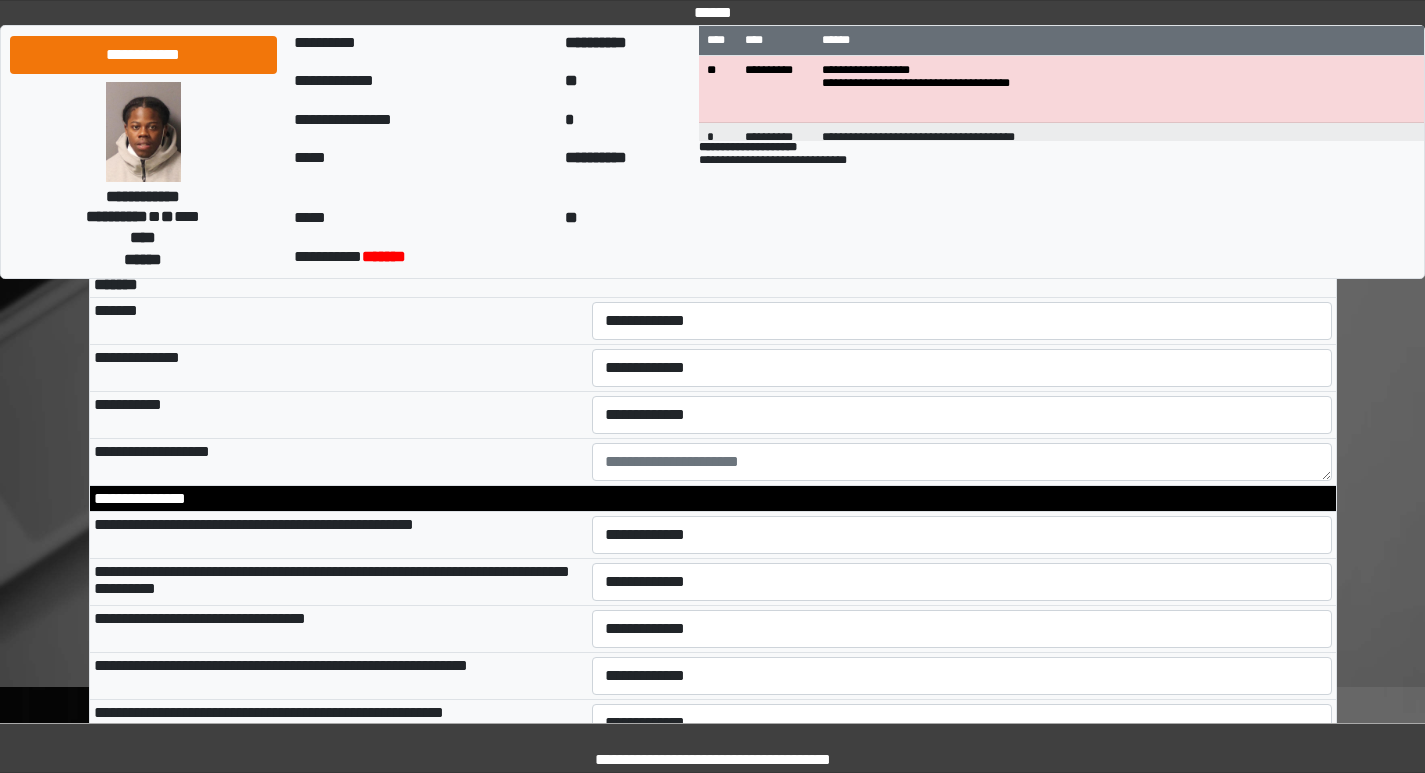 scroll, scrollTop: 5700, scrollLeft: 0, axis: vertical 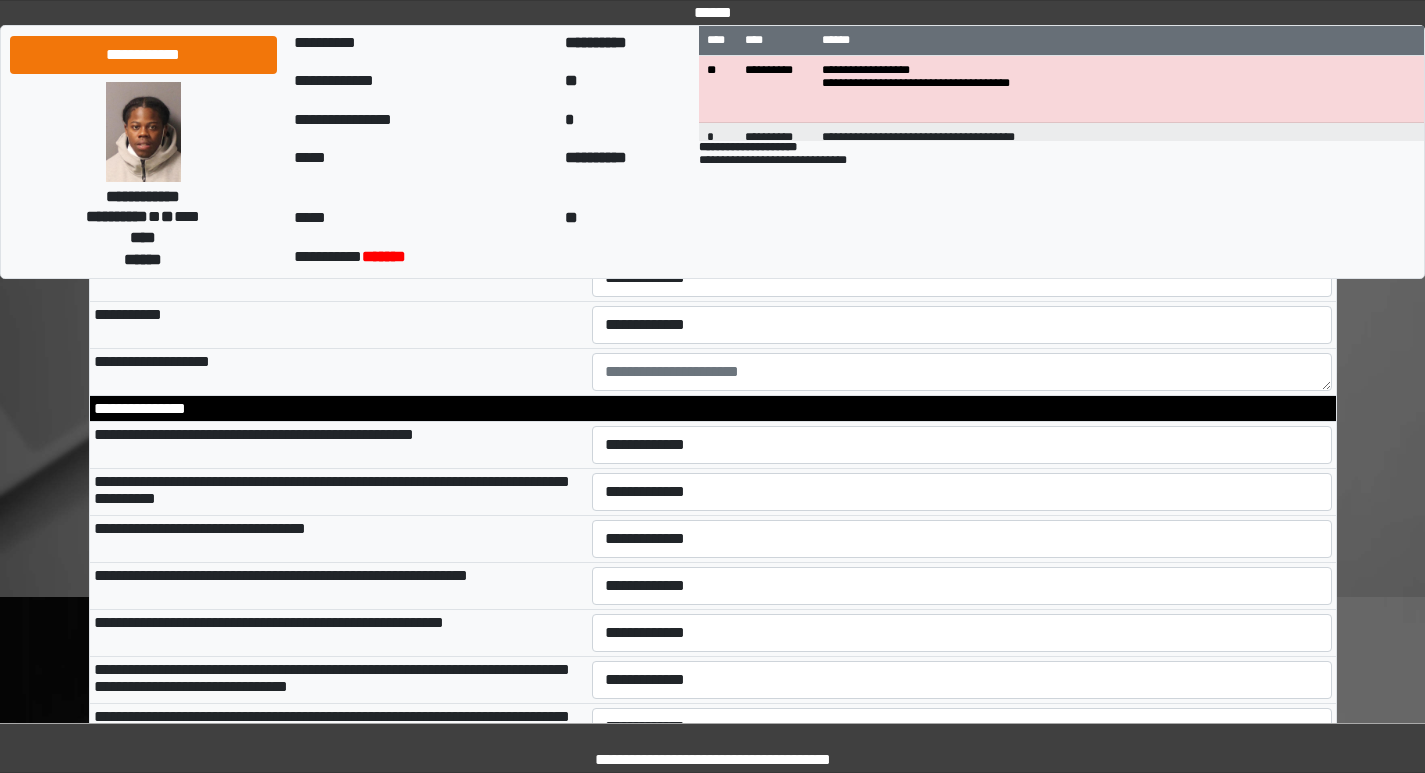 click on "**********" at bounding box center (962, 231) 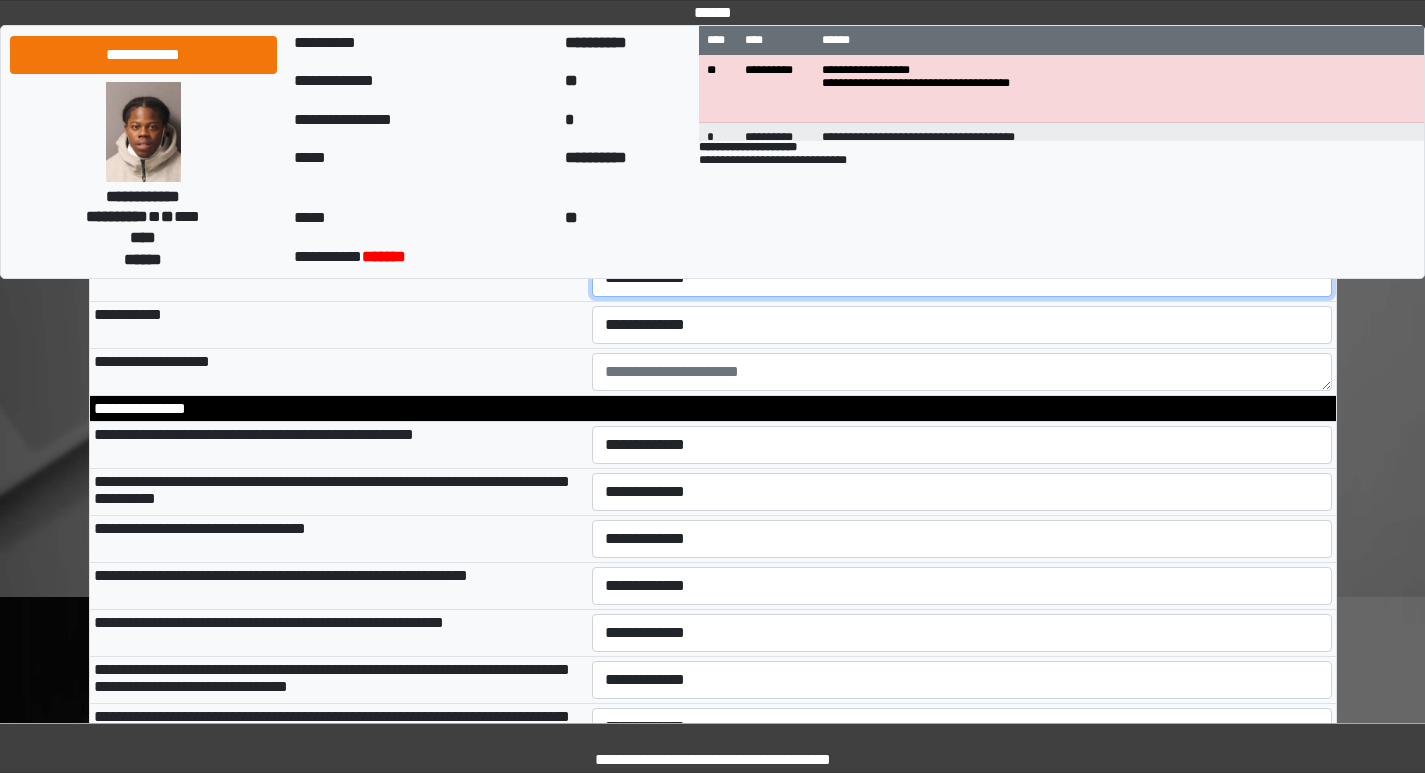 click on "**********" at bounding box center (962, 278) 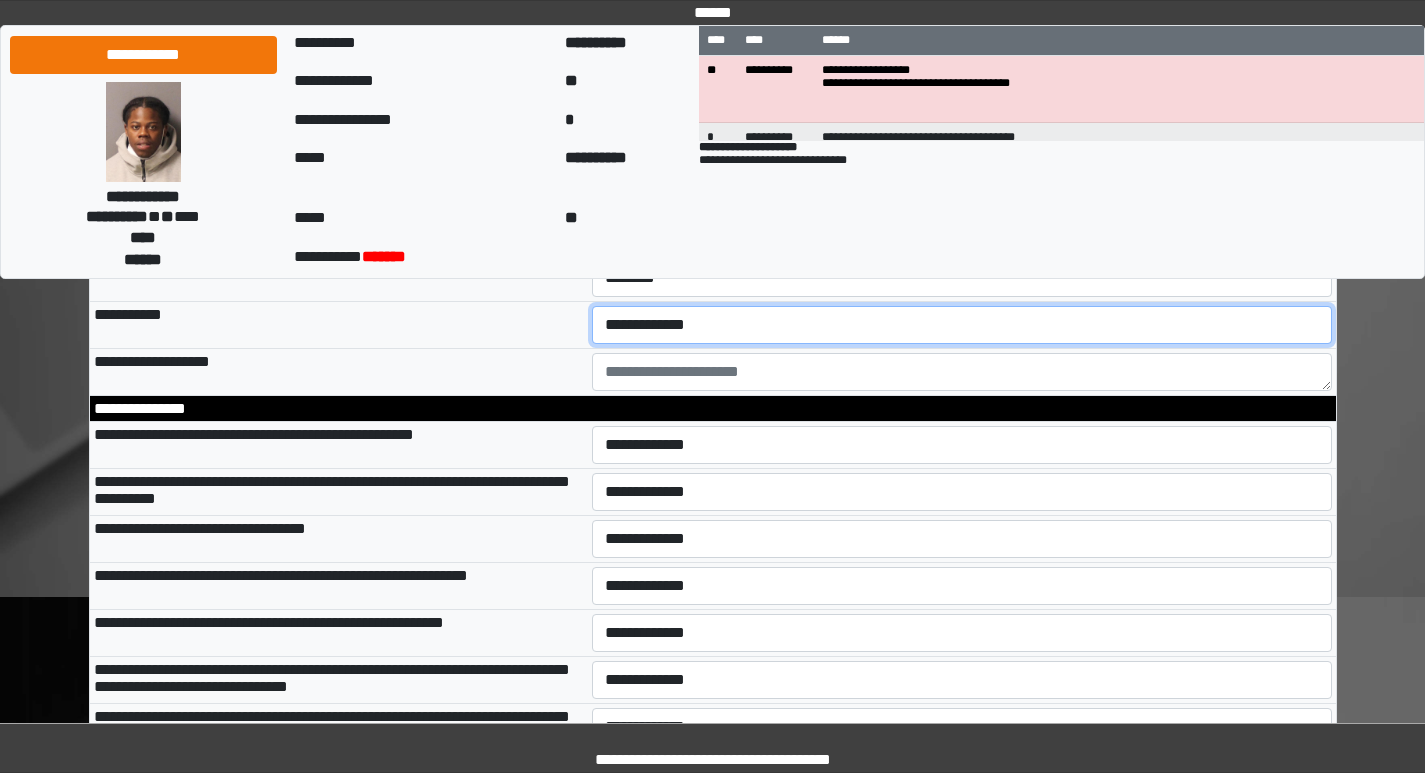 drag, startPoint x: 681, startPoint y: 495, endPoint x: 678, endPoint y: 512, distance: 17.262676 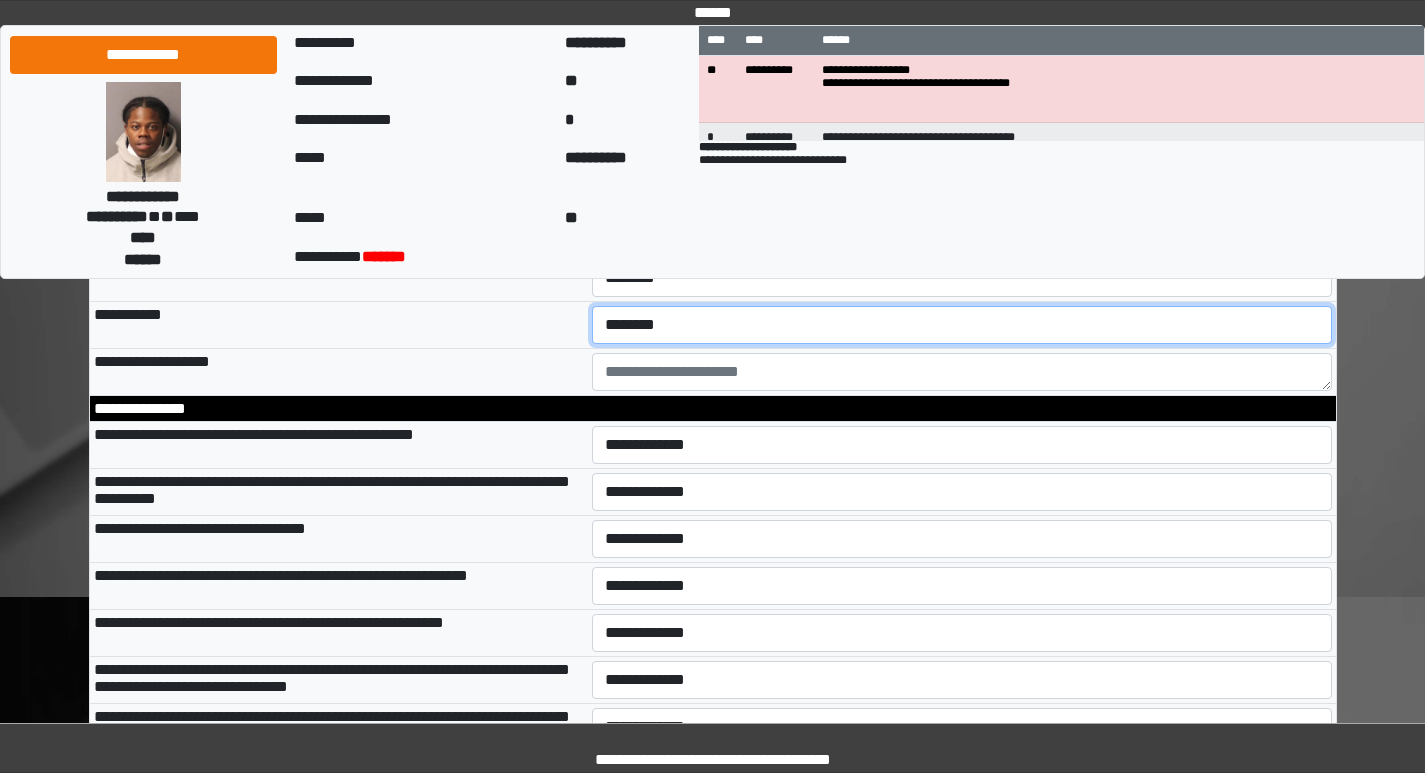 click on "**********" at bounding box center [962, 325] 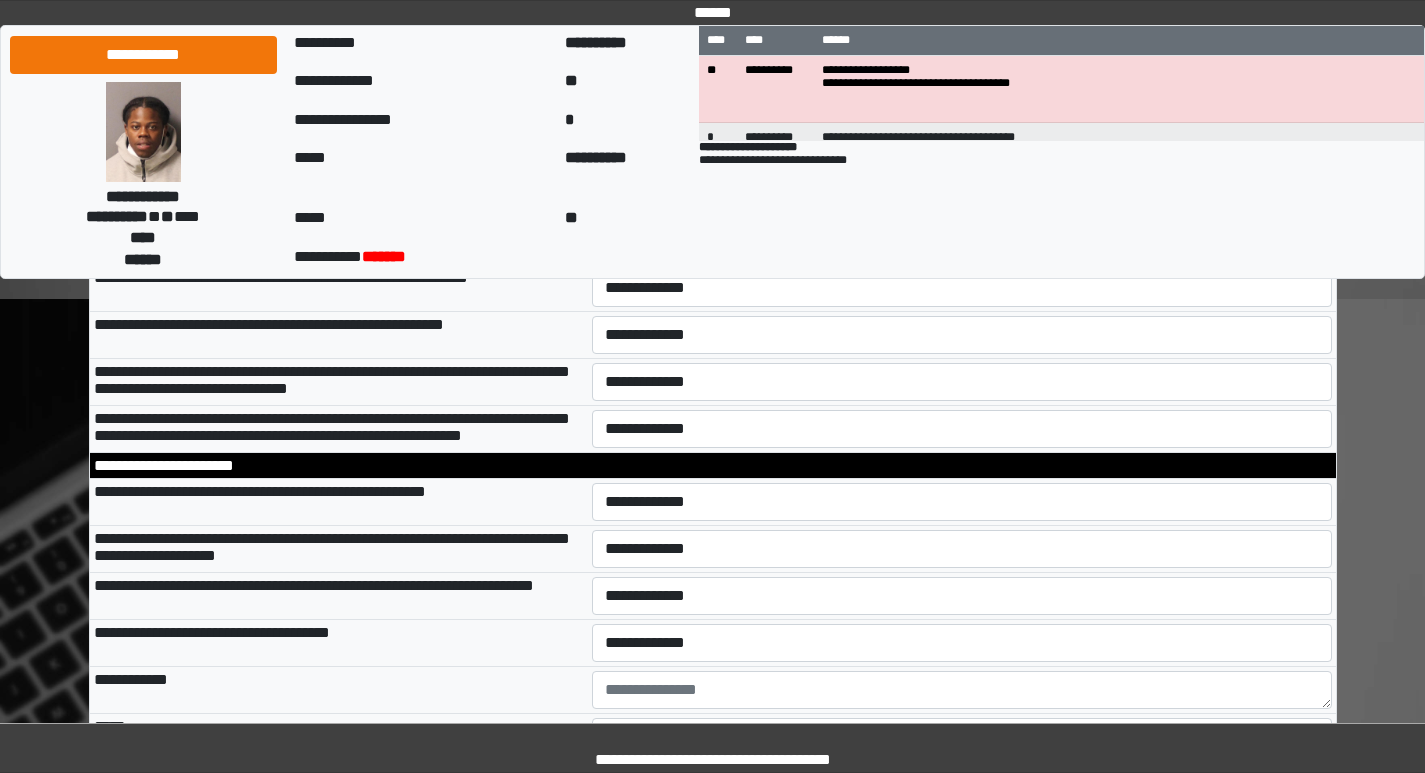 scroll, scrollTop: 6000, scrollLeft: 0, axis: vertical 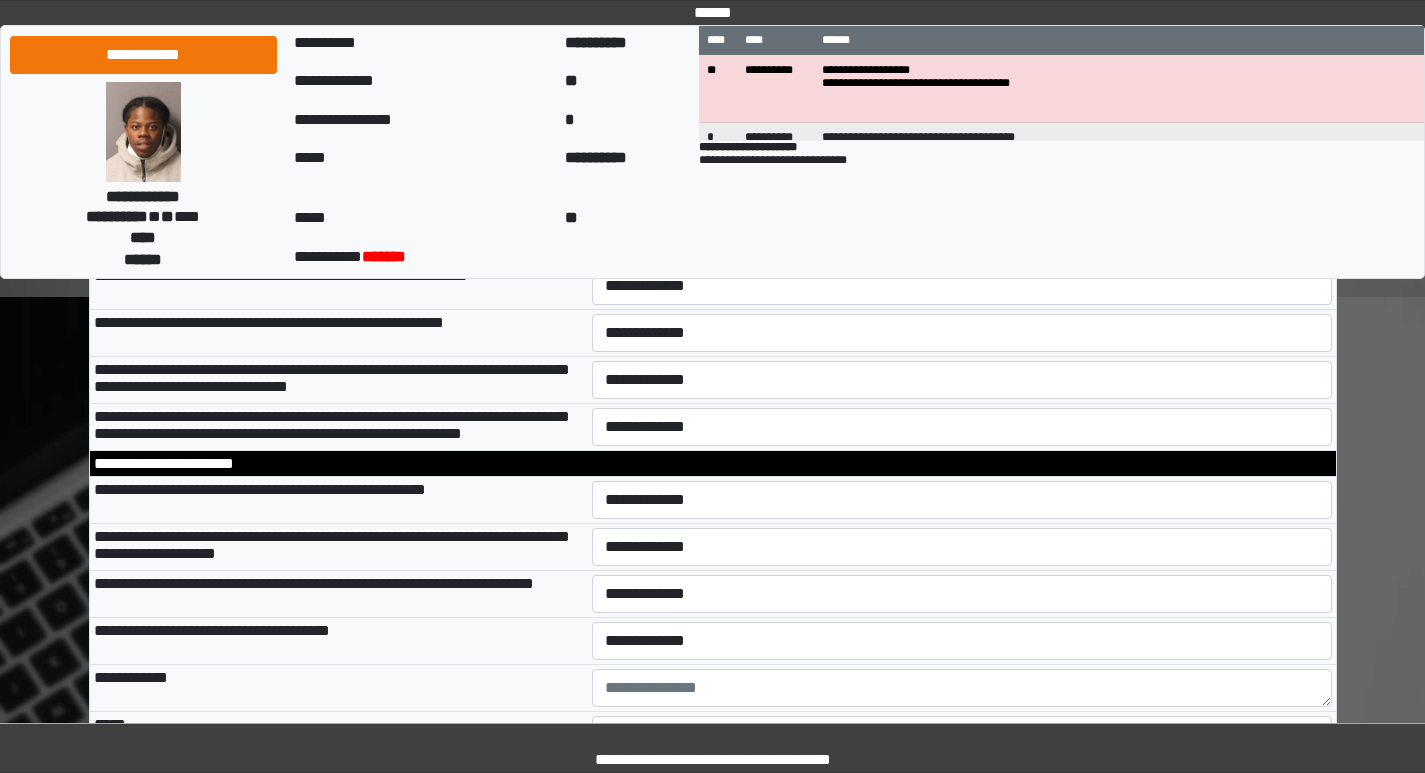 click on "**********" at bounding box center [962, 145] 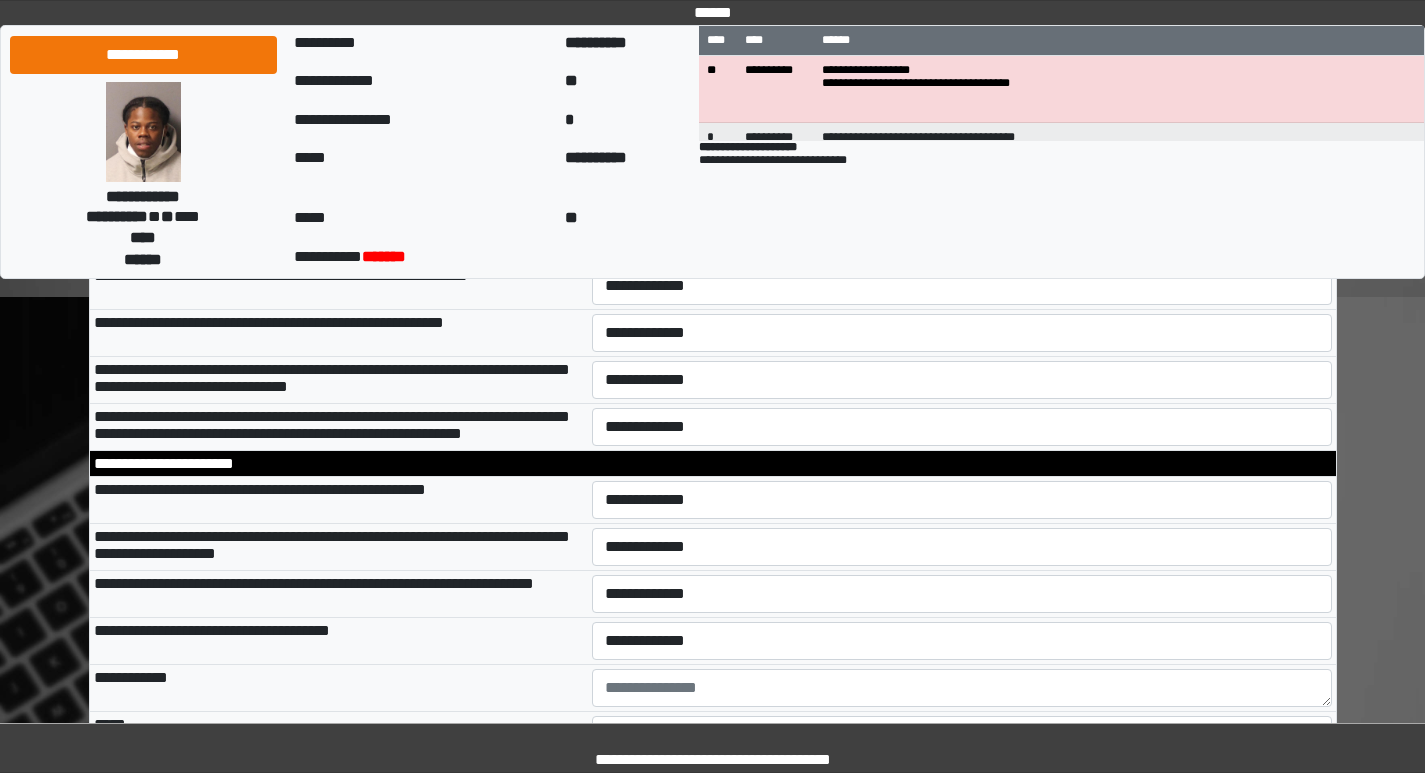 select on "*" 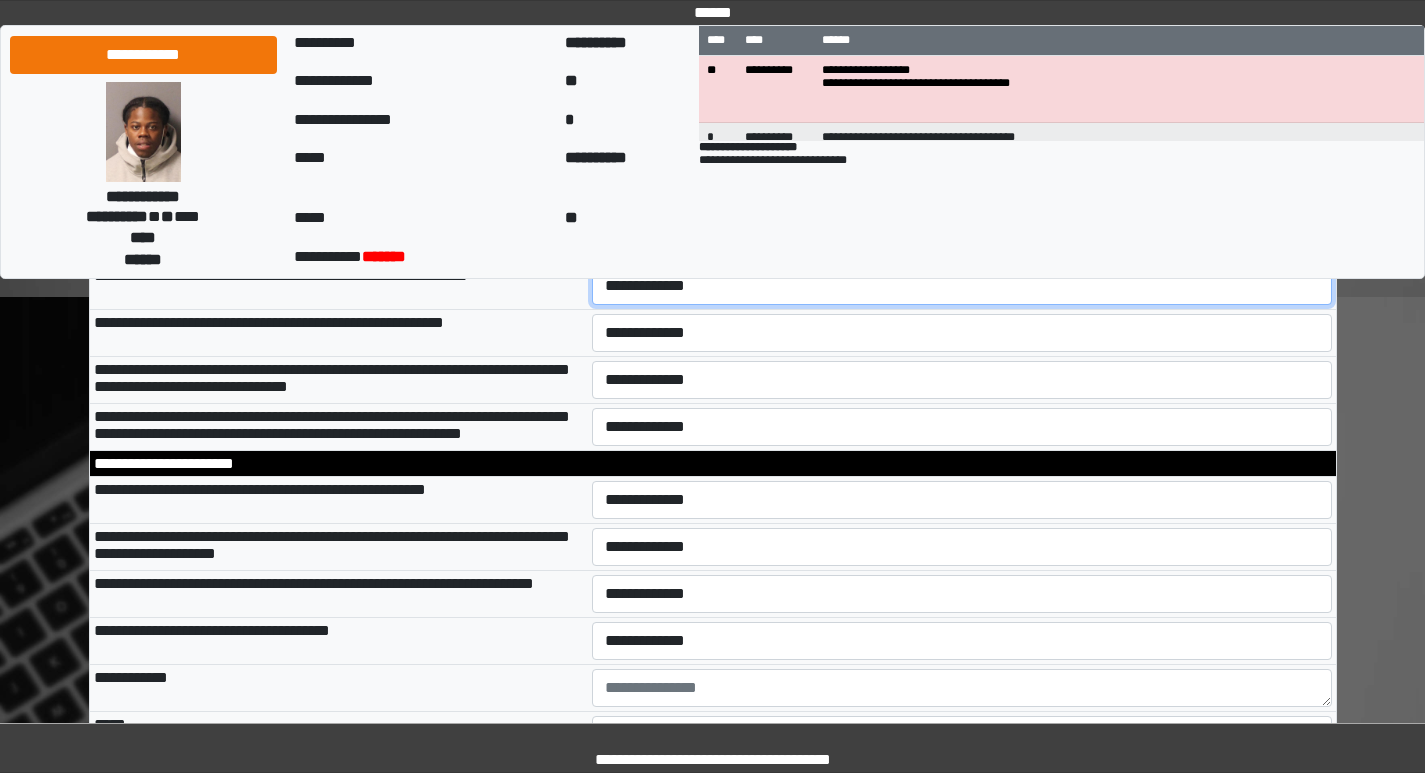 click on "**********" at bounding box center [962, 286] 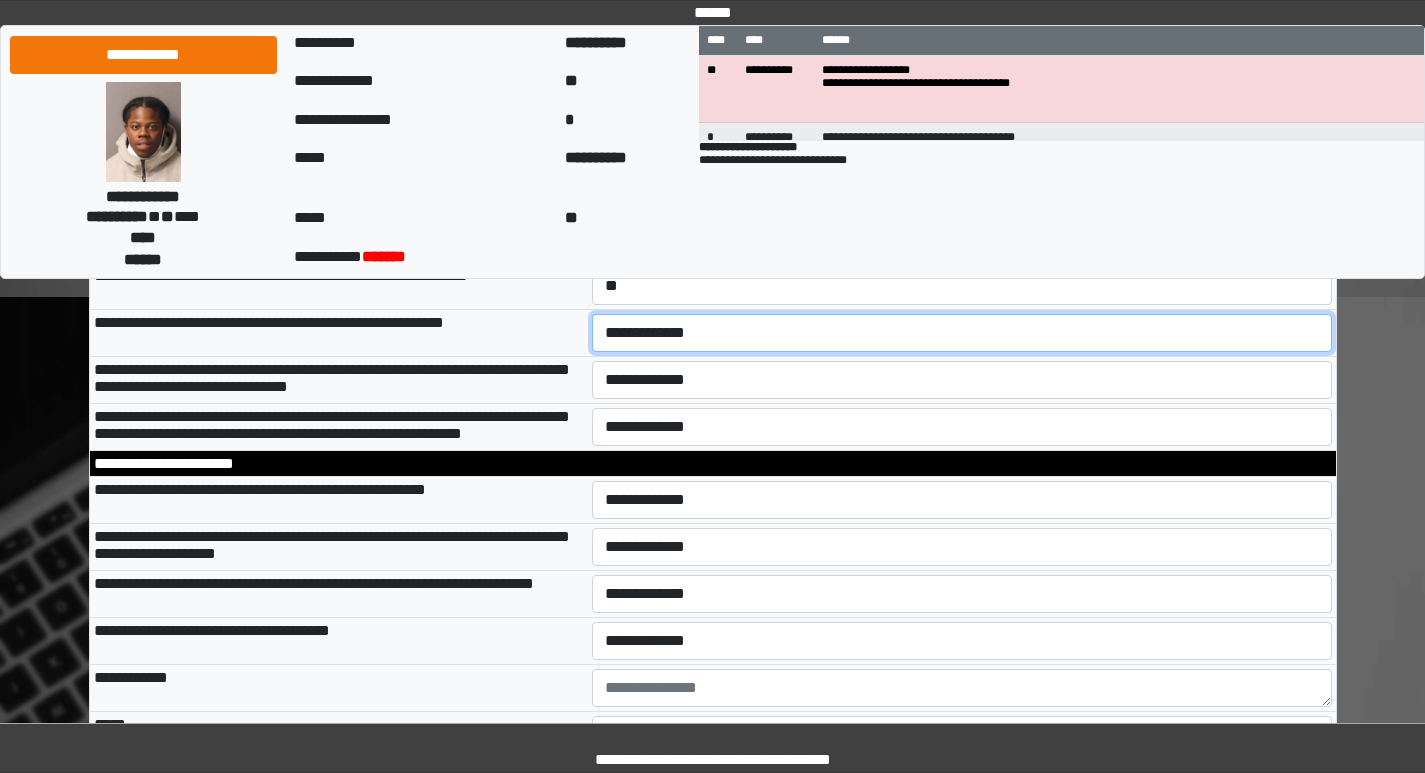 click on "**********" at bounding box center (962, 333) 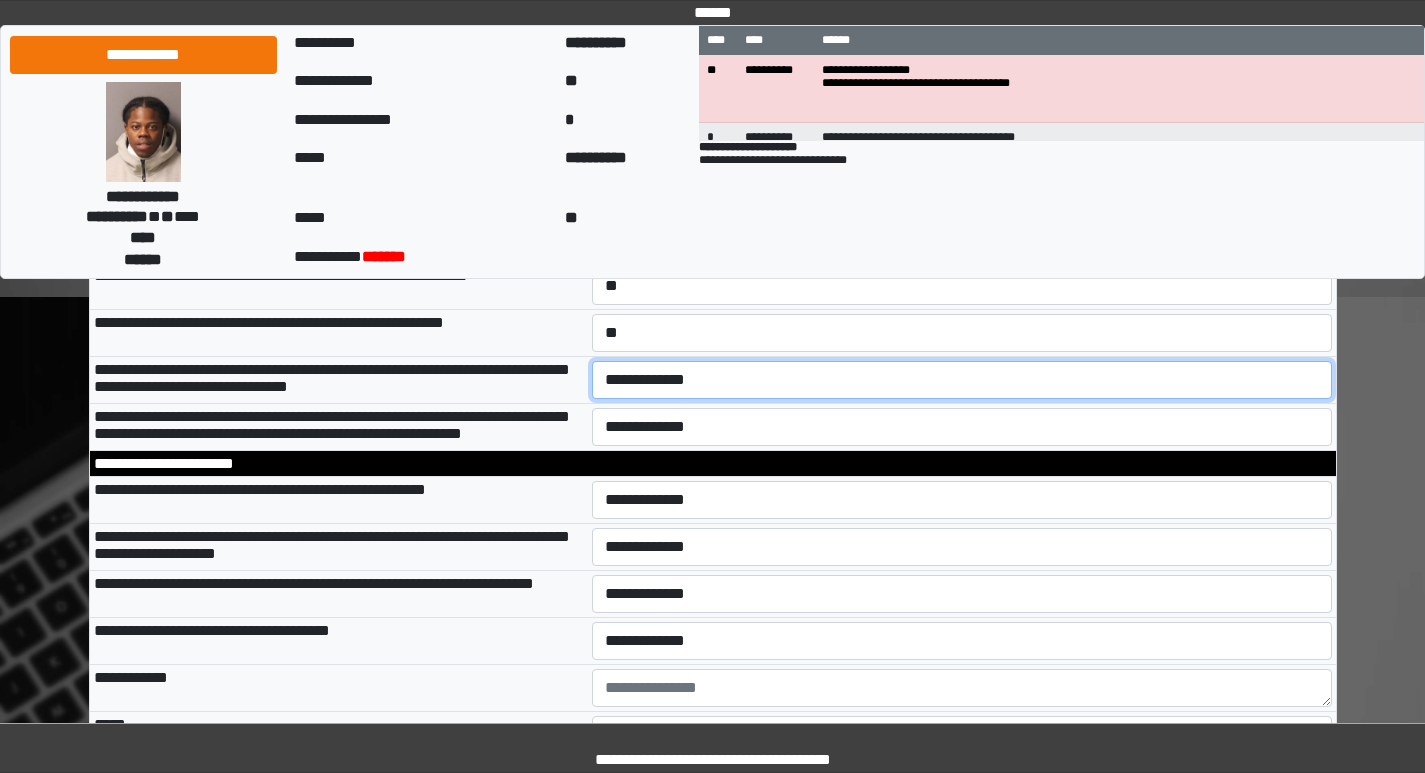 click on "**********" at bounding box center [962, 380] 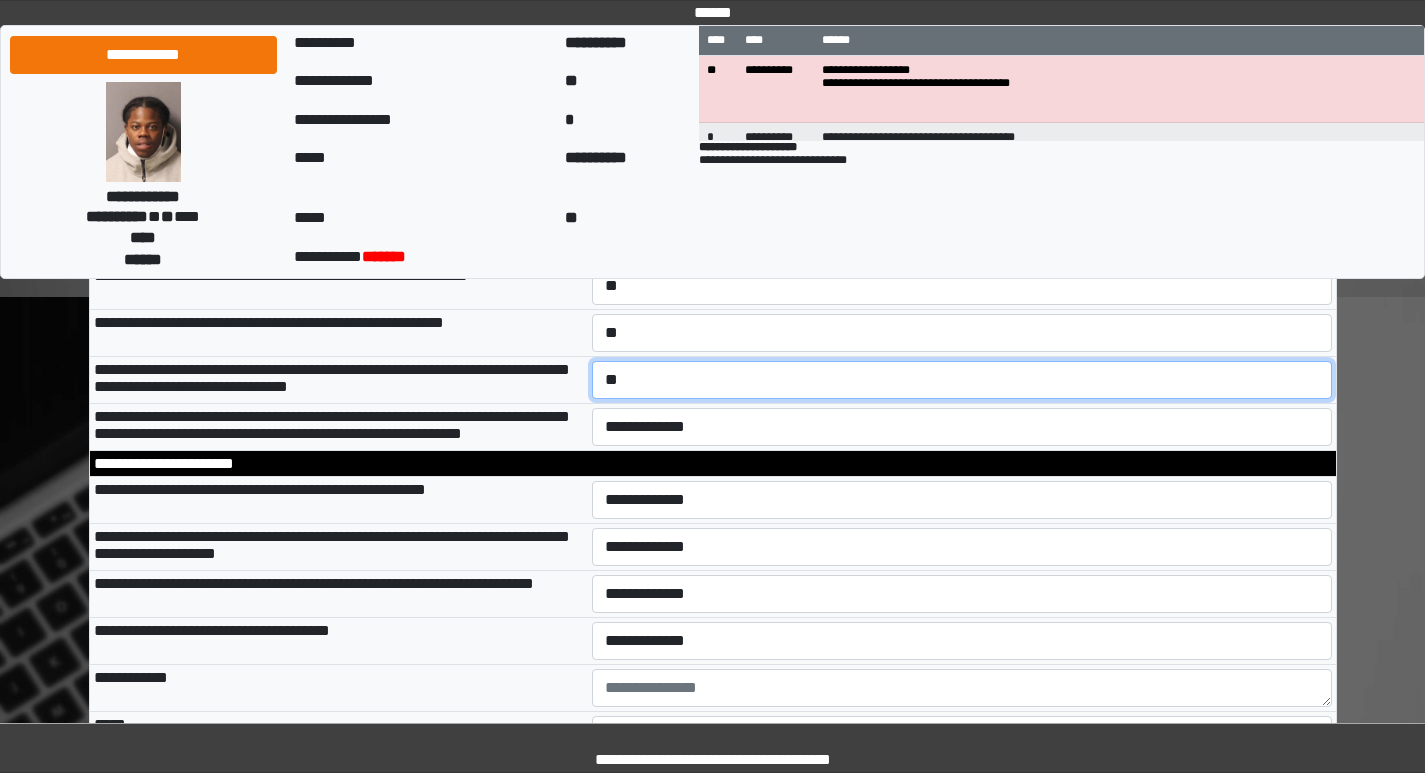 click on "**********" at bounding box center [962, 380] 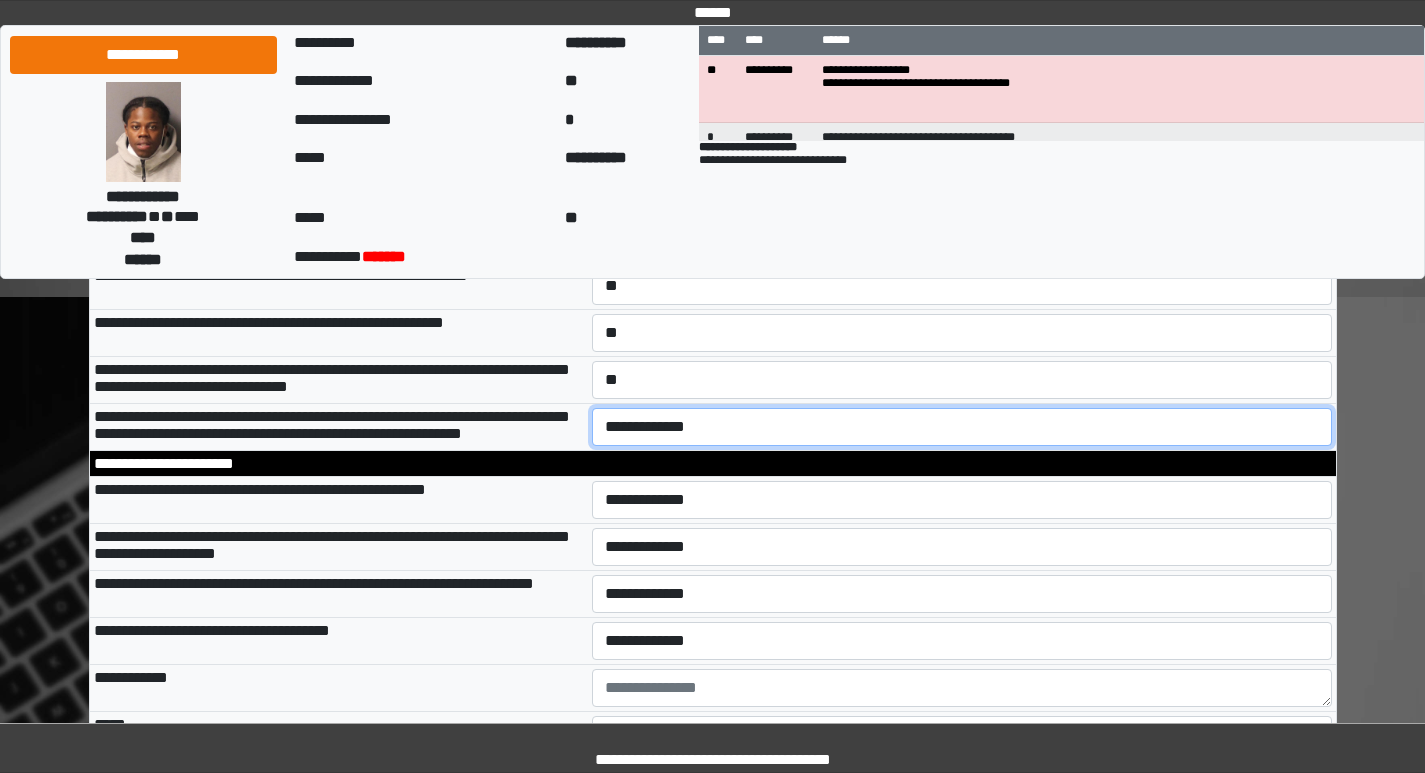 click on "**********" at bounding box center (962, 427) 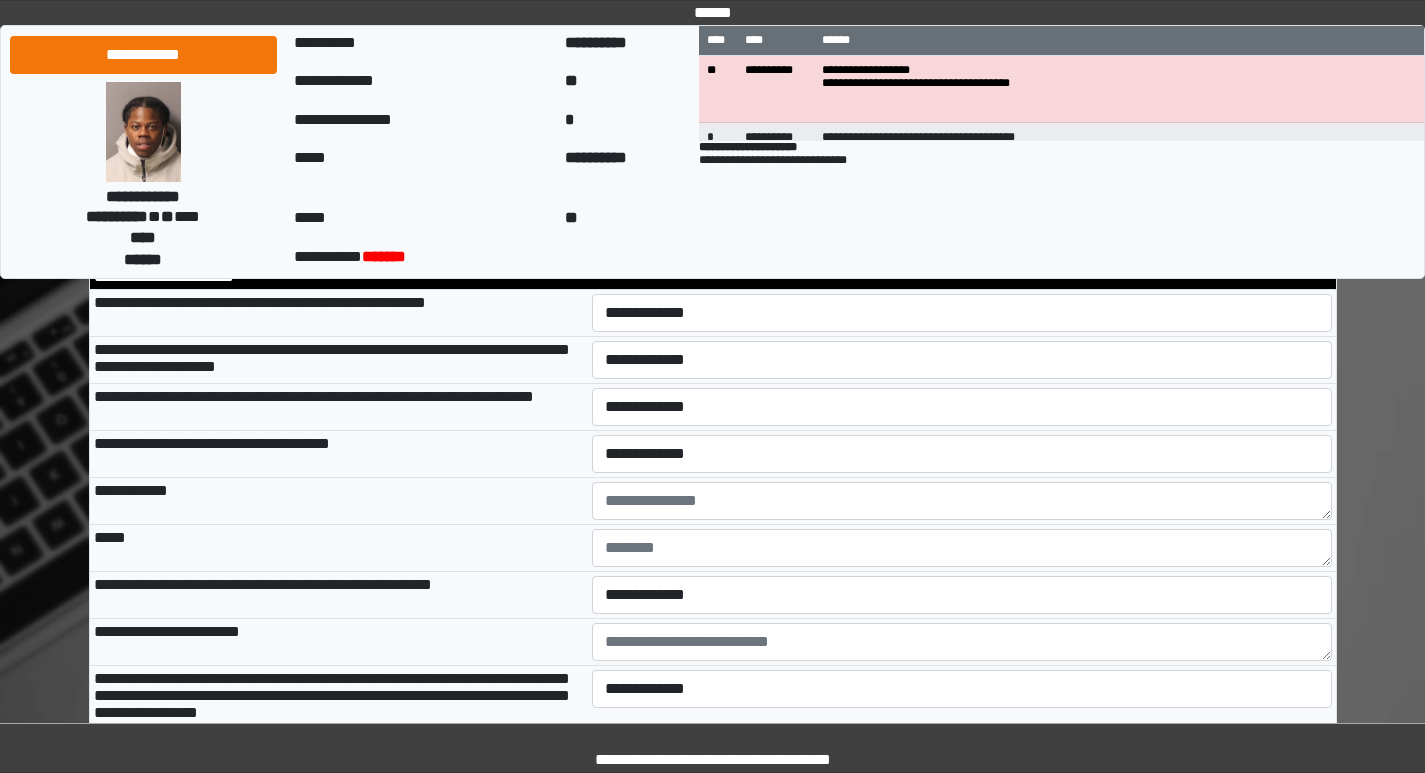 scroll, scrollTop: 6200, scrollLeft: 0, axis: vertical 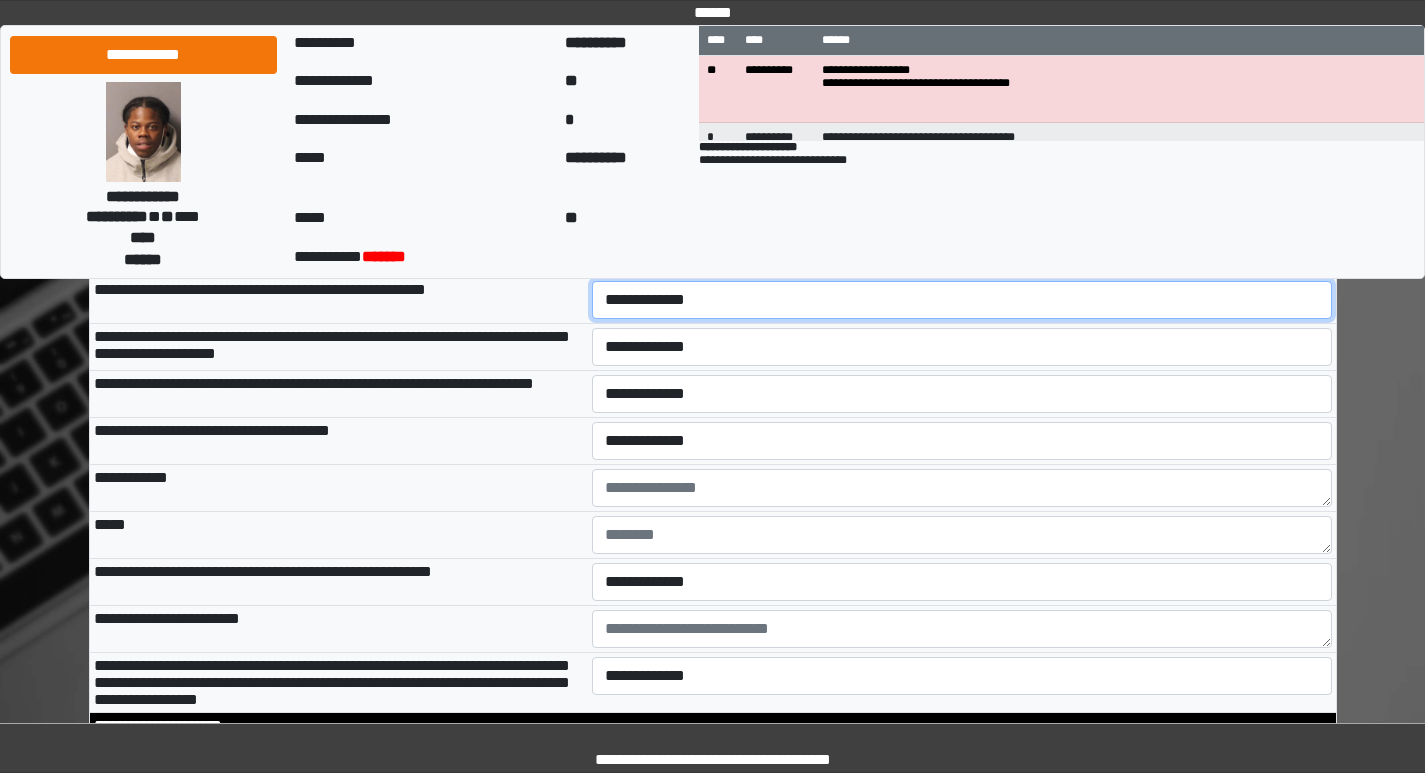 click on "**********" at bounding box center [962, 300] 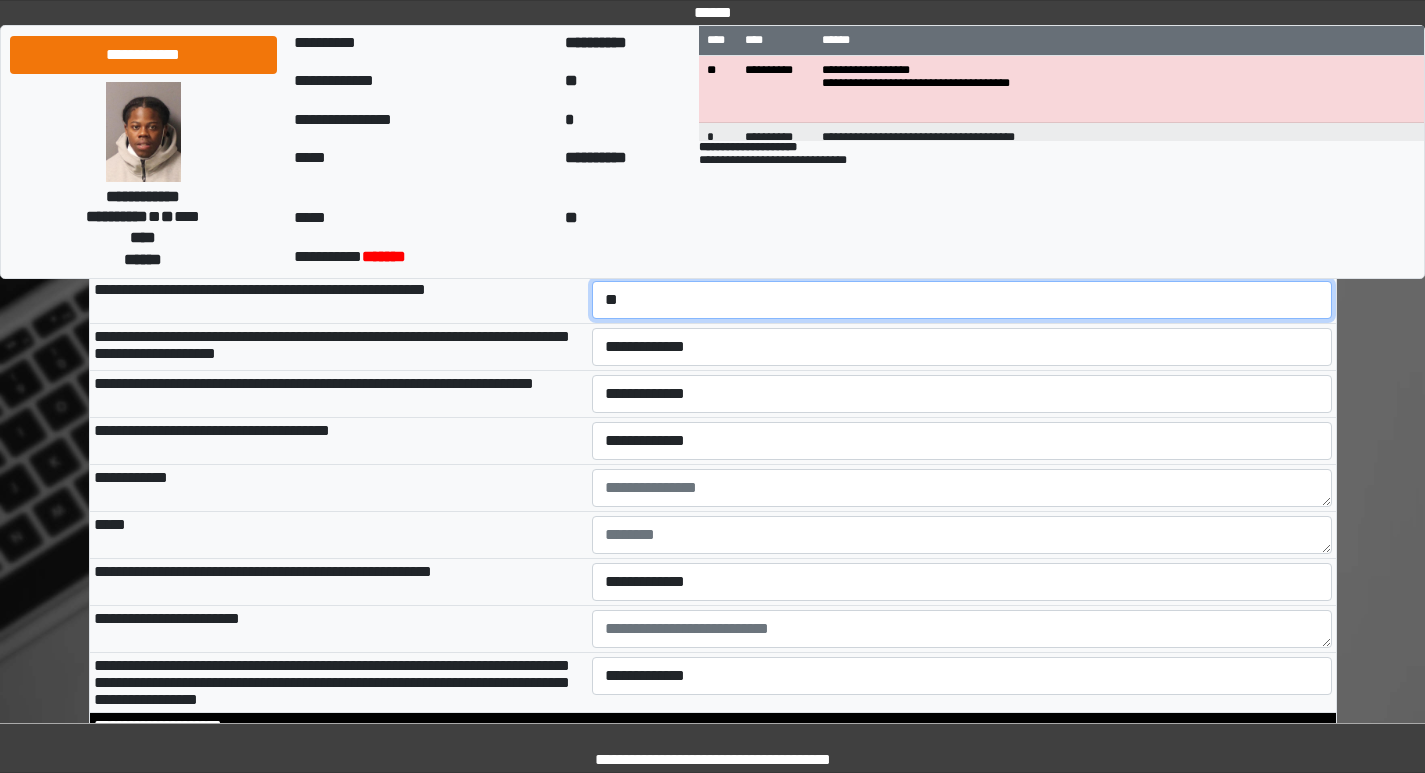 click on "**********" at bounding box center (962, 300) 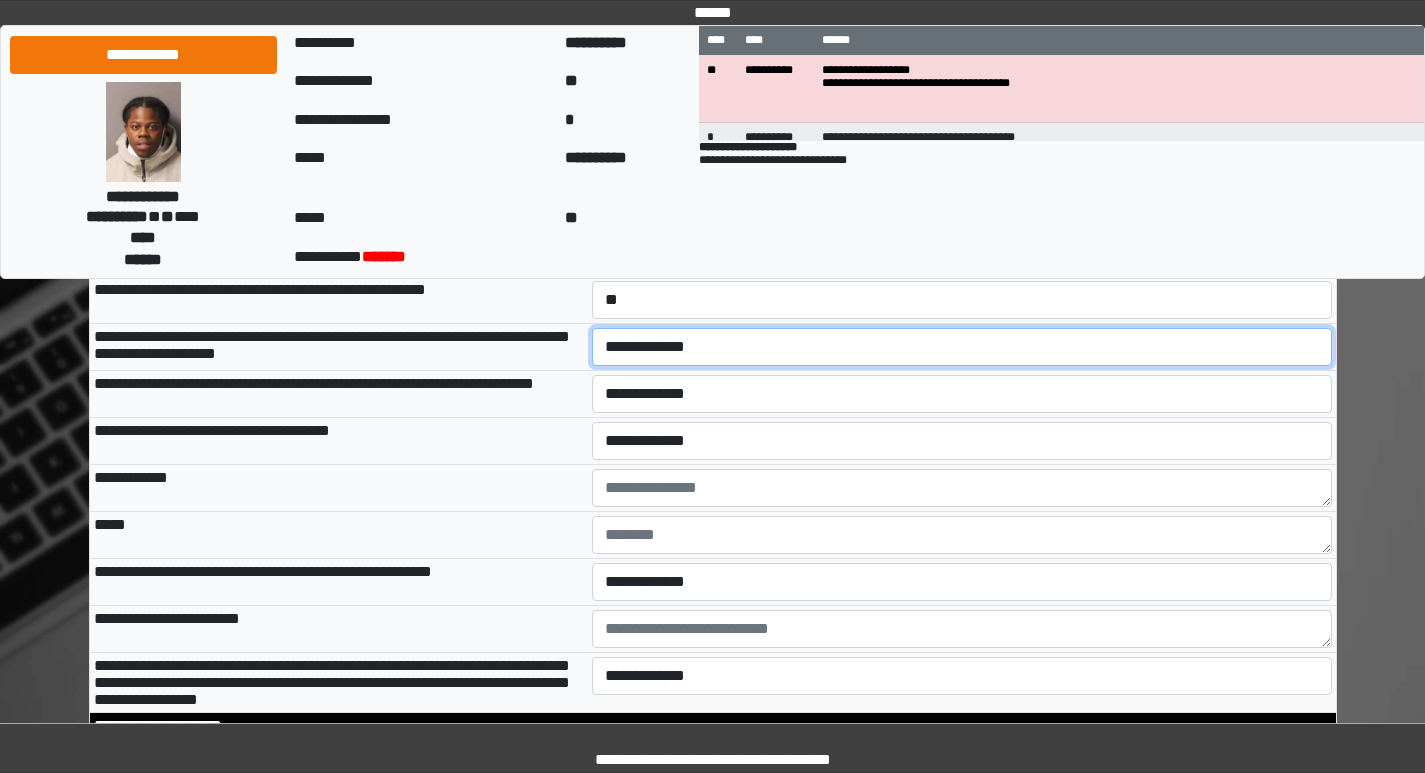 click on "**********" at bounding box center [962, 347] 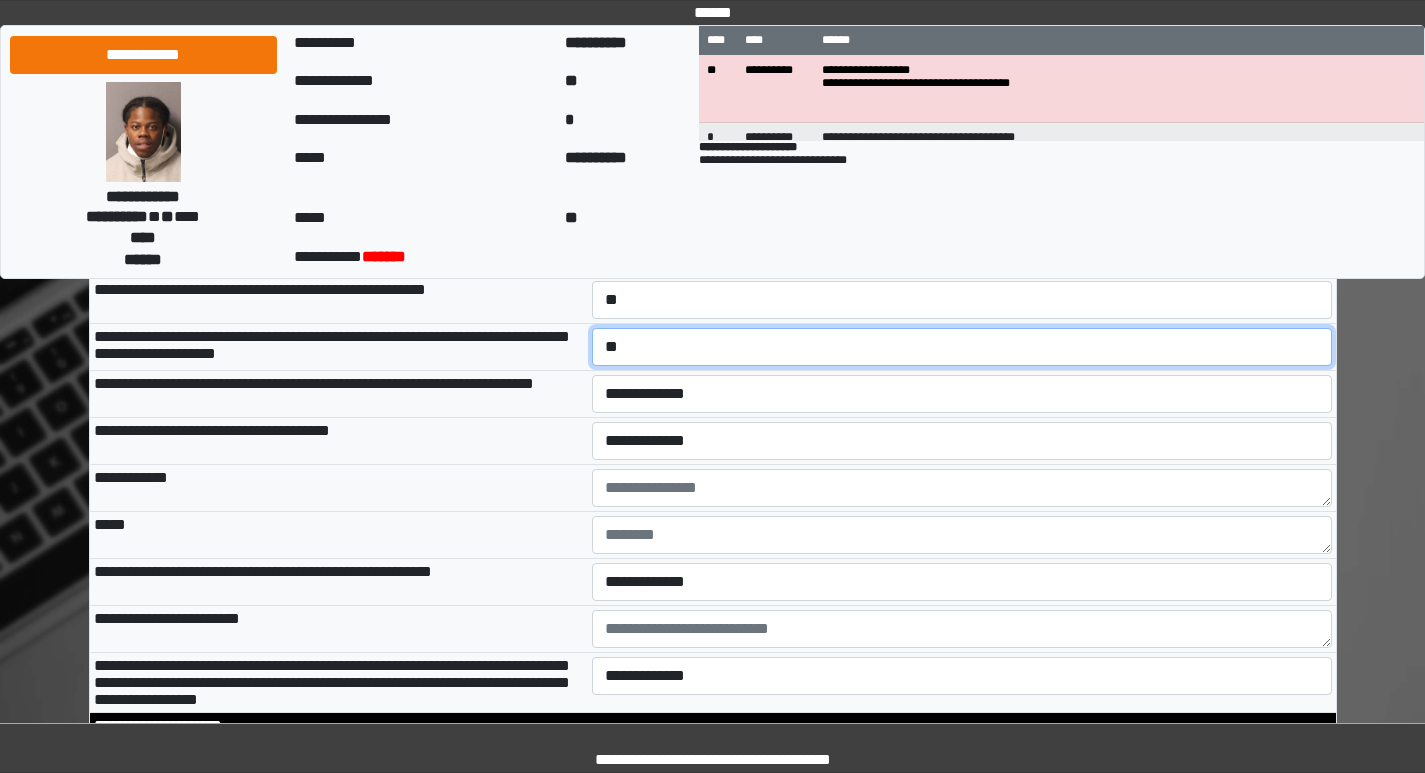 click on "**********" at bounding box center [962, 347] 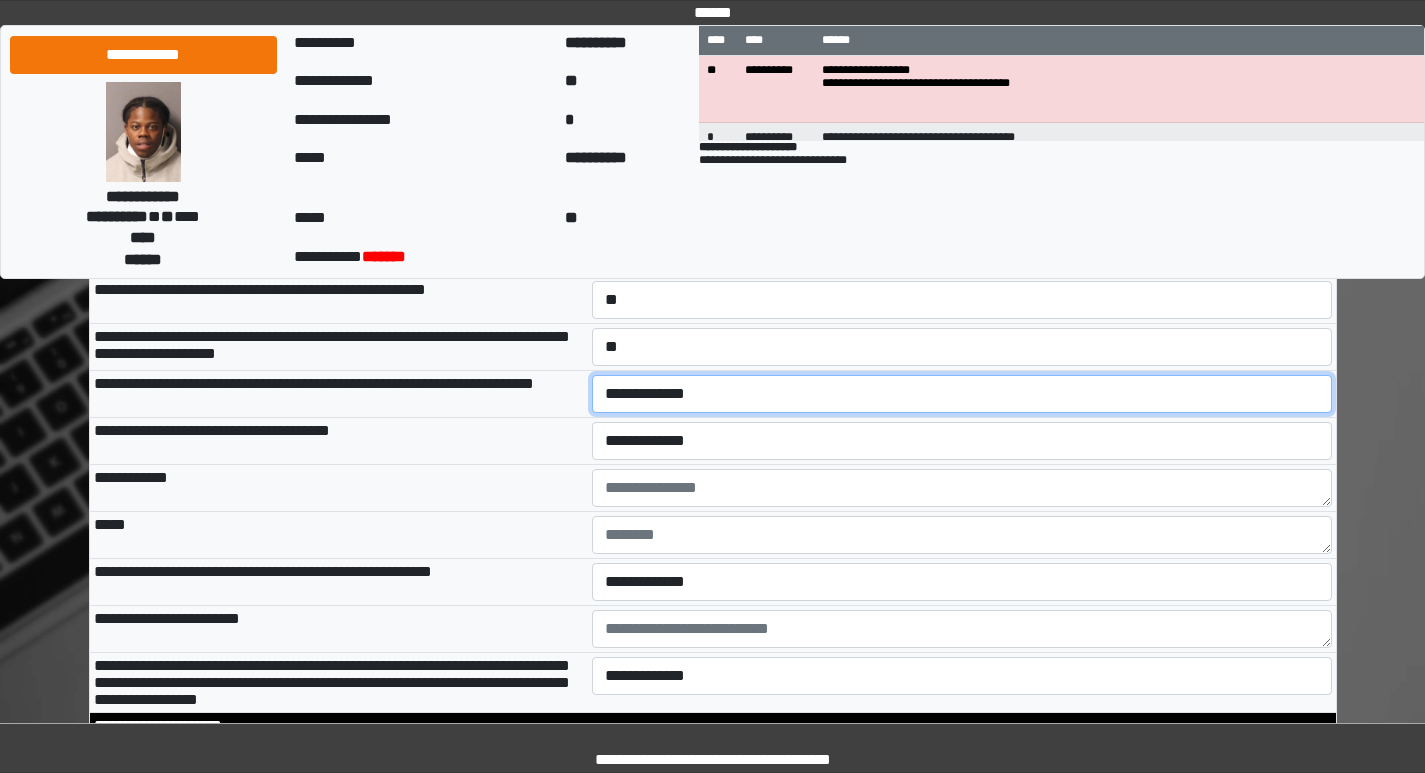 click on "**********" at bounding box center (962, 394) 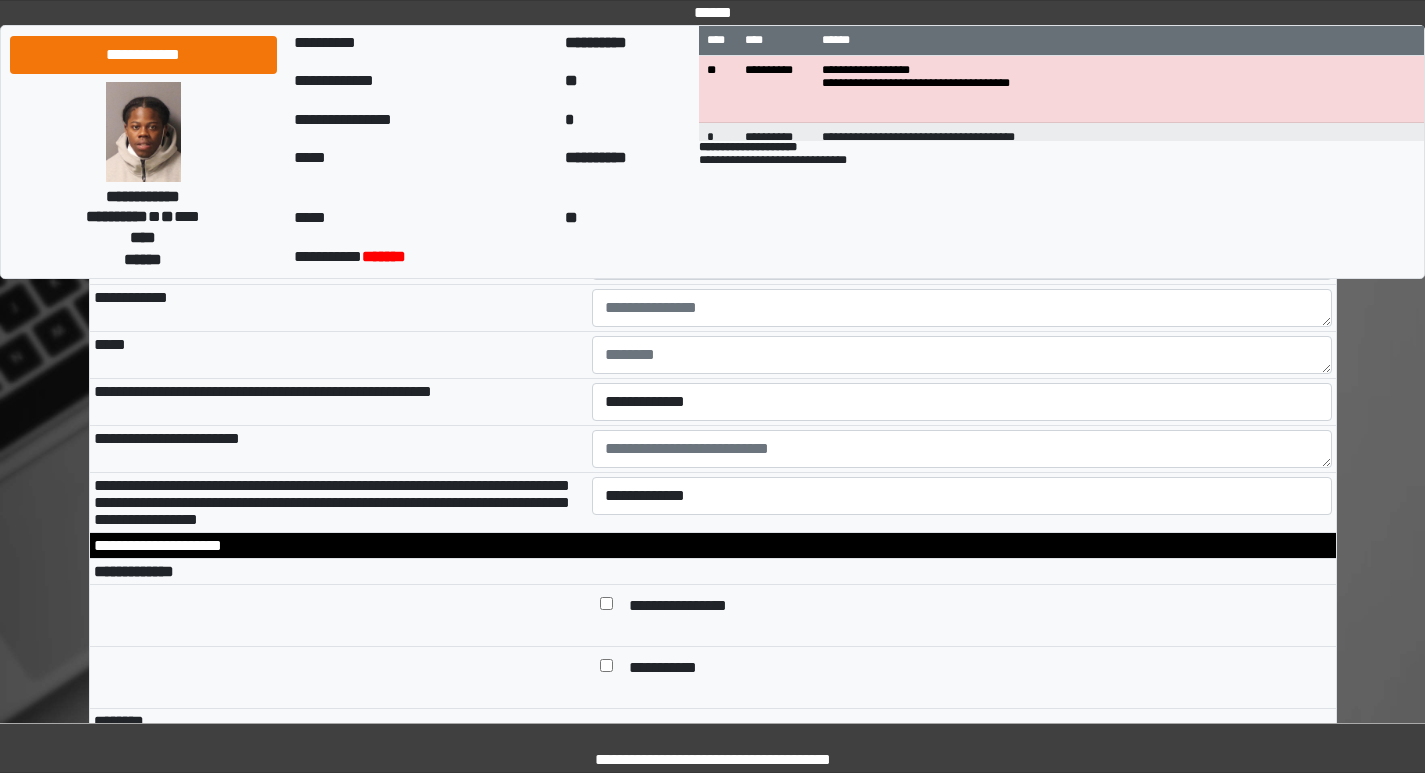 scroll, scrollTop: 6400, scrollLeft: 0, axis: vertical 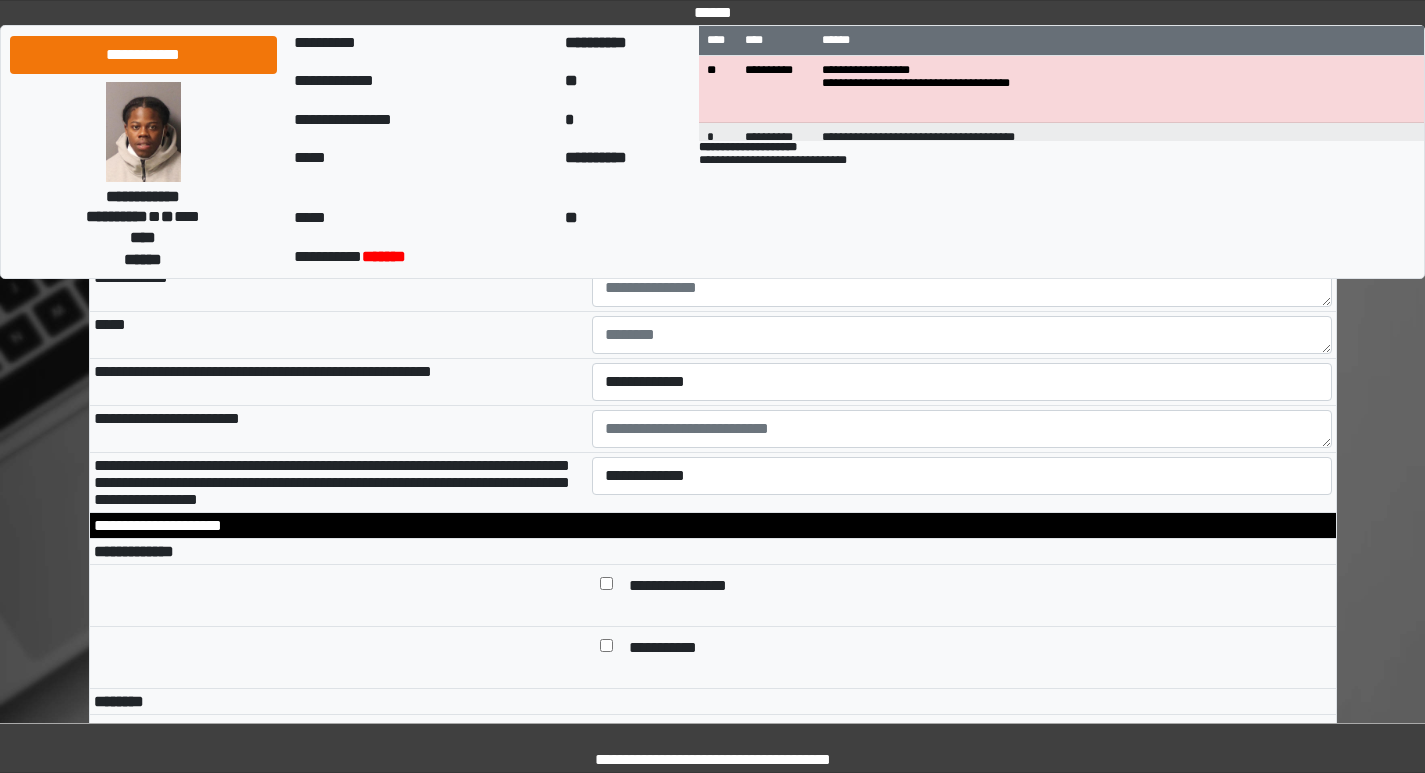click on "**********" at bounding box center [962, 241] 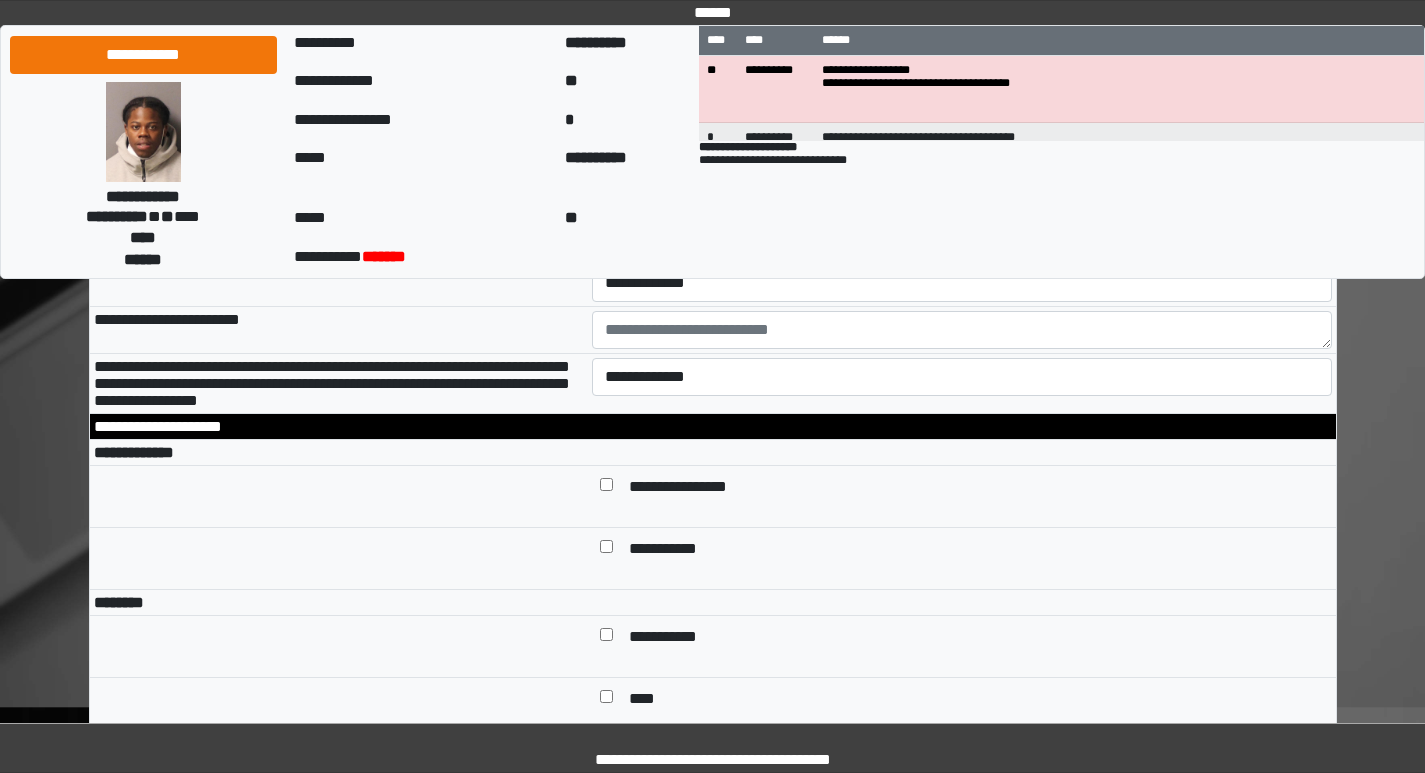 scroll, scrollTop: 6500, scrollLeft: 0, axis: vertical 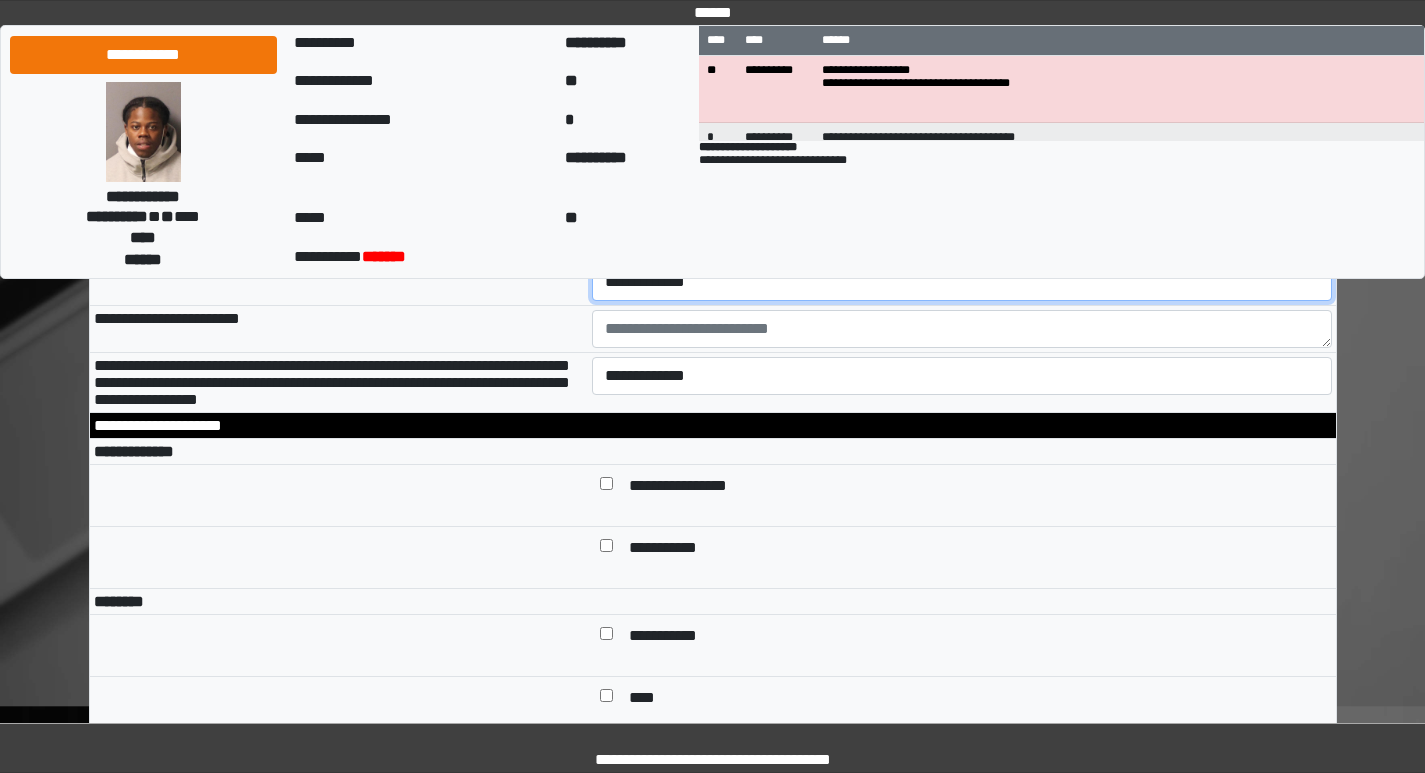 click on "**********" at bounding box center [962, 282] 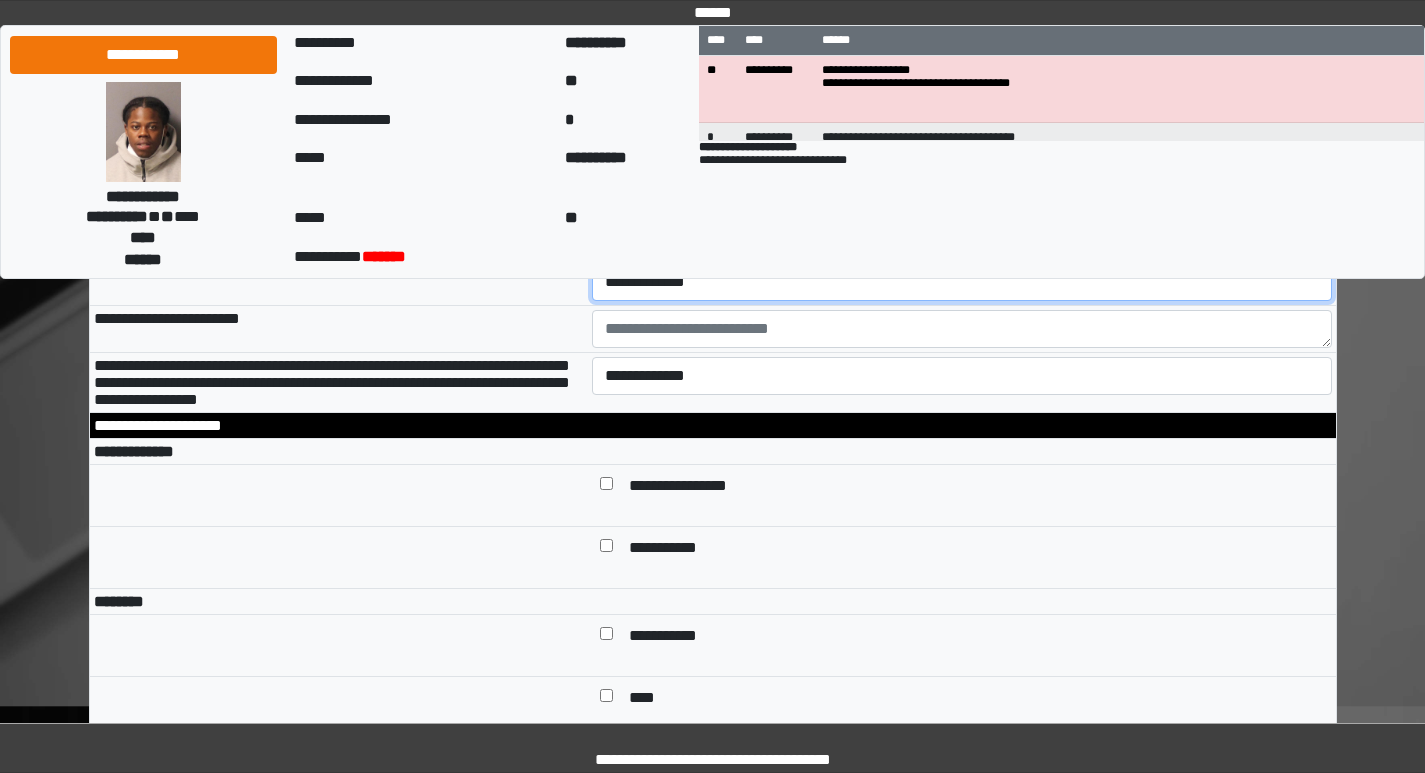 select on "*" 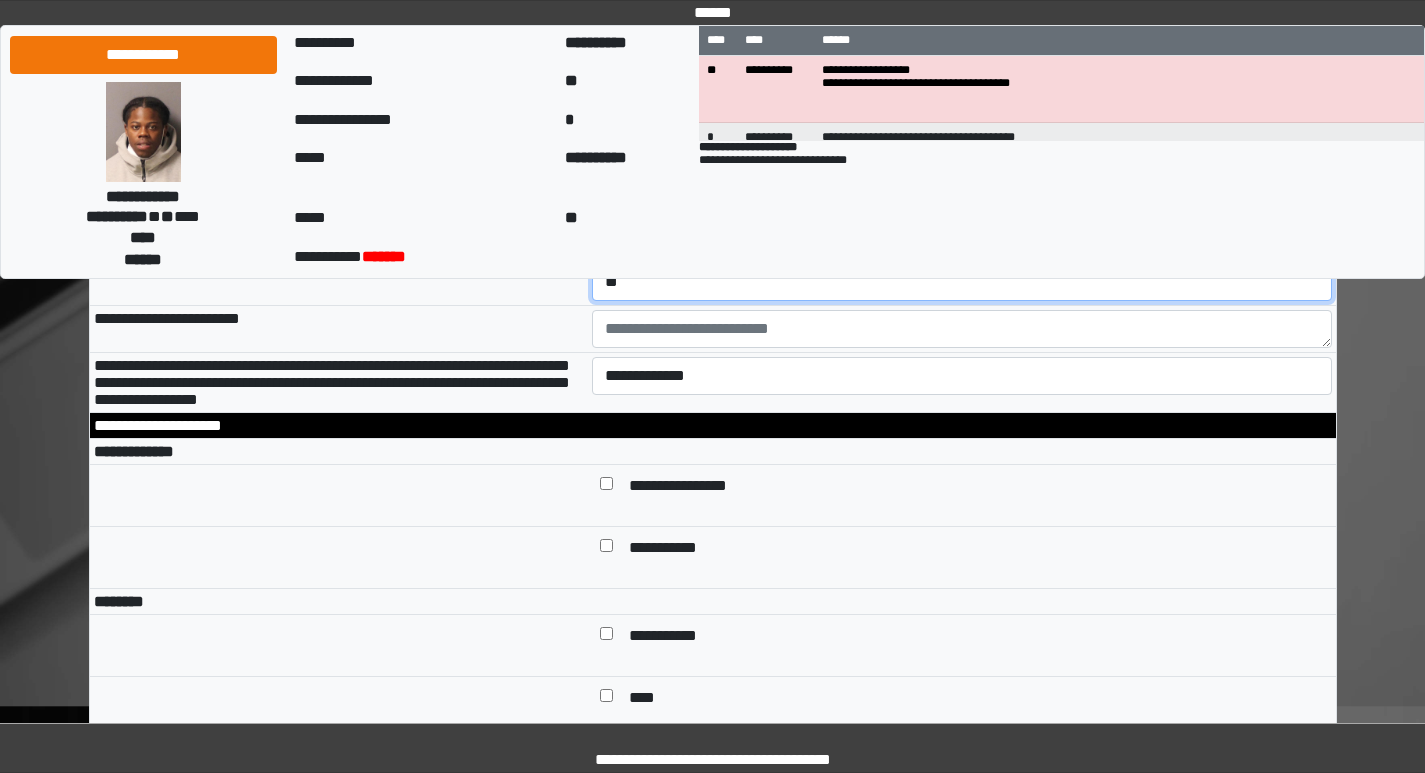 click on "**********" at bounding box center (962, 282) 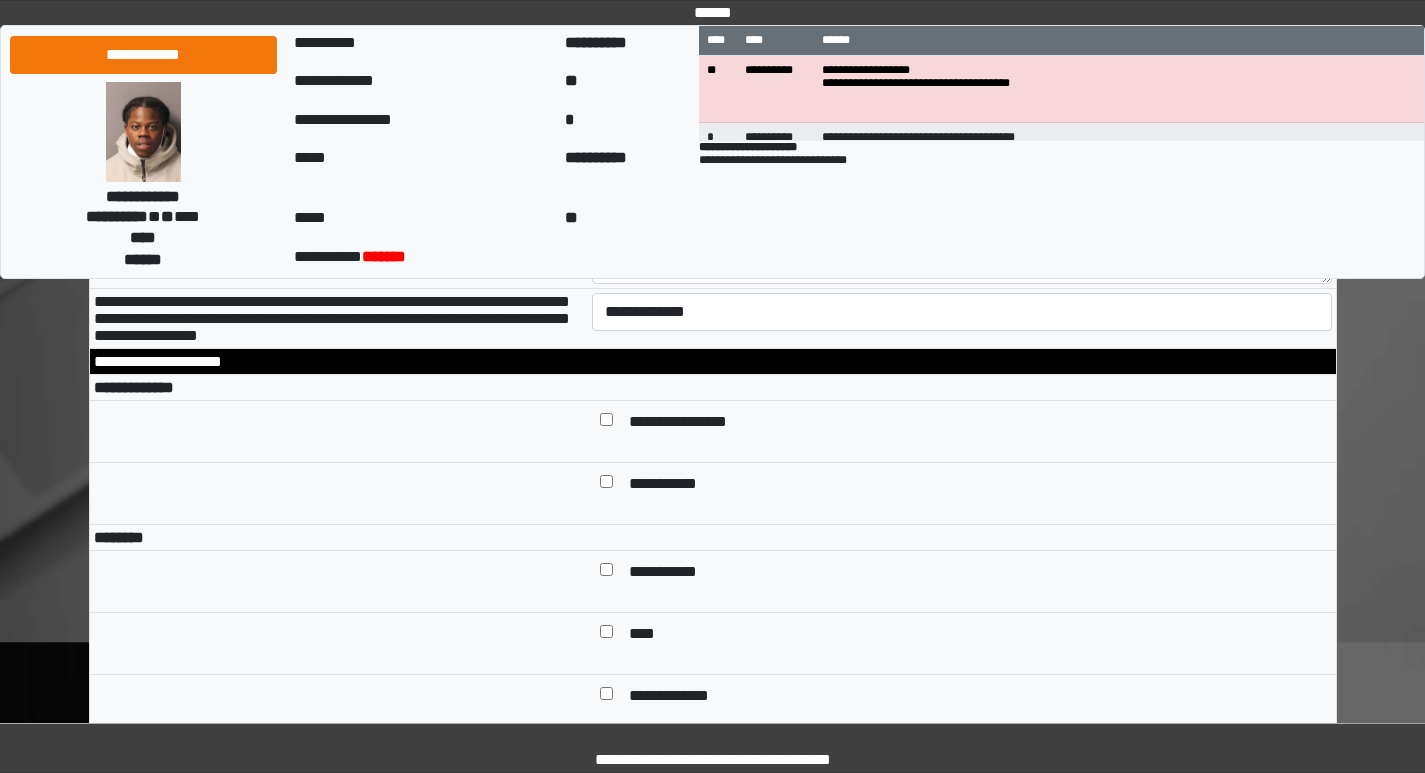scroll, scrollTop: 6600, scrollLeft: 0, axis: vertical 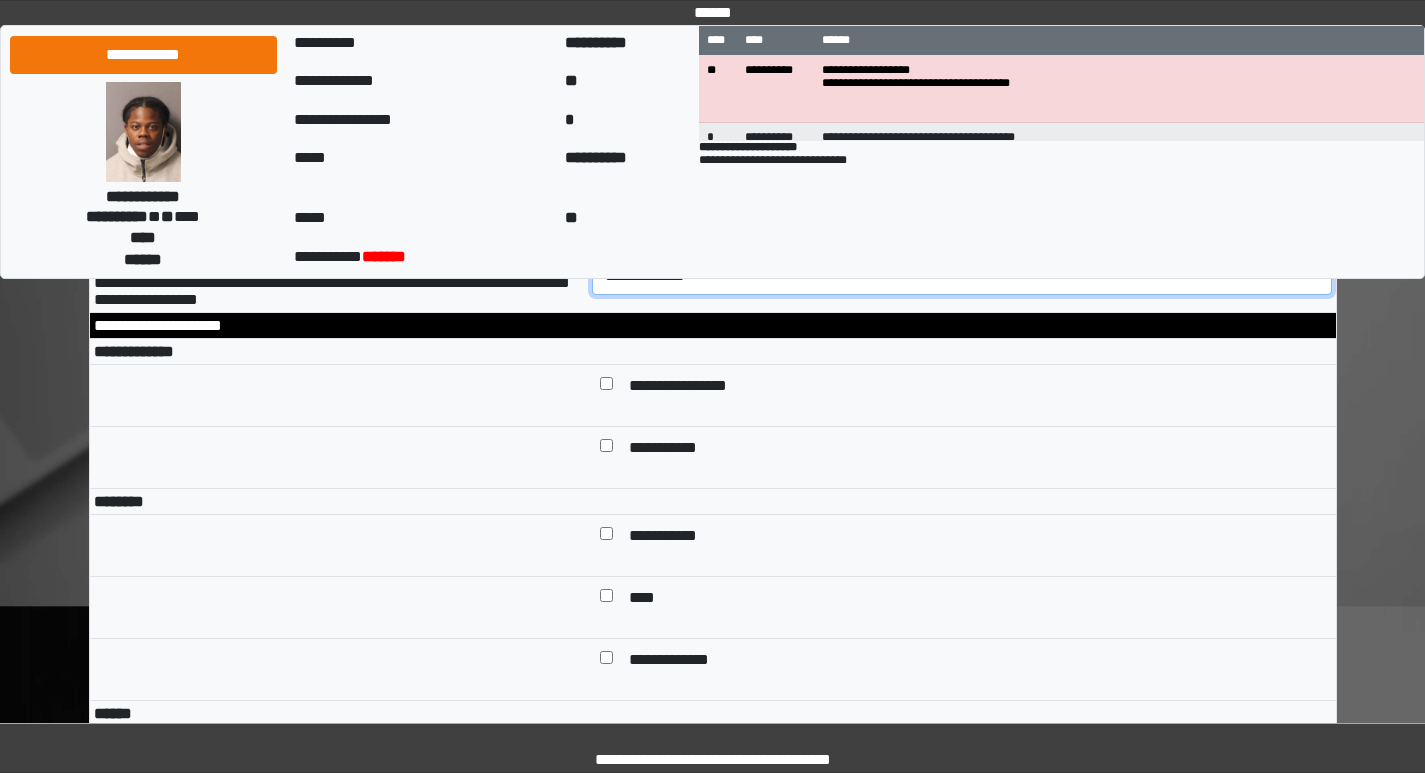 drag, startPoint x: 649, startPoint y: 510, endPoint x: 640, endPoint y: 517, distance: 11.401754 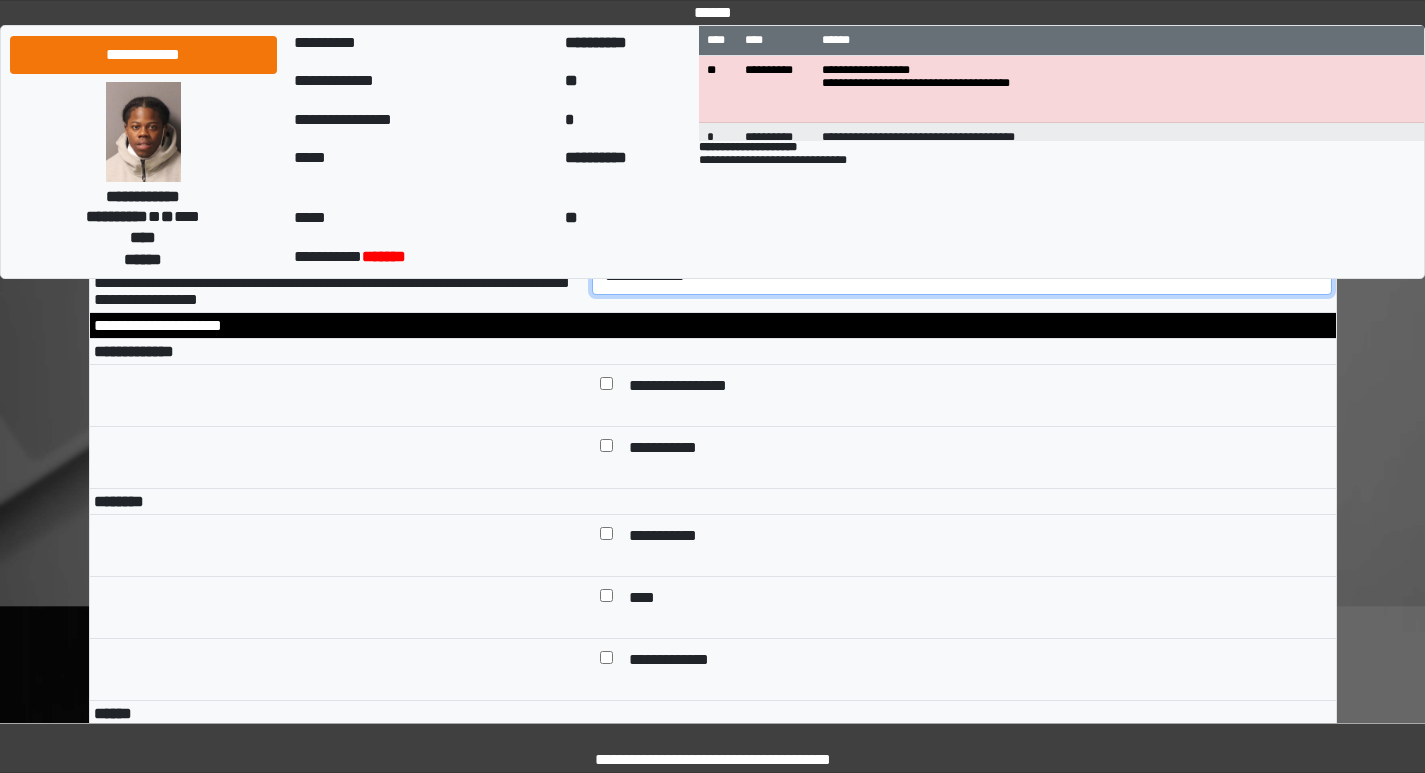 select on "*" 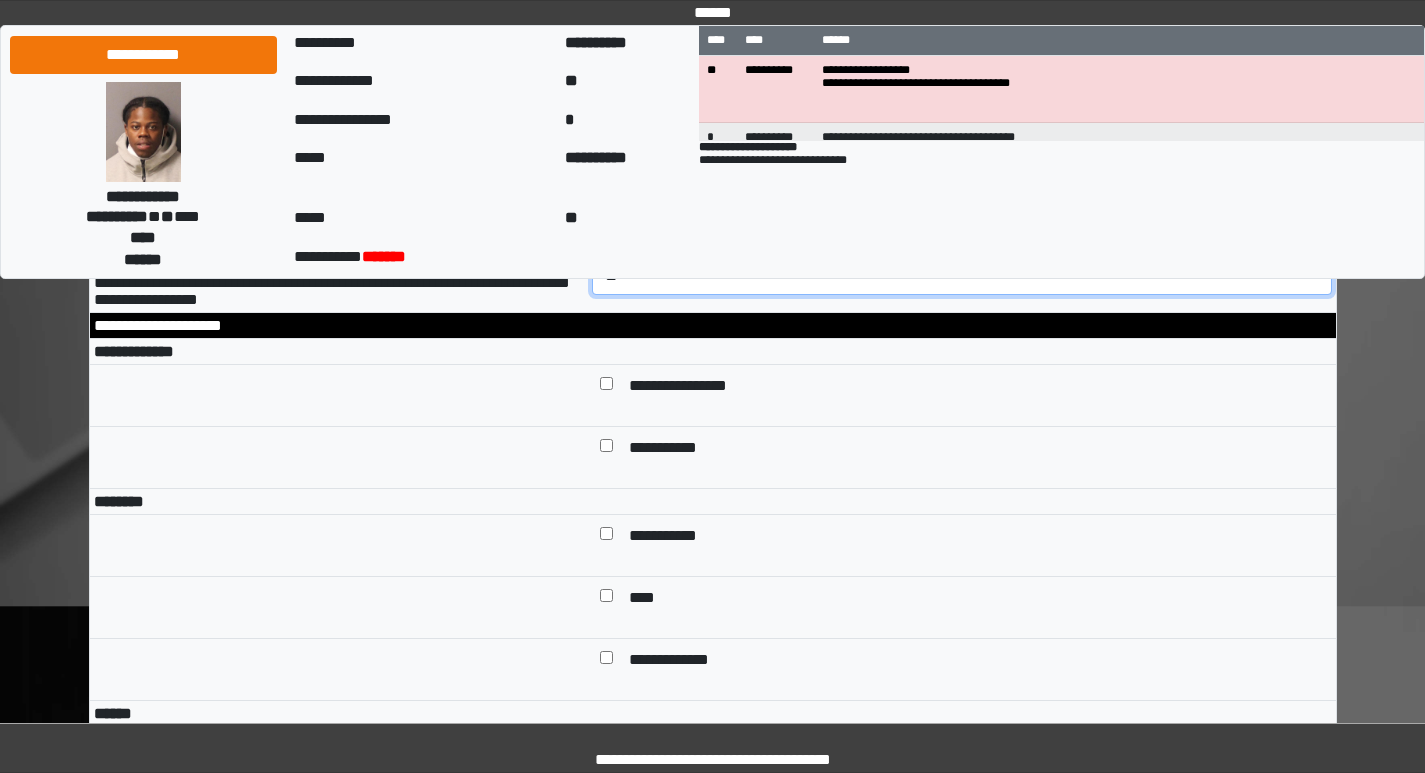 click on "**********" at bounding box center [962, 276] 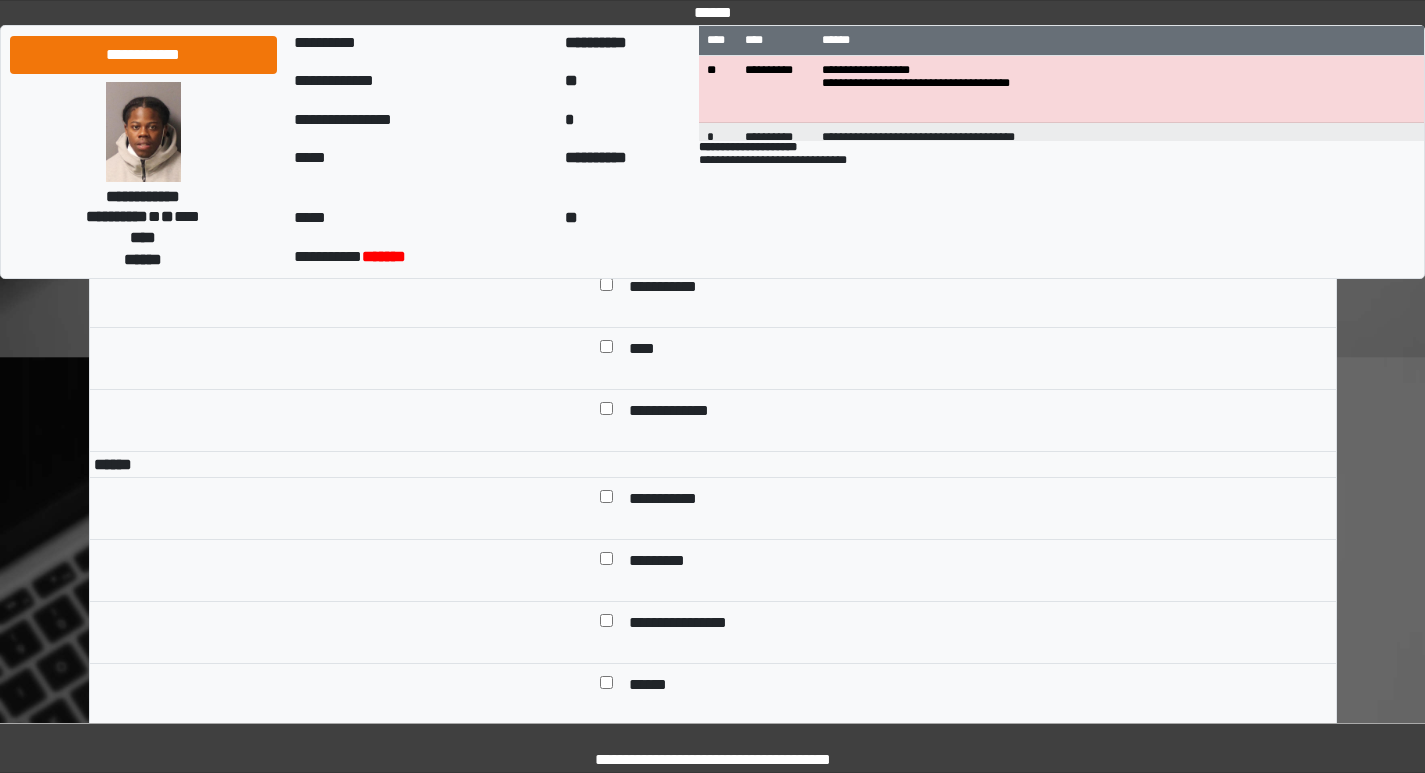 scroll, scrollTop: 6900, scrollLeft: 0, axis: vertical 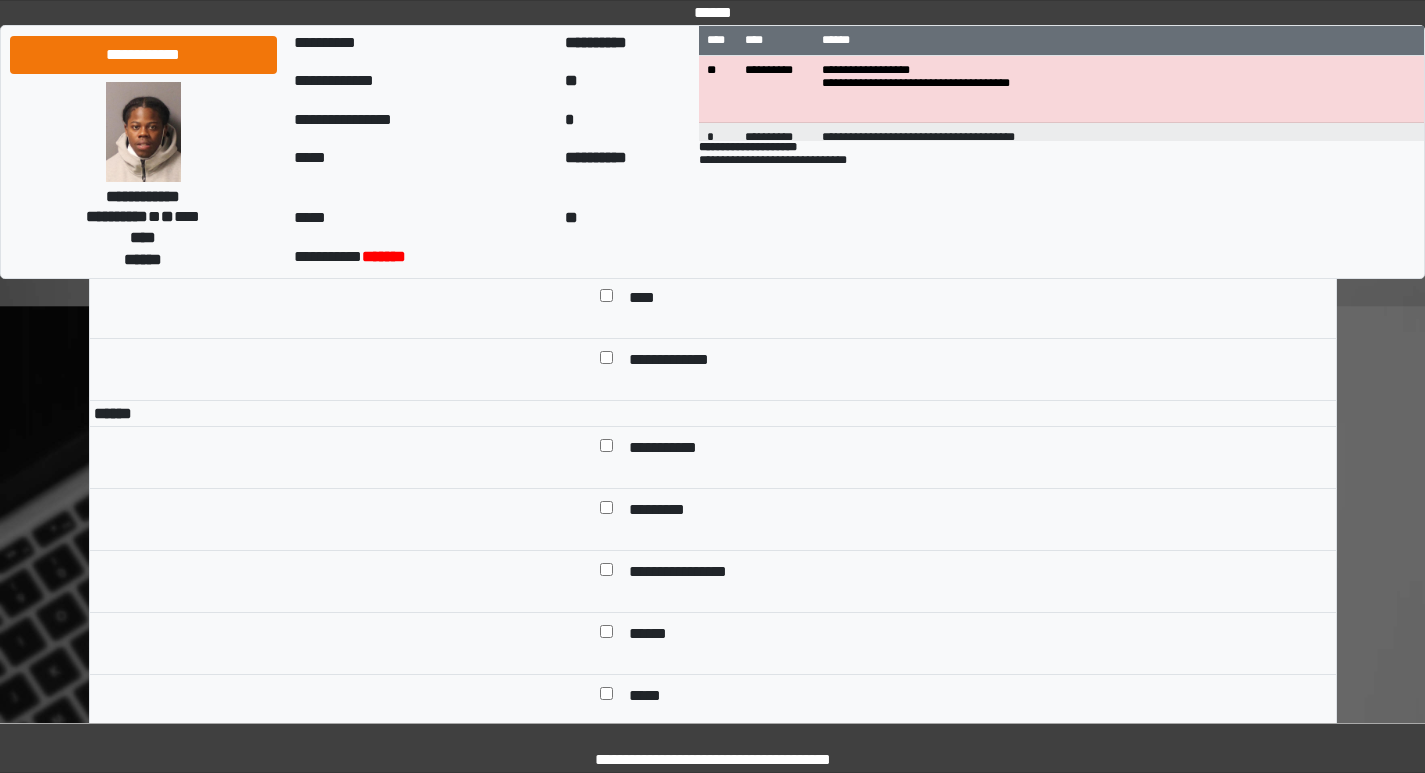 click on "**********" at bounding box center [686, 87] 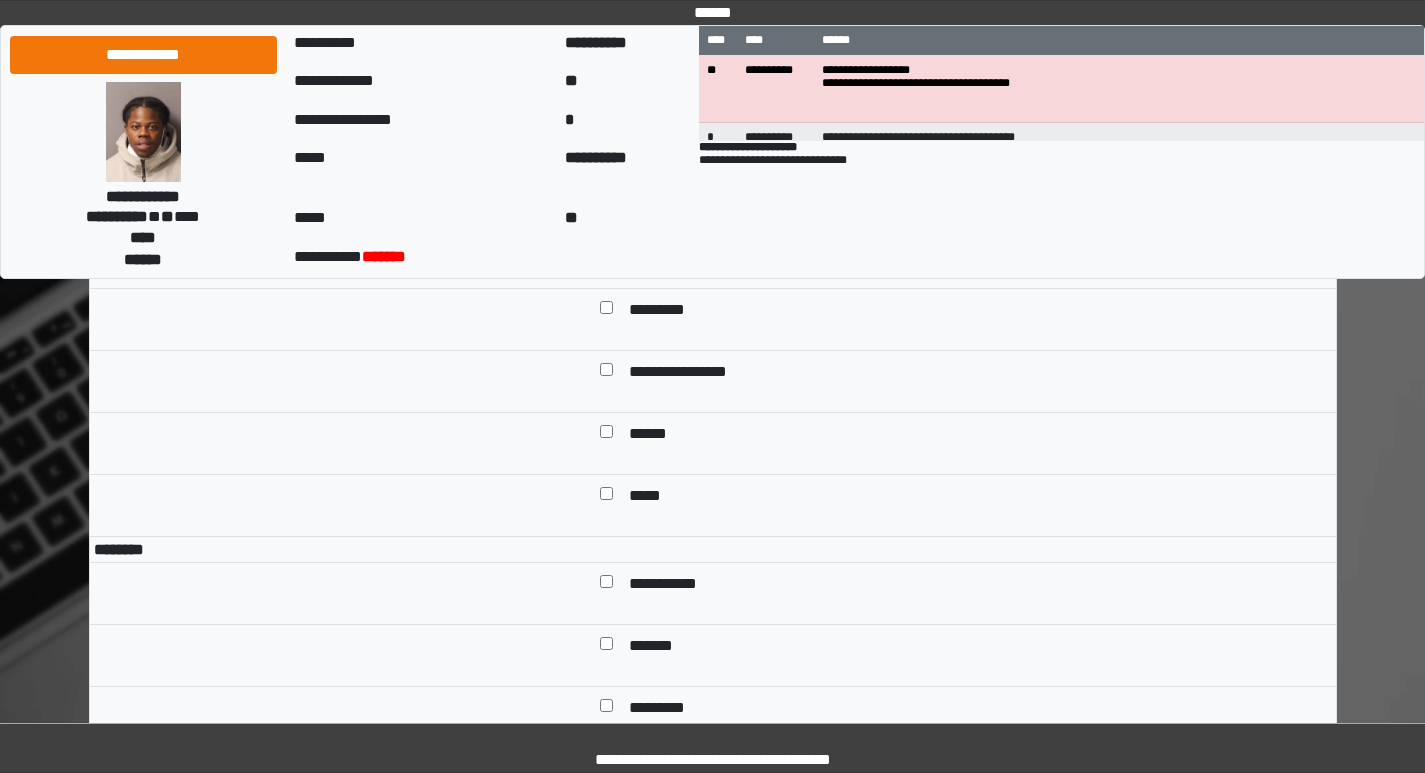 click on "**********" at bounding box center (673, 249) 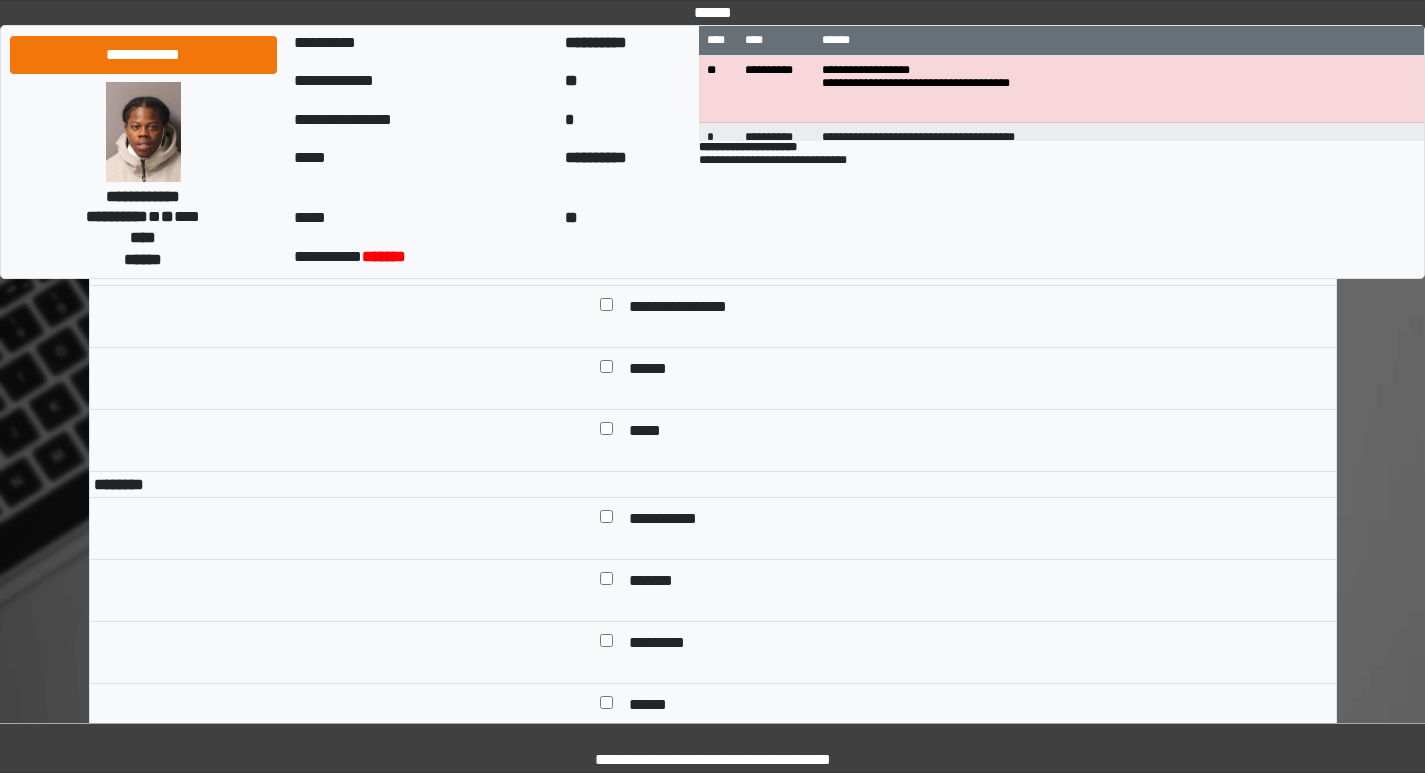 scroll, scrollTop: 7400, scrollLeft: 0, axis: vertical 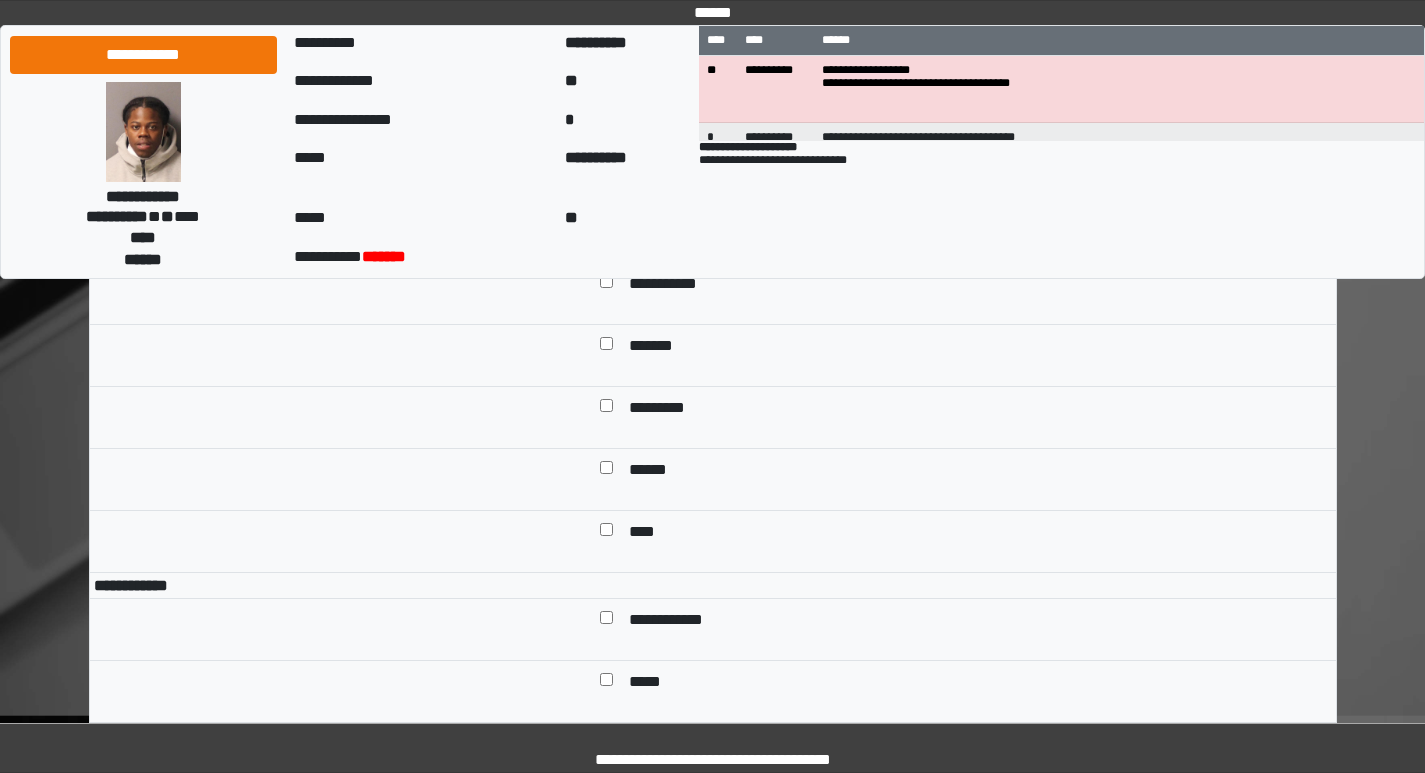 click on "**********" at bounding box center [673, 285] 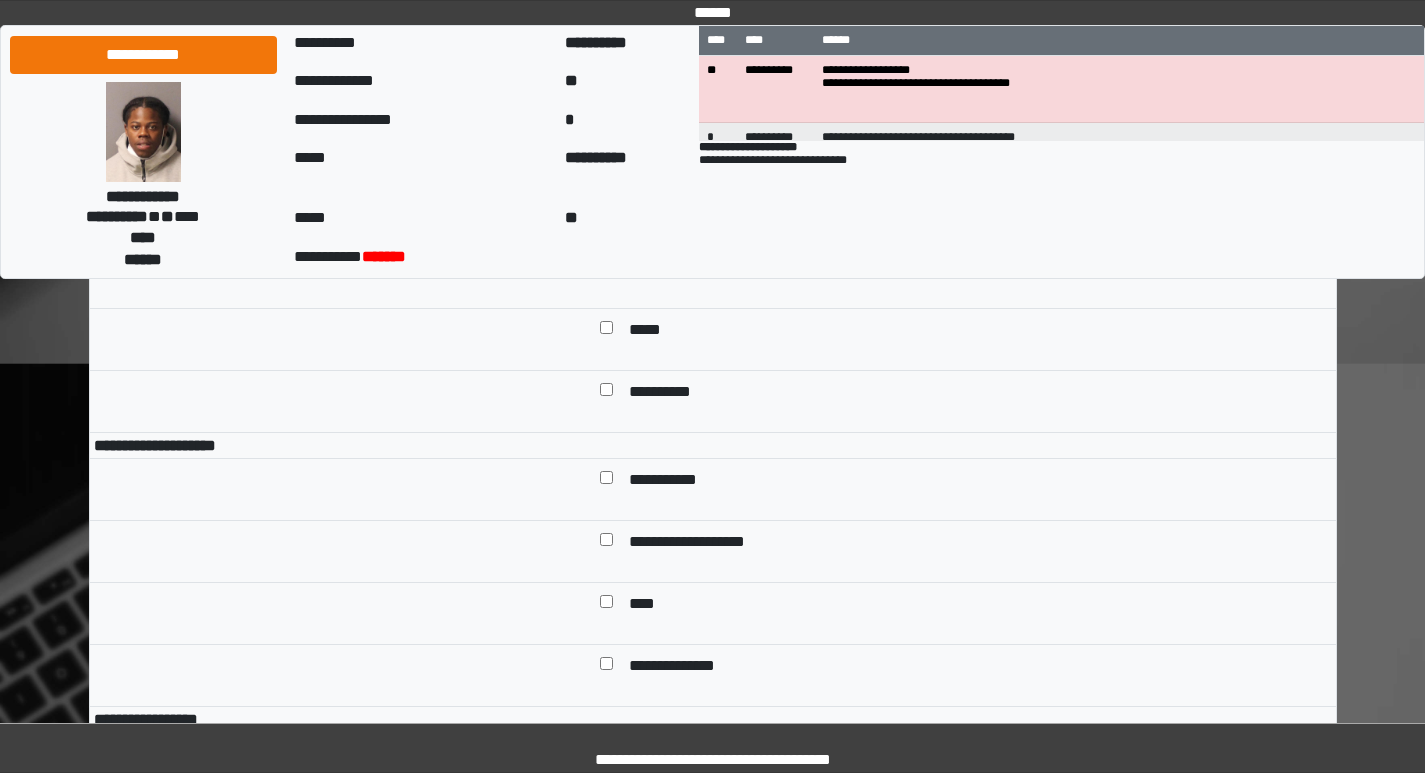 scroll, scrollTop: 7800, scrollLeft: 0, axis: vertical 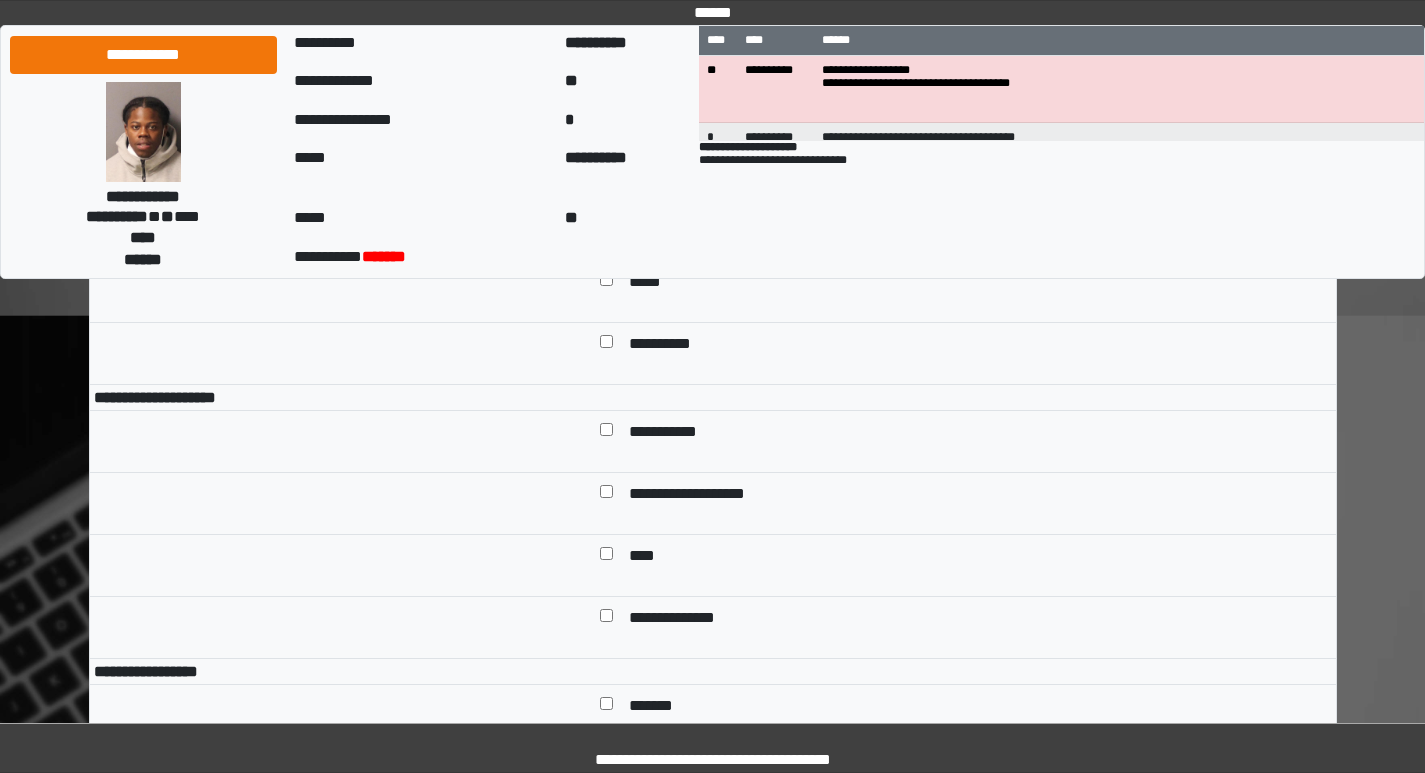 click on "**********" at bounding box center (677, 221) 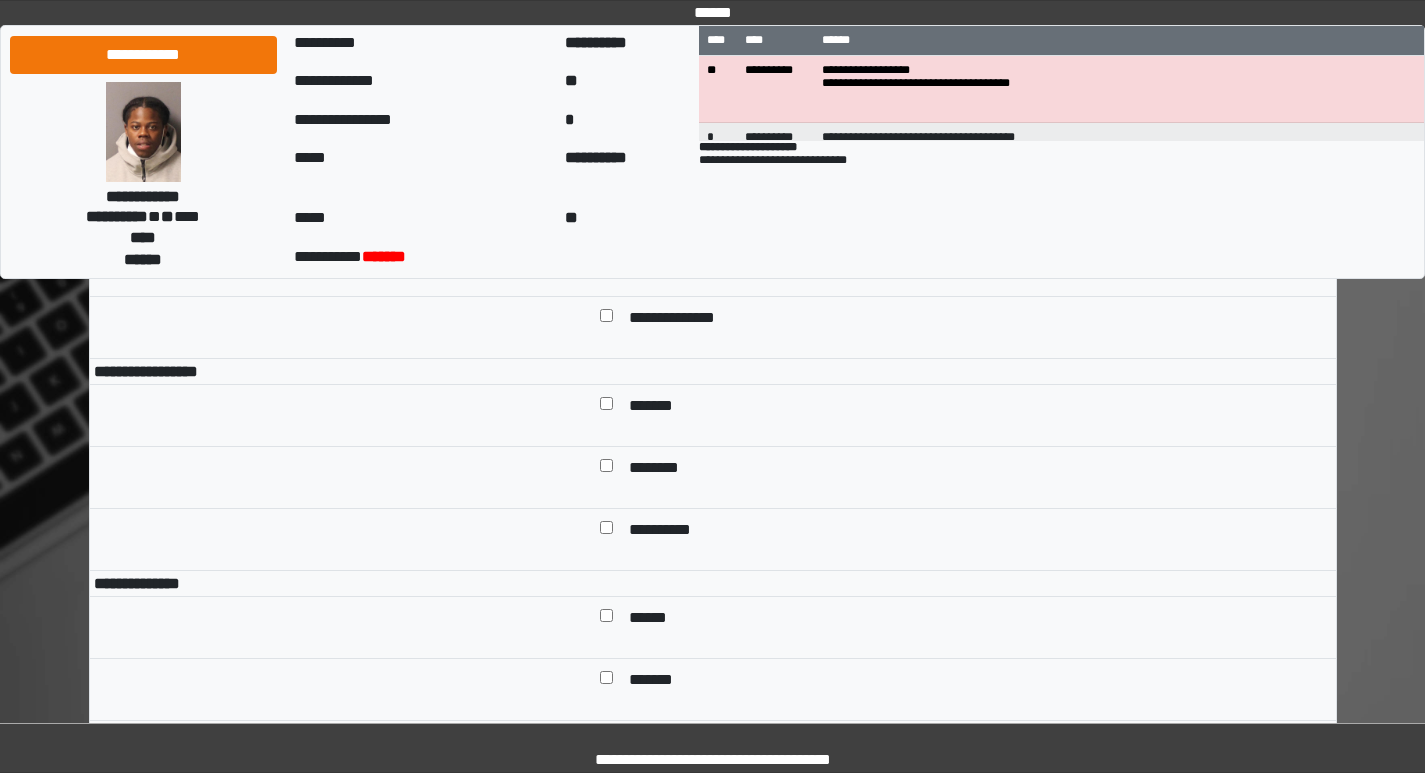 click on "**********" at bounding box center (673, 133) 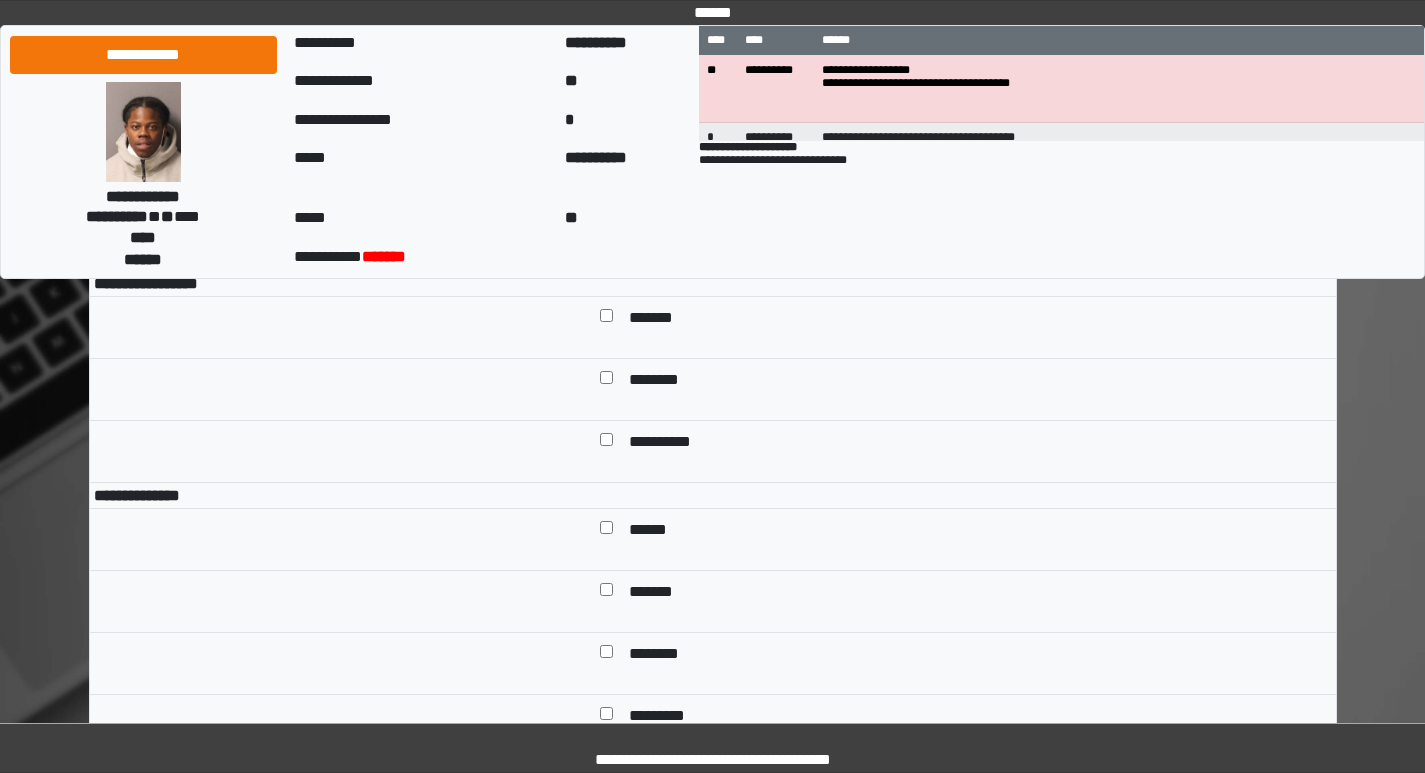 scroll, scrollTop: 8300, scrollLeft: 0, axis: vertical 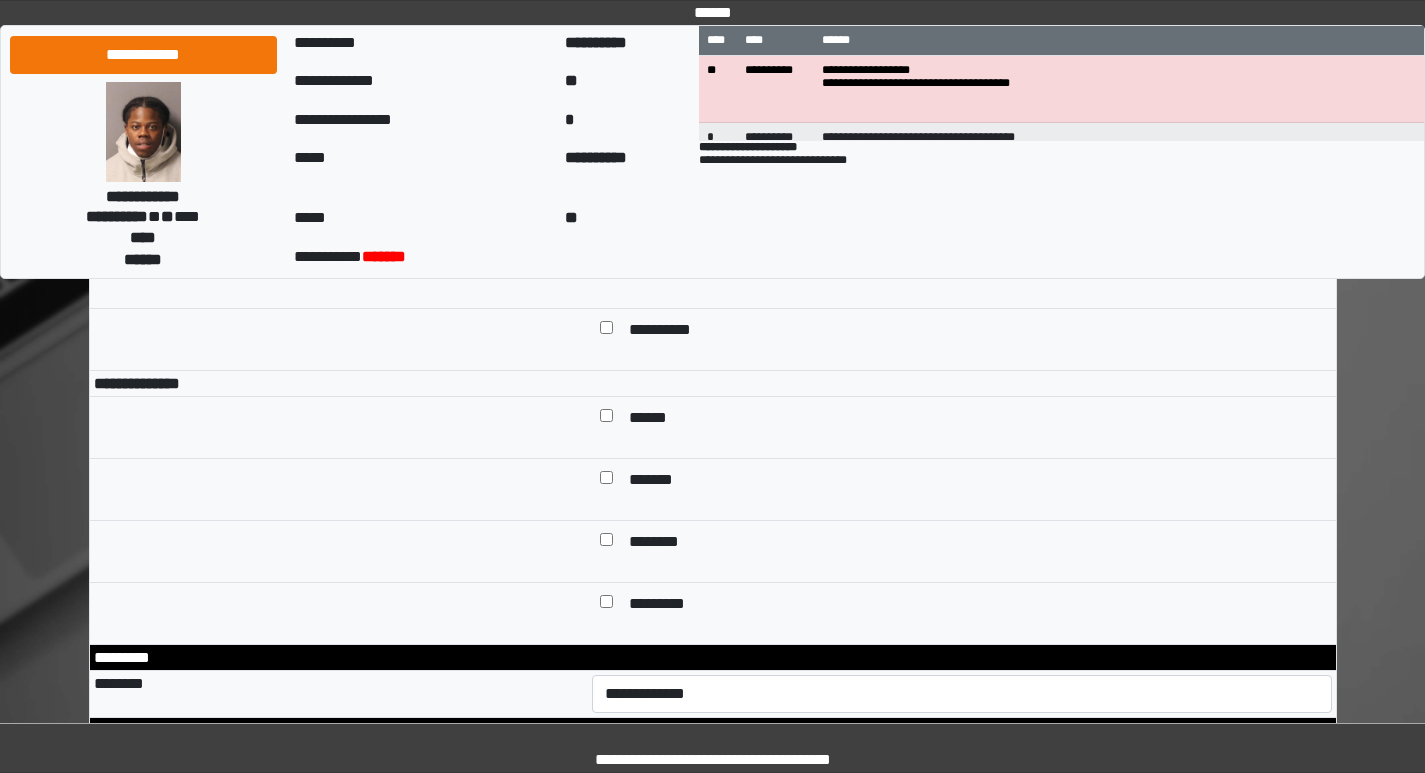 click on "*******" at bounding box center [656, 207] 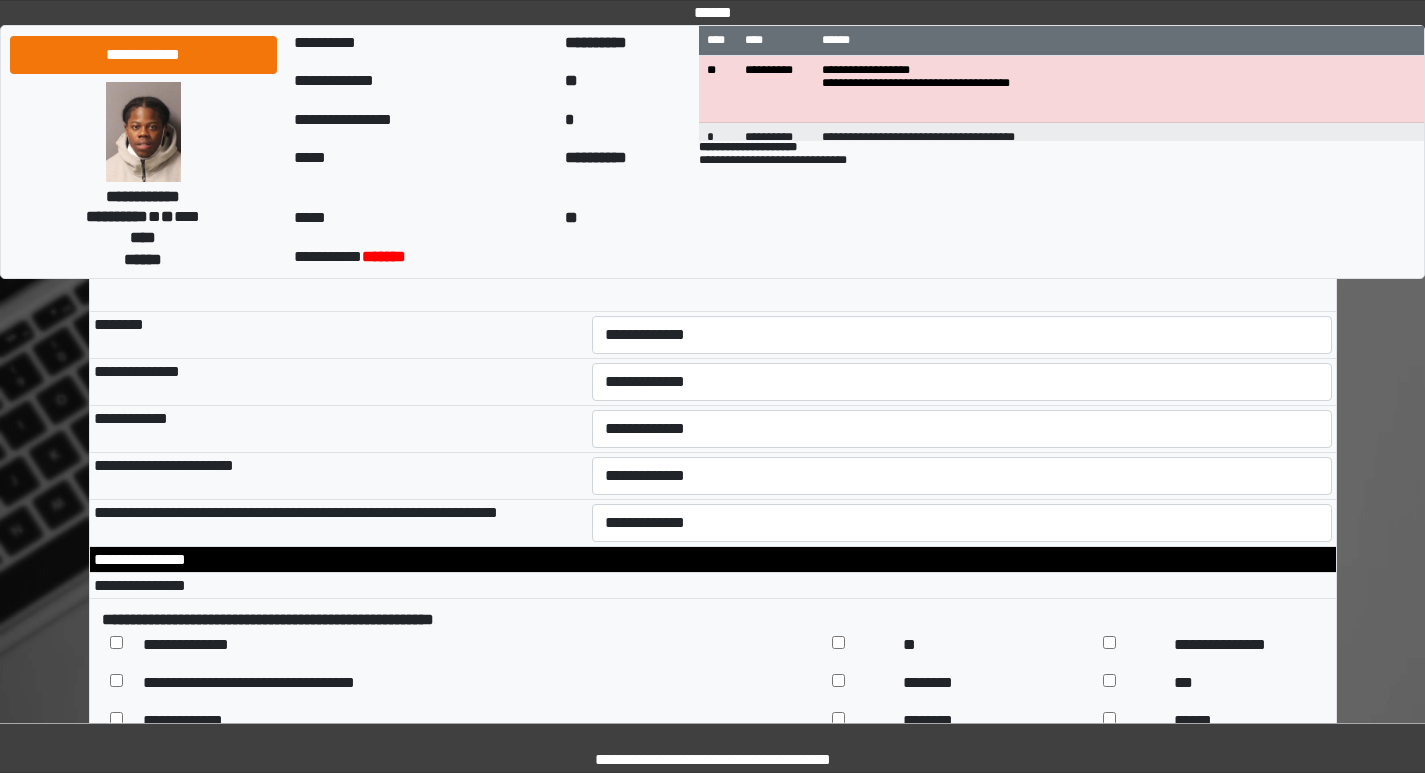 scroll, scrollTop: 8800, scrollLeft: 0, axis: vertical 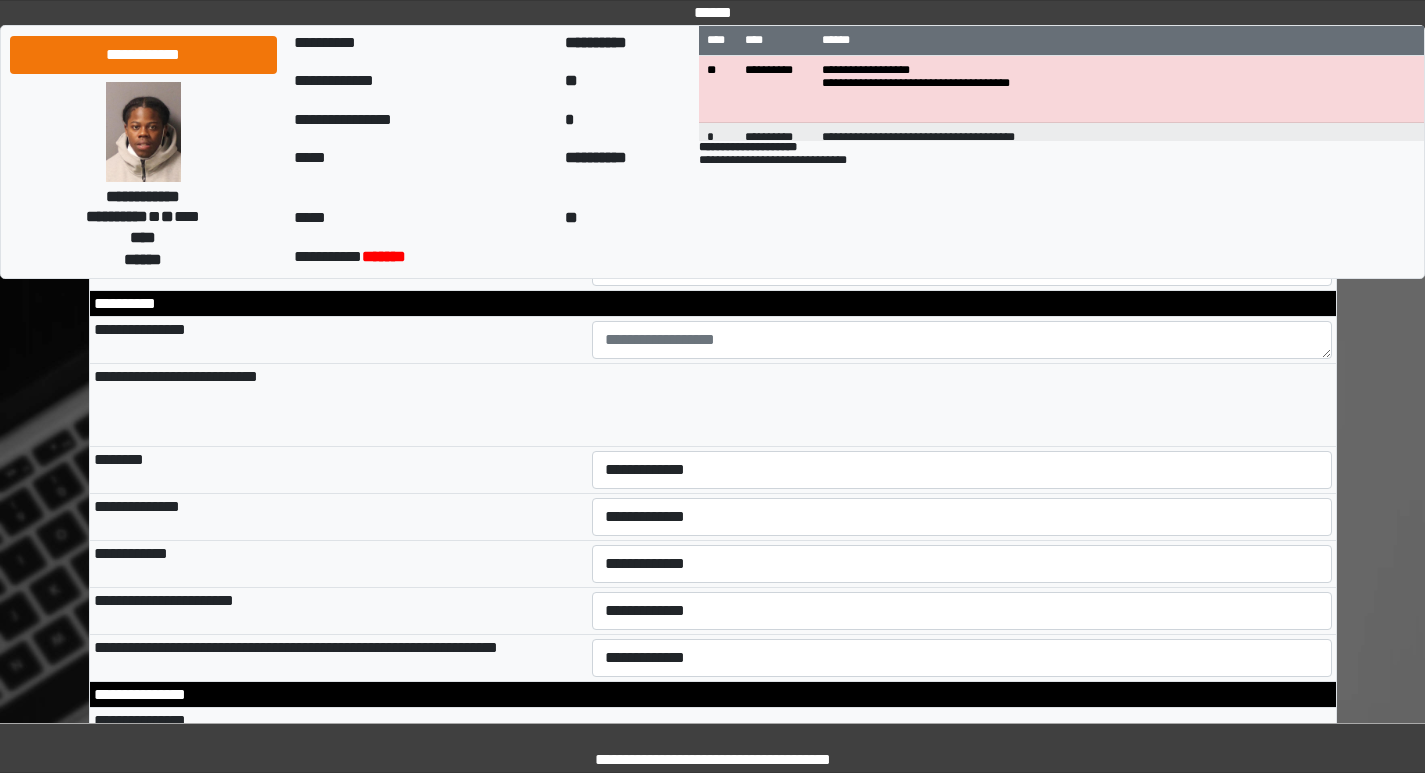click on "**********" at bounding box center [962, 194] 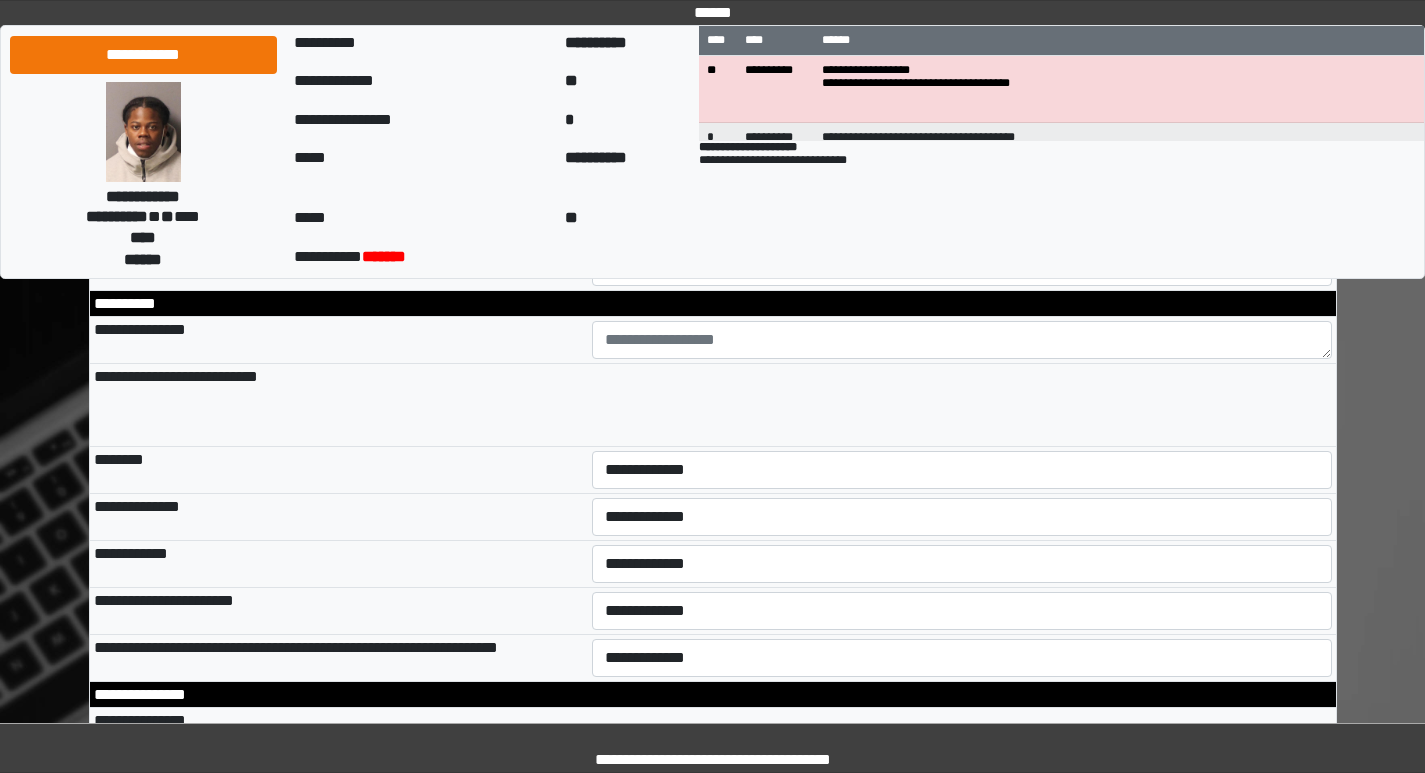 click on "********" at bounding box center (339, 194) 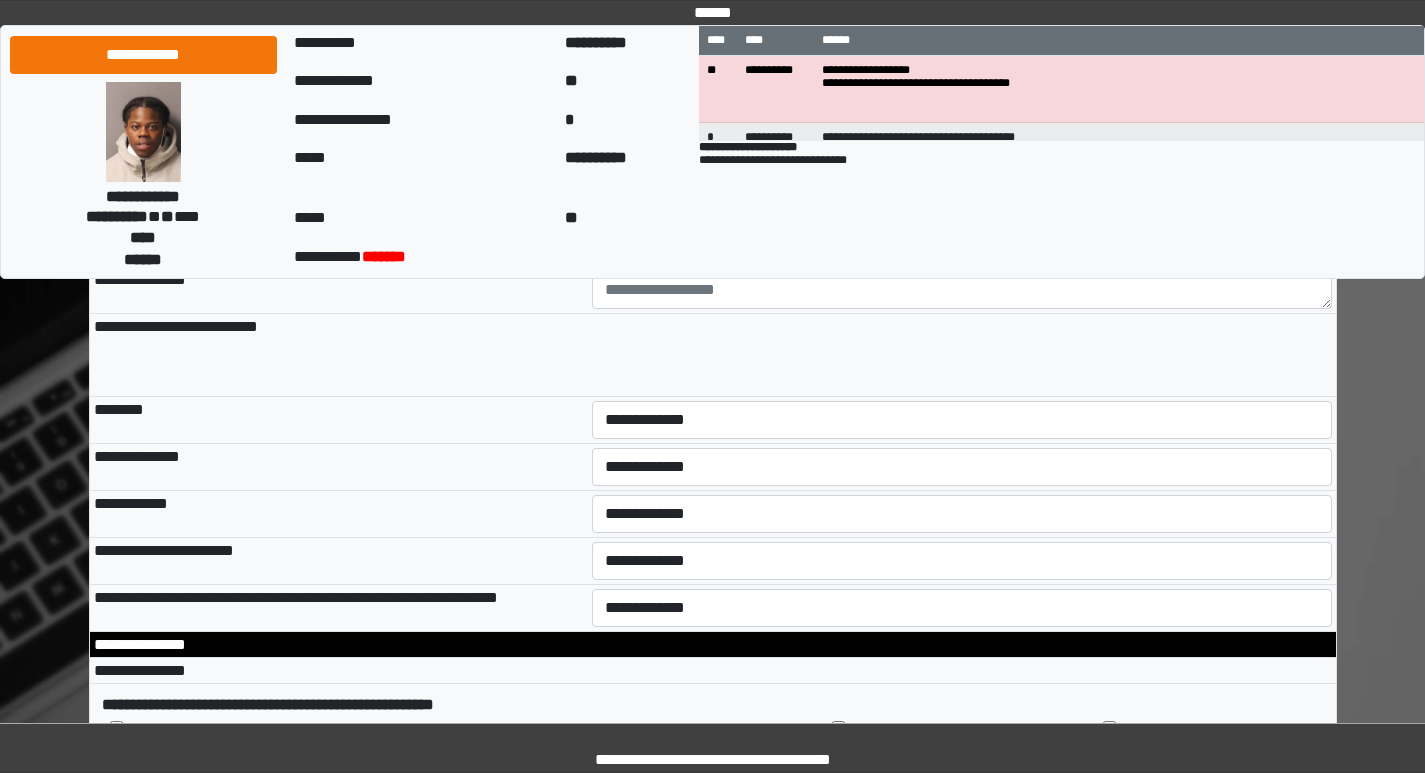 scroll, scrollTop: 8900, scrollLeft: 0, axis: vertical 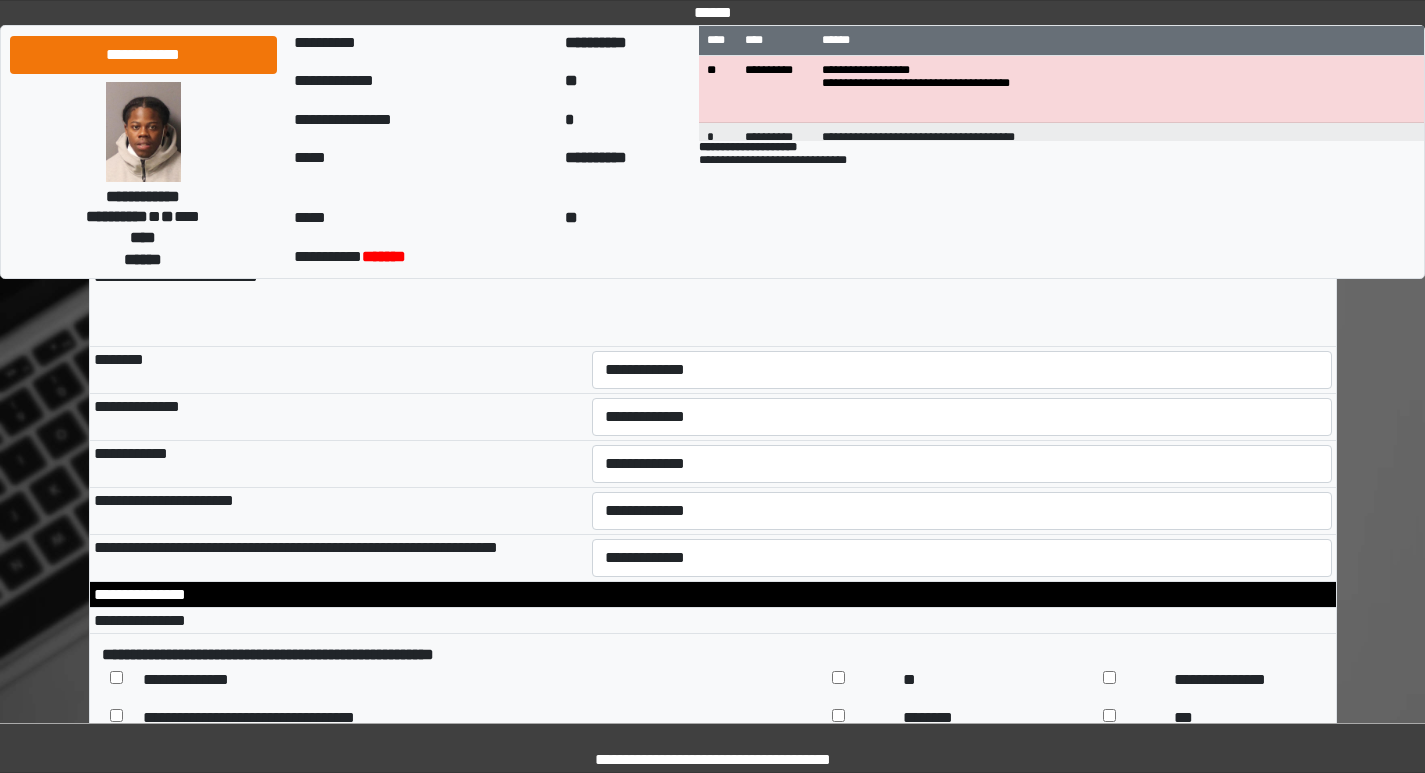 drag, startPoint x: 684, startPoint y: 438, endPoint x: 677, endPoint y: 454, distance: 17.464249 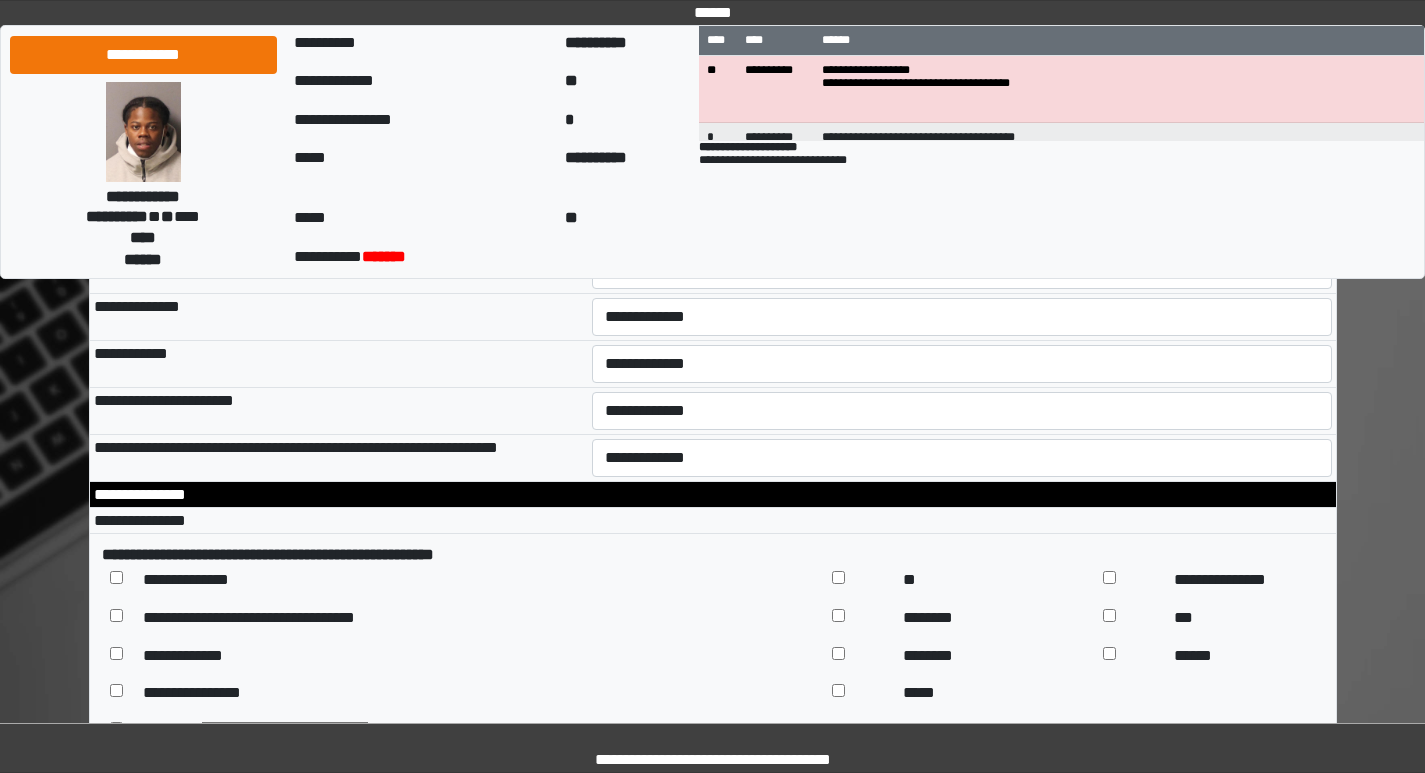 click at bounding box center (962, 140) 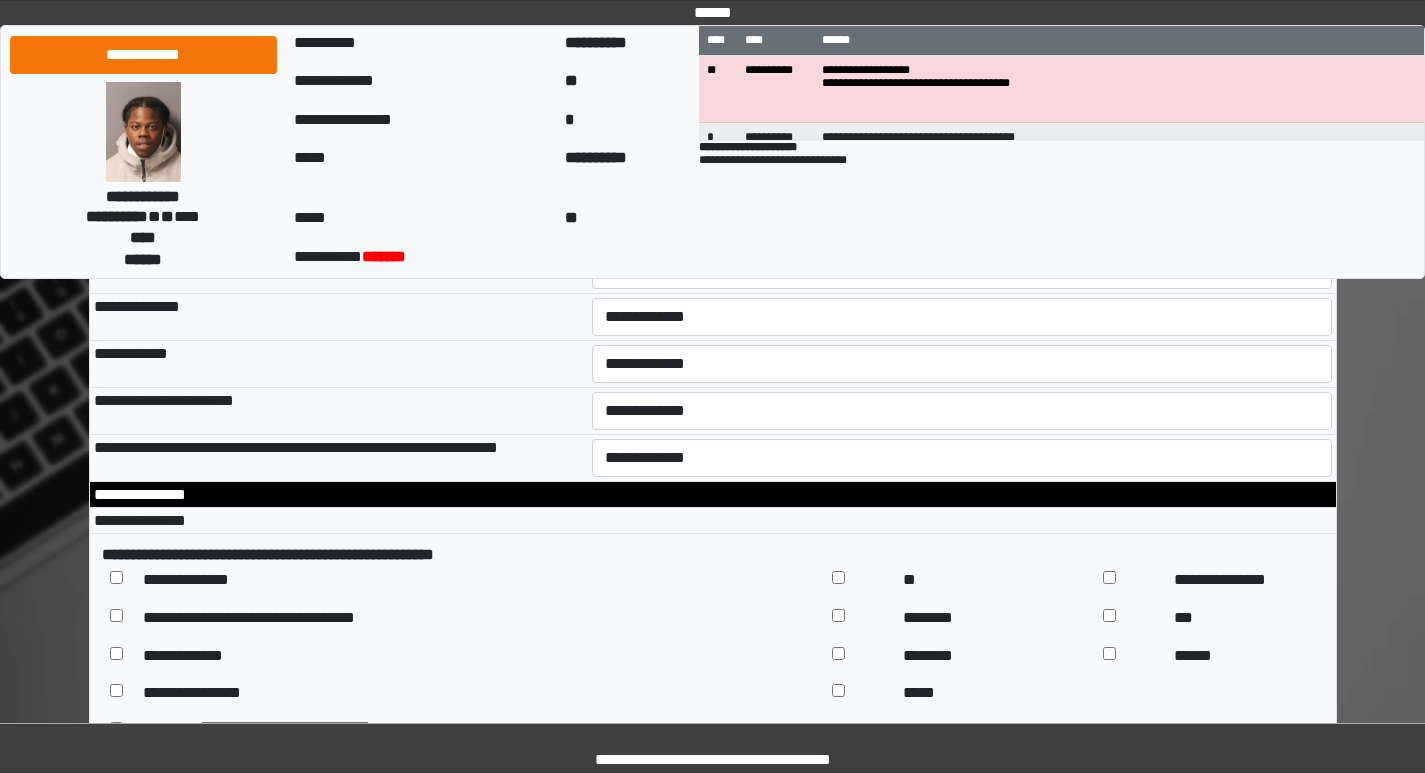 drag, startPoint x: 1327, startPoint y: 445, endPoint x: 1329, endPoint y: 493, distance: 48.04165 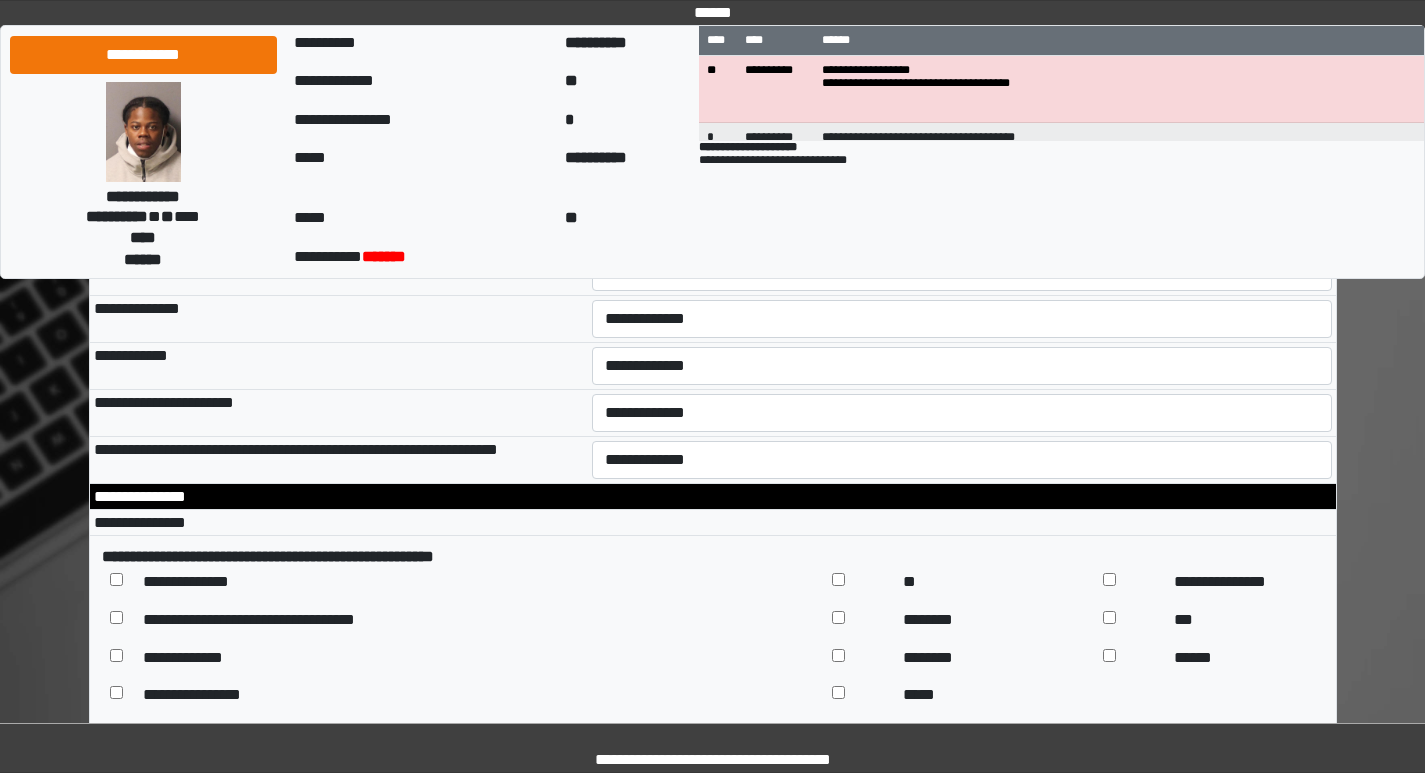 drag, startPoint x: 1328, startPoint y: 437, endPoint x: 1308, endPoint y: 439, distance: 20.09975 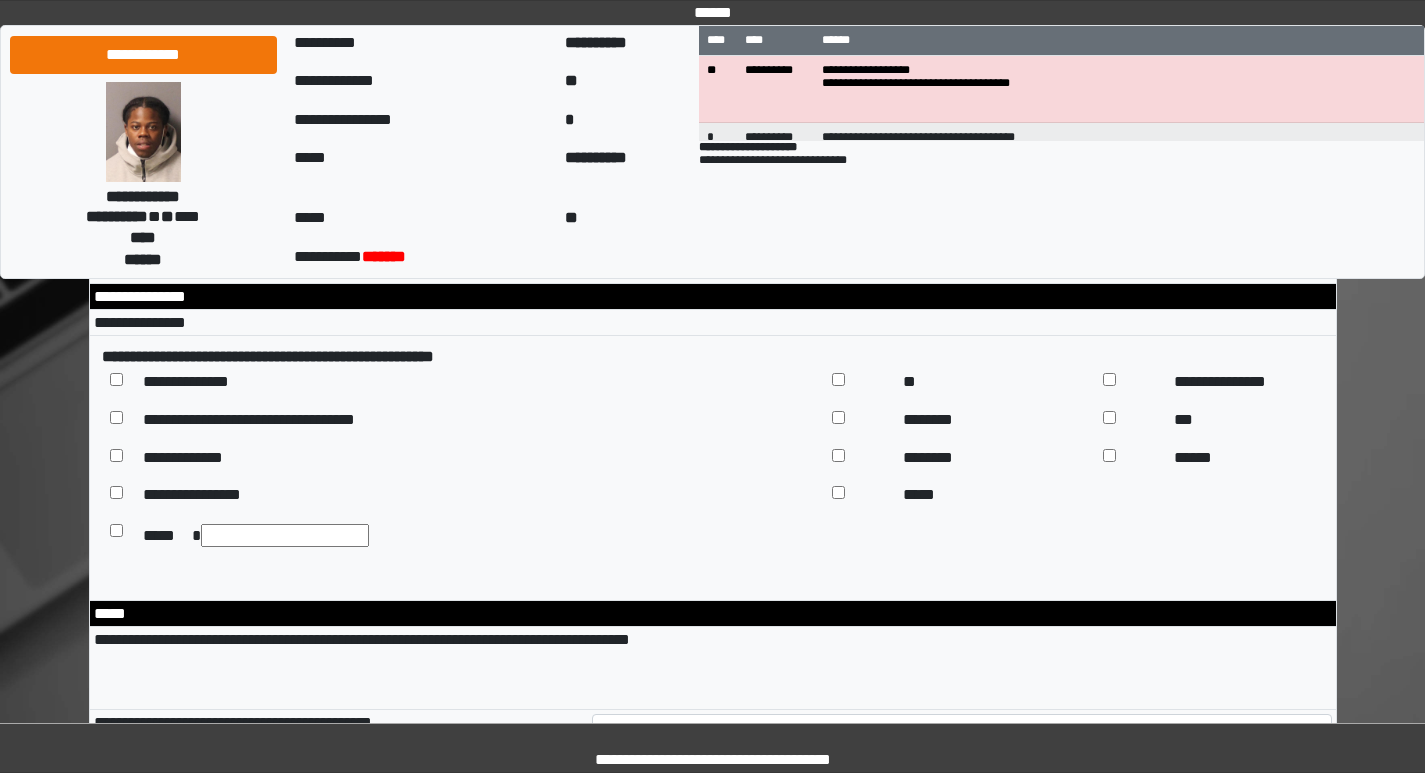 scroll, scrollTop: 9100, scrollLeft: 0, axis: vertical 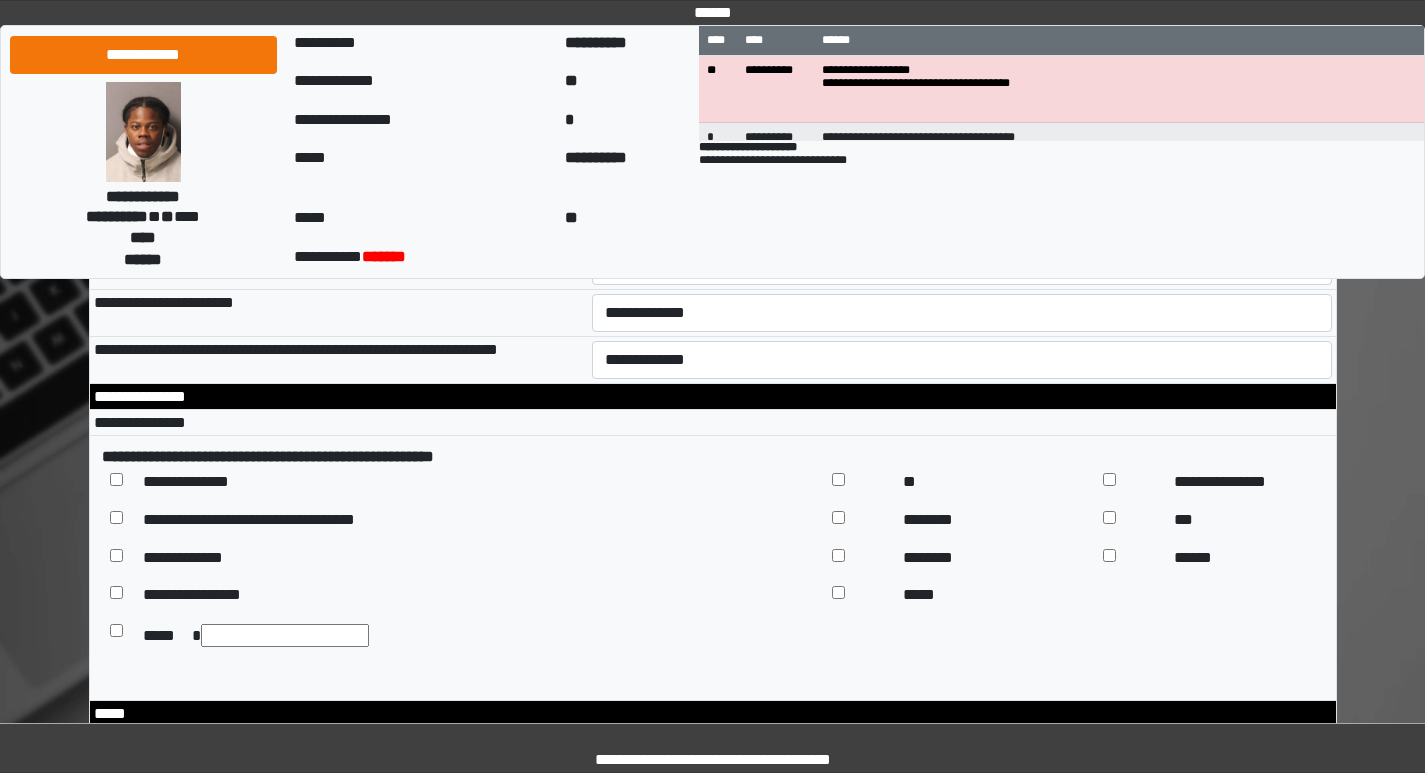 click on "**********" at bounding box center [962, 172] 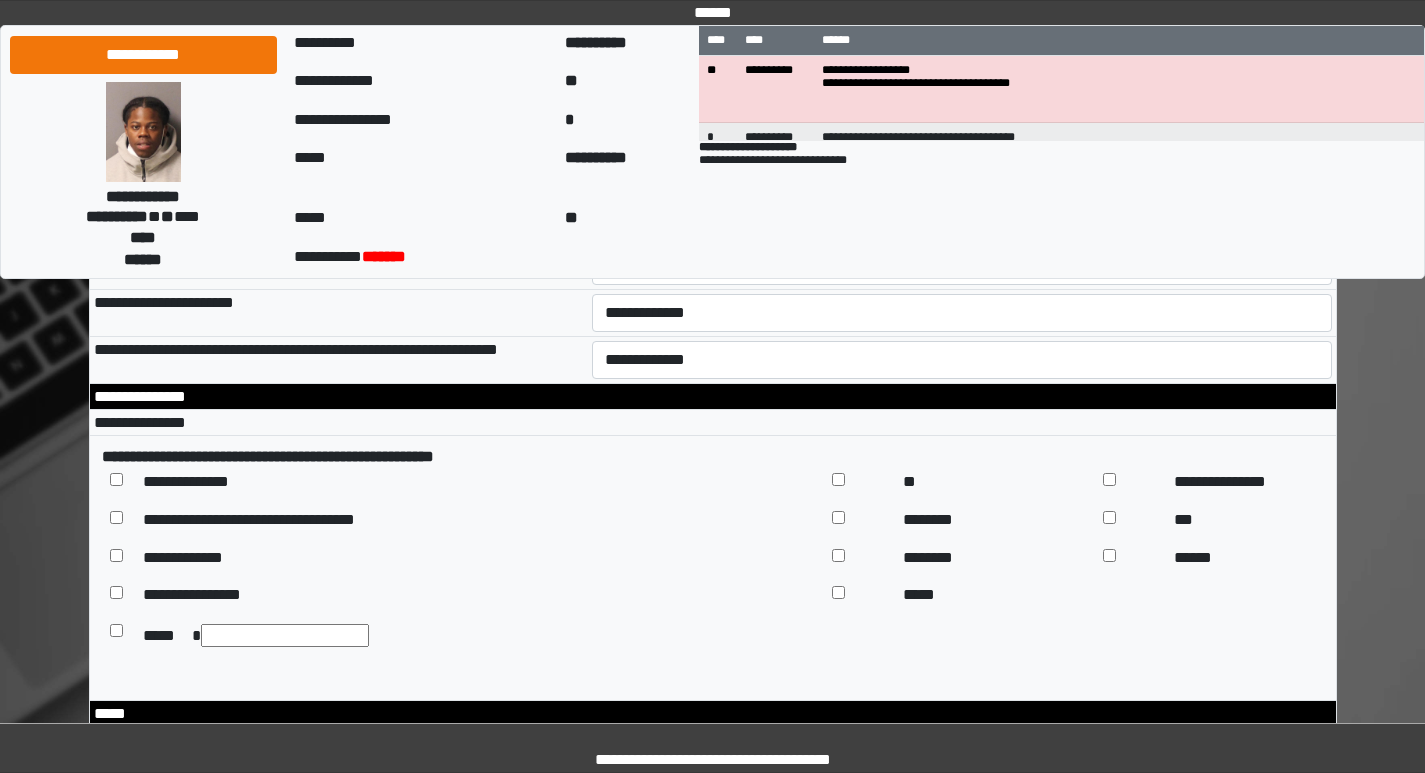 select on "*" 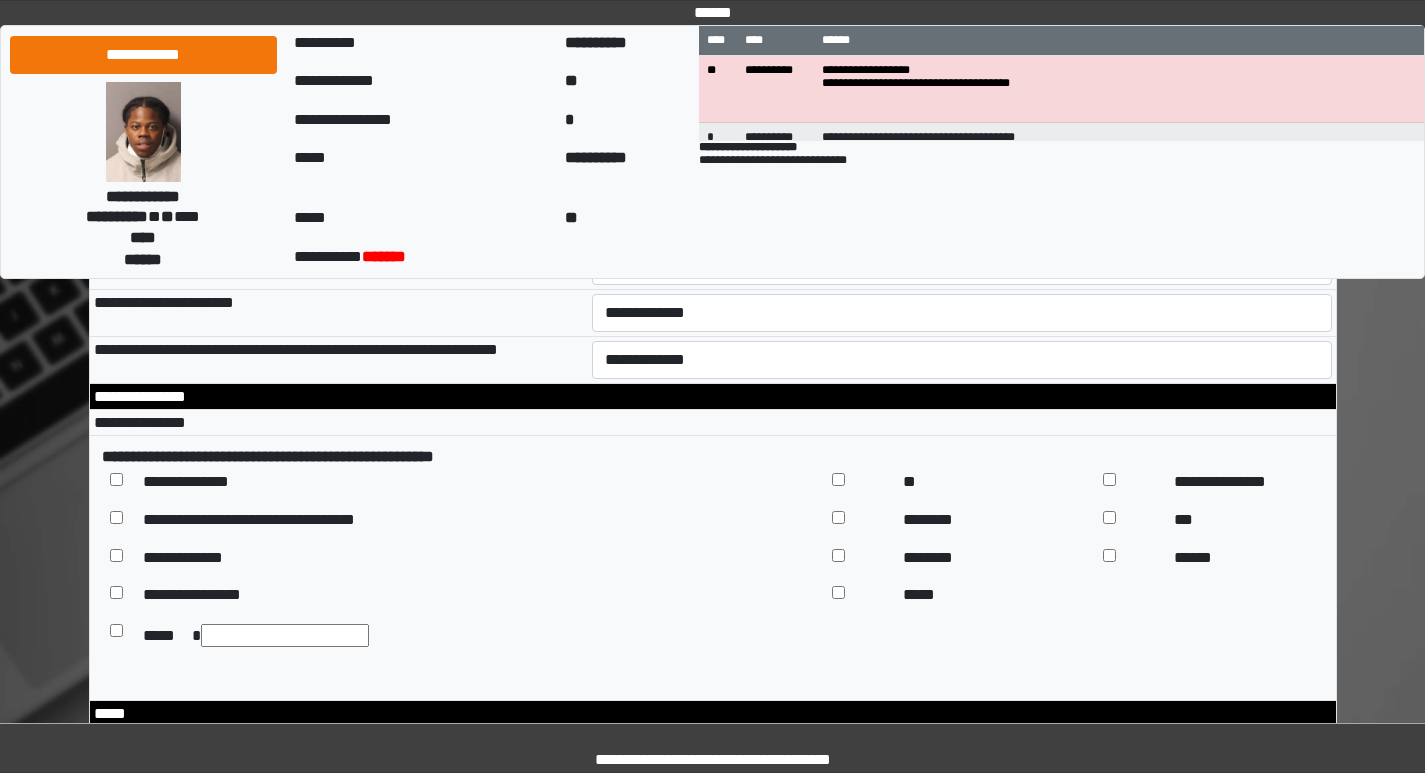 click at bounding box center [962, 41] 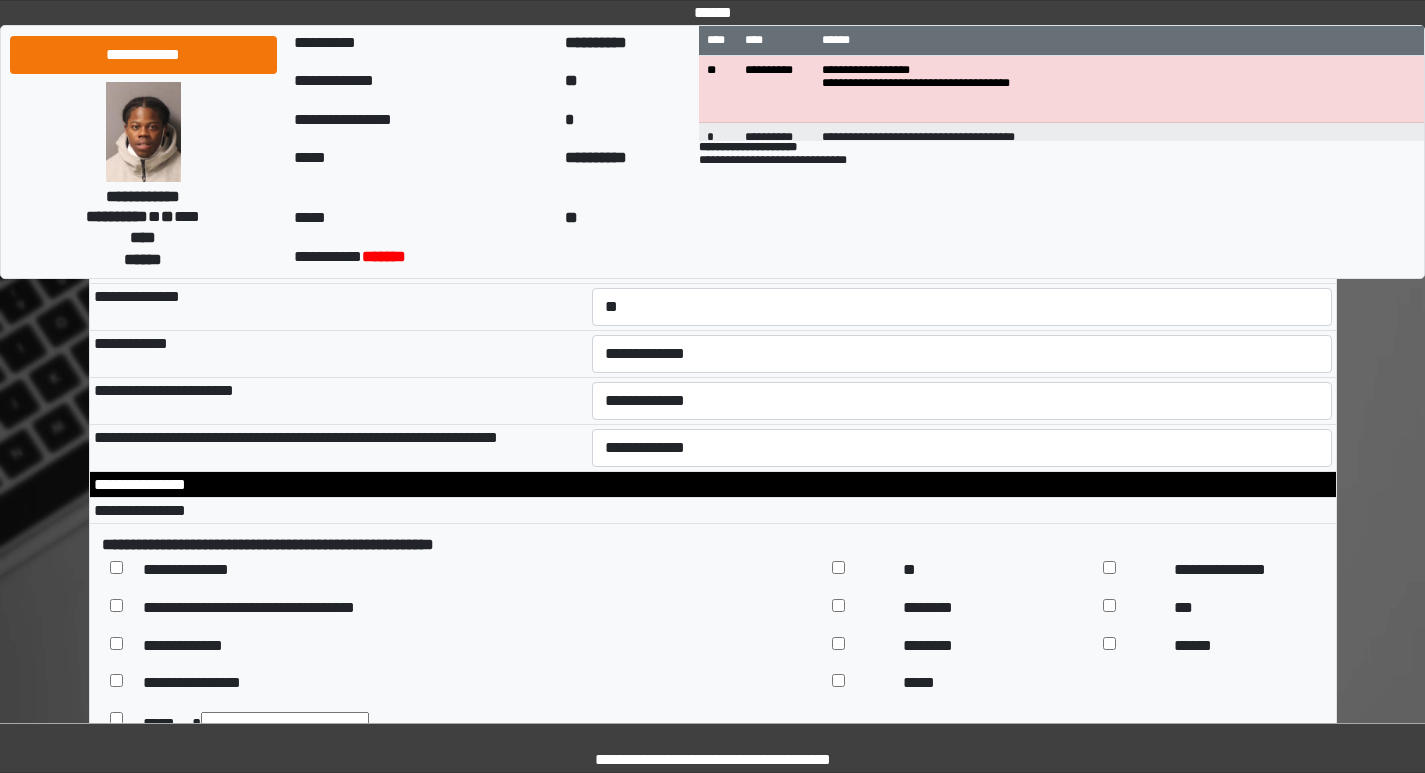 scroll, scrollTop: 9000, scrollLeft: 0, axis: vertical 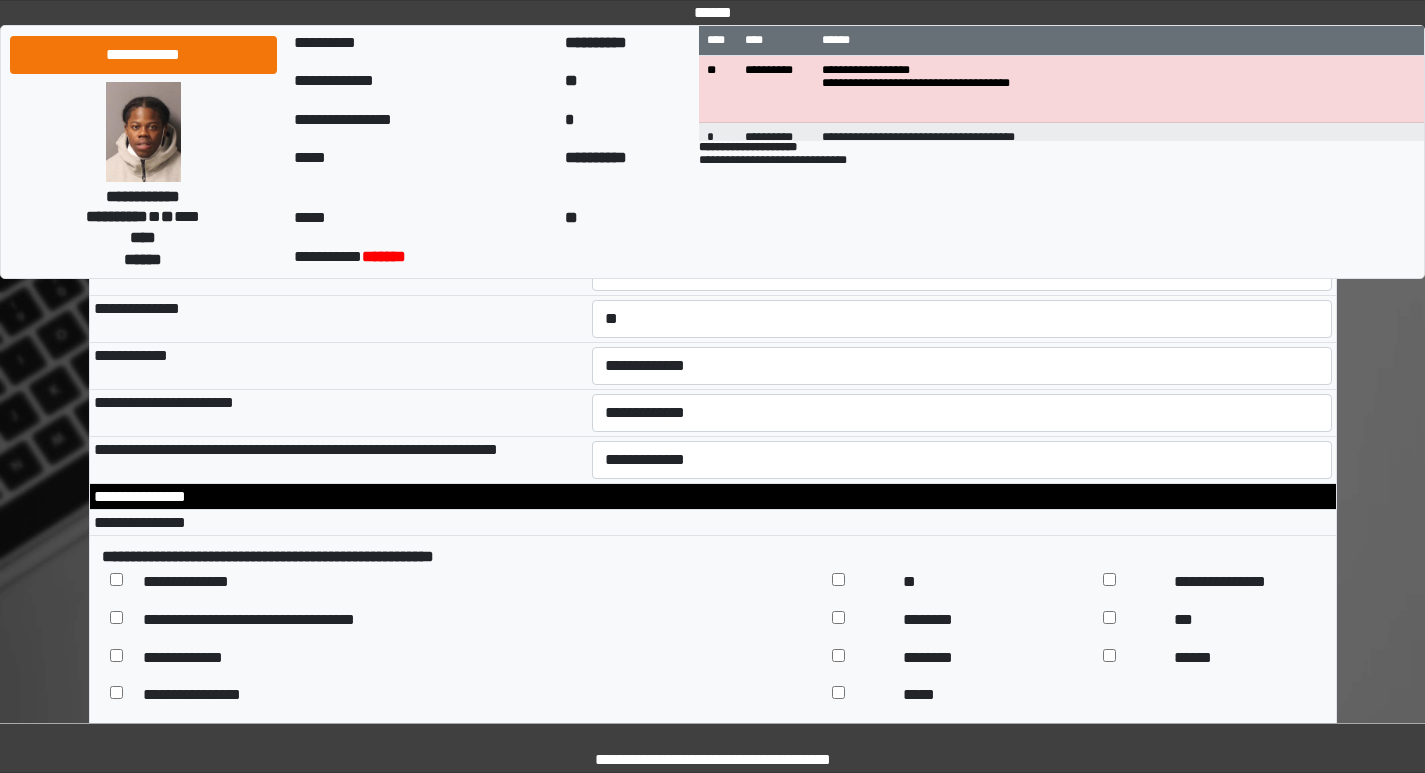 click at bounding box center [962, 141] 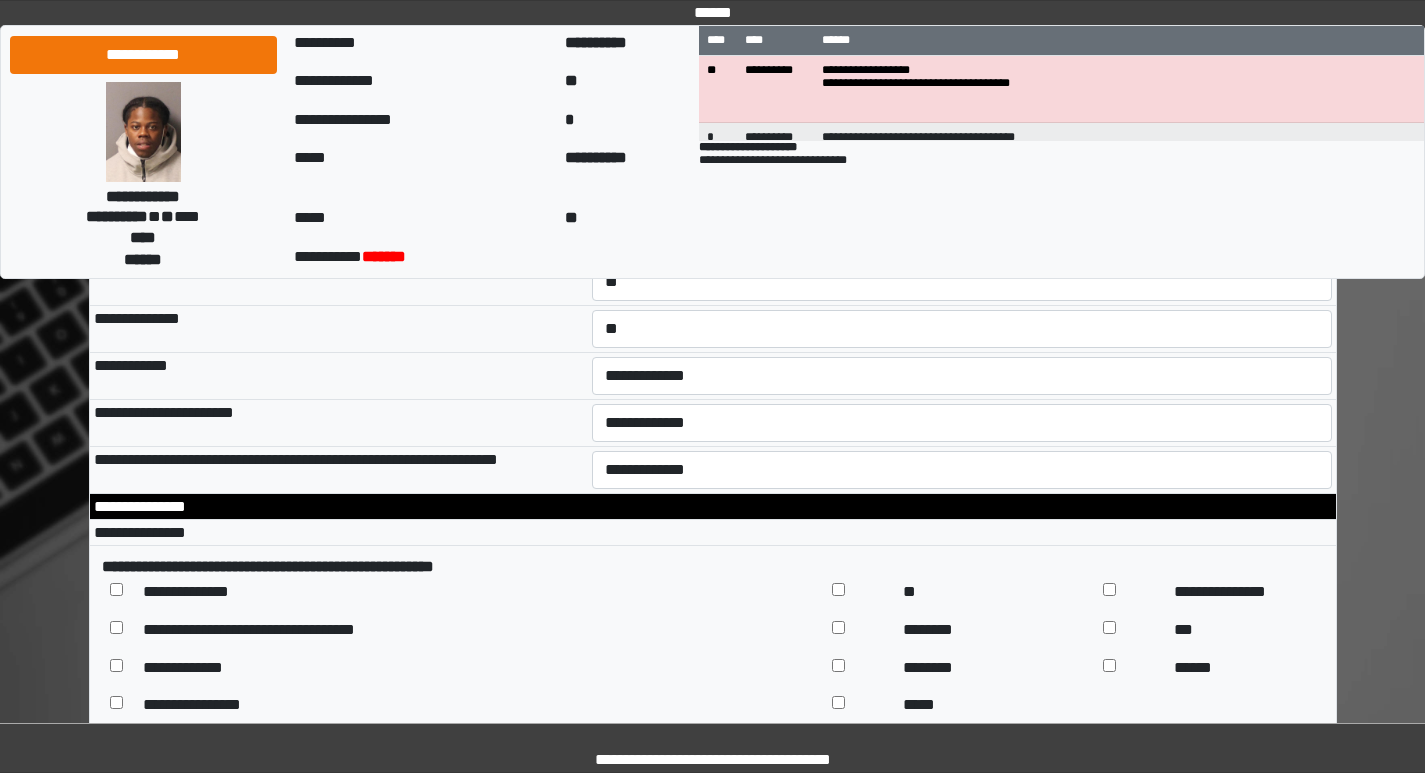 drag, startPoint x: 1324, startPoint y: 446, endPoint x: 1278, endPoint y: 440, distance: 46.389652 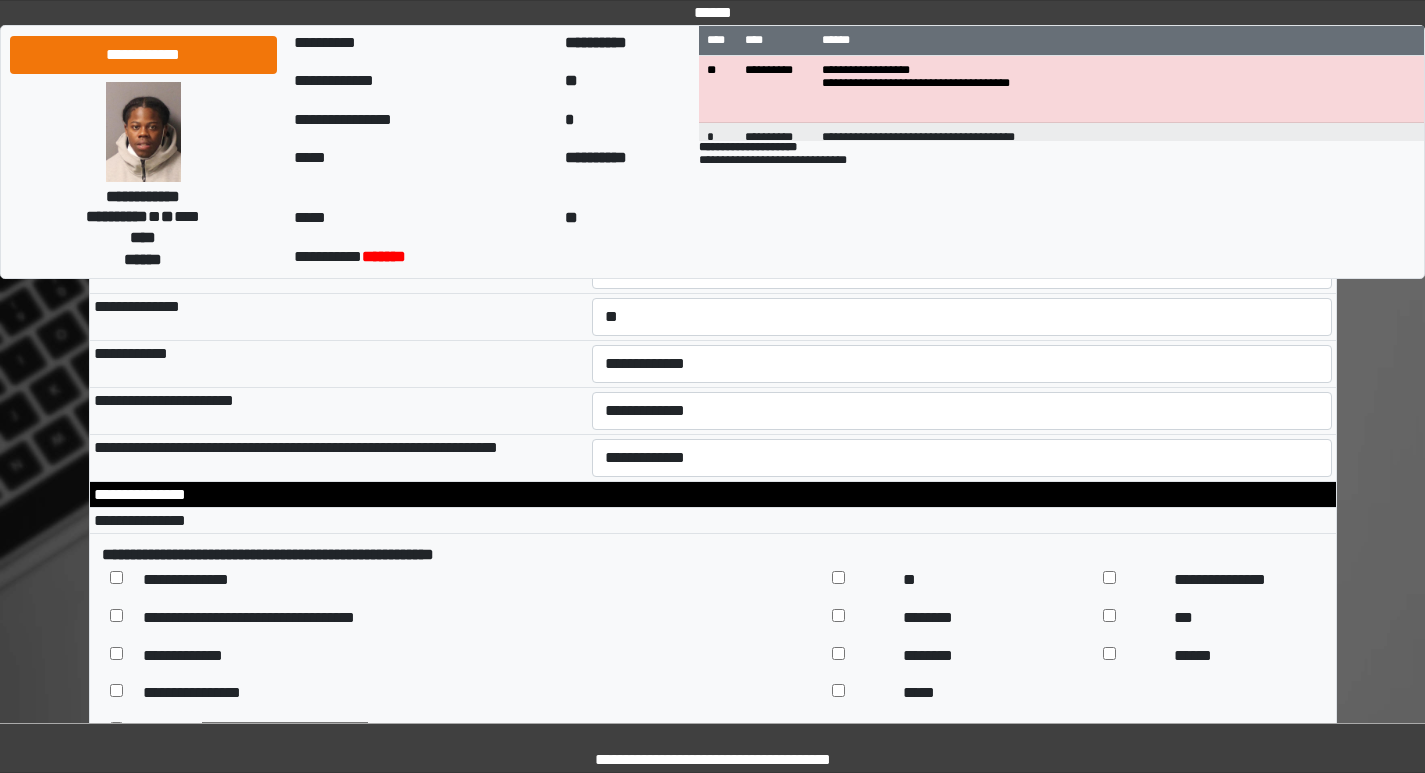 type on "*" 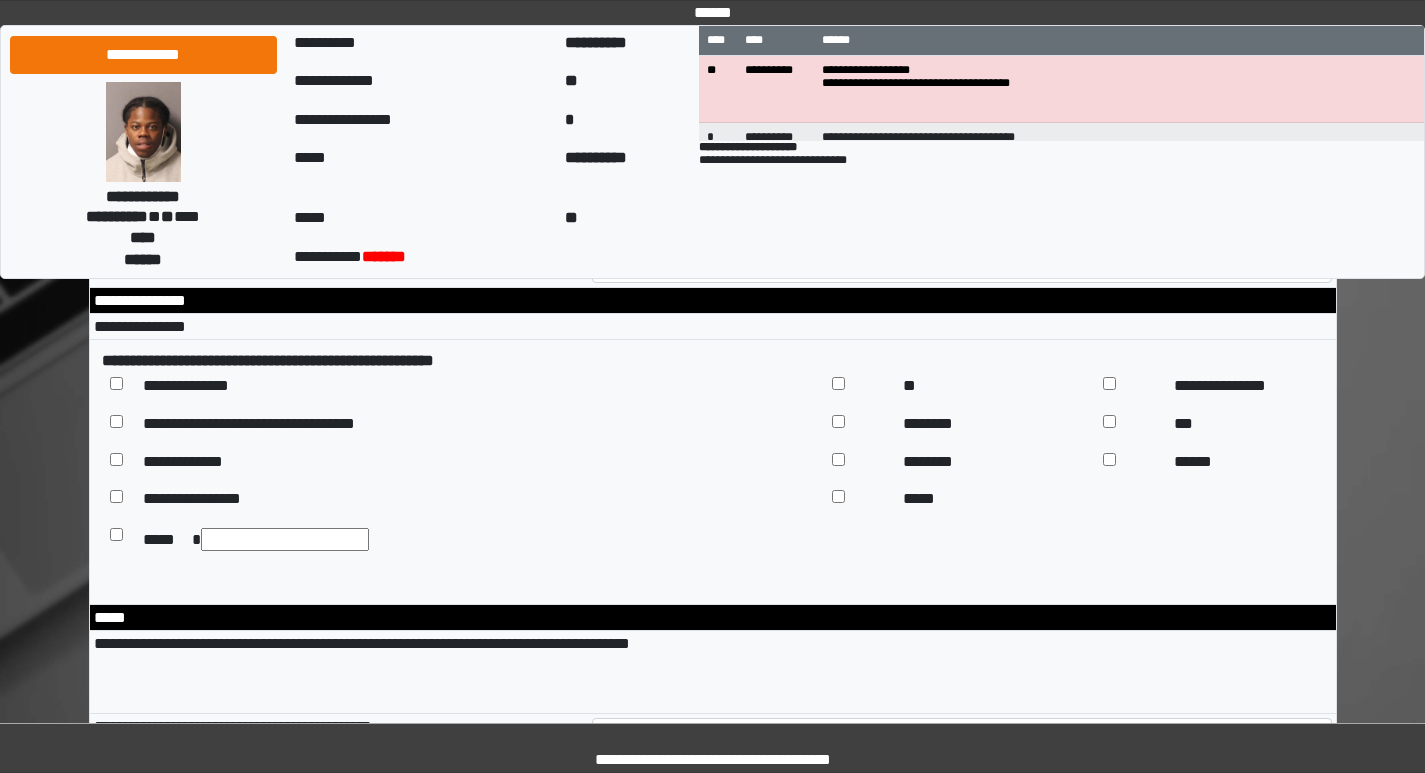 scroll, scrollTop: 9200, scrollLeft: 0, axis: vertical 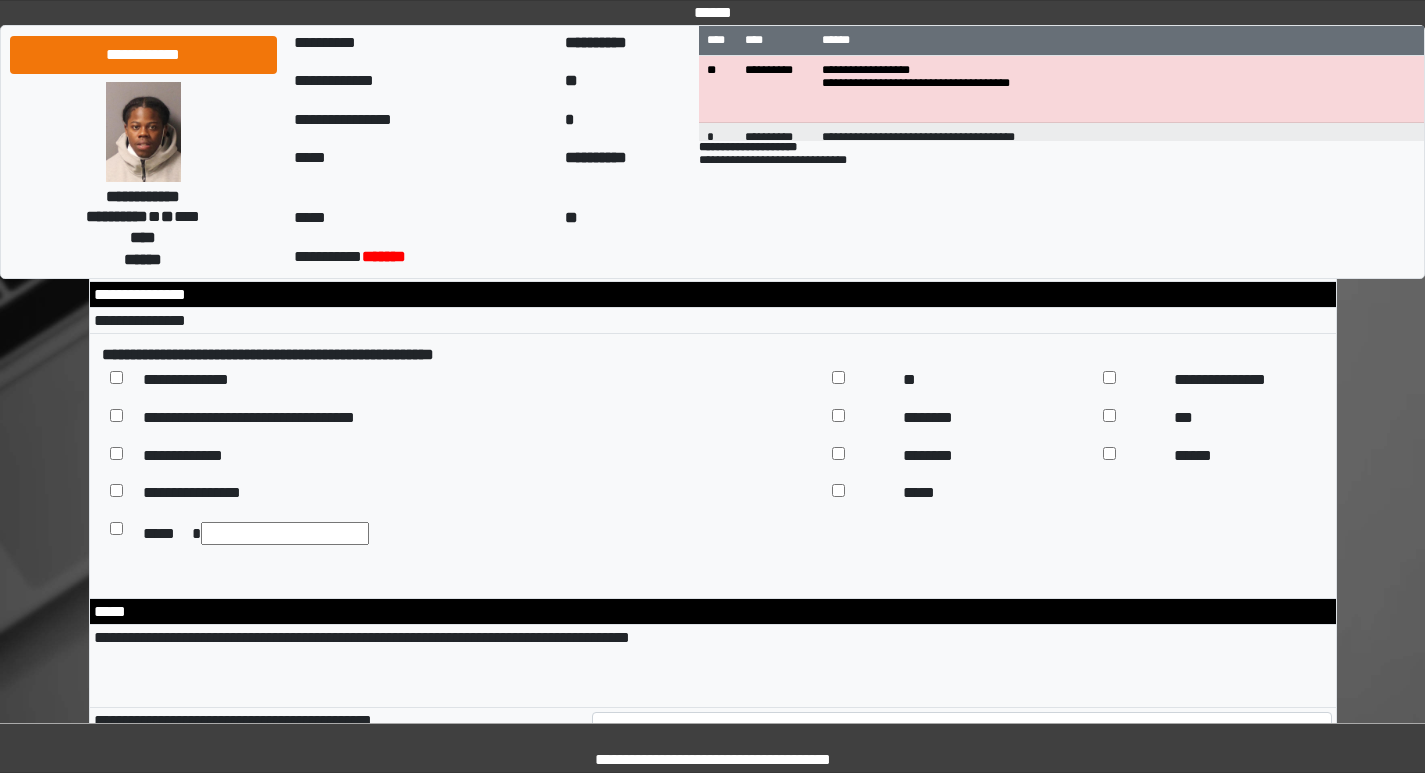 type on "***" 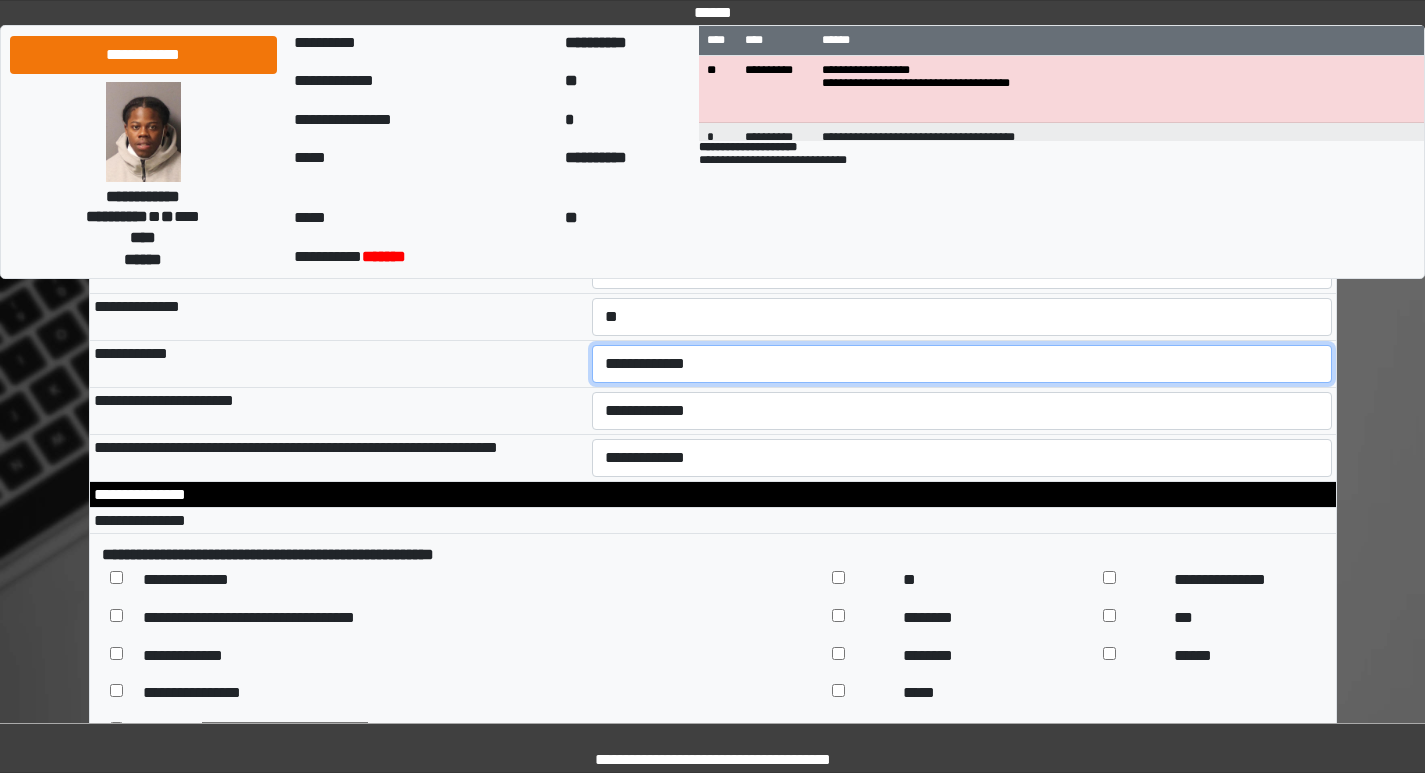 scroll, scrollTop: 9100, scrollLeft: 0, axis: vertical 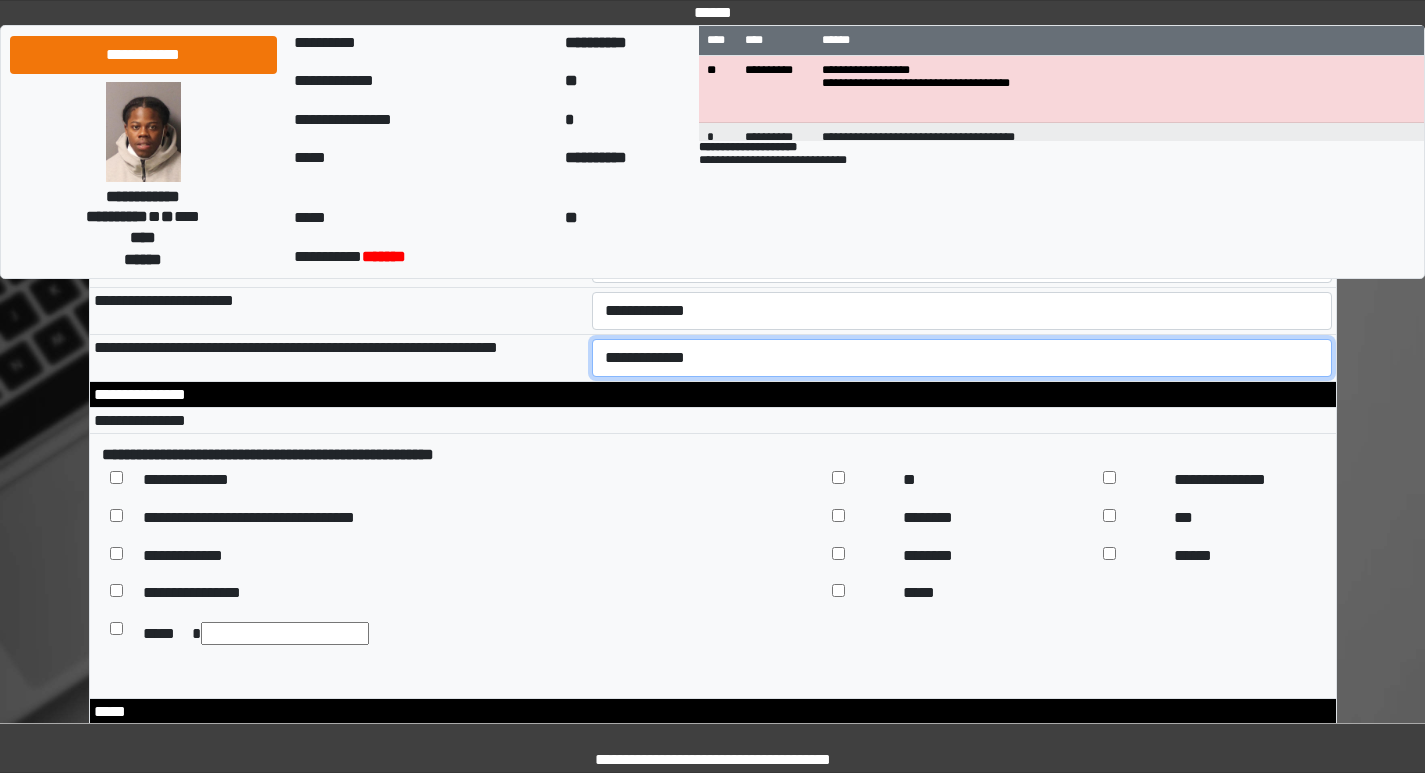 click on "**********" at bounding box center [962, 358] 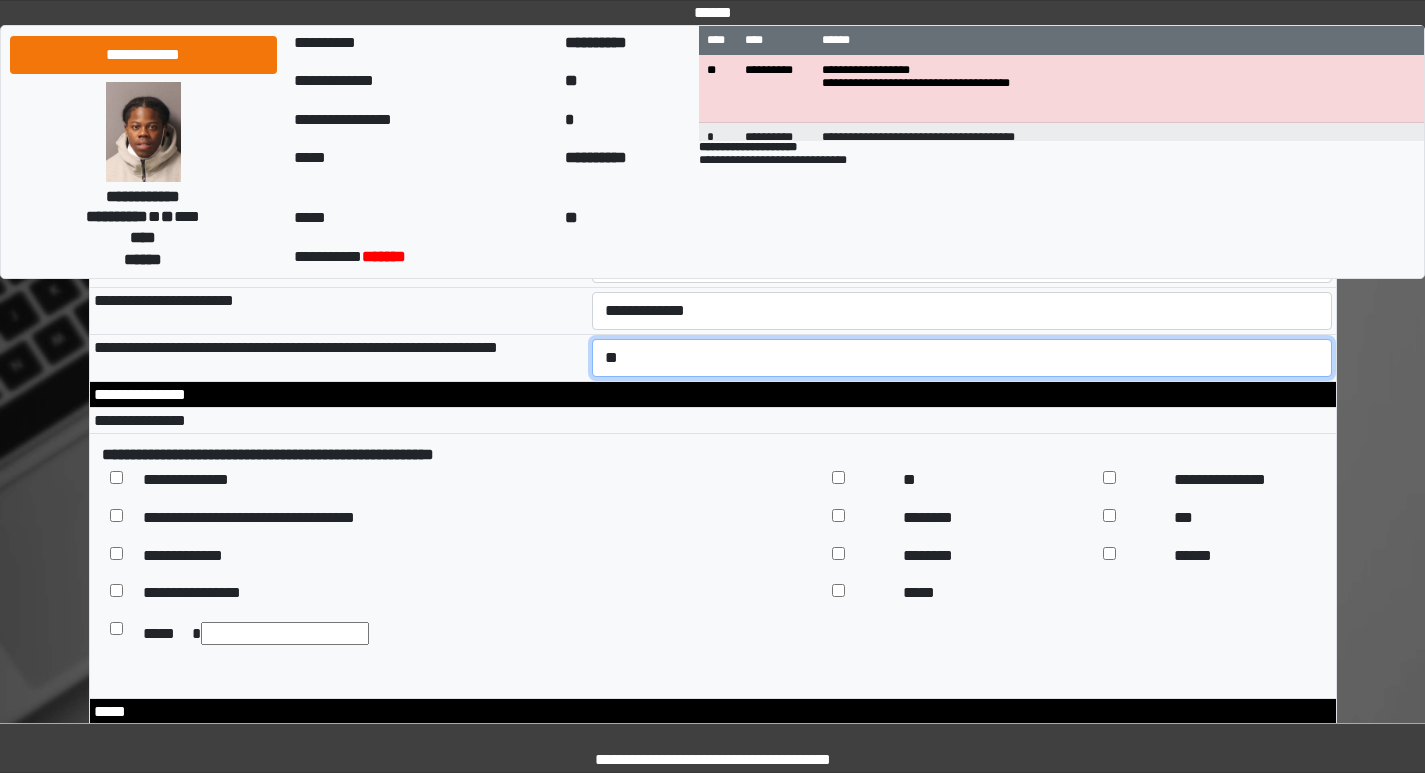 click on "**********" at bounding box center [962, 358] 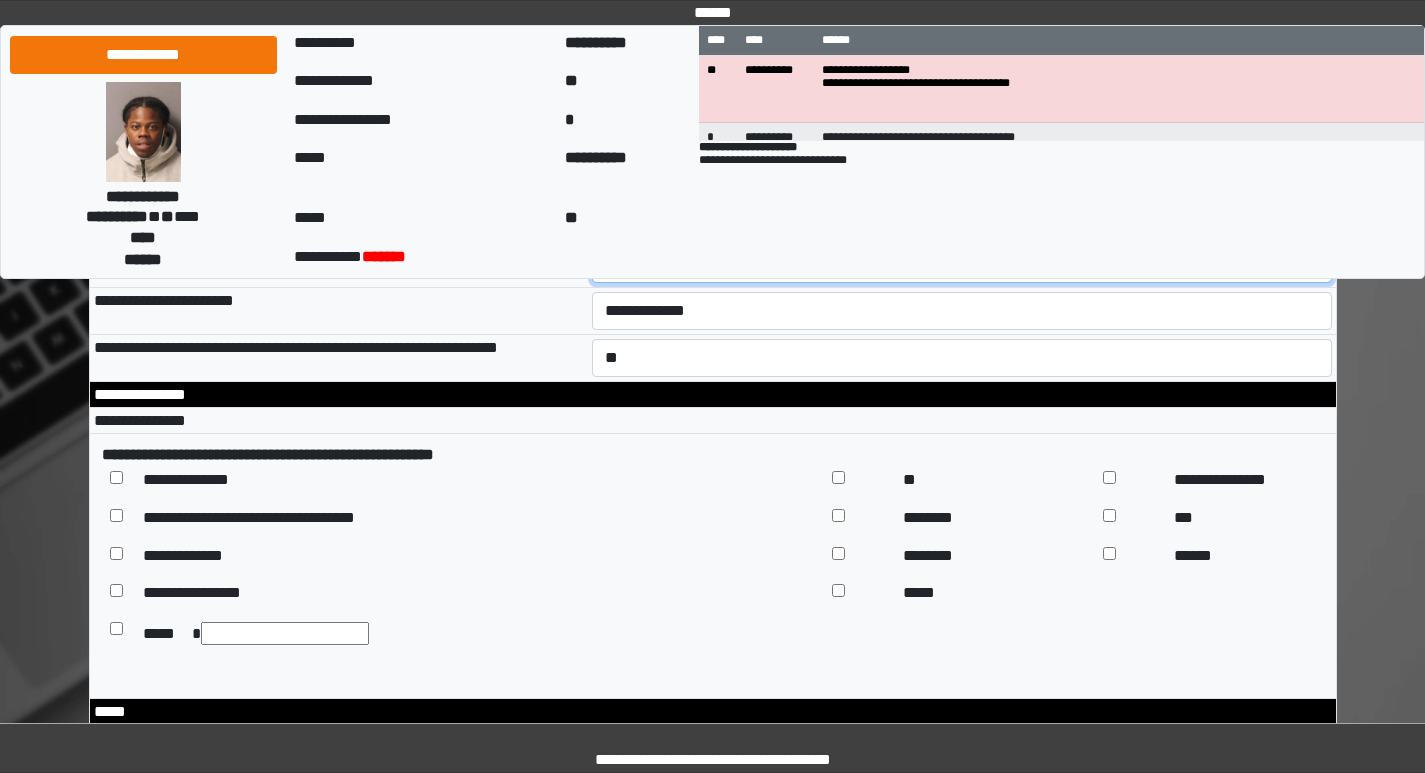click on "**********" at bounding box center (962, 264) 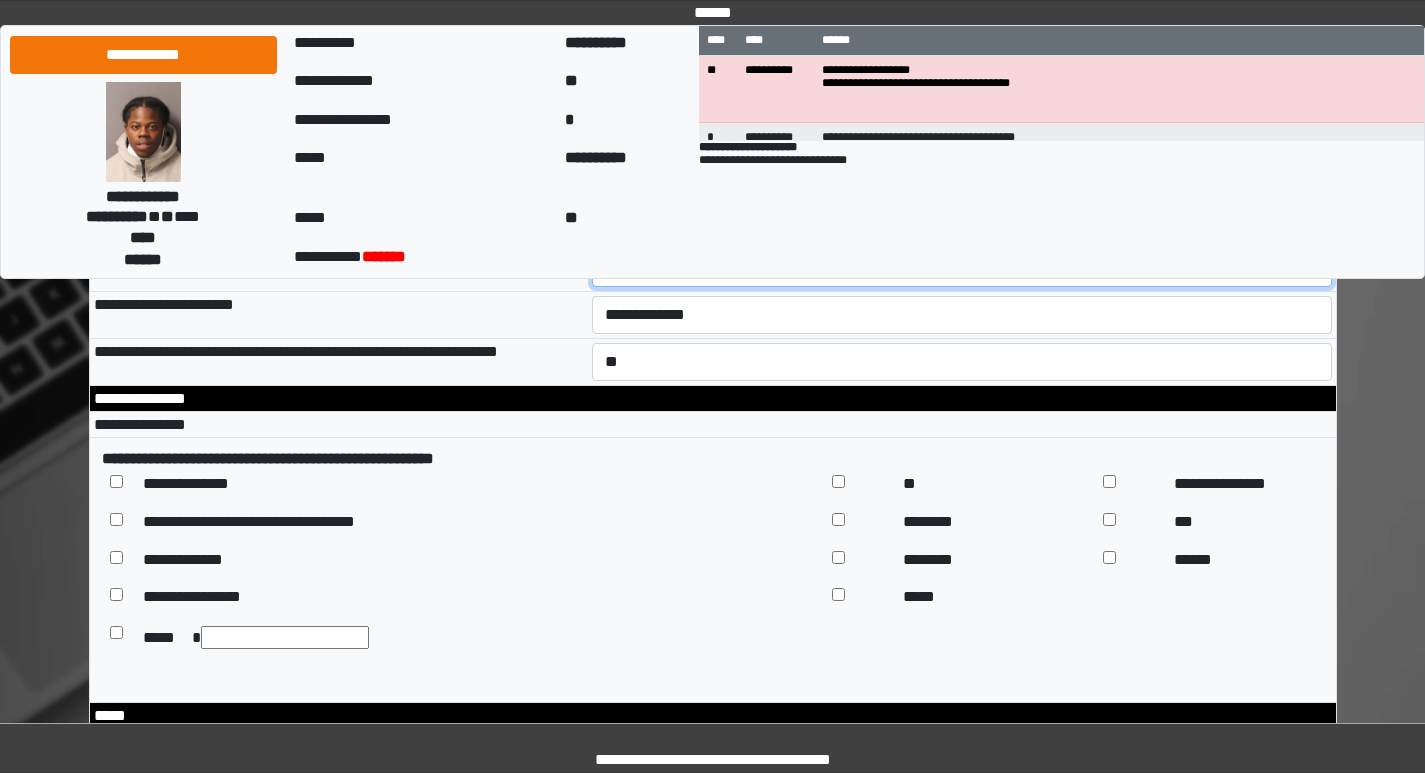 scroll, scrollTop: 9100, scrollLeft: 0, axis: vertical 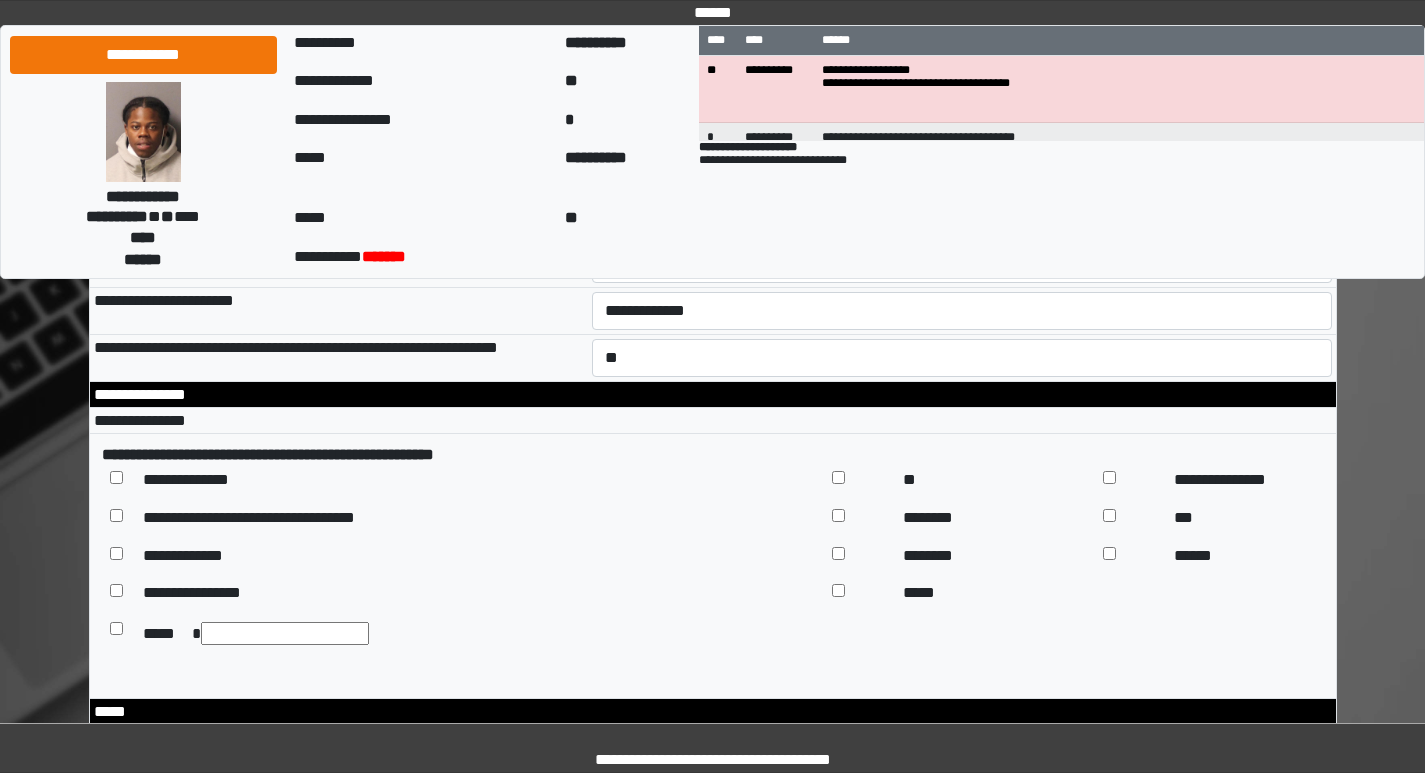click at bounding box center (713, 115) 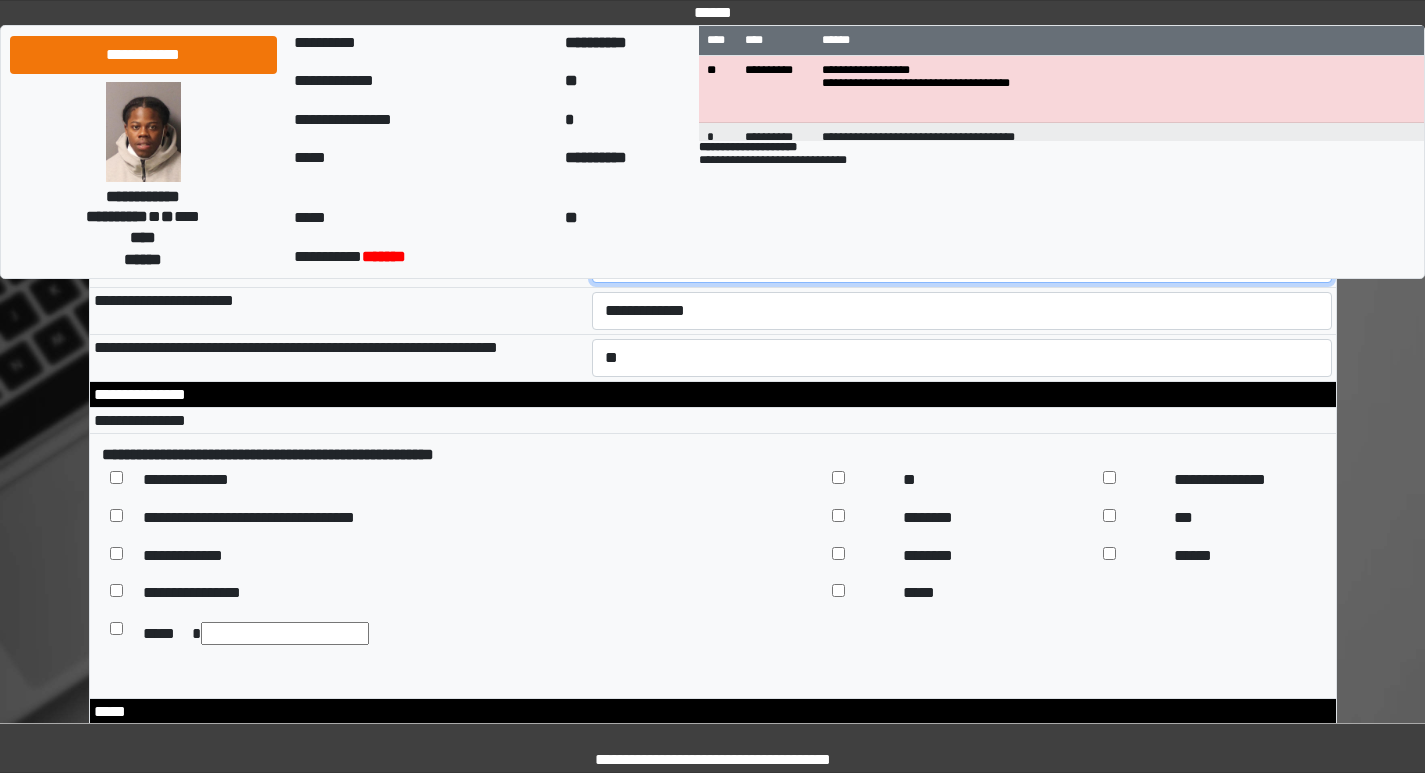 click on "**********" at bounding box center (962, 264) 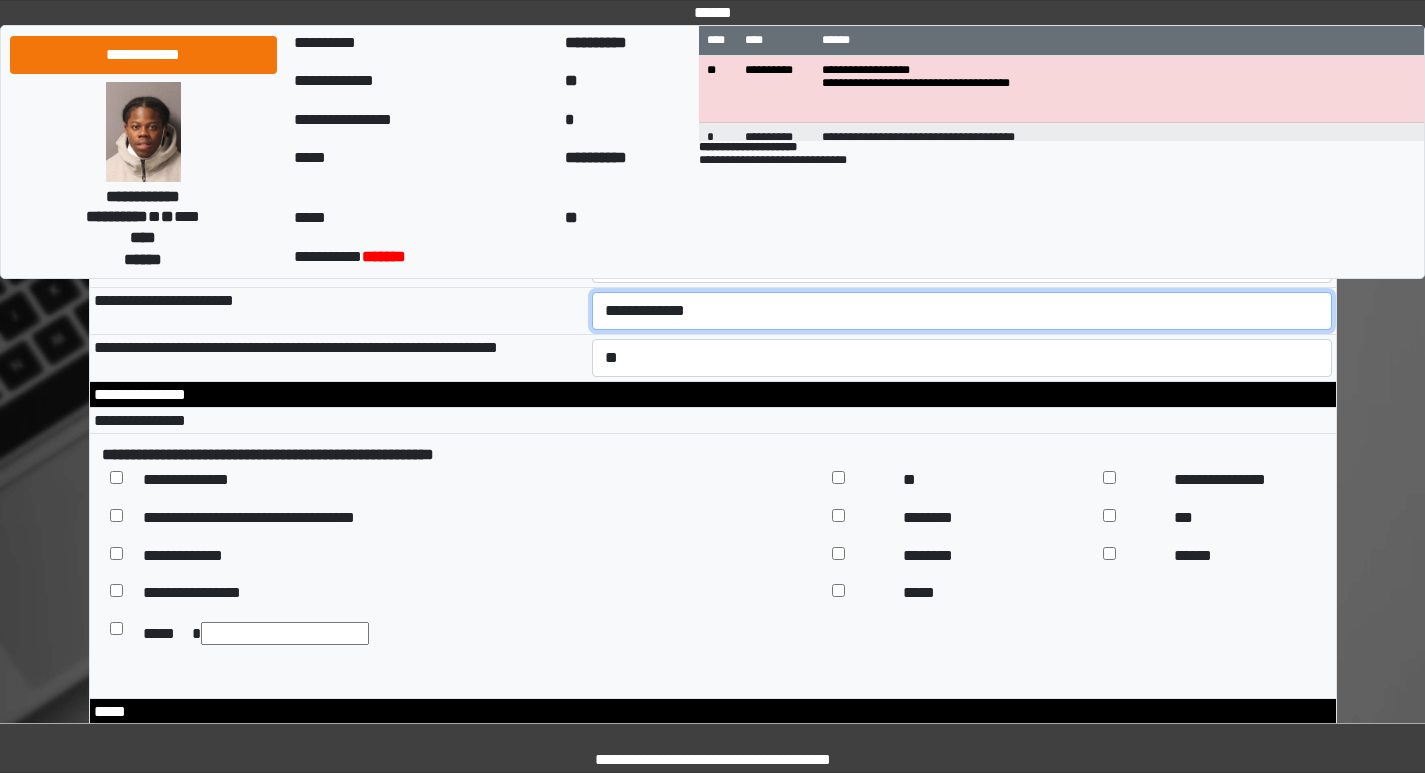 click on "**********" at bounding box center [962, 311] 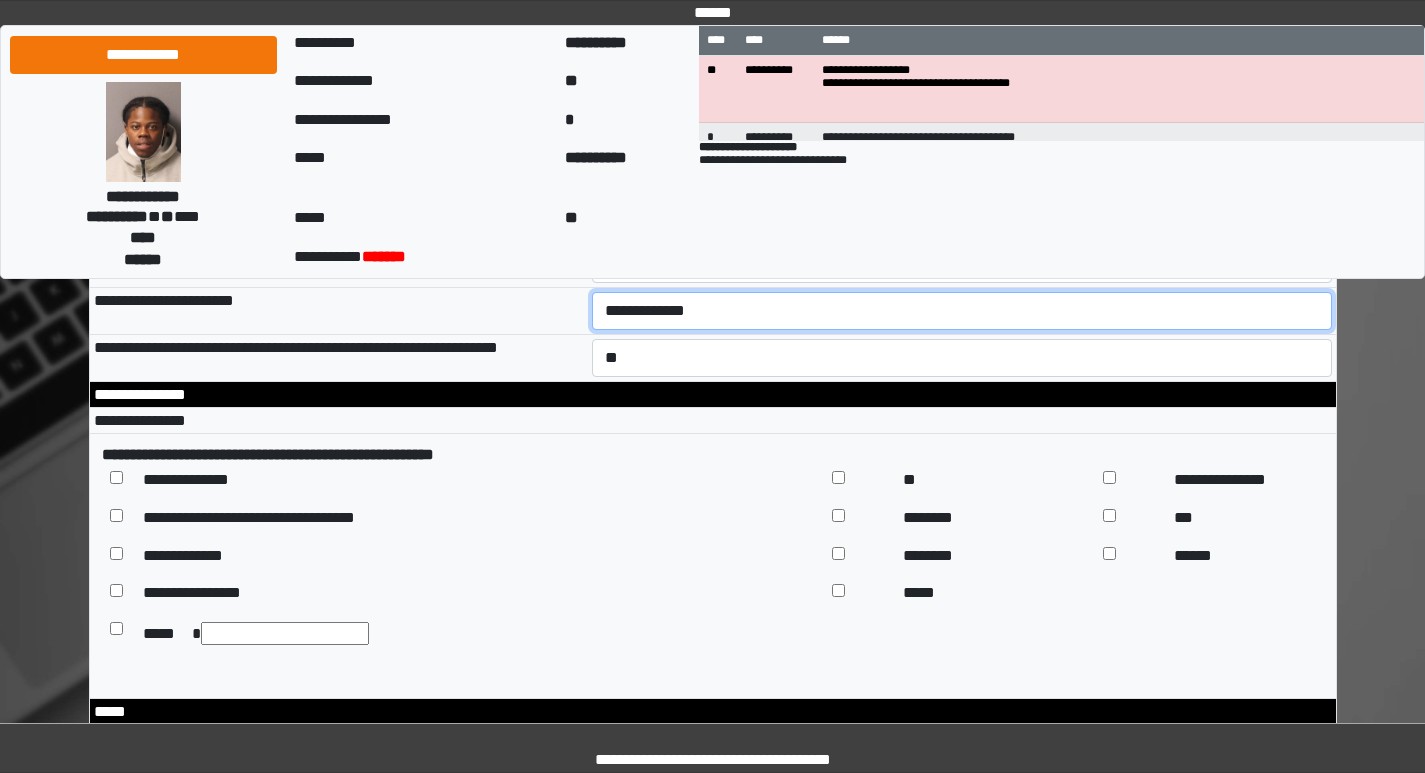select on "*" 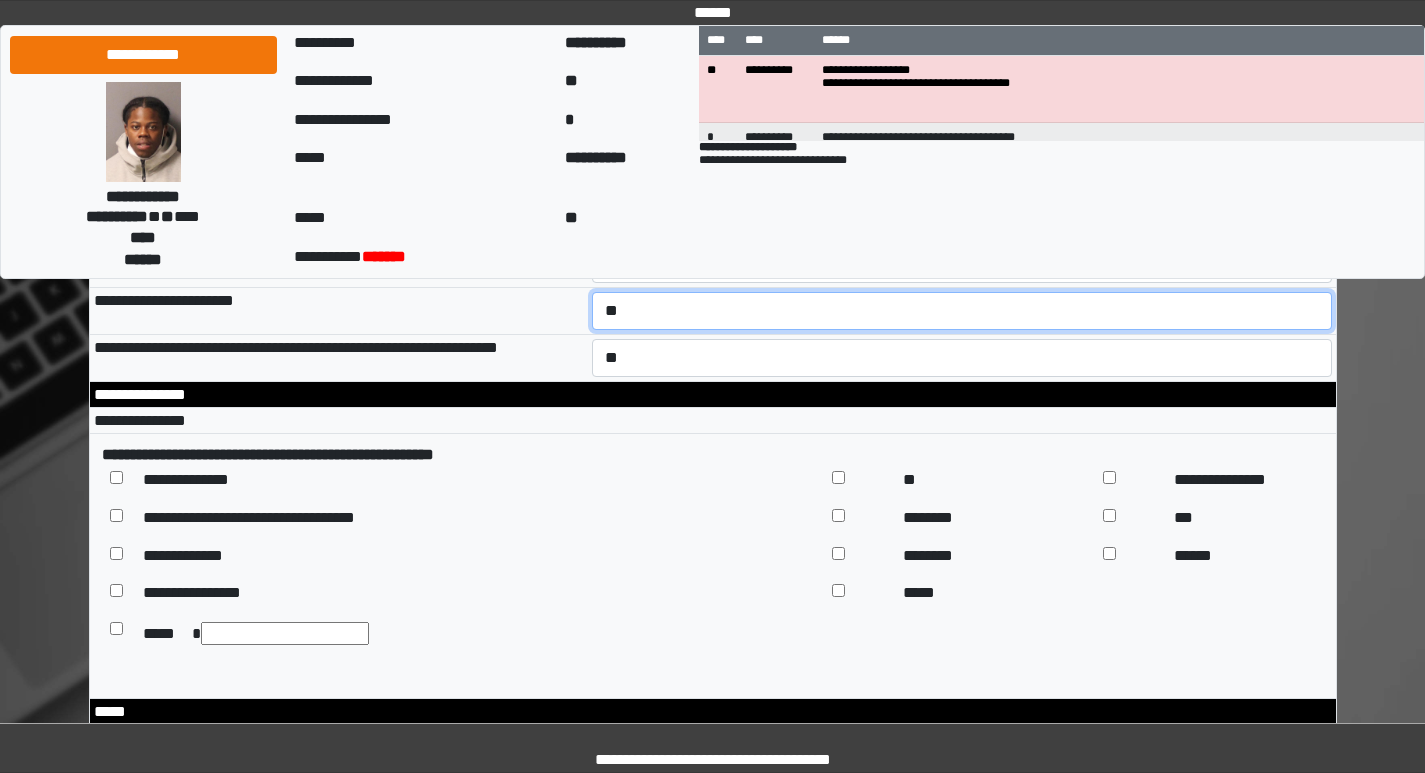 click on "**********" at bounding box center [962, 311] 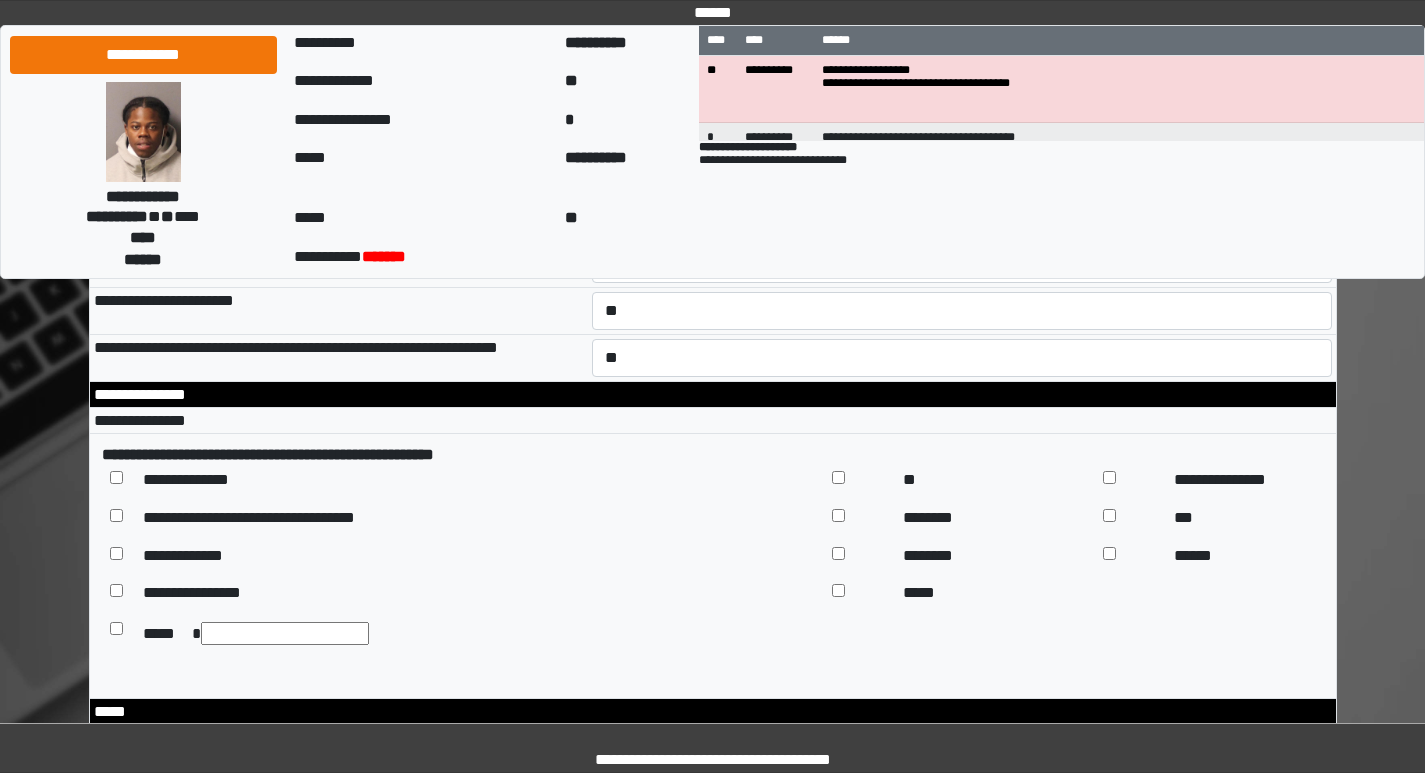 drag, startPoint x: 643, startPoint y: 622, endPoint x: 473, endPoint y: 585, distance: 173.97989 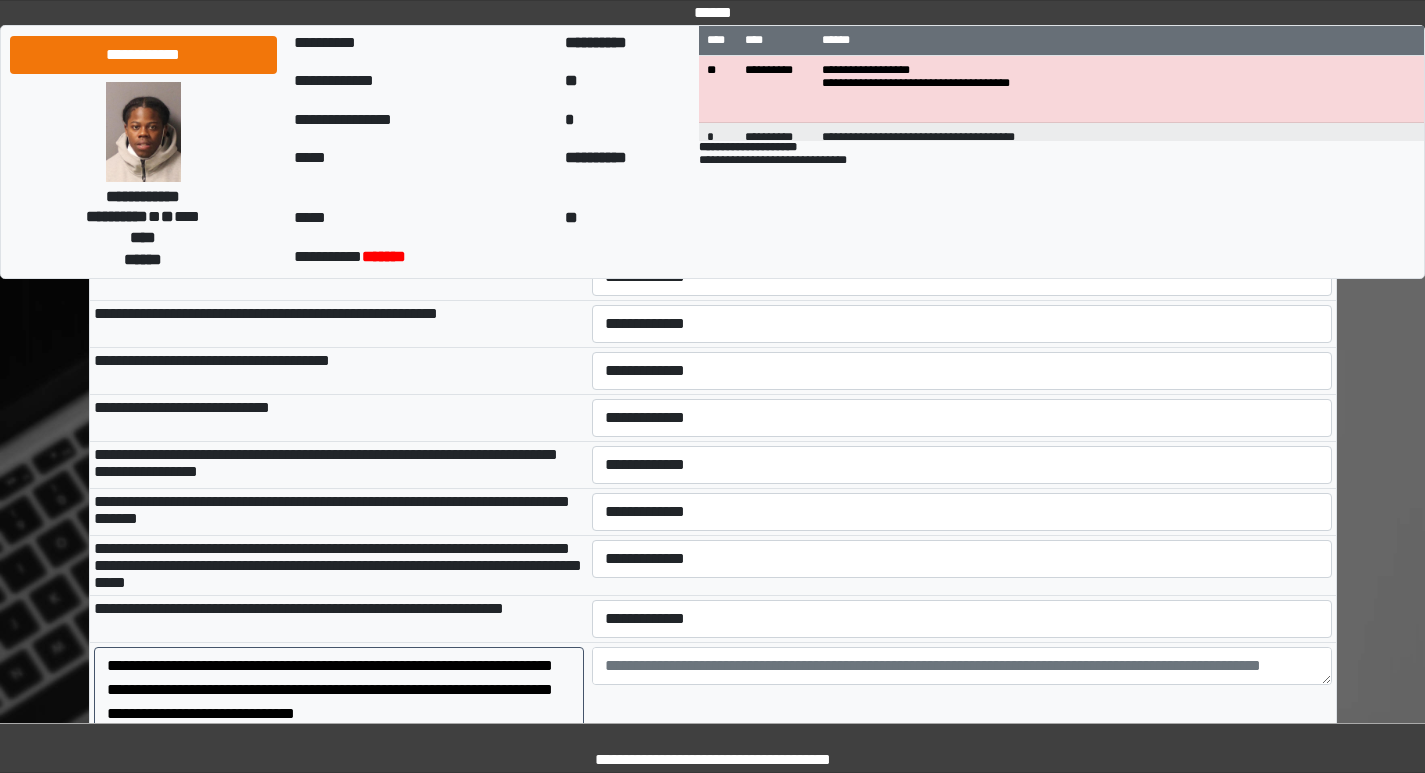 scroll, scrollTop: 9700, scrollLeft: 0, axis: vertical 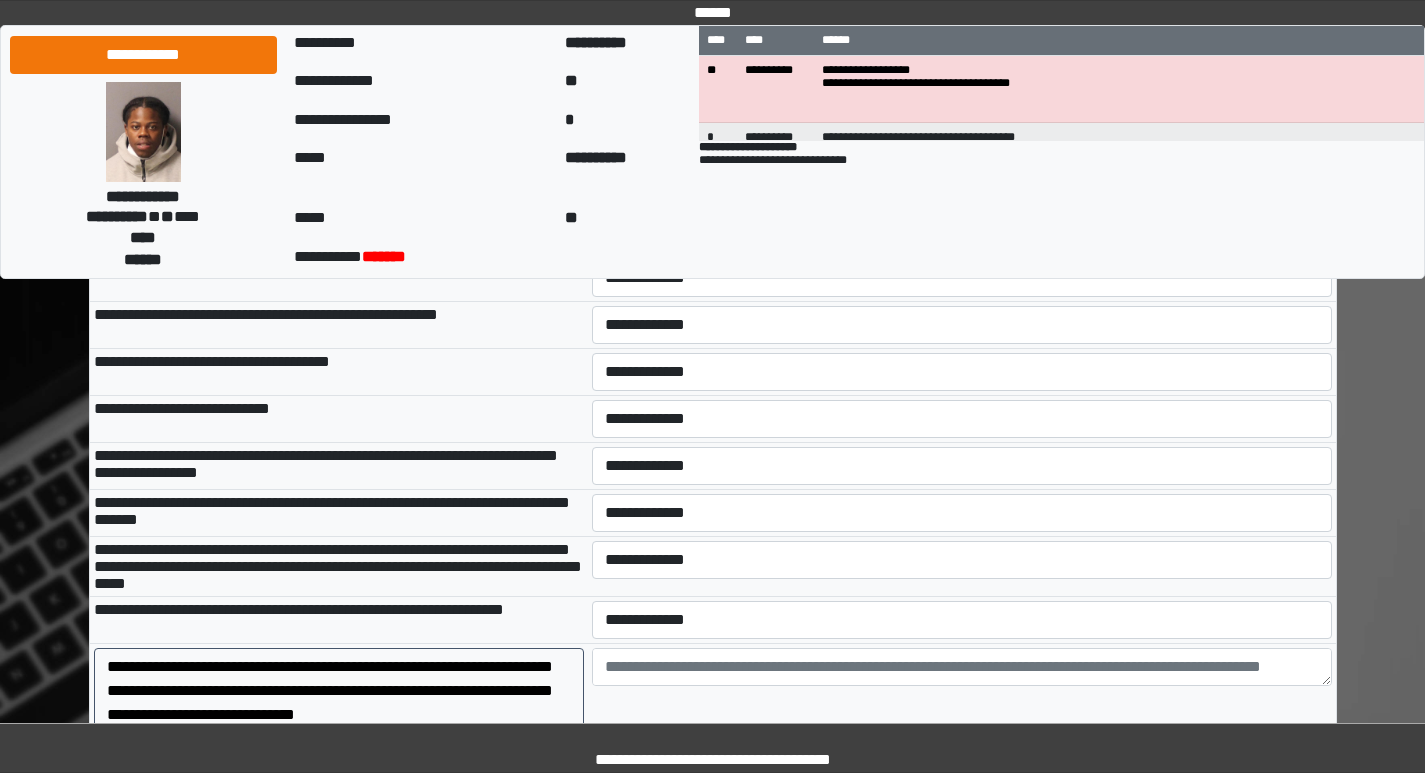 click on "**********" at bounding box center [962, 231] 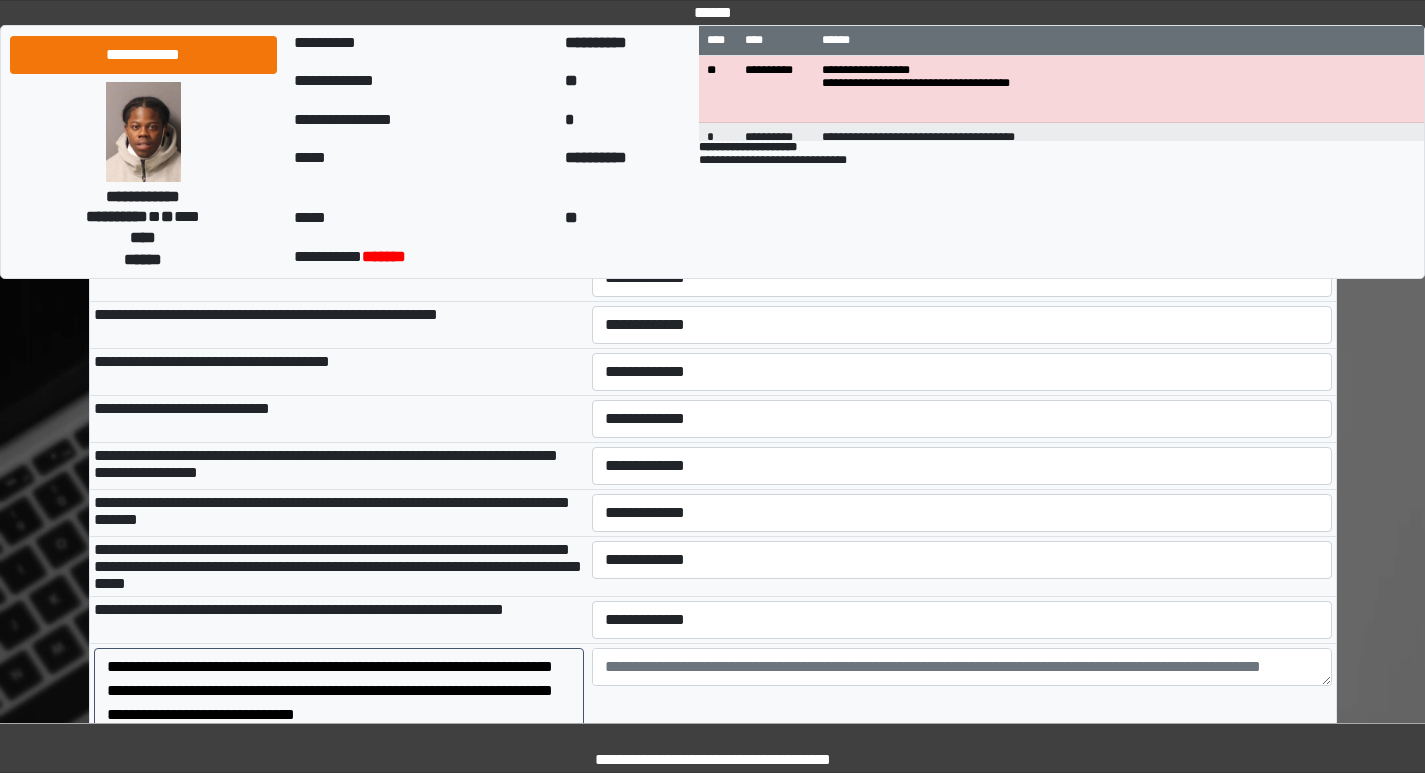 click on "**********" at bounding box center [713, 166] 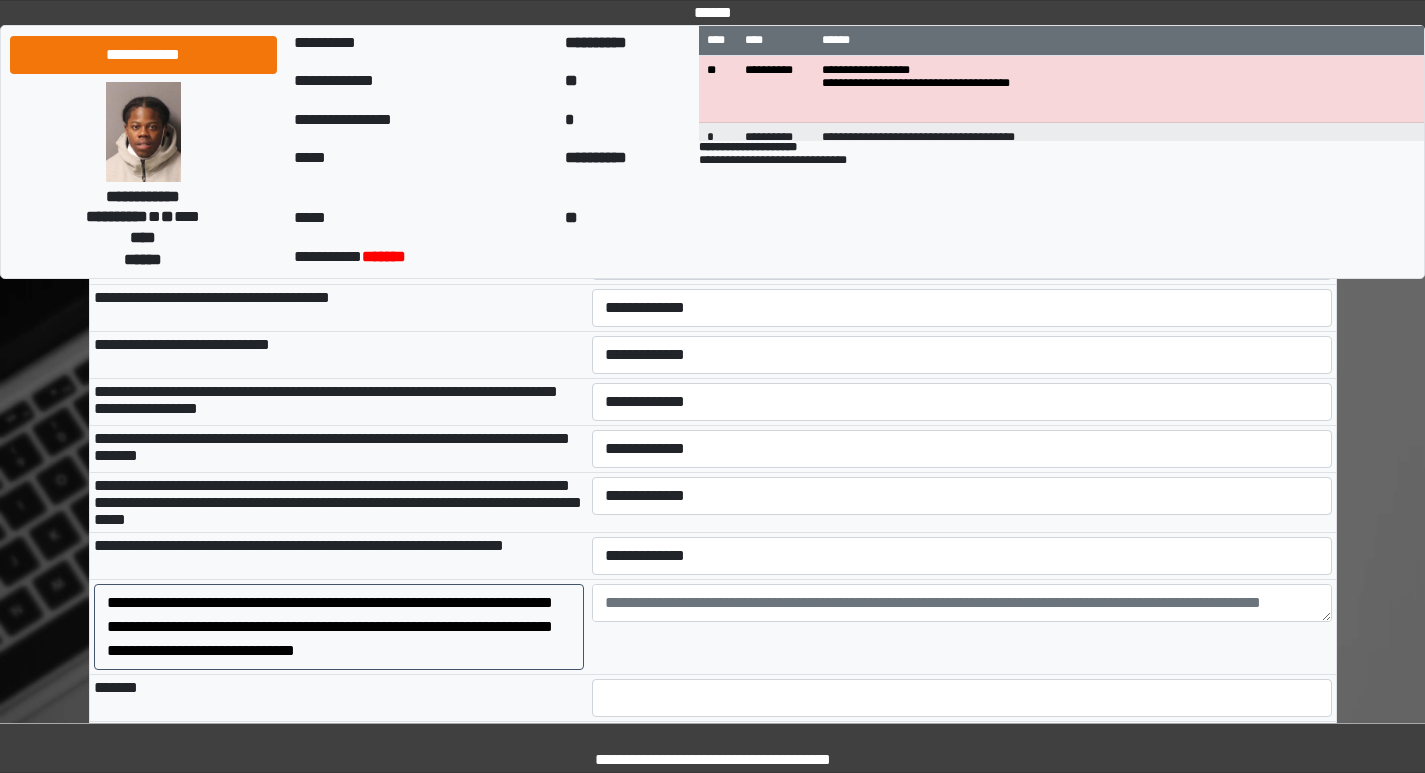 scroll, scrollTop: 9800, scrollLeft: 0, axis: vertical 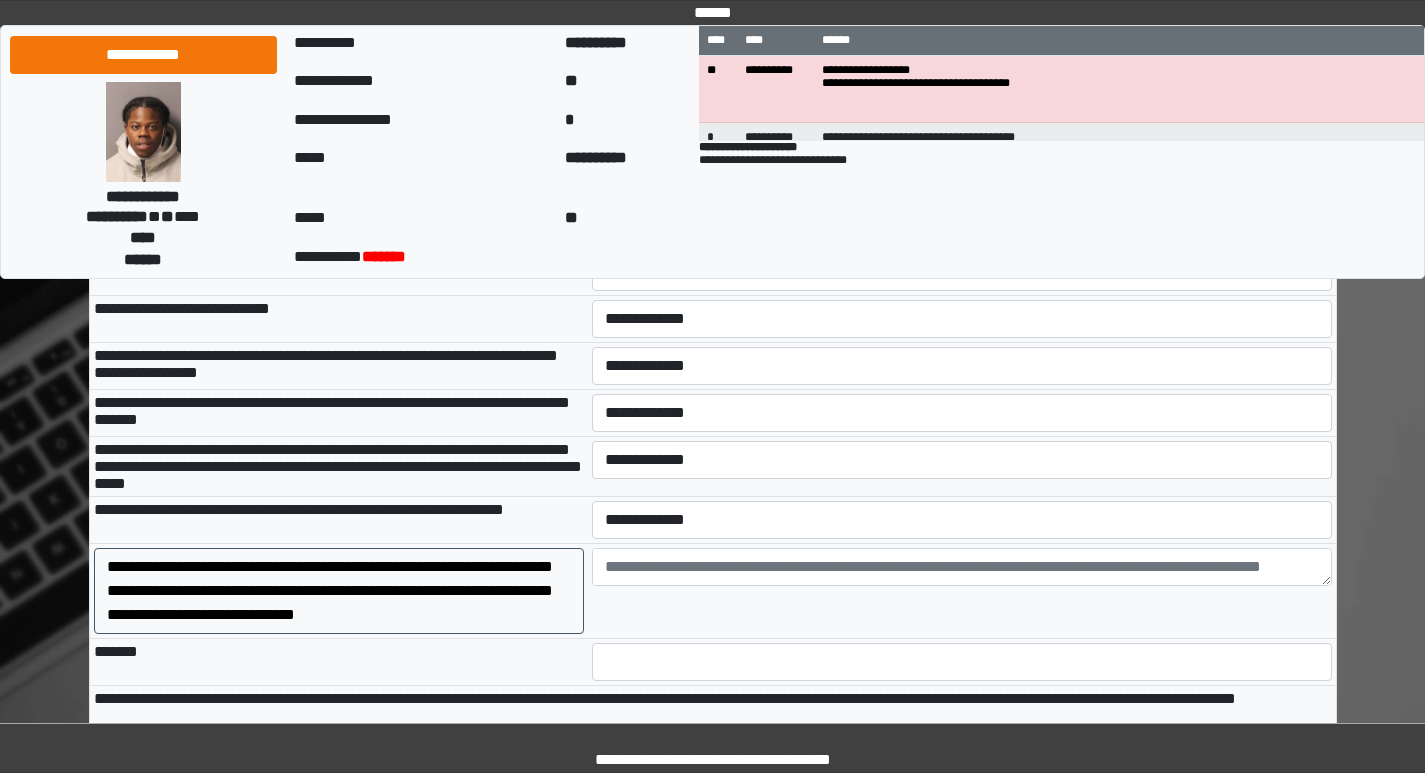 click on "**********" at bounding box center [962, 178] 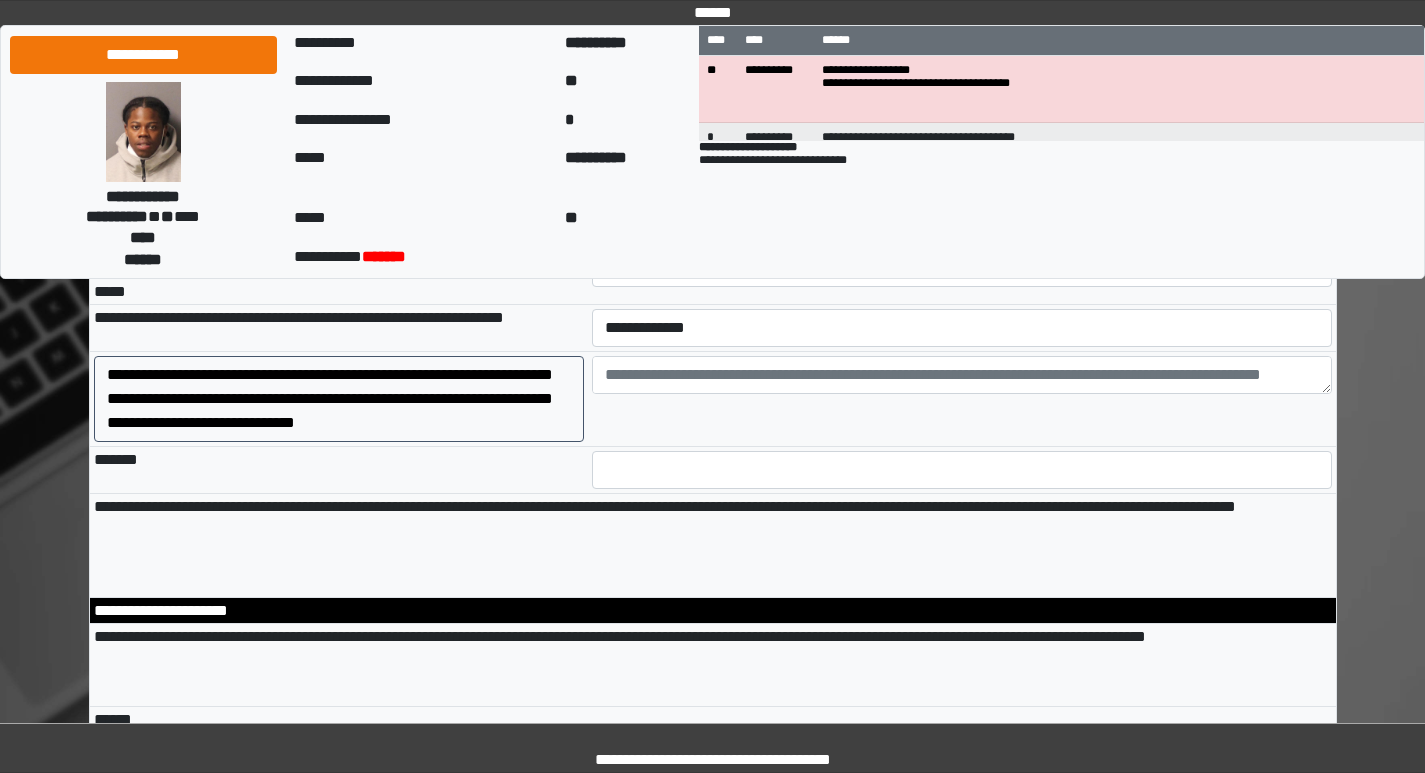 scroll, scrollTop: 10000, scrollLeft: 0, axis: vertical 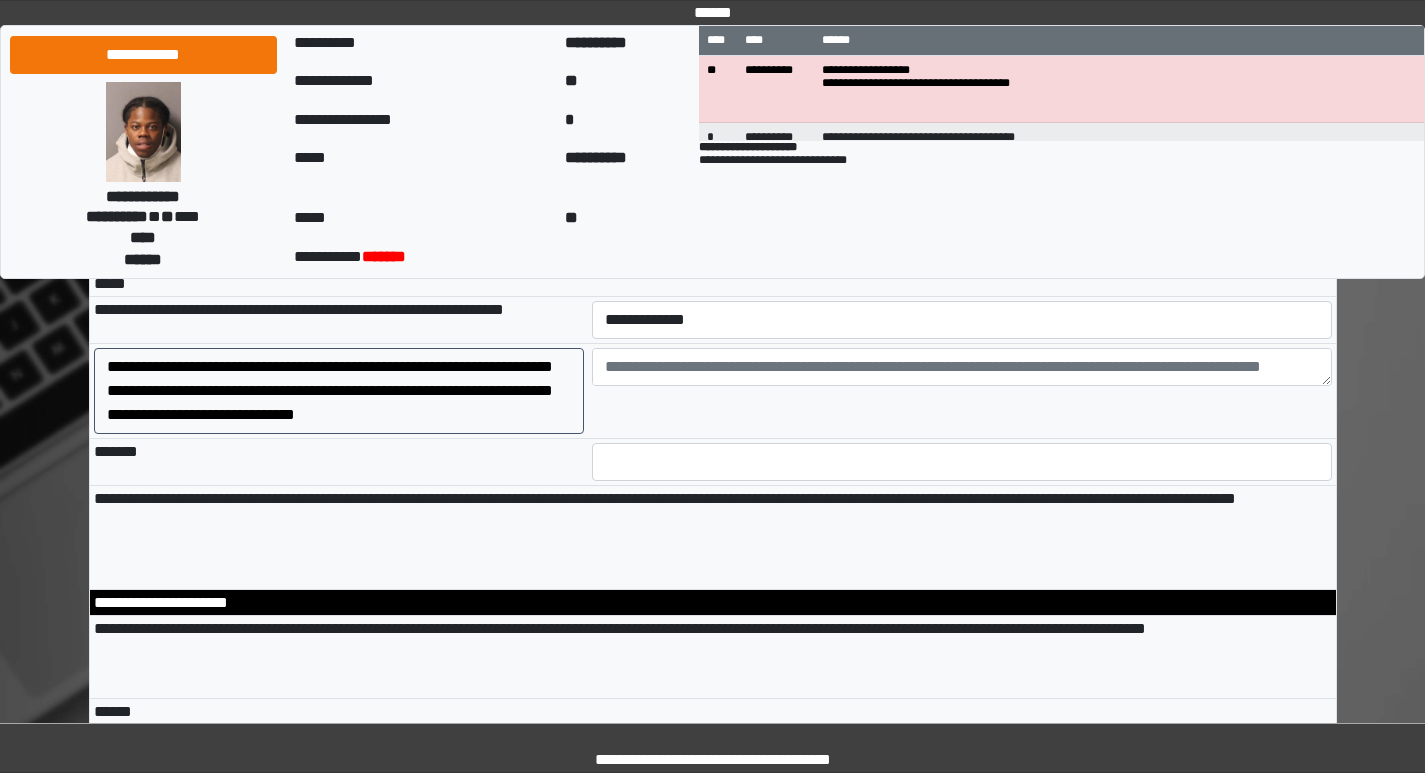 click on "**********" at bounding box center [962, 25] 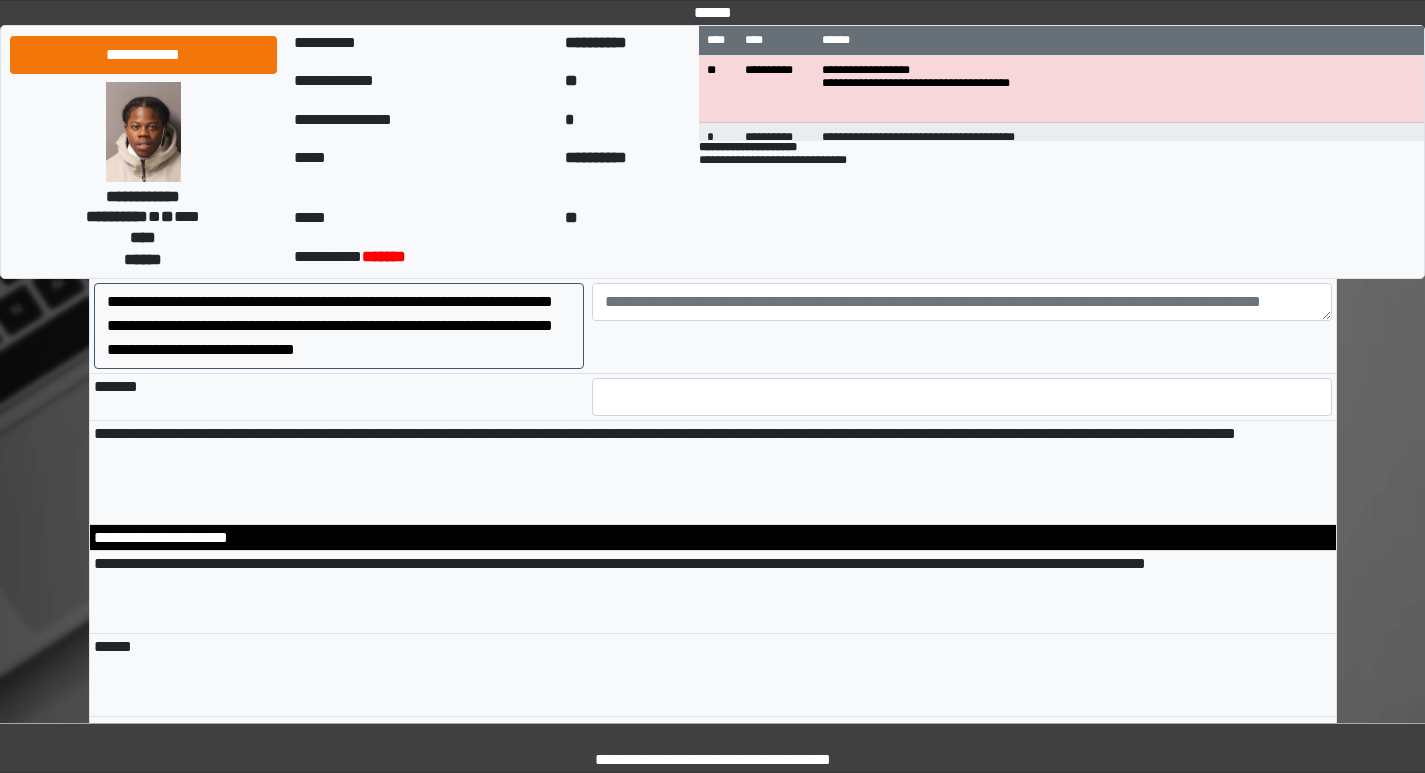 scroll, scrollTop: 10100, scrollLeft: 0, axis: vertical 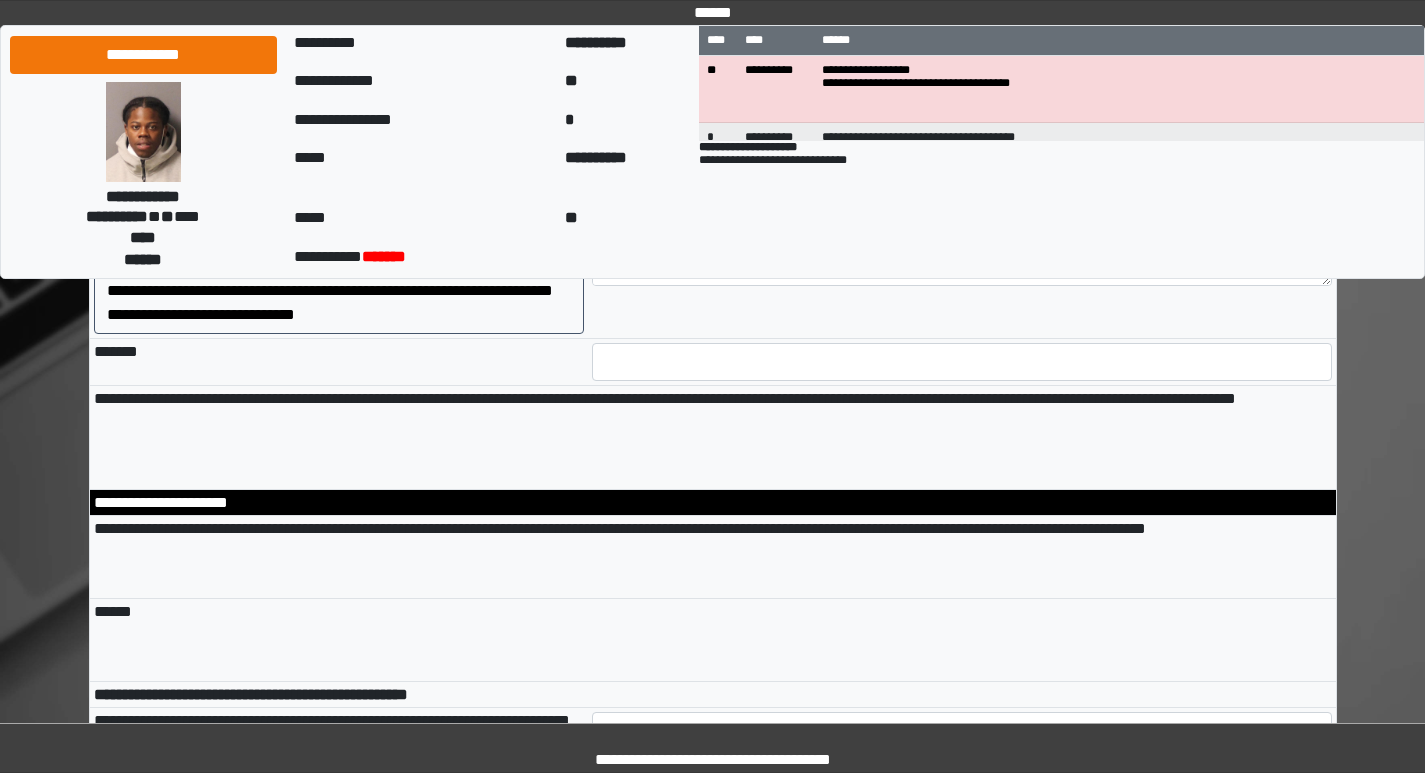 click on "**********" at bounding box center [962, 66] 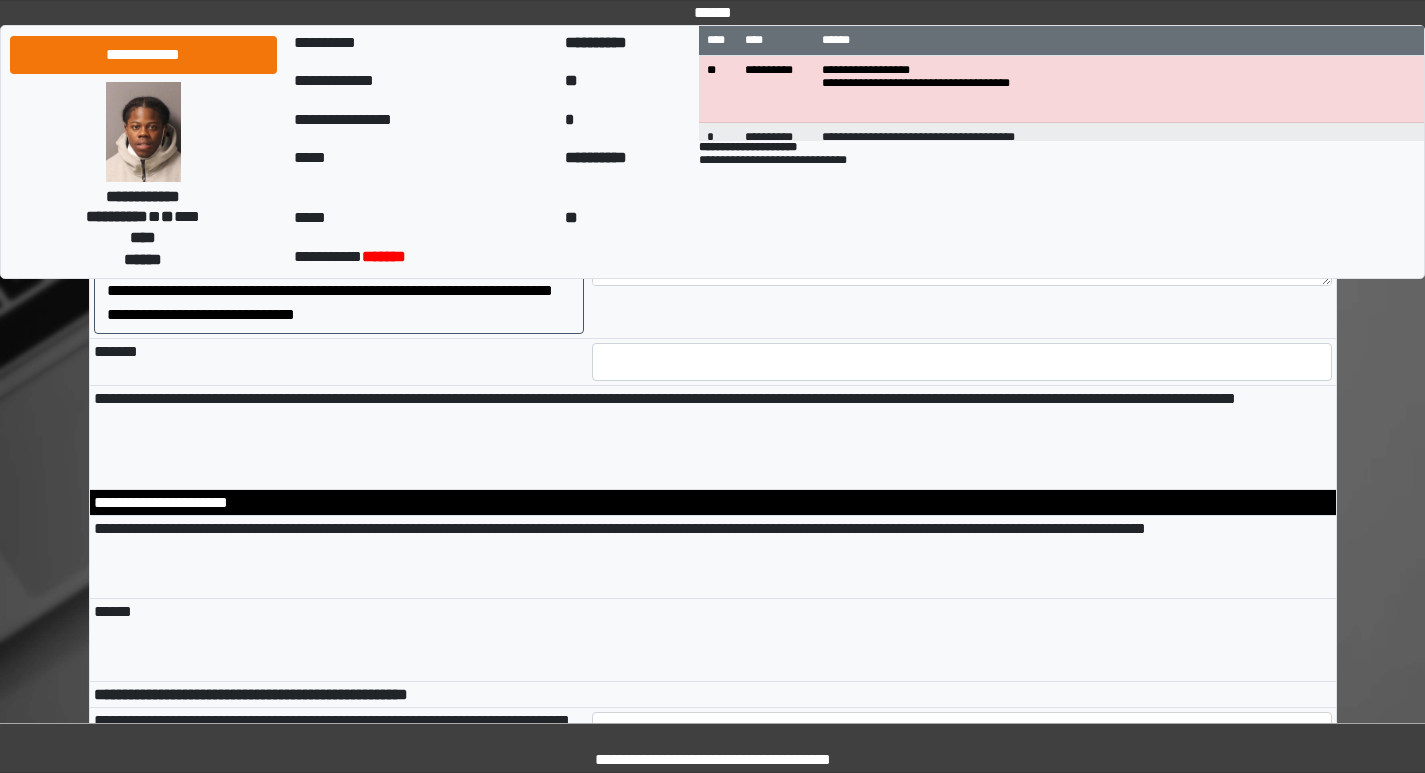 click on "**********" at bounding box center [962, 220] 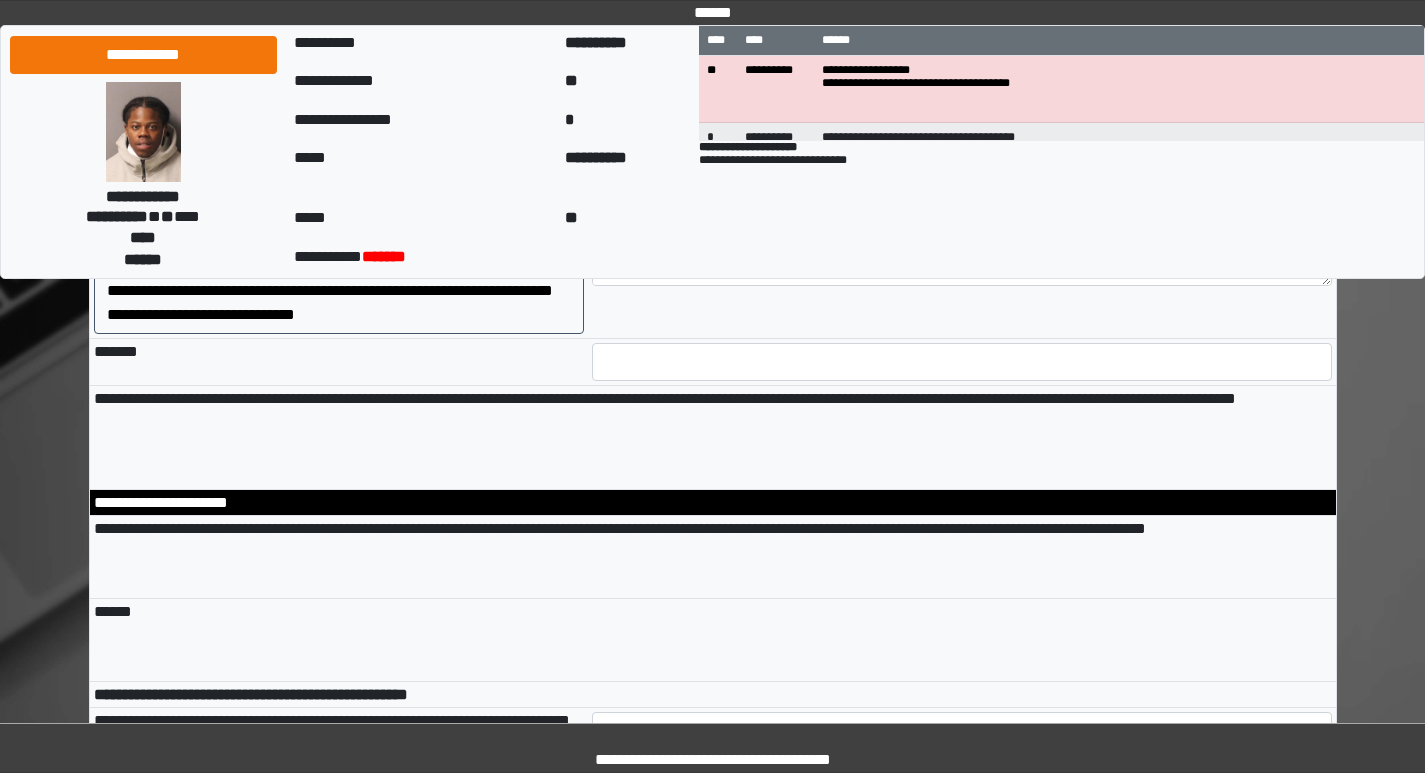 select on "***" 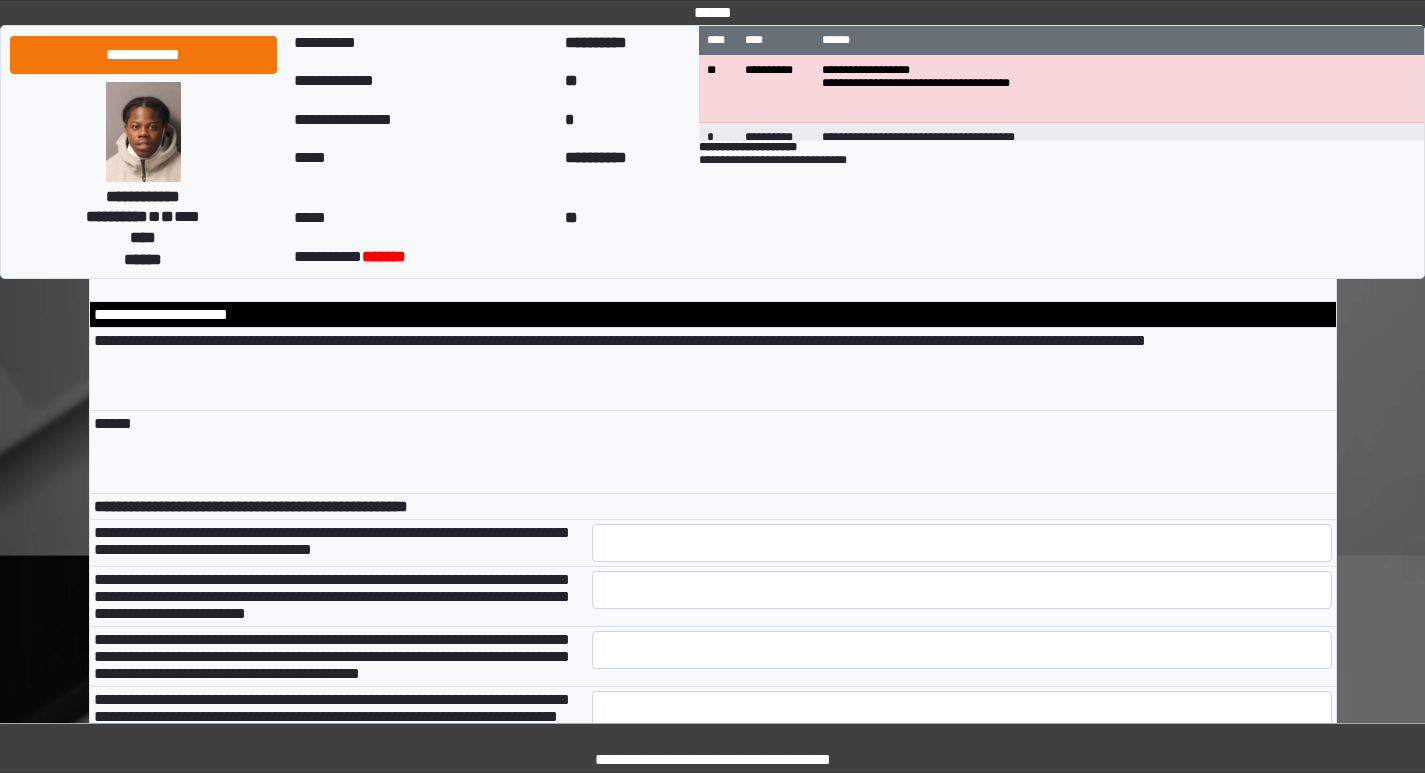 scroll, scrollTop: 10300, scrollLeft: 0, axis: vertical 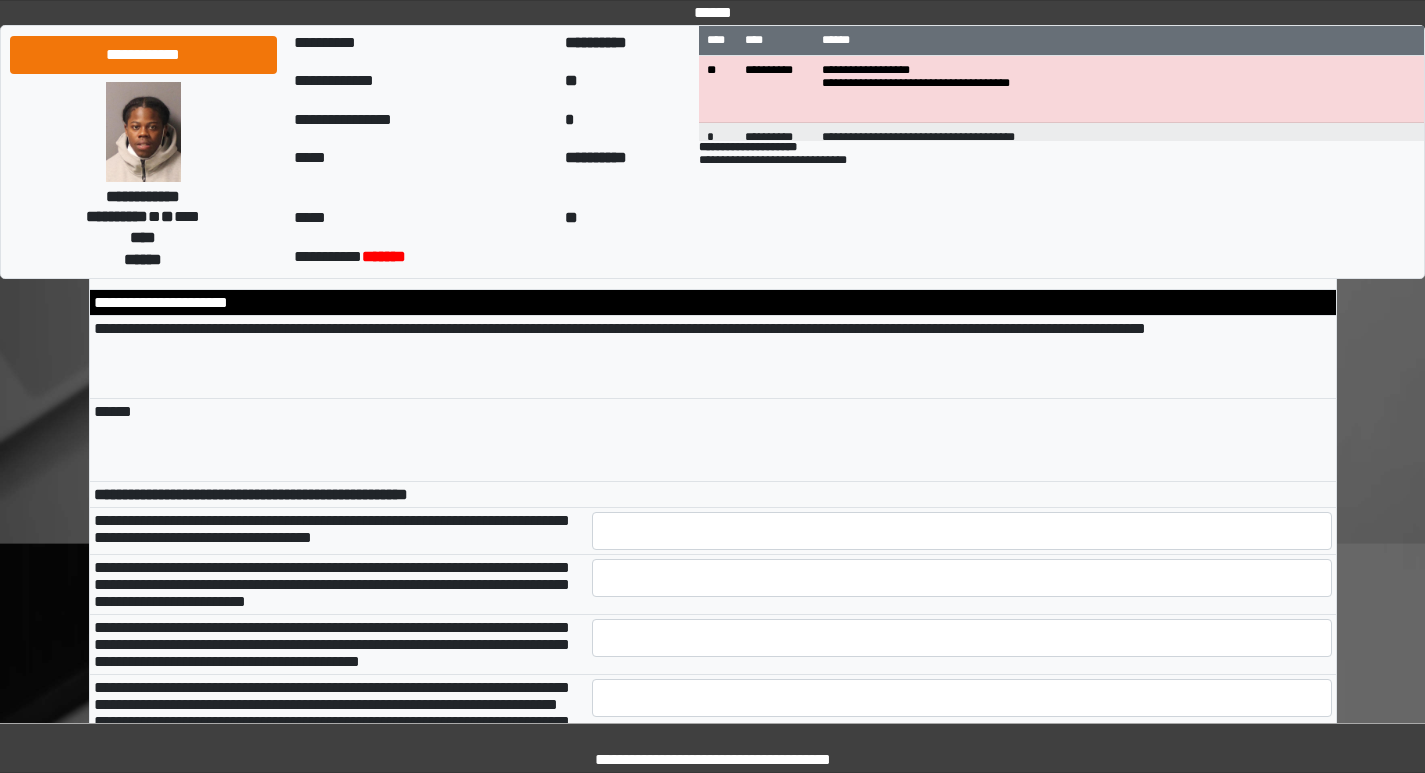 click at bounding box center [962, 67] 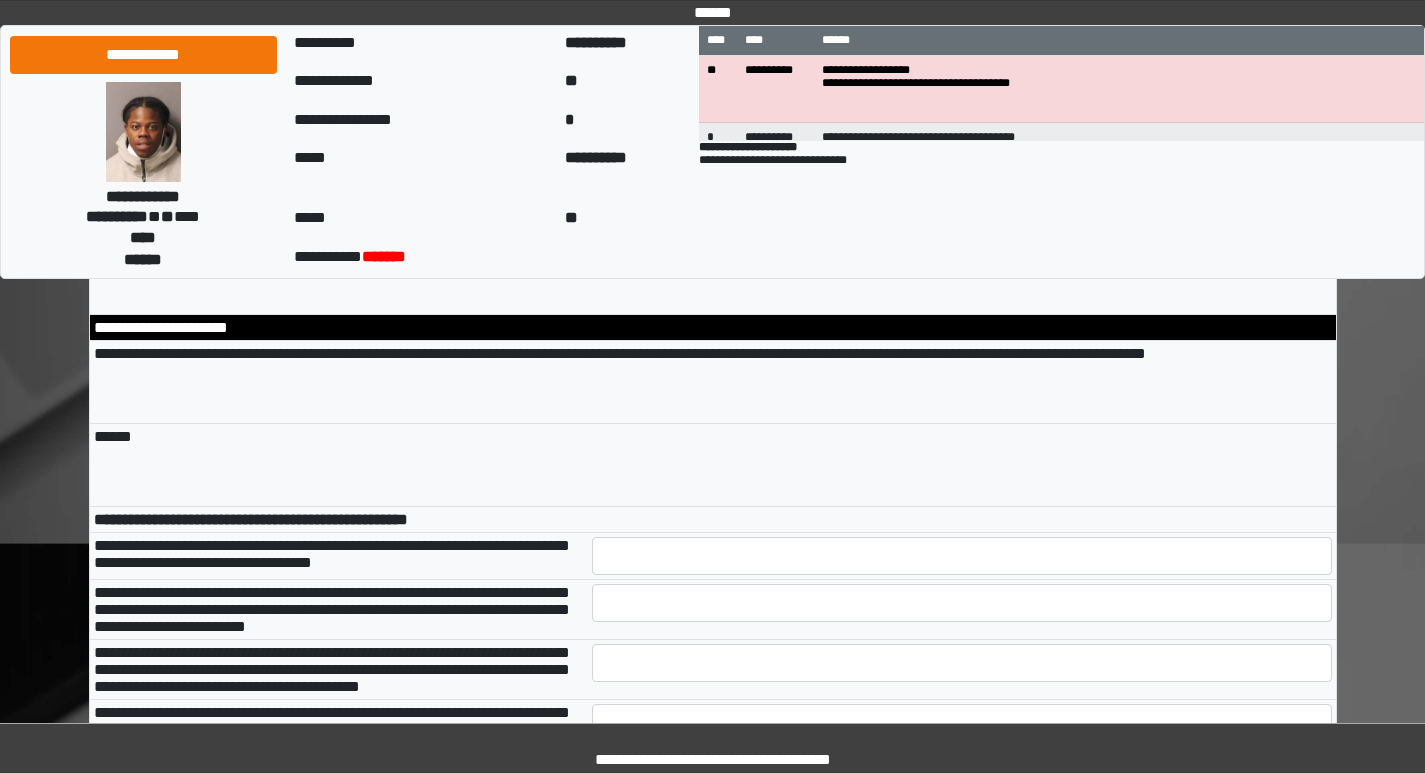 drag, startPoint x: 1322, startPoint y: 400, endPoint x: 1321, endPoint y: 465, distance: 65.00769 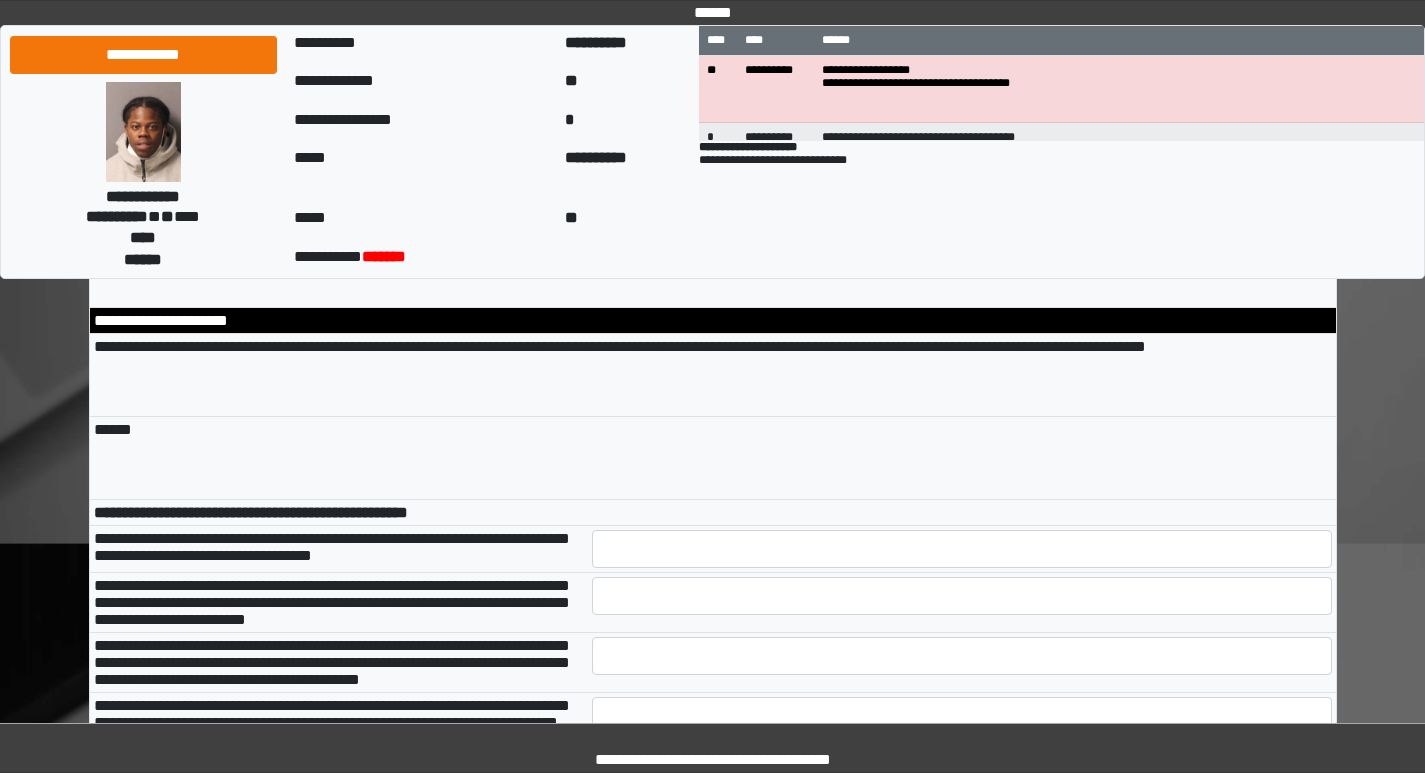 click at bounding box center (962, 100) 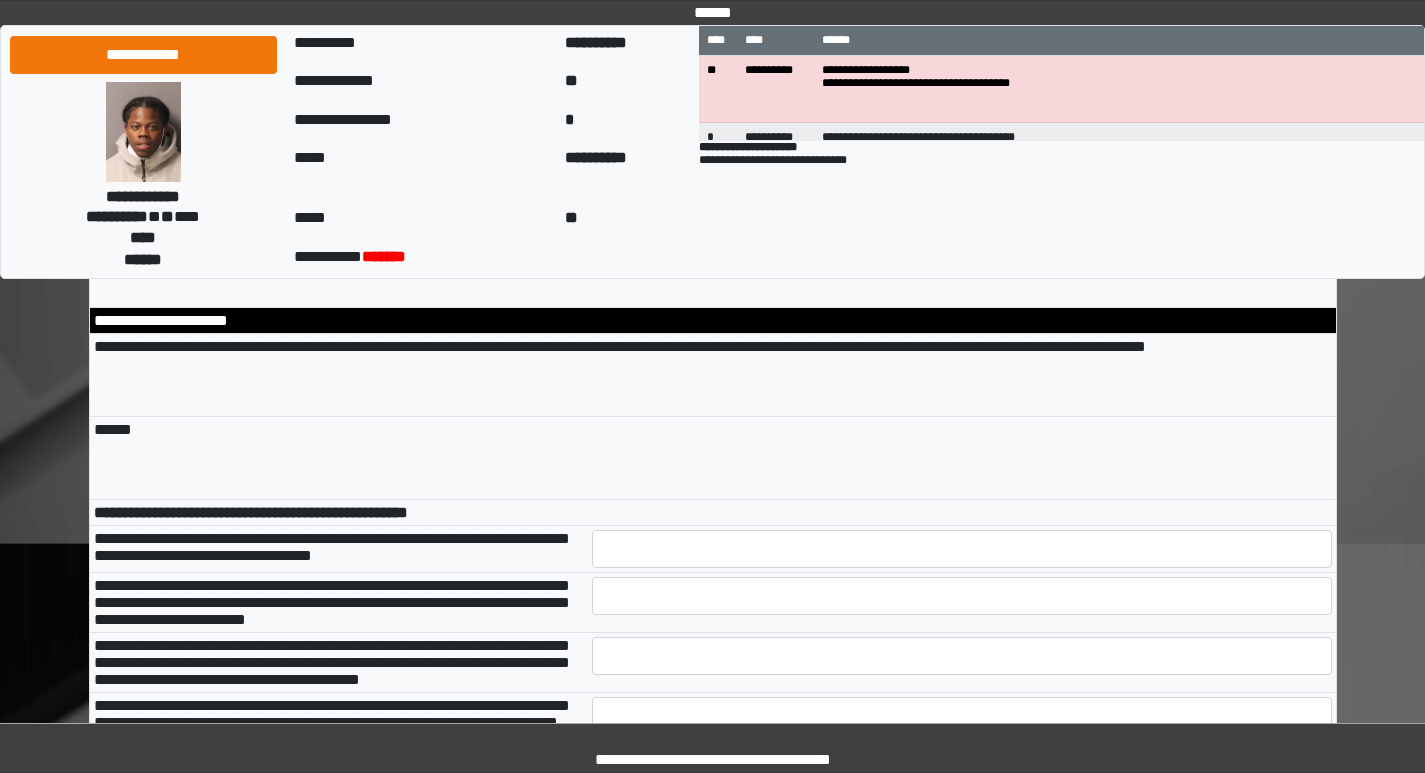 click at bounding box center [962, 100] 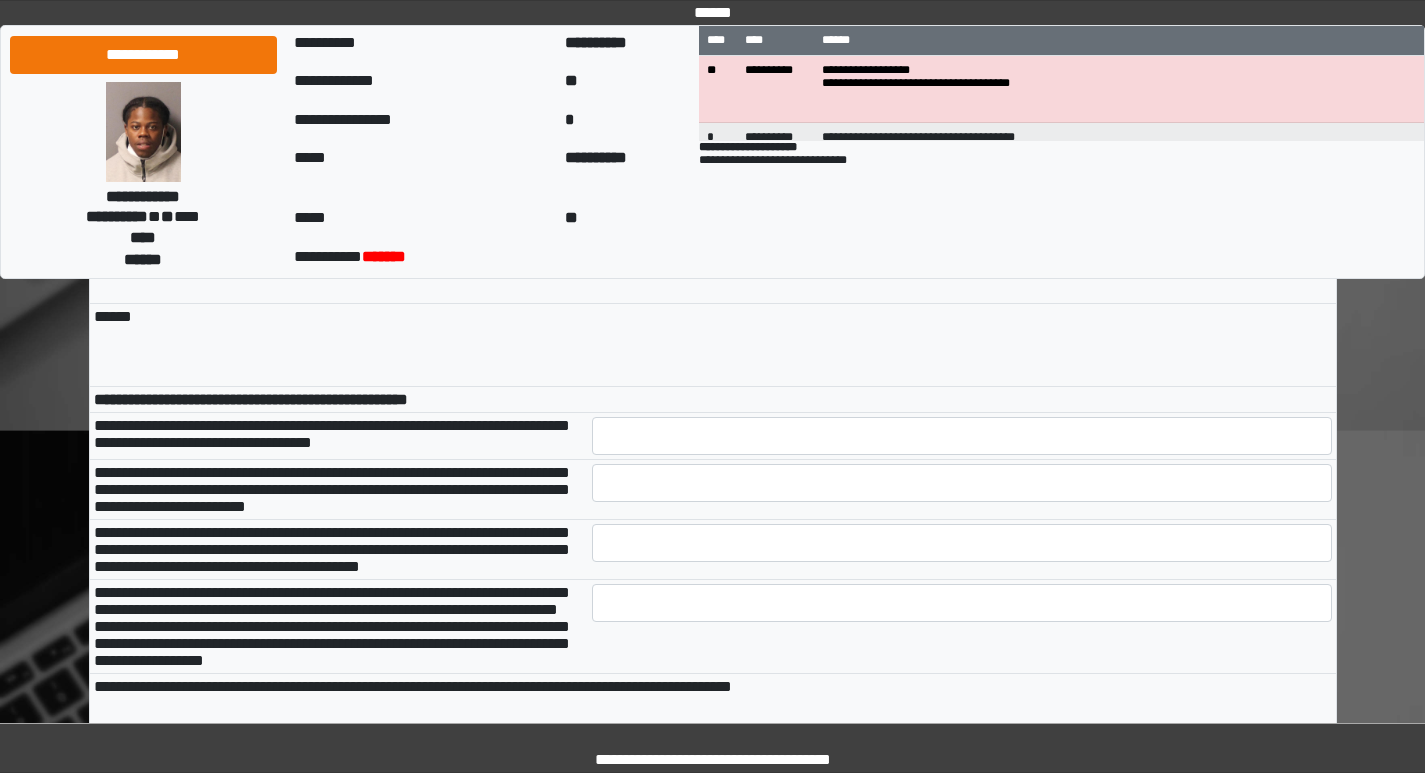 scroll, scrollTop: 10300, scrollLeft: 0, axis: vertical 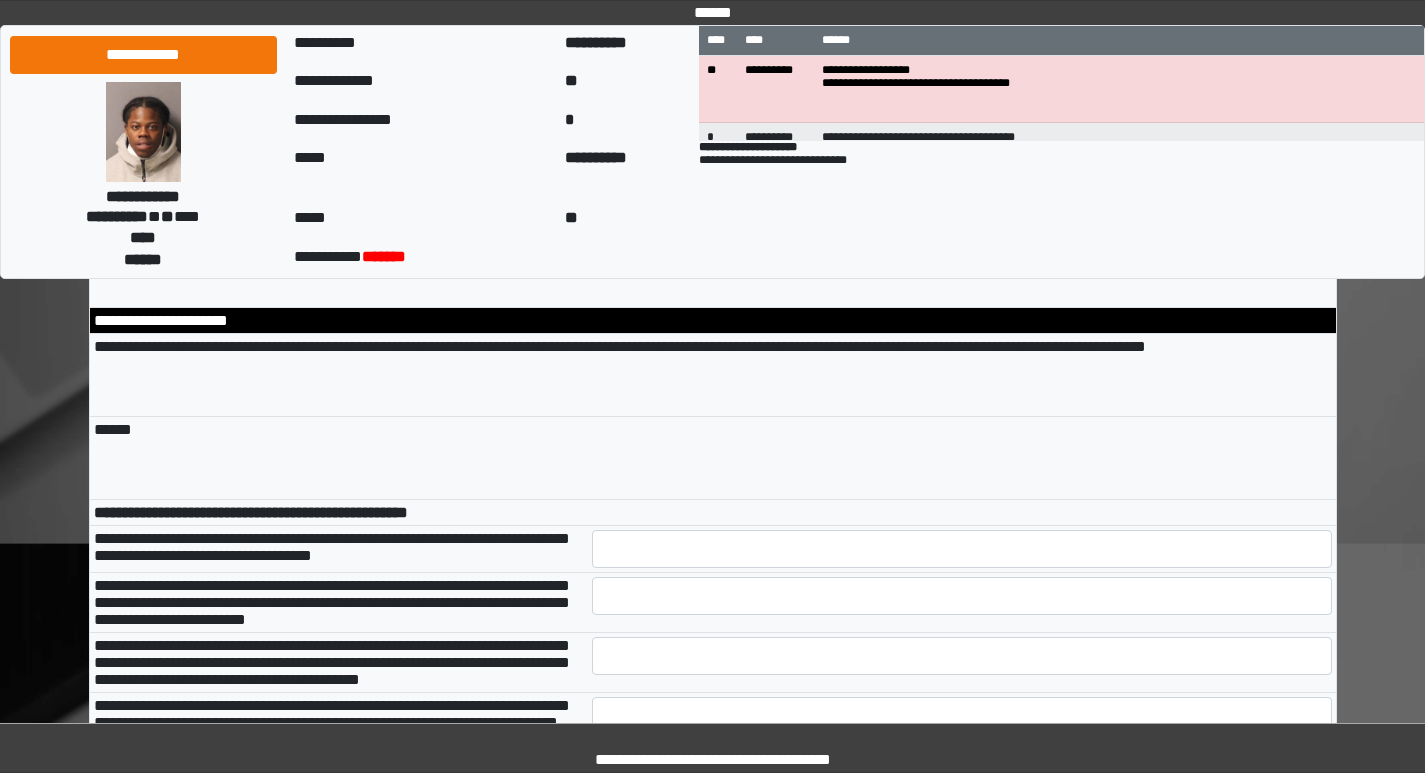 type on "**********" 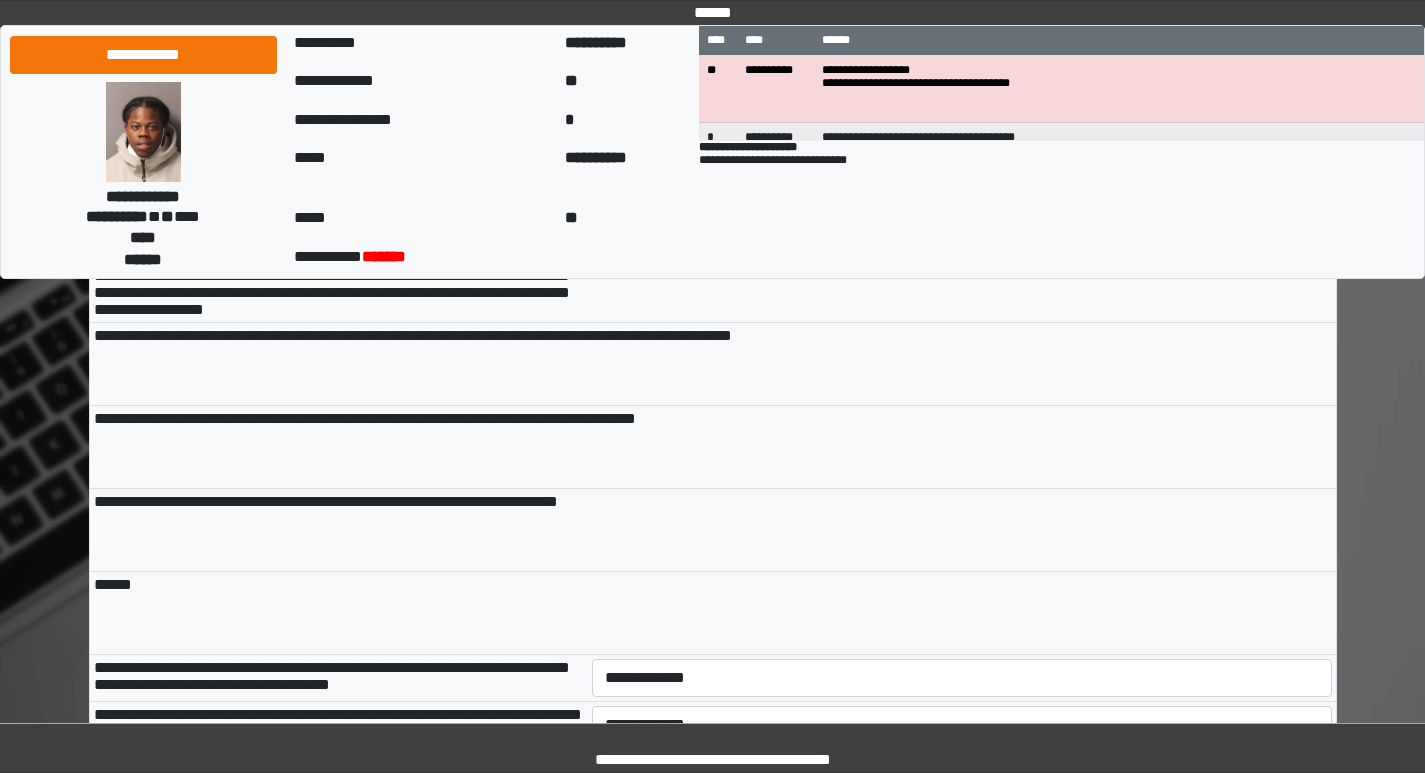 scroll, scrollTop: 10800, scrollLeft: 0, axis: vertical 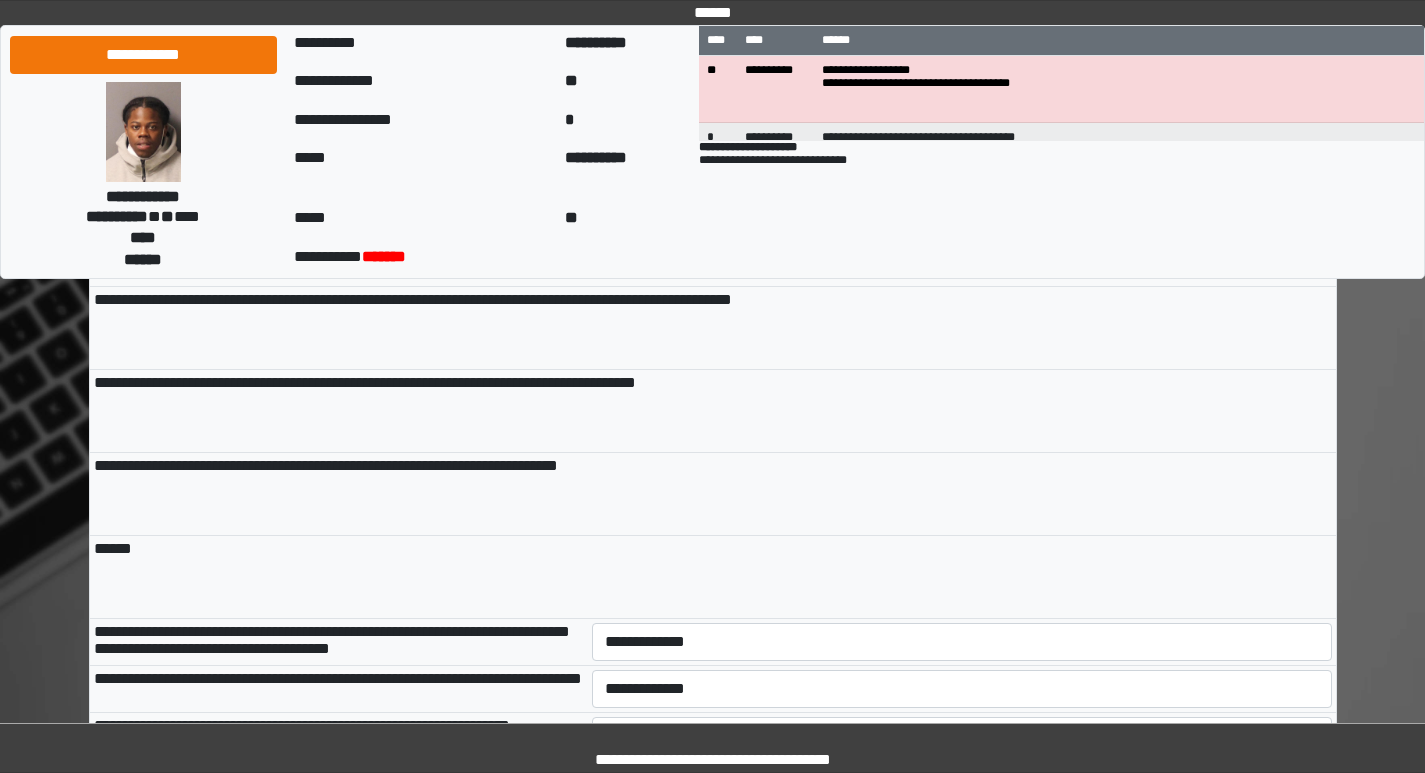 type on "*" 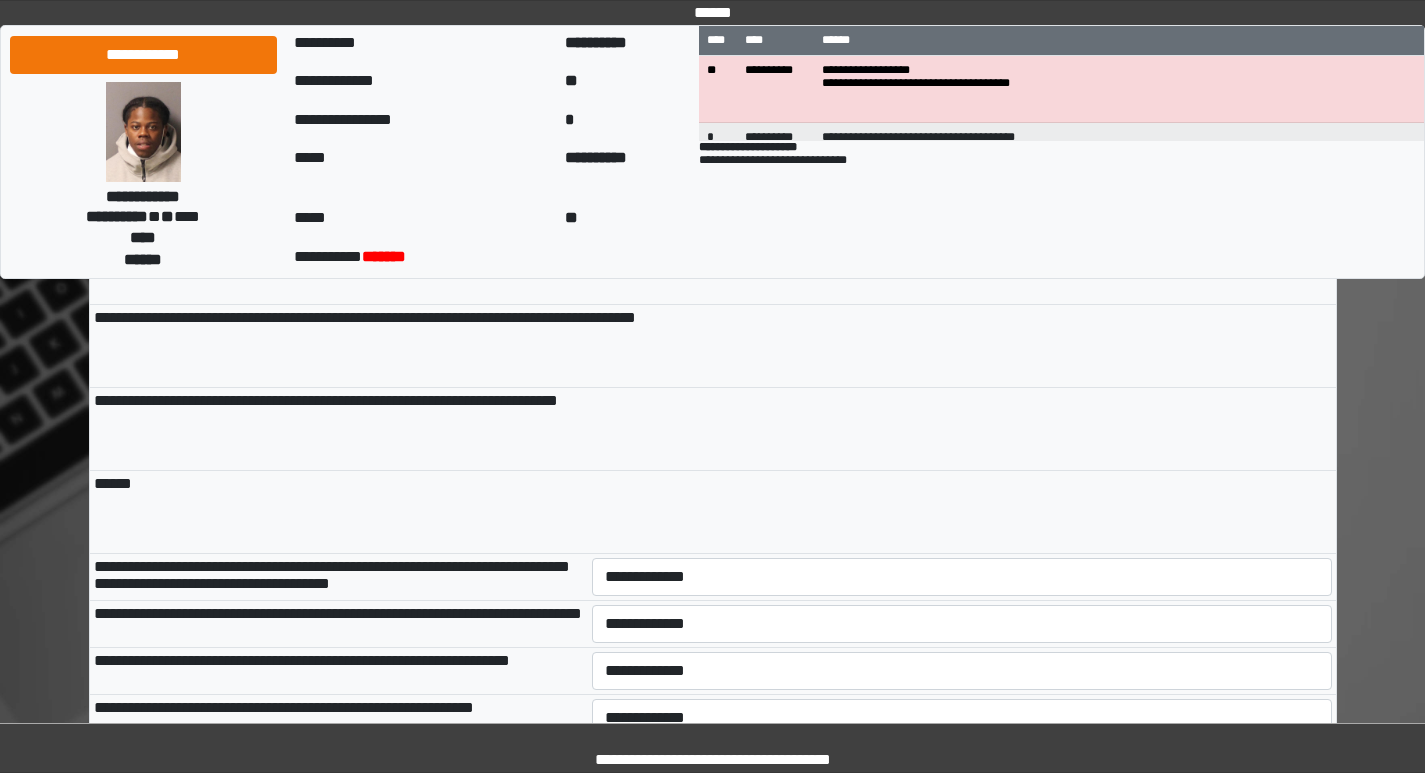 scroll, scrollTop: 10900, scrollLeft: 0, axis: vertical 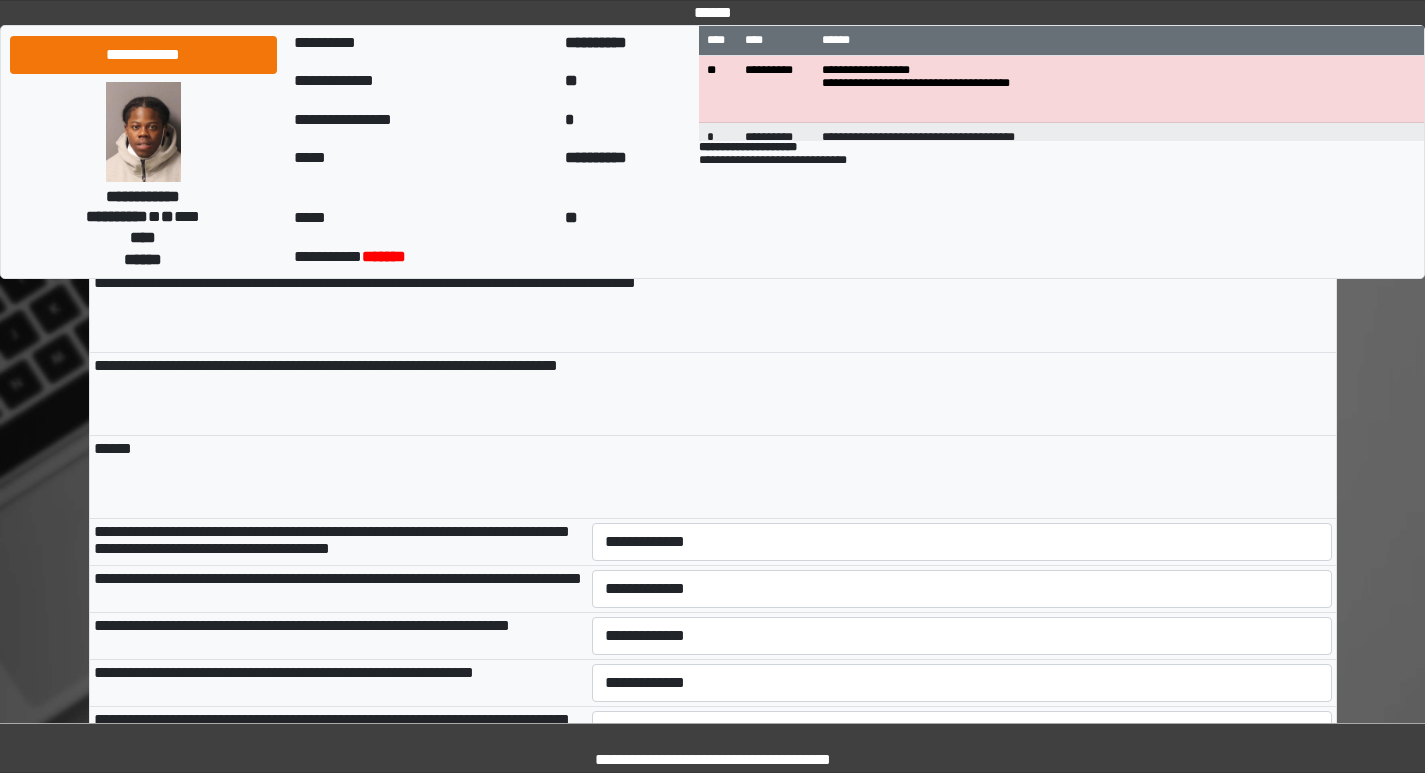 type on "*" 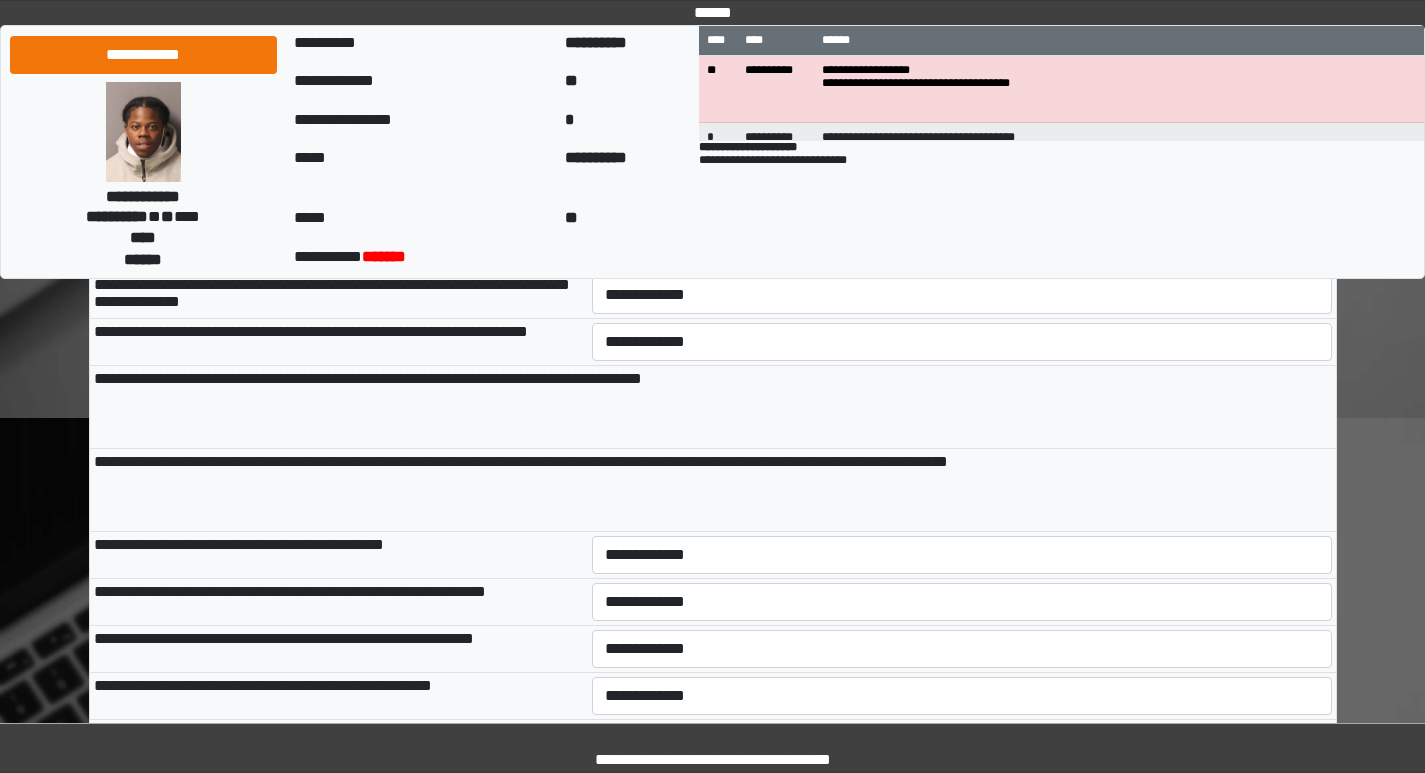scroll, scrollTop: 11300, scrollLeft: 0, axis: vertical 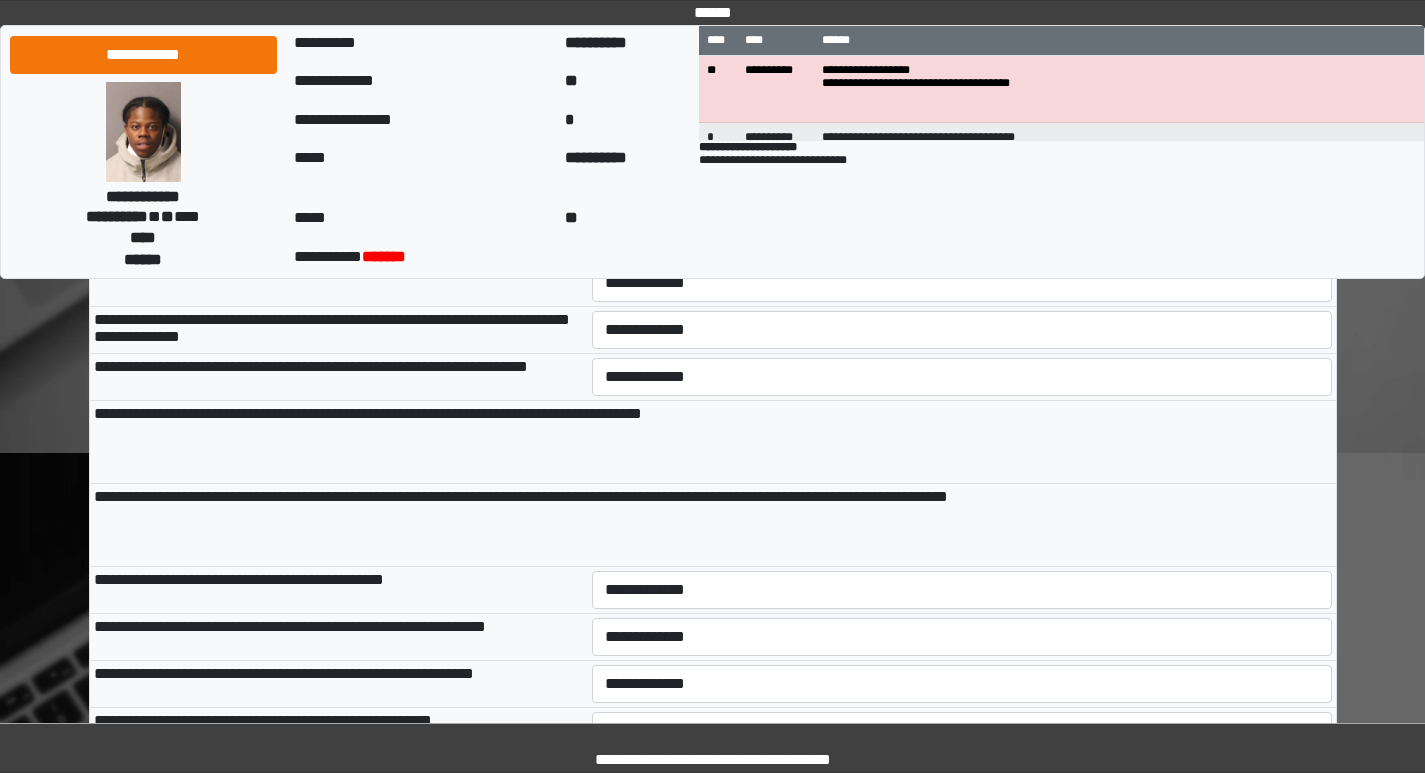 type on "*" 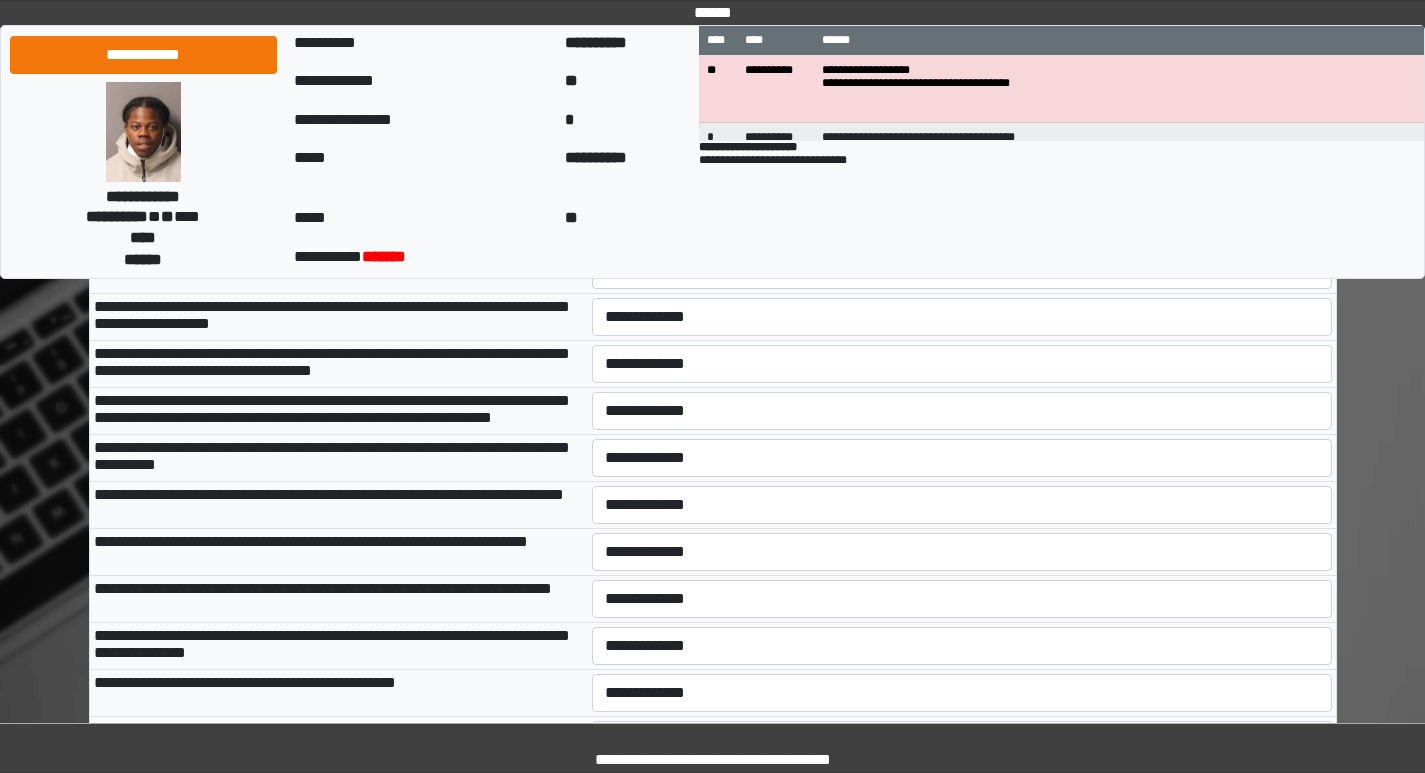scroll, scrollTop: 12600, scrollLeft: 0, axis: vertical 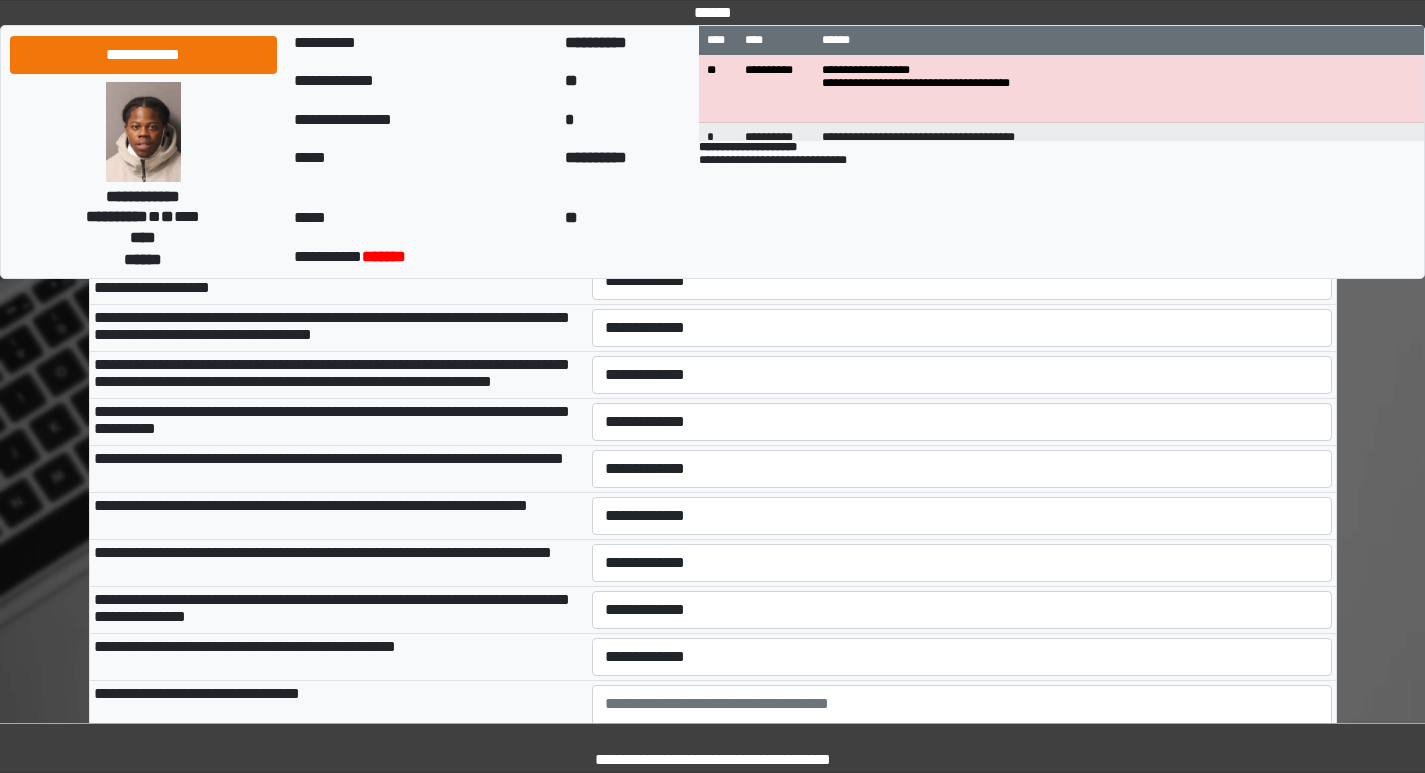 click on "**********" at bounding box center (962, -48) 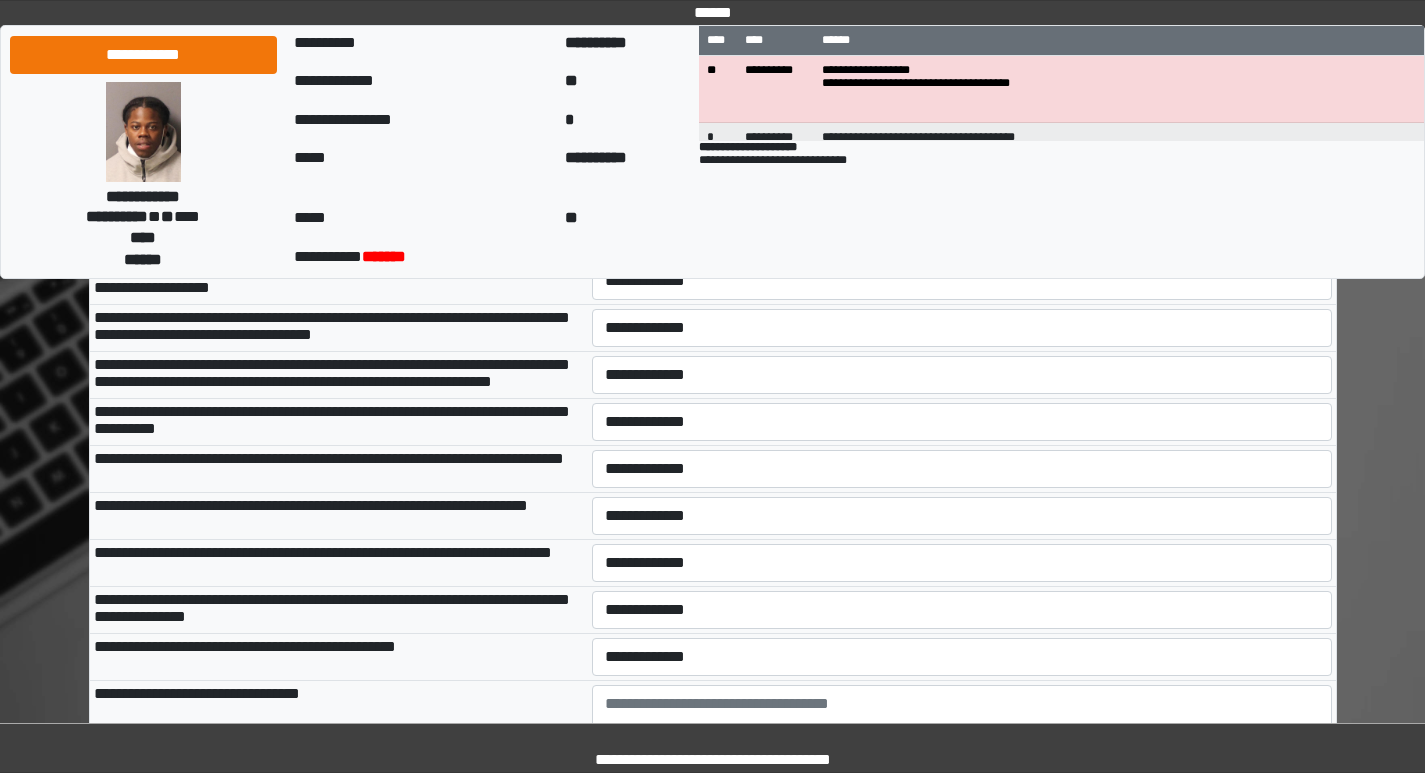 click on "**********" at bounding box center (962, 46) 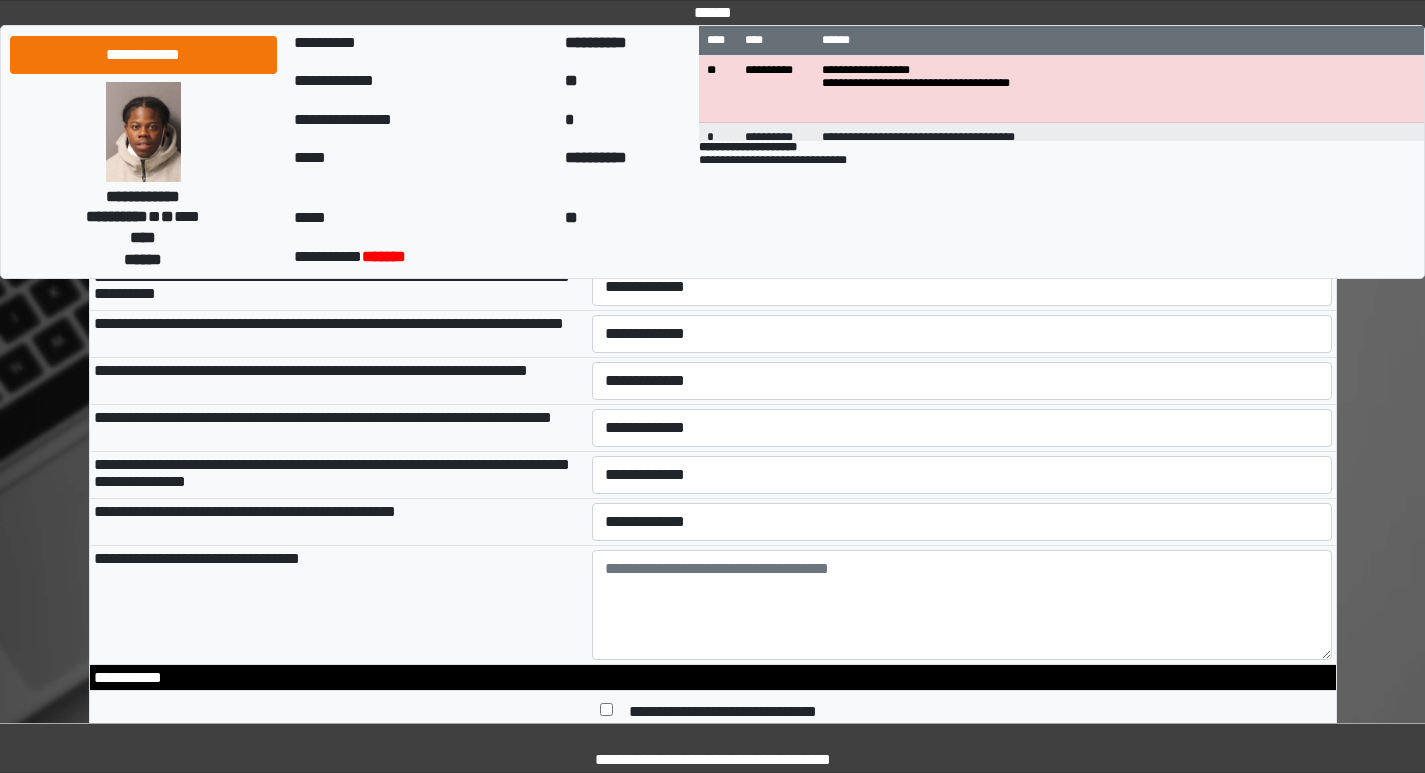 scroll, scrollTop: 12700, scrollLeft: 0, axis: vertical 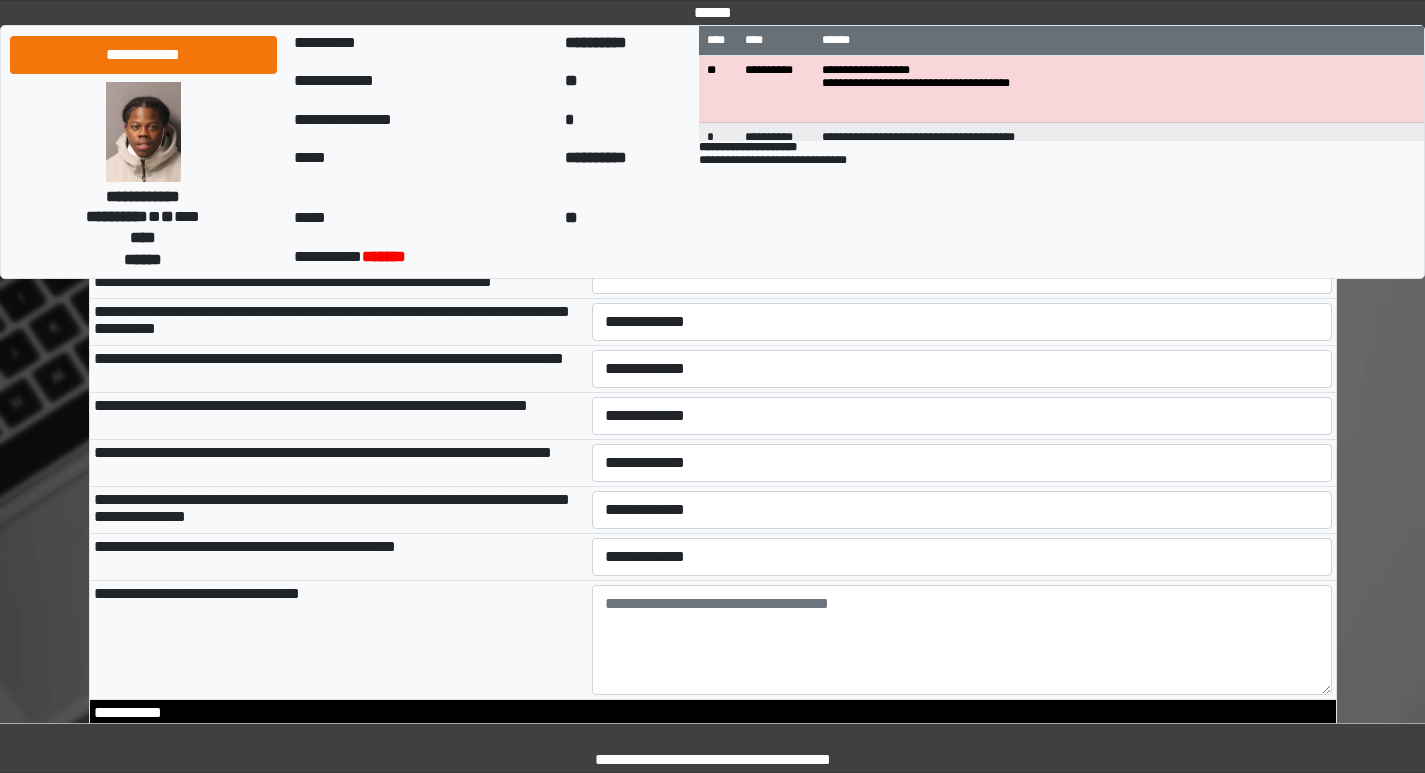 click on "**********" at bounding box center (962, 40) 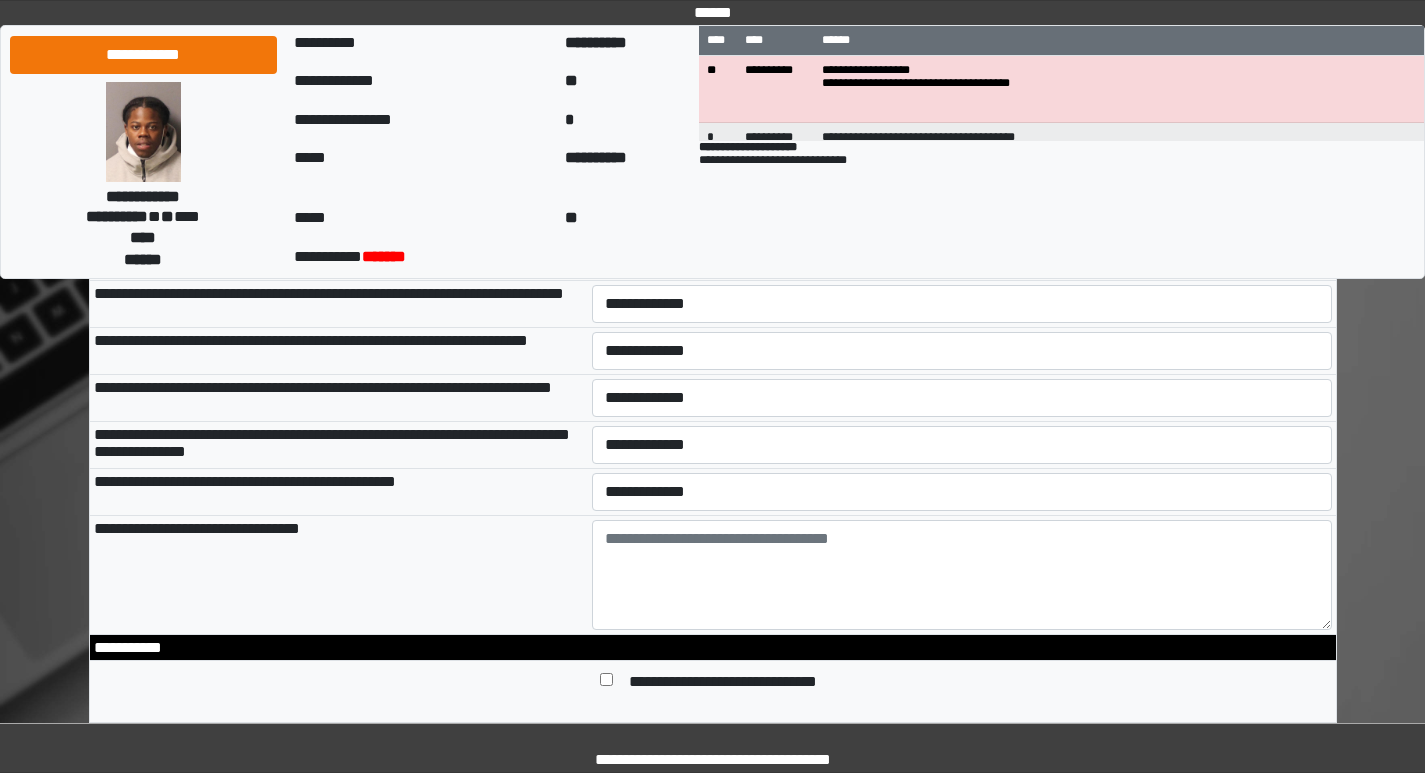 scroll, scrollTop: 12800, scrollLeft: 0, axis: vertical 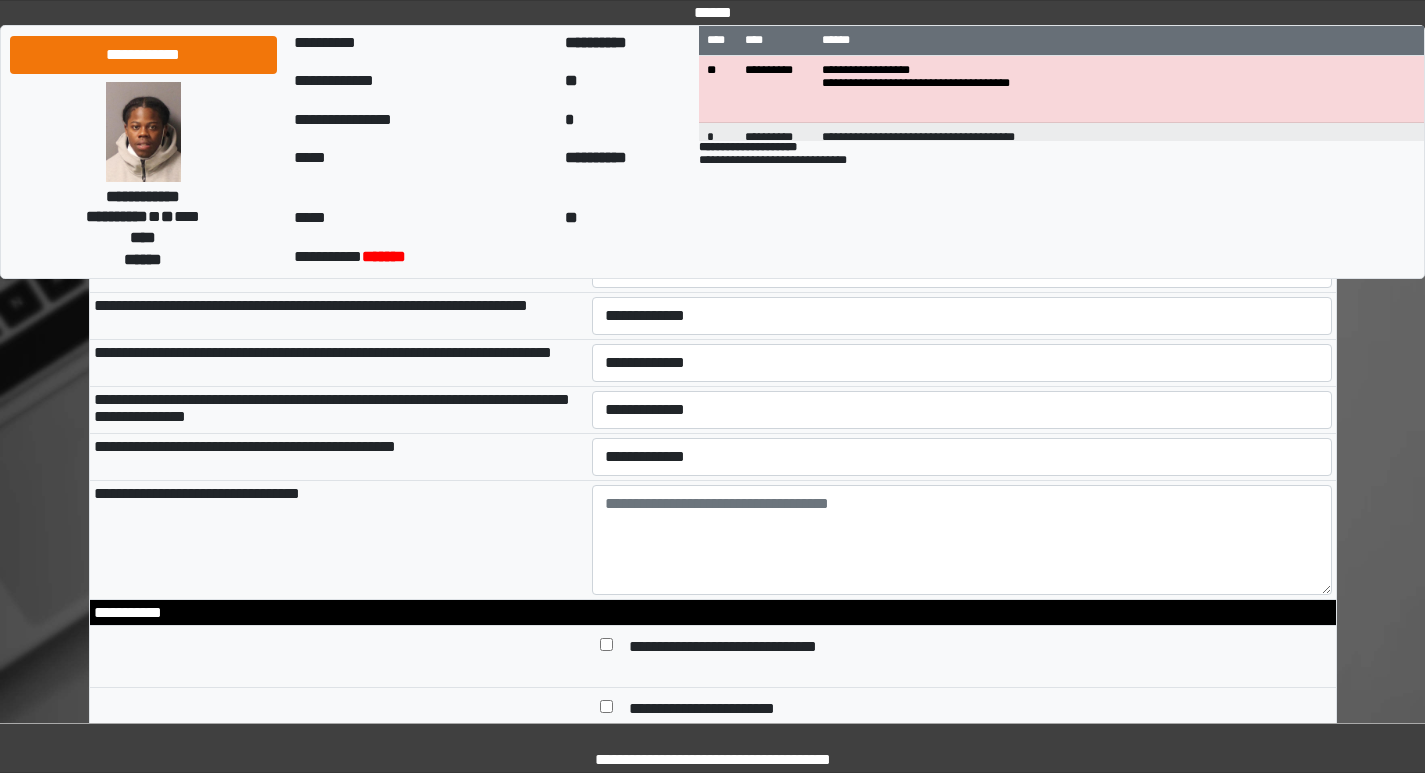 click on "**********" at bounding box center (962, -13) 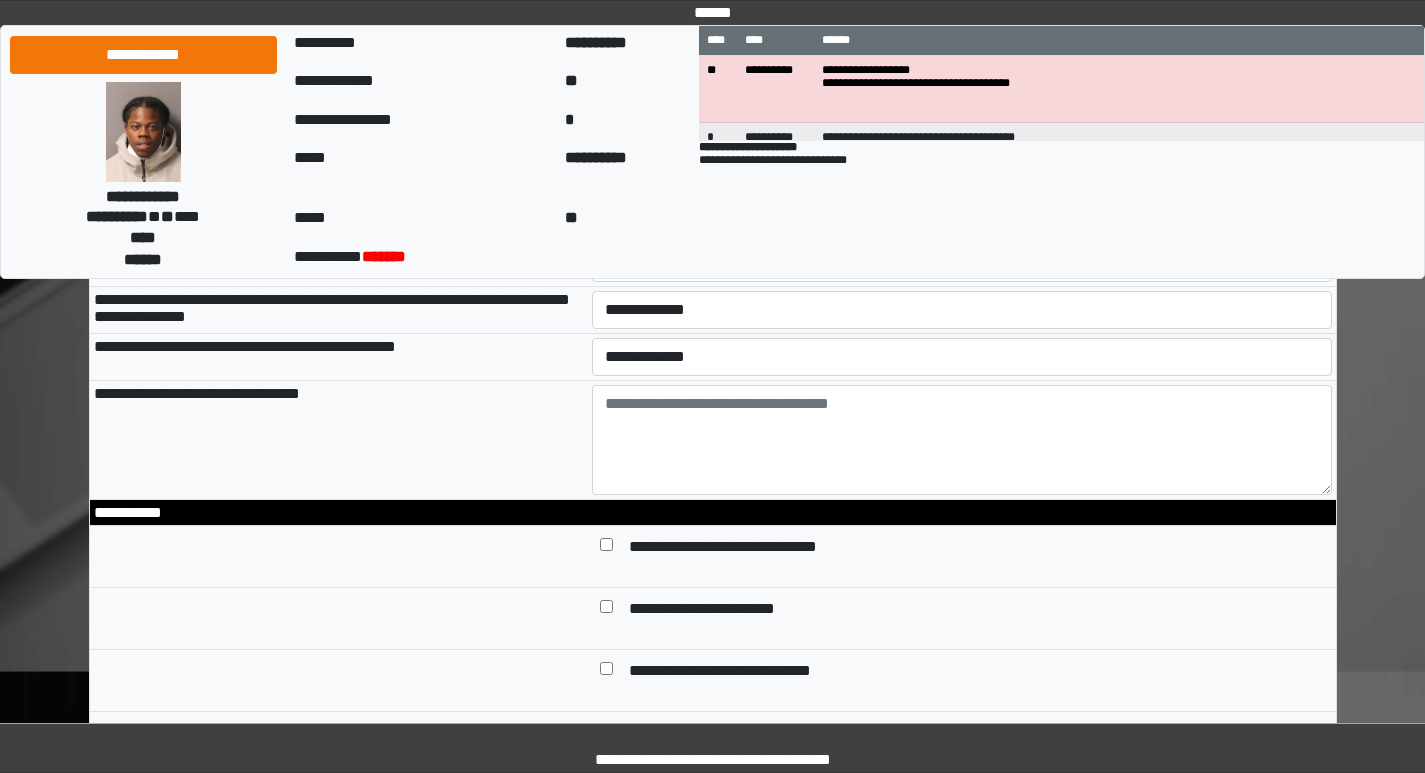 click on "**********" at bounding box center (962, -66) 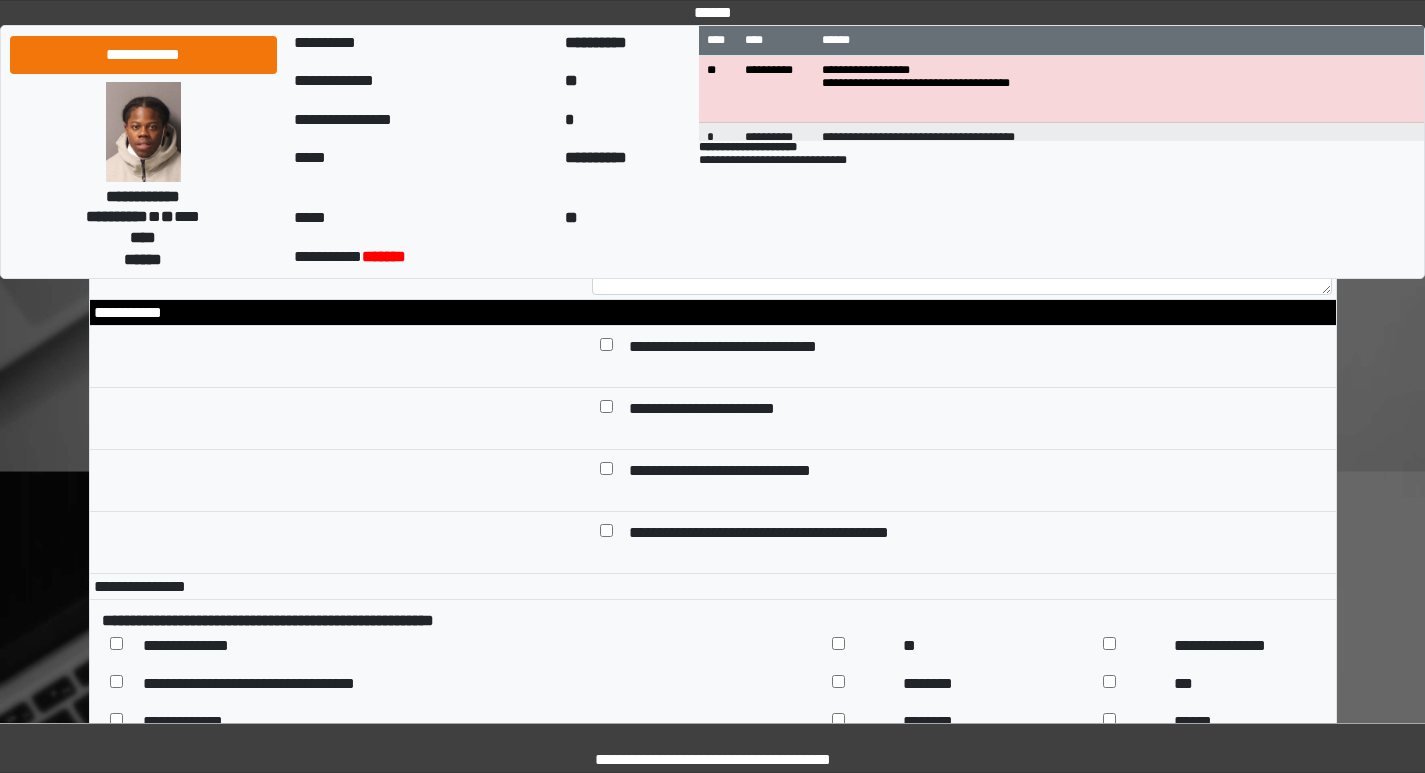 scroll, scrollTop: 13000, scrollLeft: 0, axis: vertical 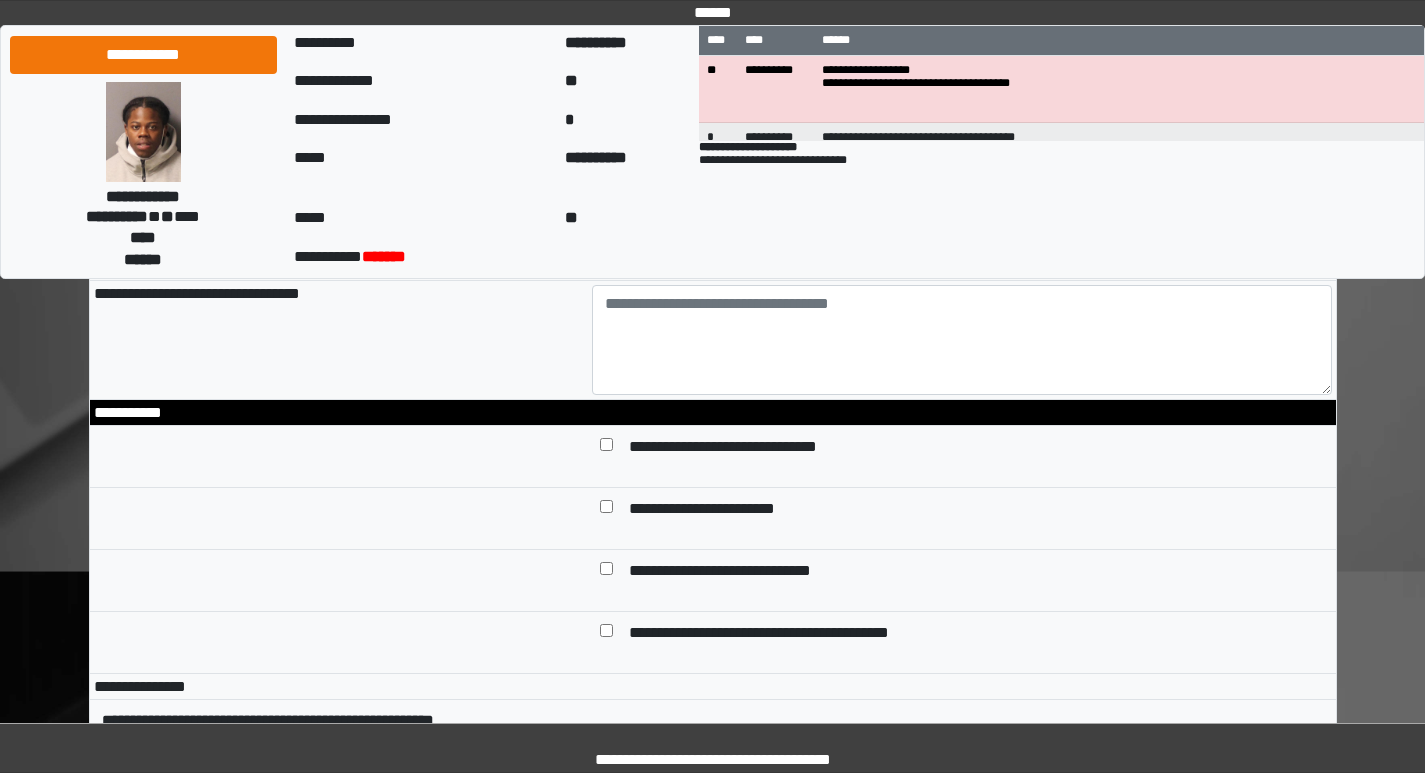 click on "**********" at bounding box center [962, -72] 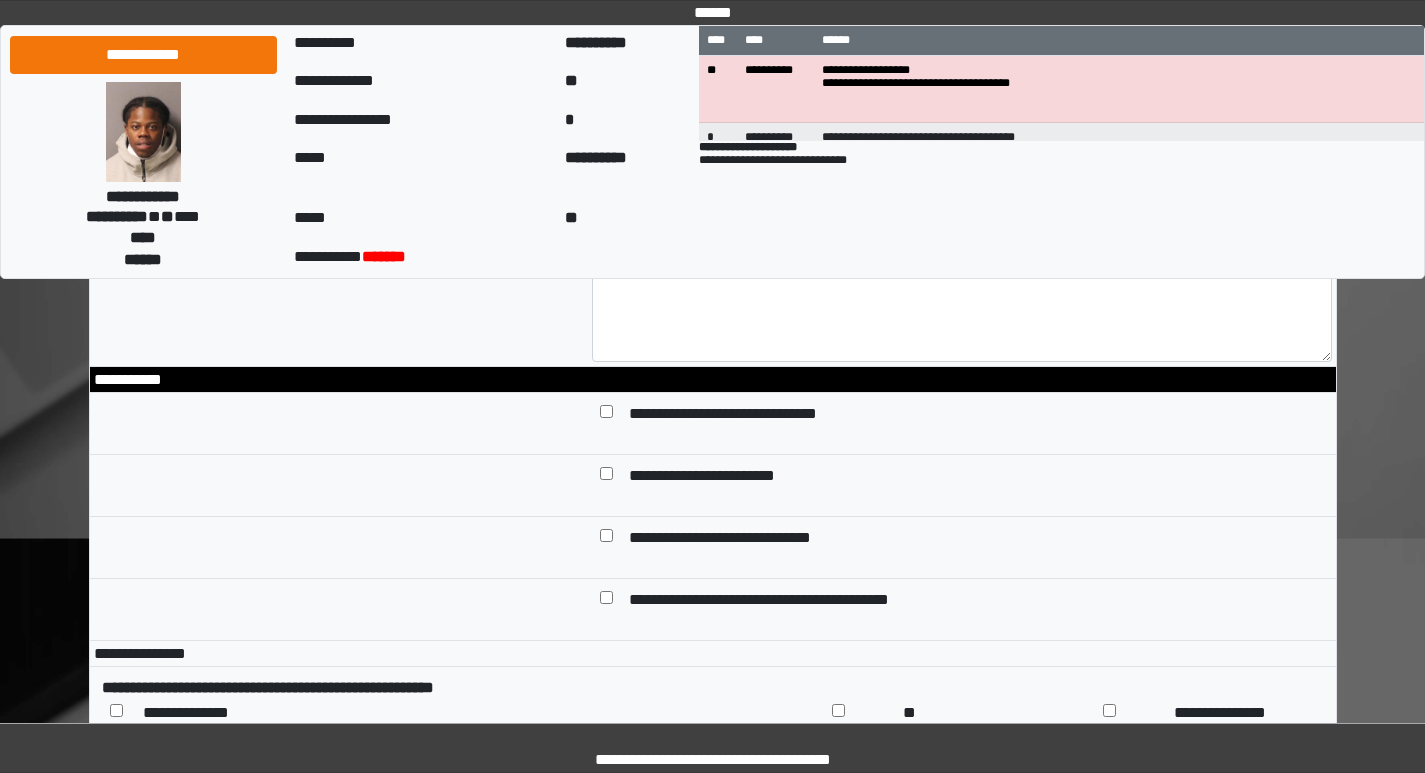 scroll, scrollTop: 13000, scrollLeft: 0, axis: vertical 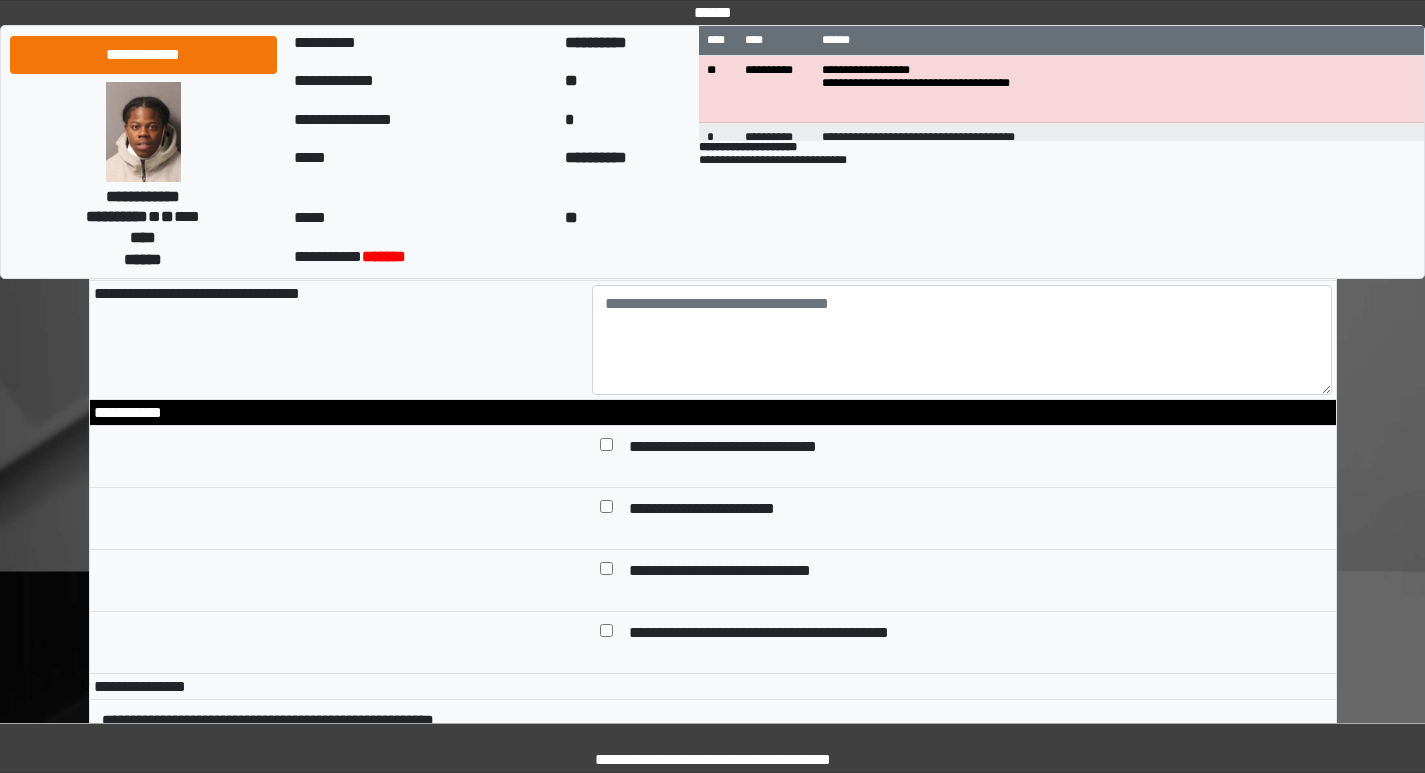 click on "**********" at bounding box center [962, -25] 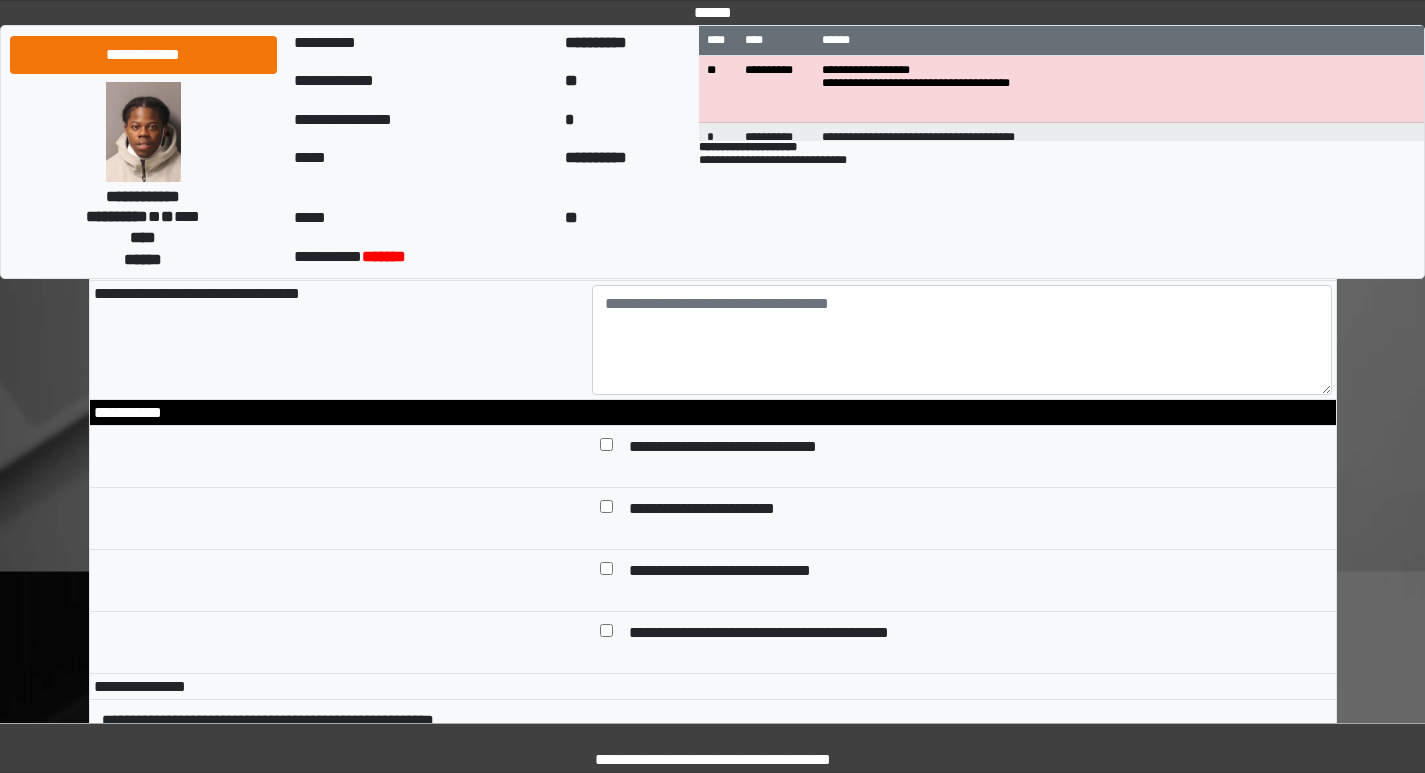 select on "*" 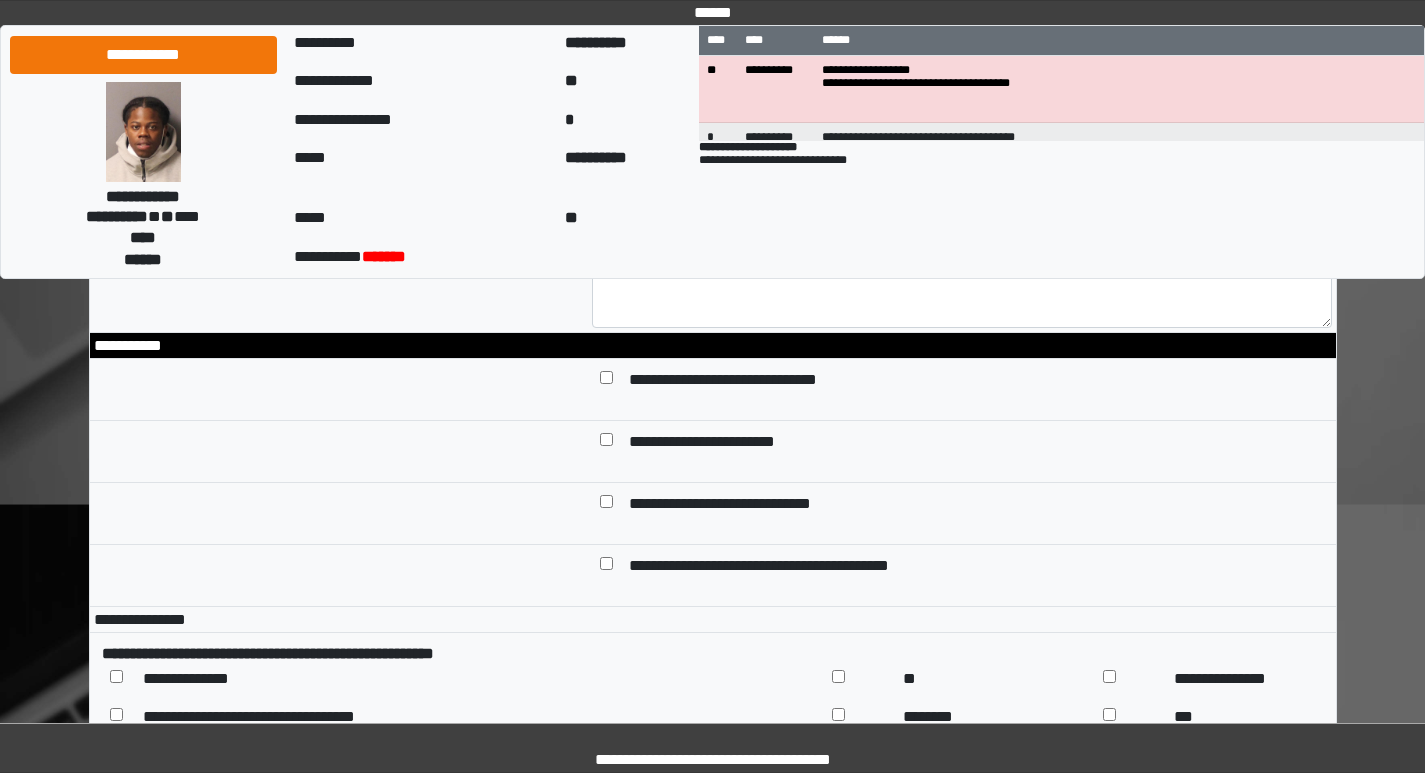 scroll, scrollTop: 13100, scrollLeft: 0, axis: vertical 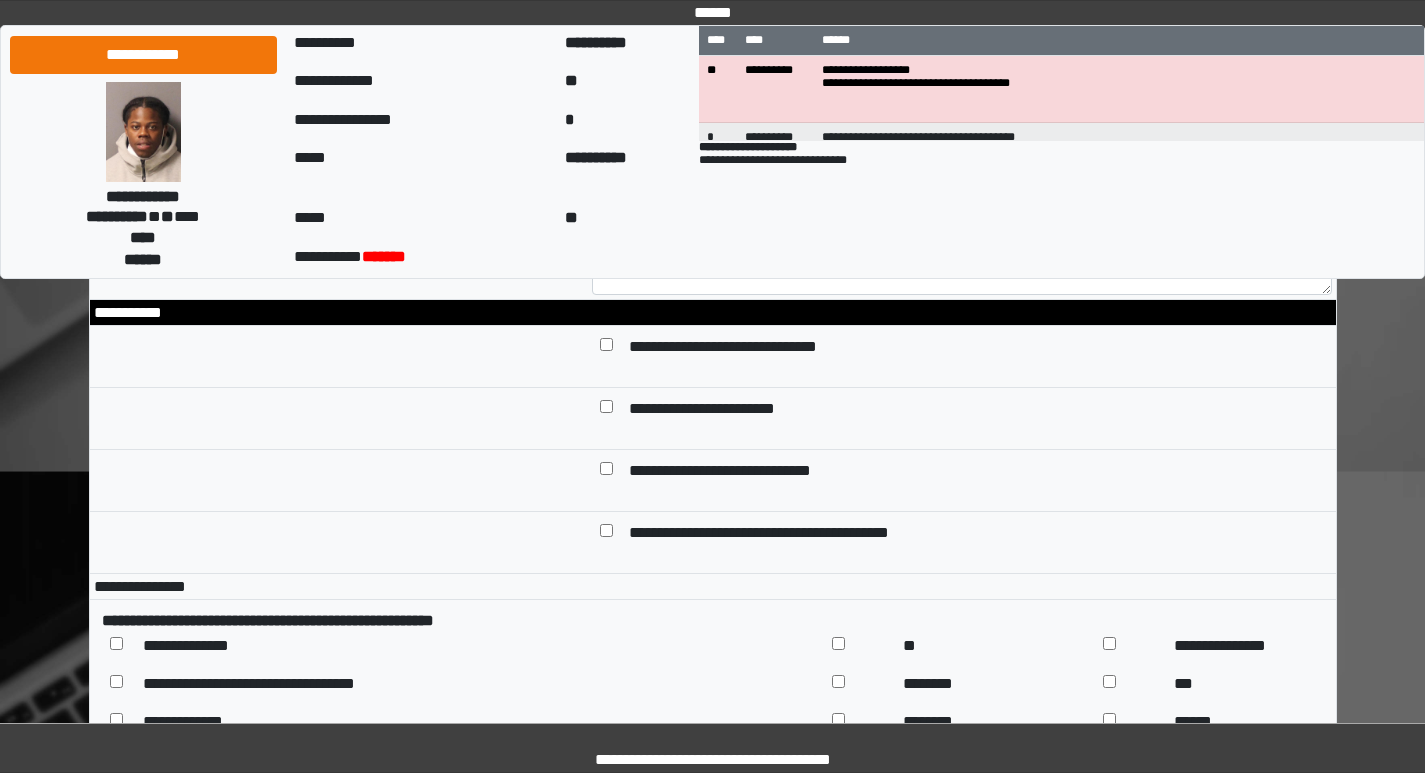 click on "**********" at bounding box center (962, -78) 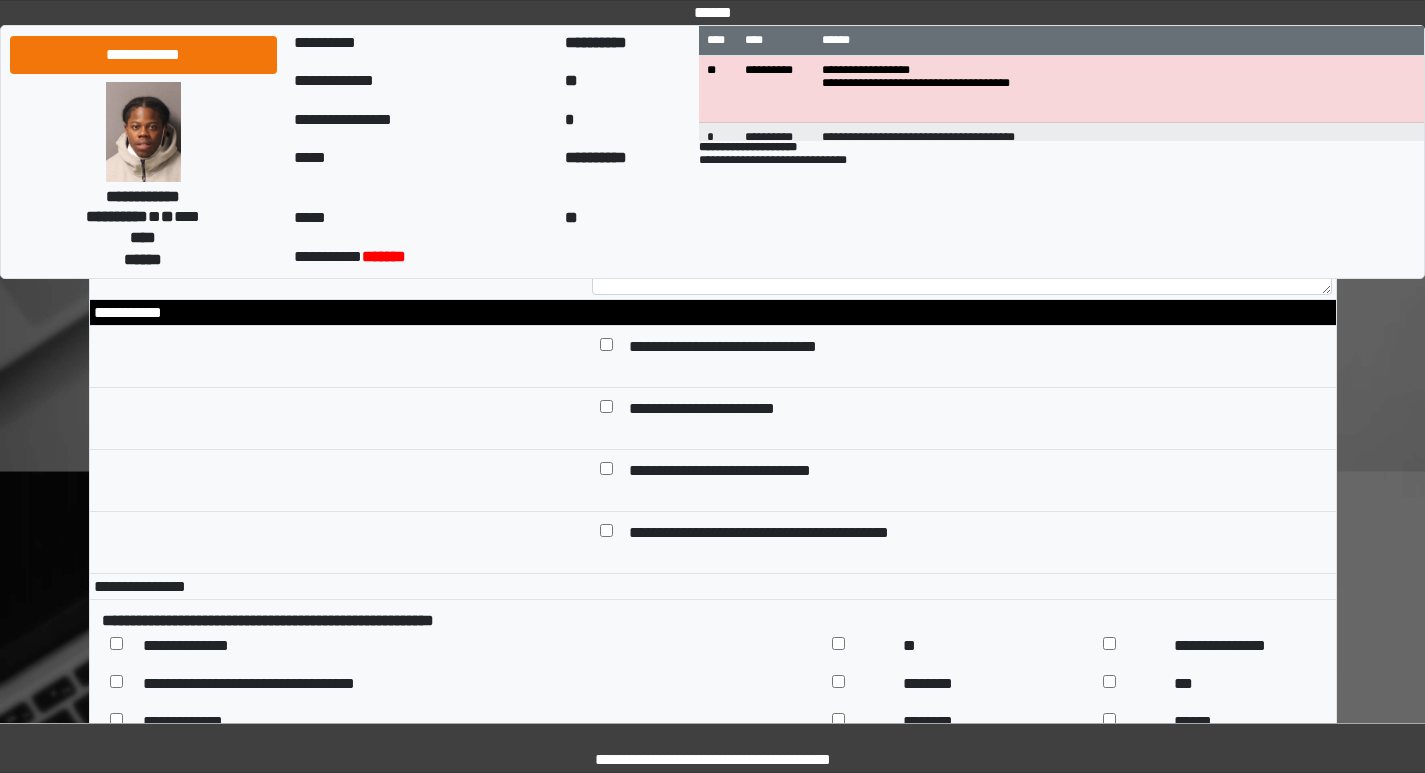 click on "**********" at bounding box center (962, -31) 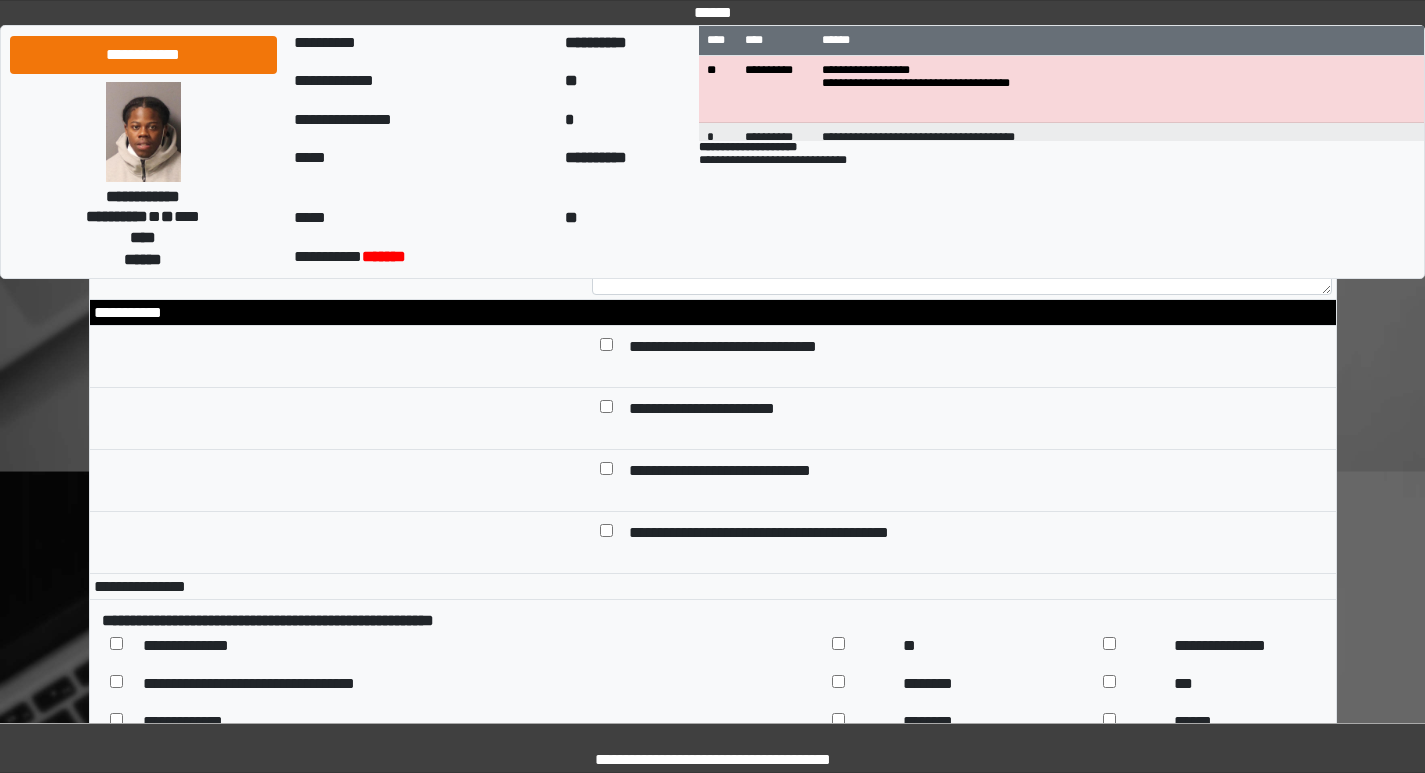 select on "*" 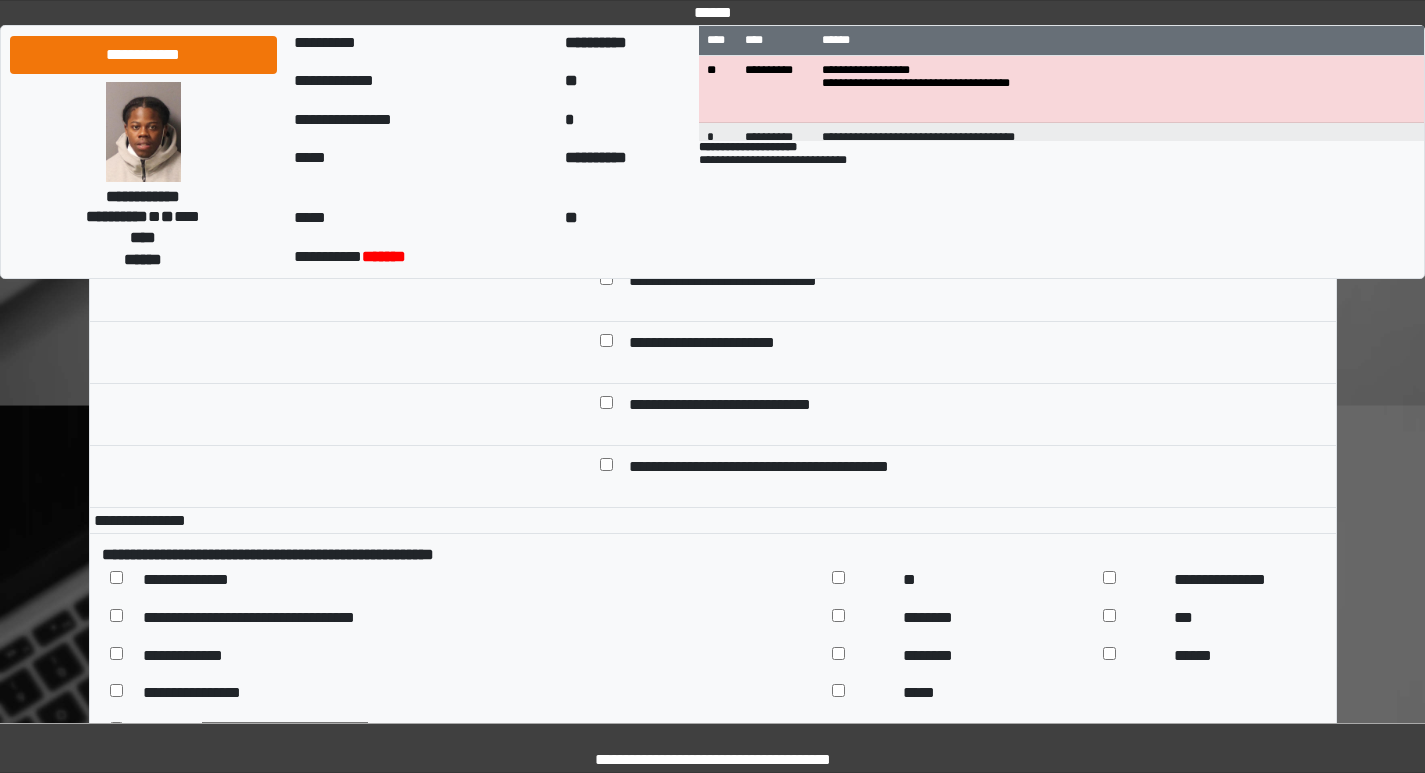 scroll, scrollTop: 13200, scrollLeft: 0, axis: vertical 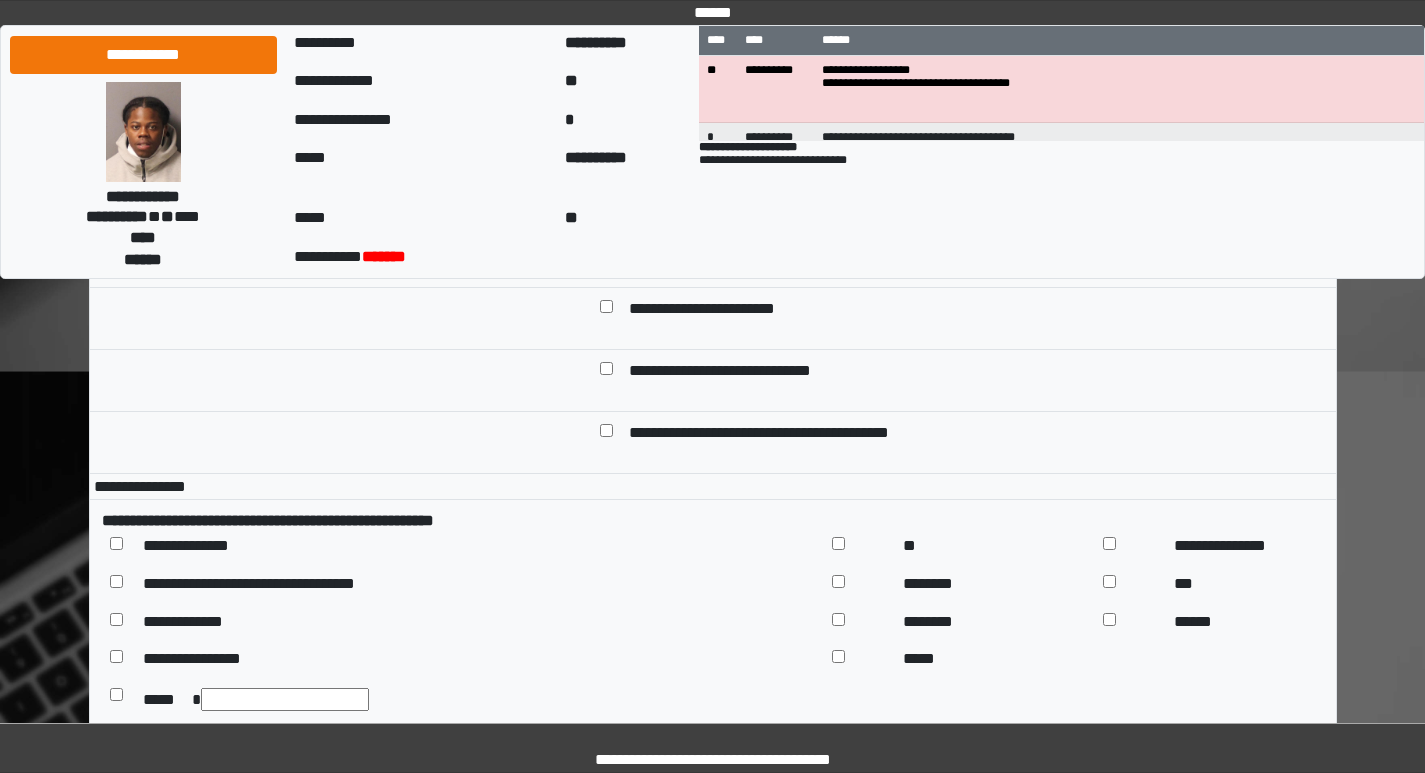 click on "**********" at bounding box center (962, 10) 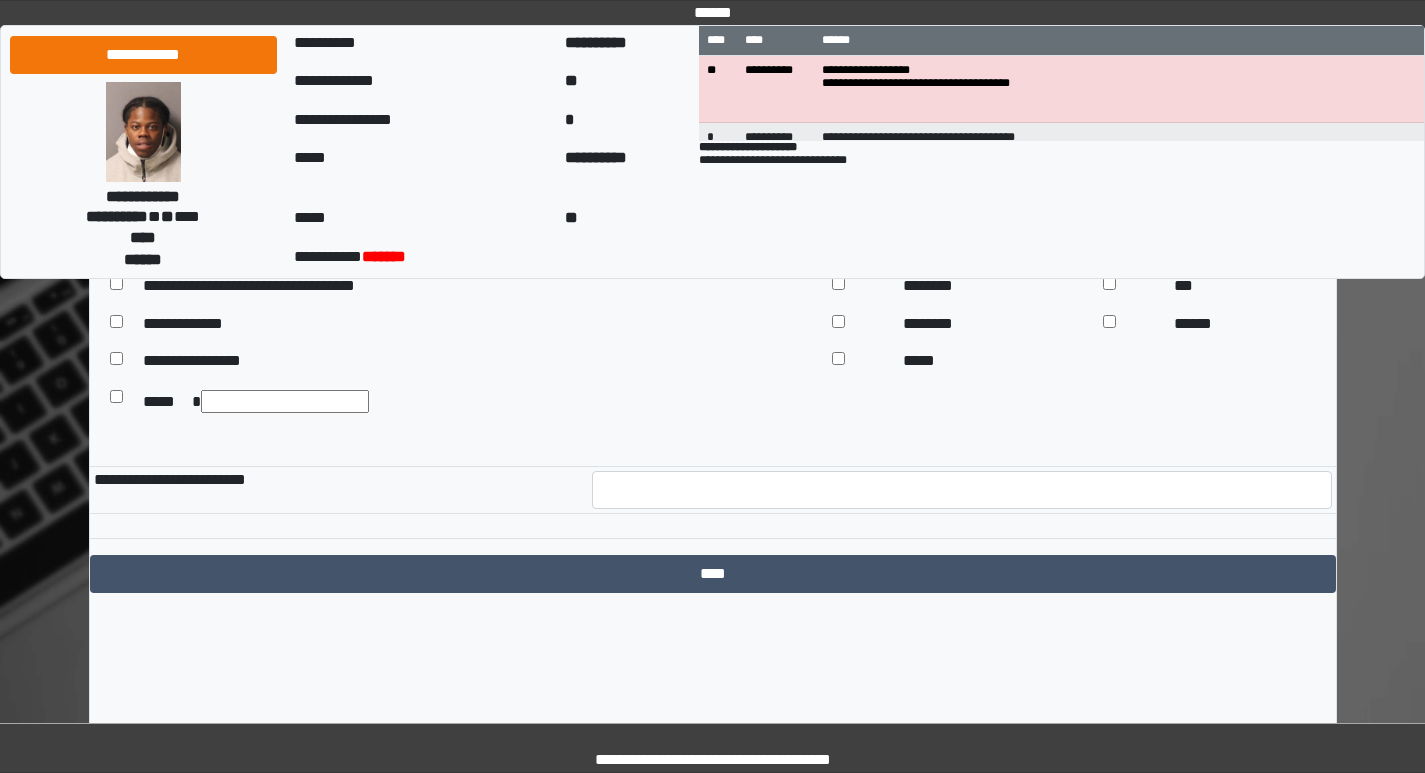 scroll, scrollTop: 13500, scrollLeft: 0, axis: vertical 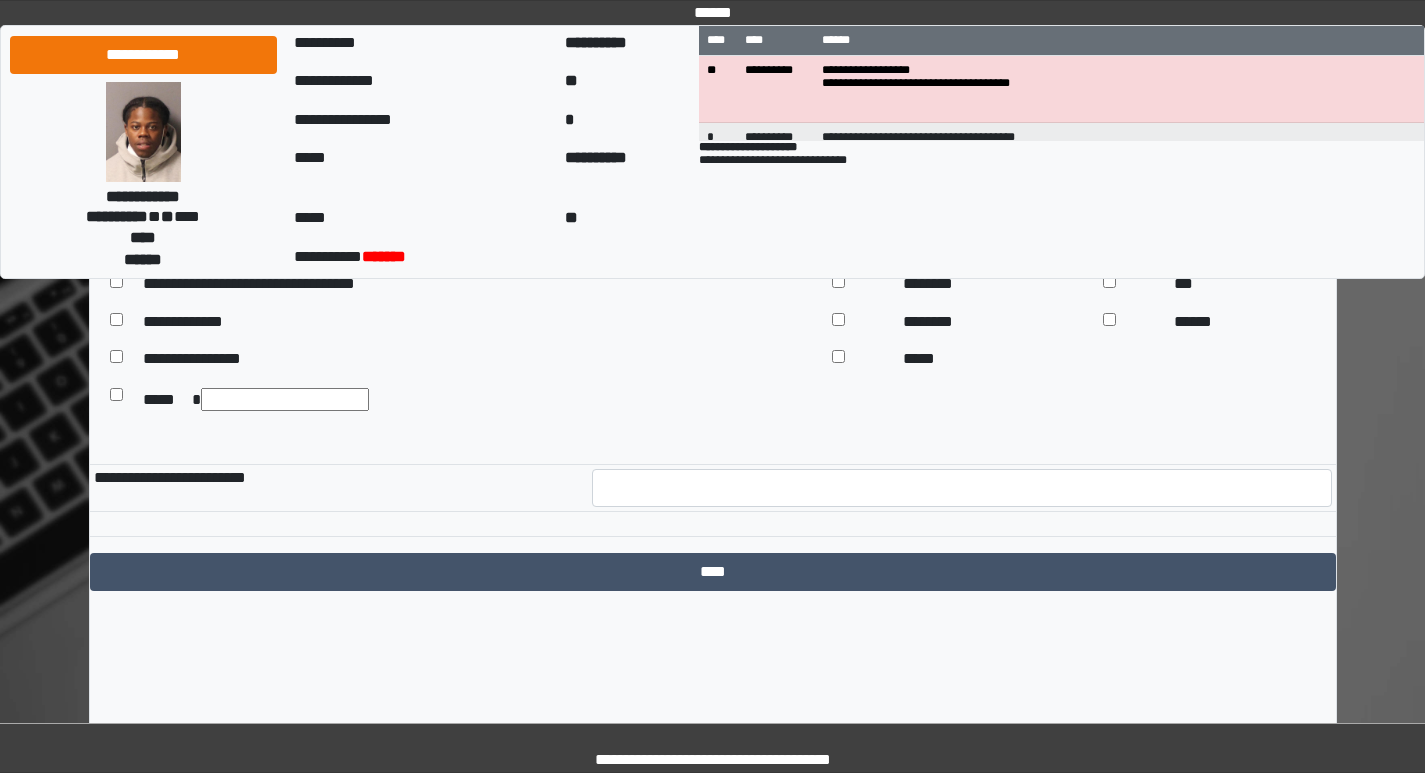drag, startPoint x: 686, startPoint y: 433, endPoint x: 675, endPoint y: 456, distance: 25.495098 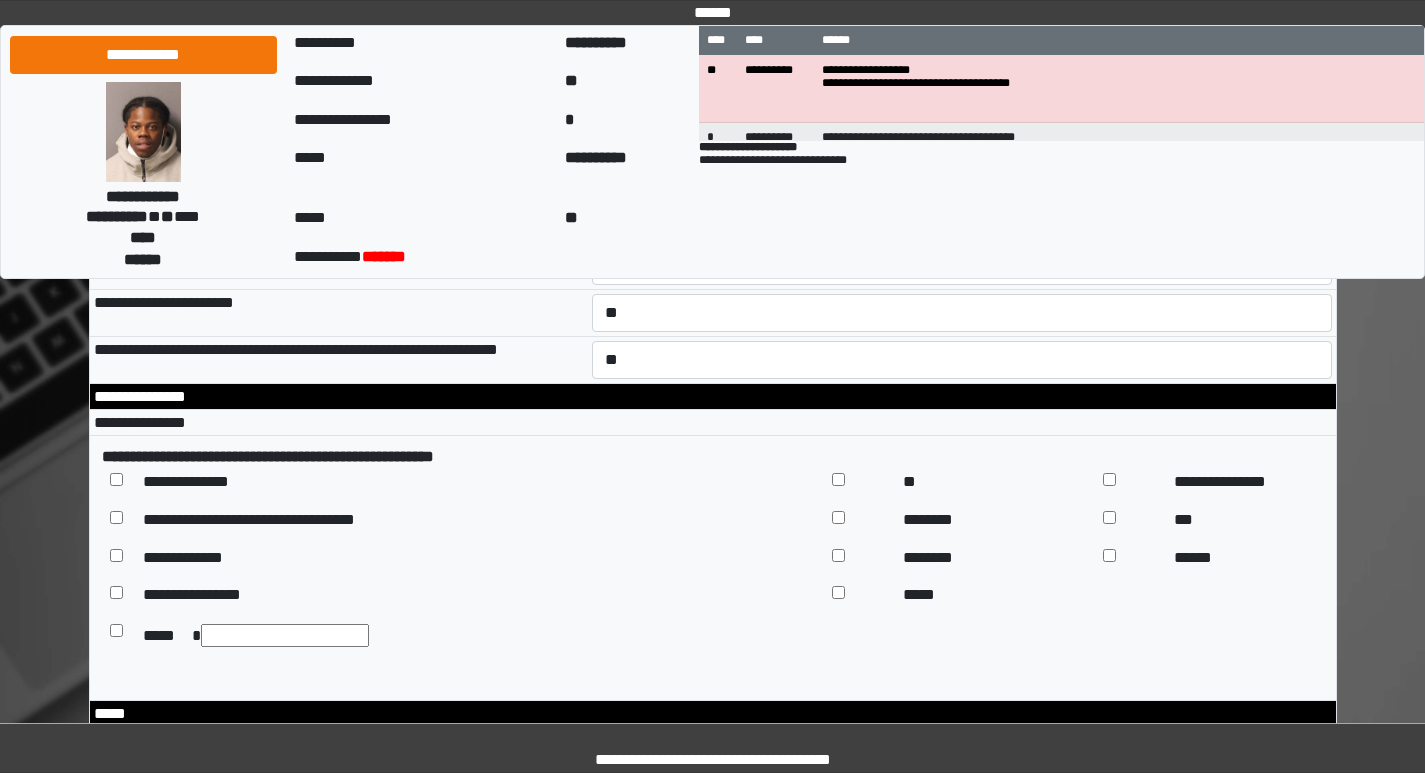 scroll, scrollTop: 9051, scrollLeft: 0, axis: vertical 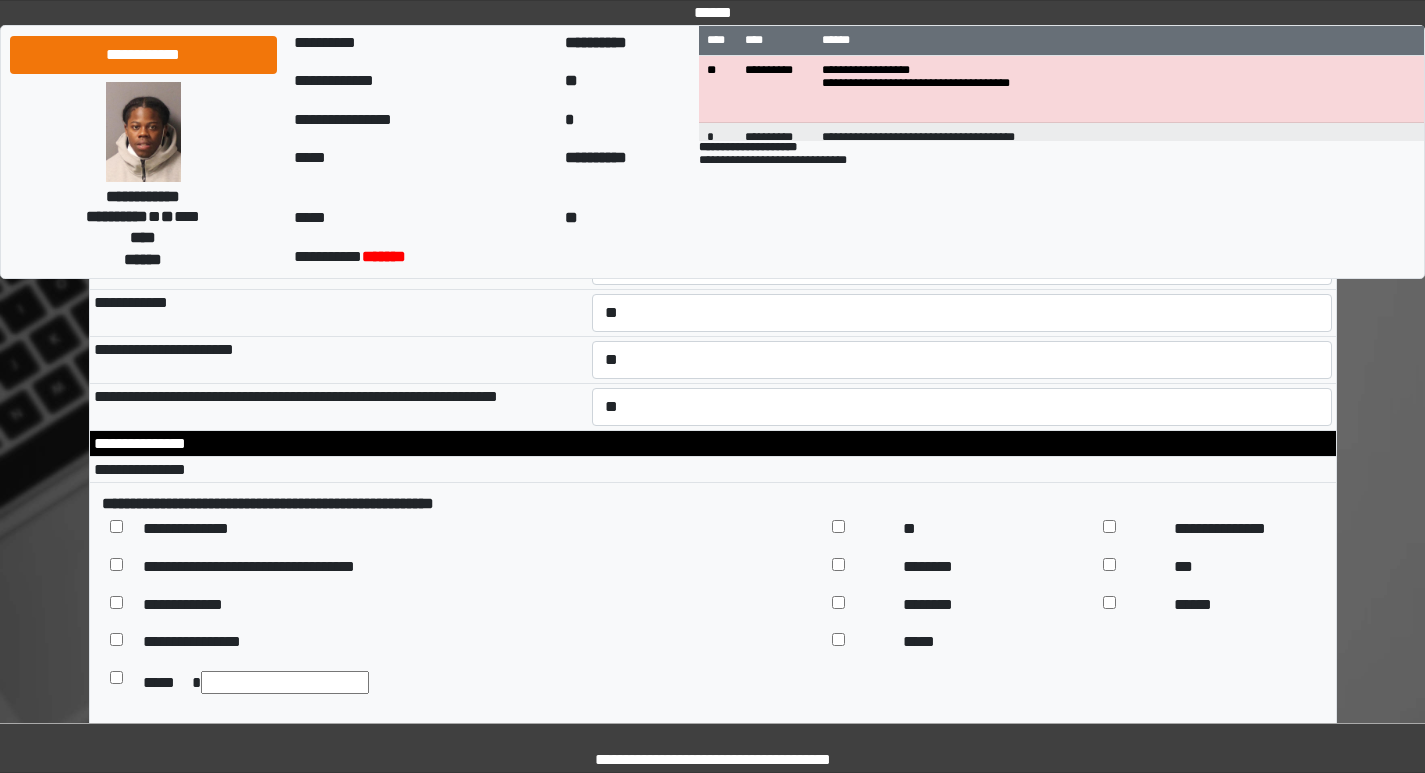 drag, startPoint x: 117, startPoint y: 420, endPoint x: 379, endPoint y: 424, distance: 262.03052 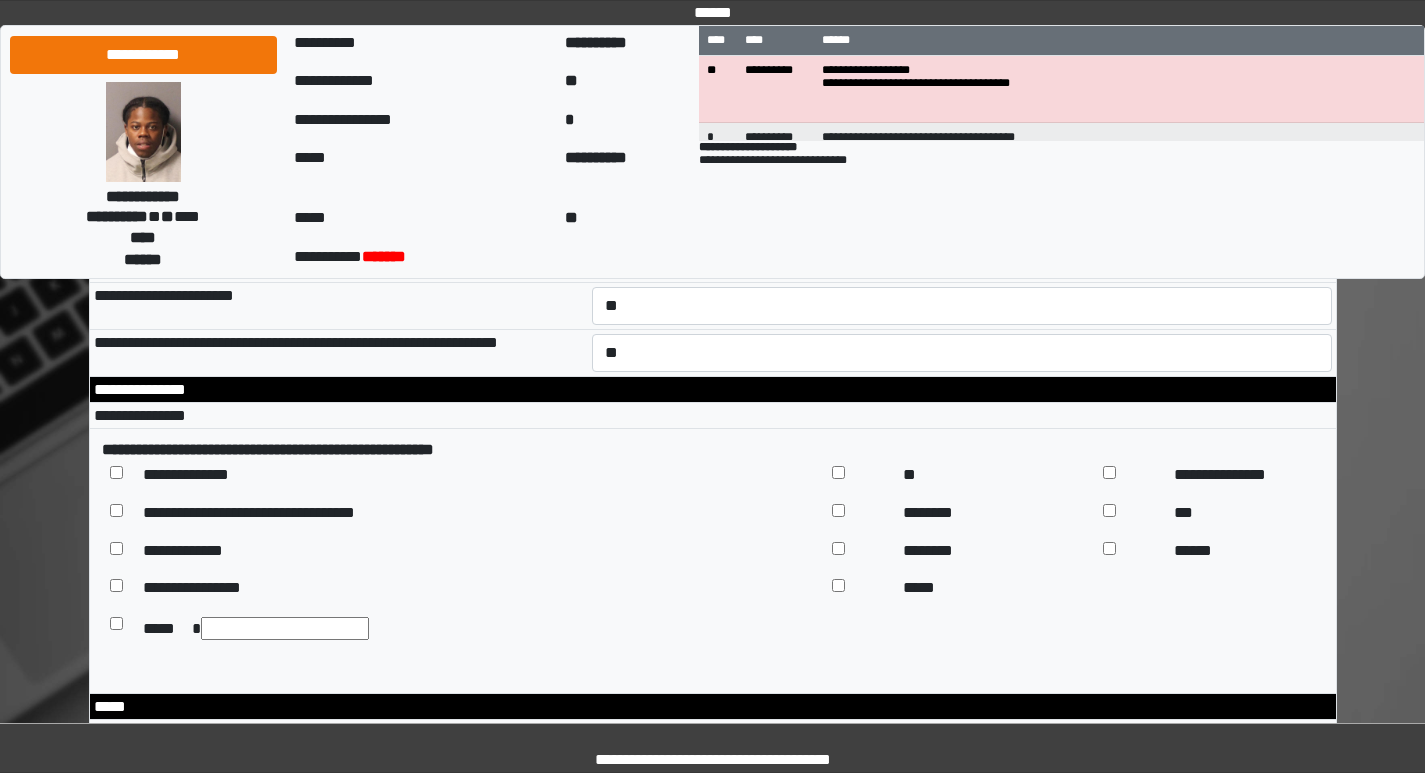 scroll, scrollTop: 9151, scrollLeft: 0, axis: vertical 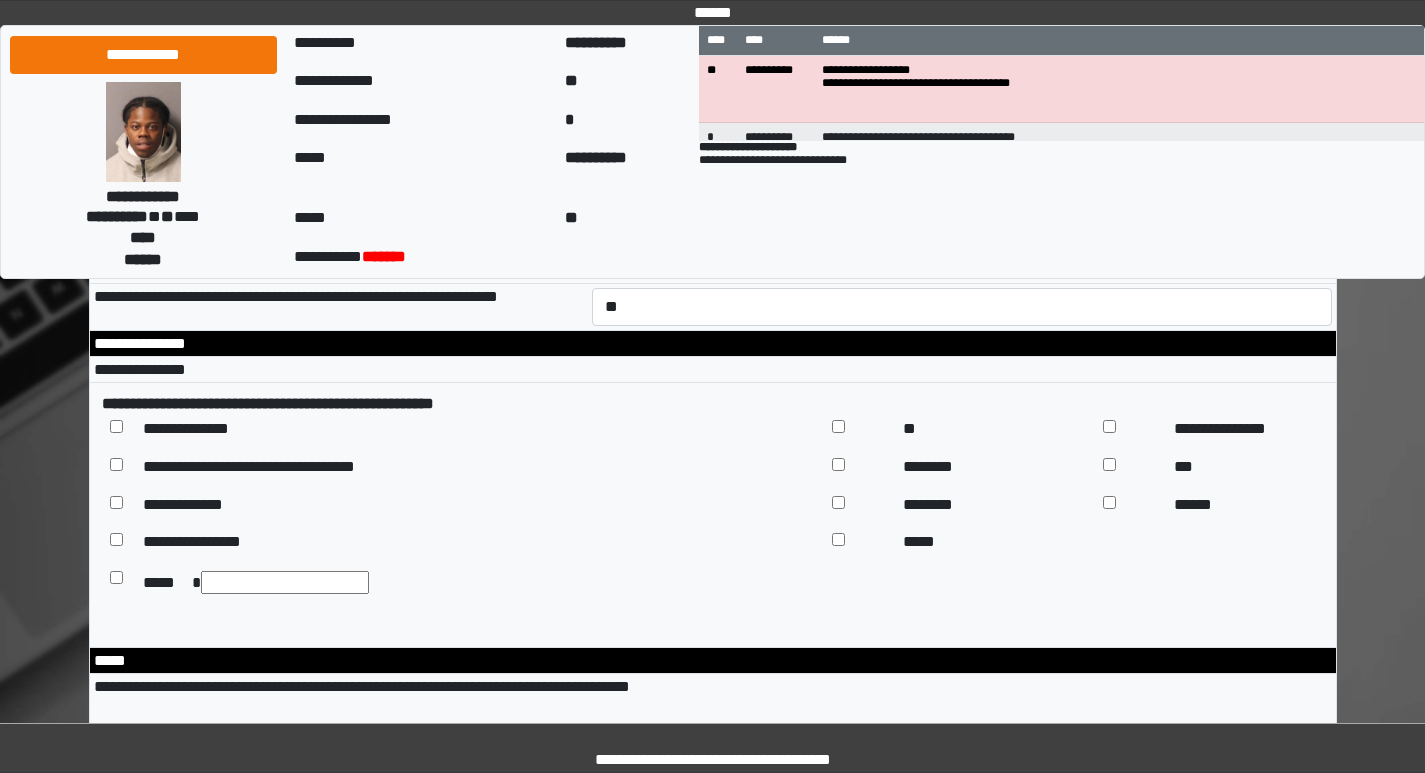 click on "********" at bounding box center (339, 119) 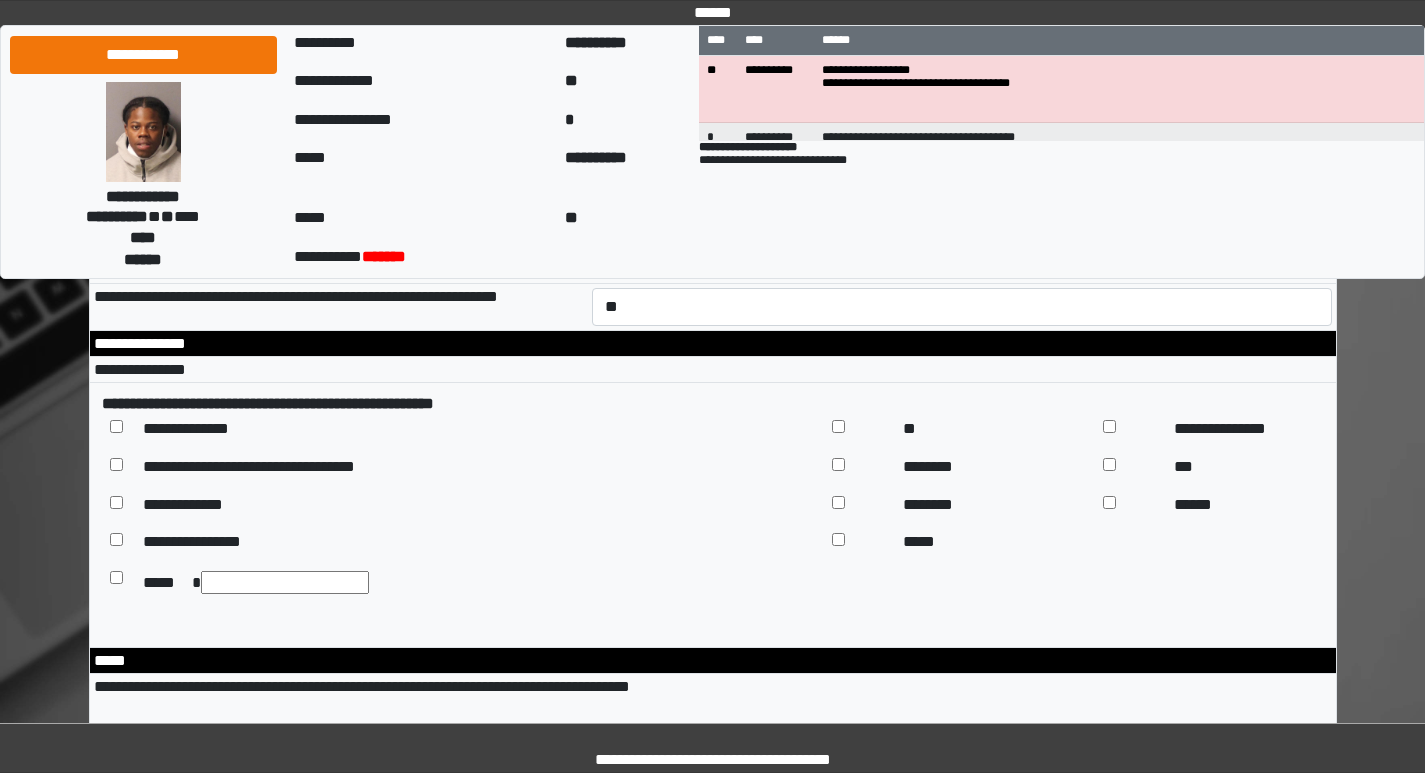 click on "********" at bounding box center [339, 119] 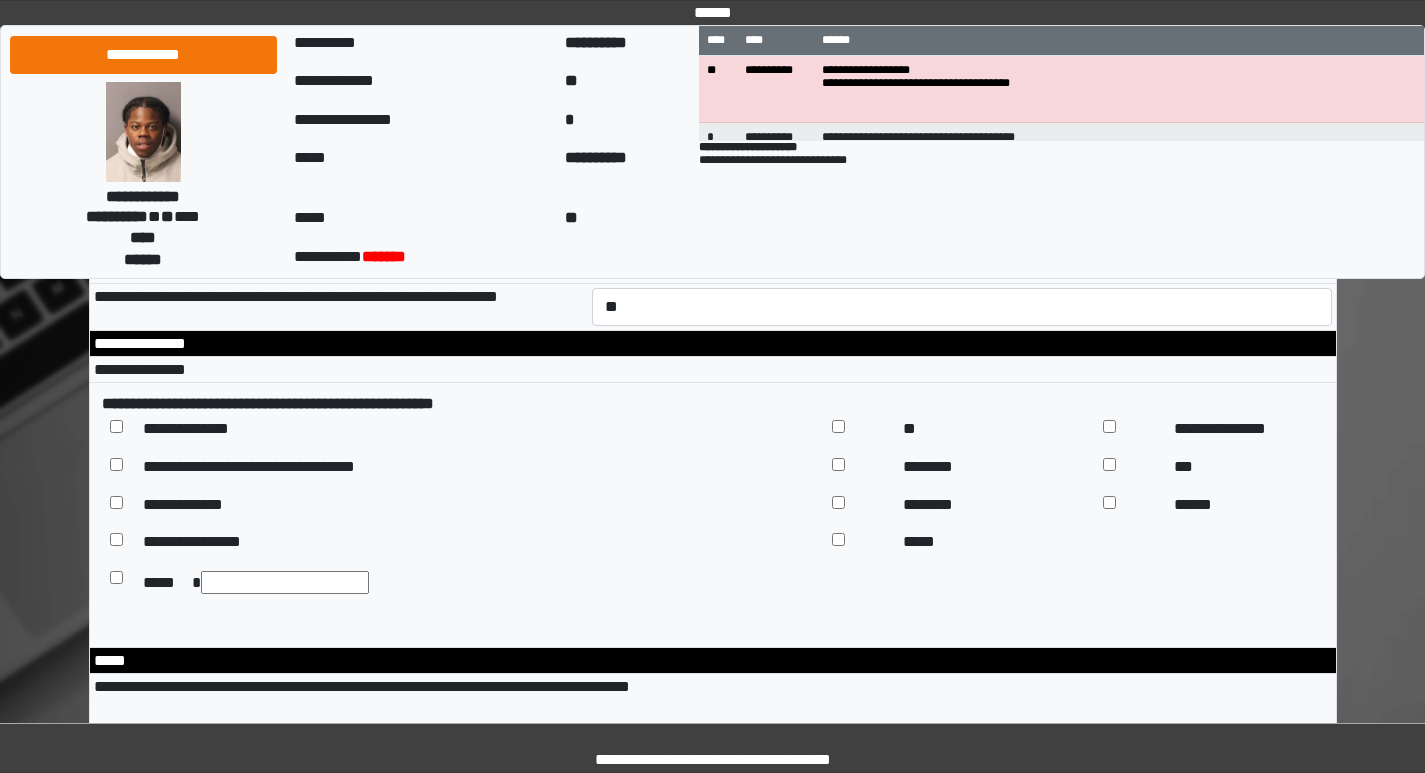 click on "**********" at bounding box center (962, 213) 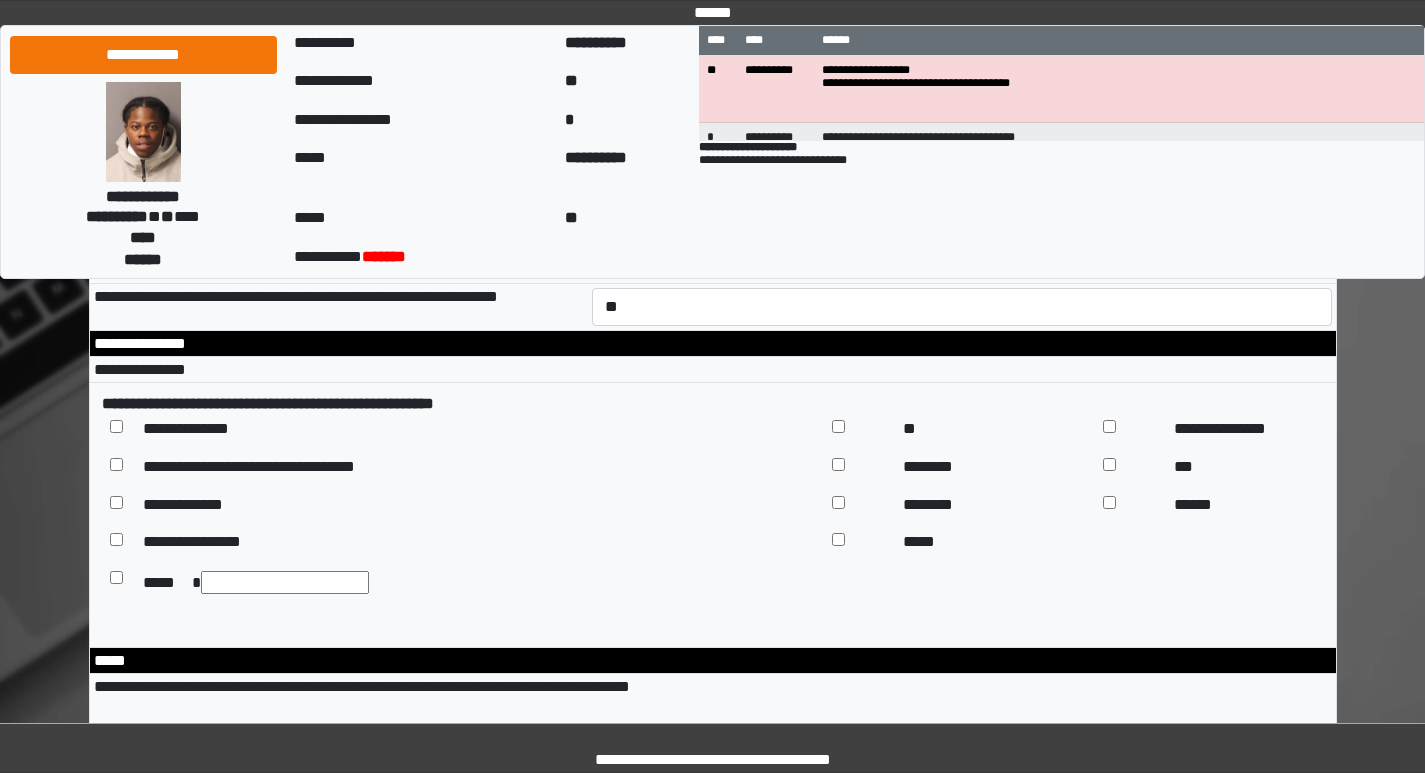 click on "**********" at bounding box center [962, 119] 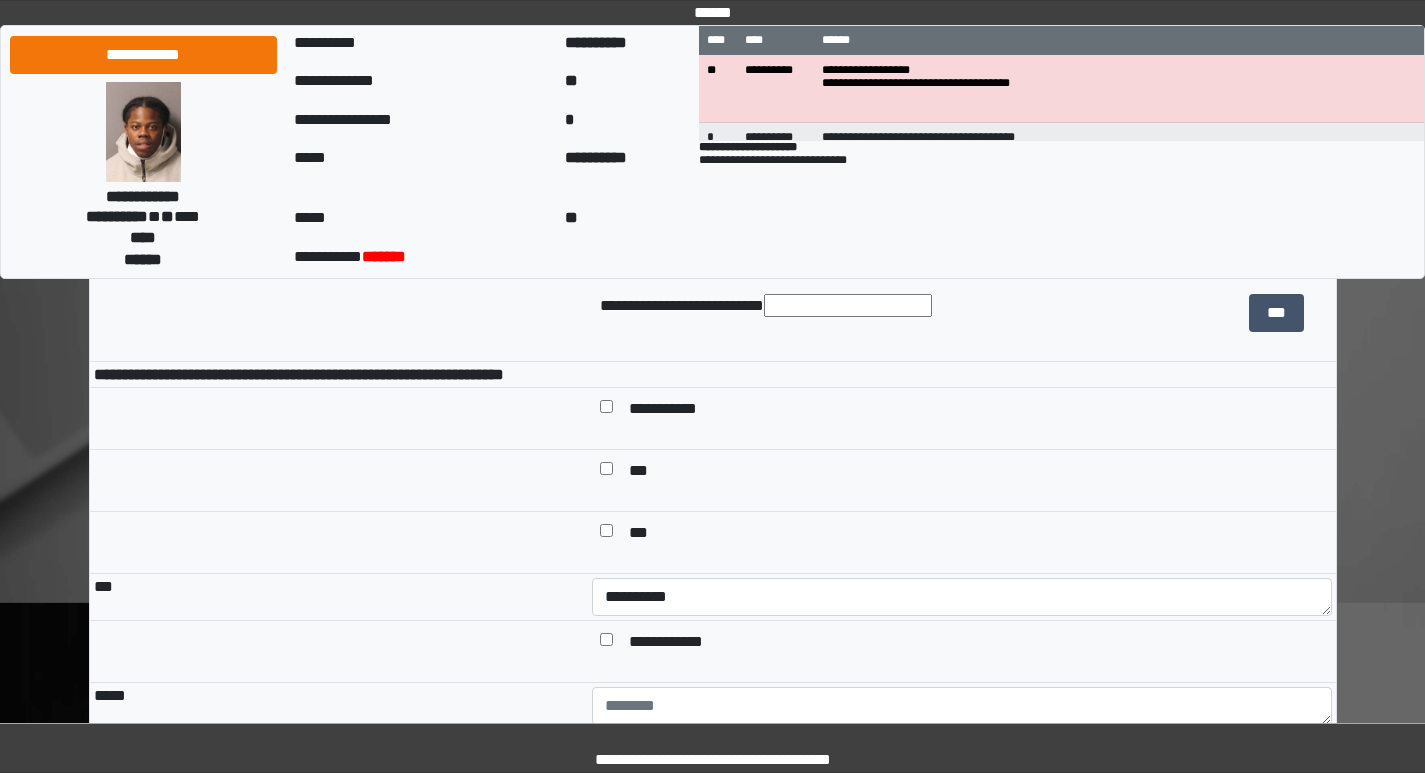 scroll, scrollTop: 2051, scrollLeft: 0, axis: vertical 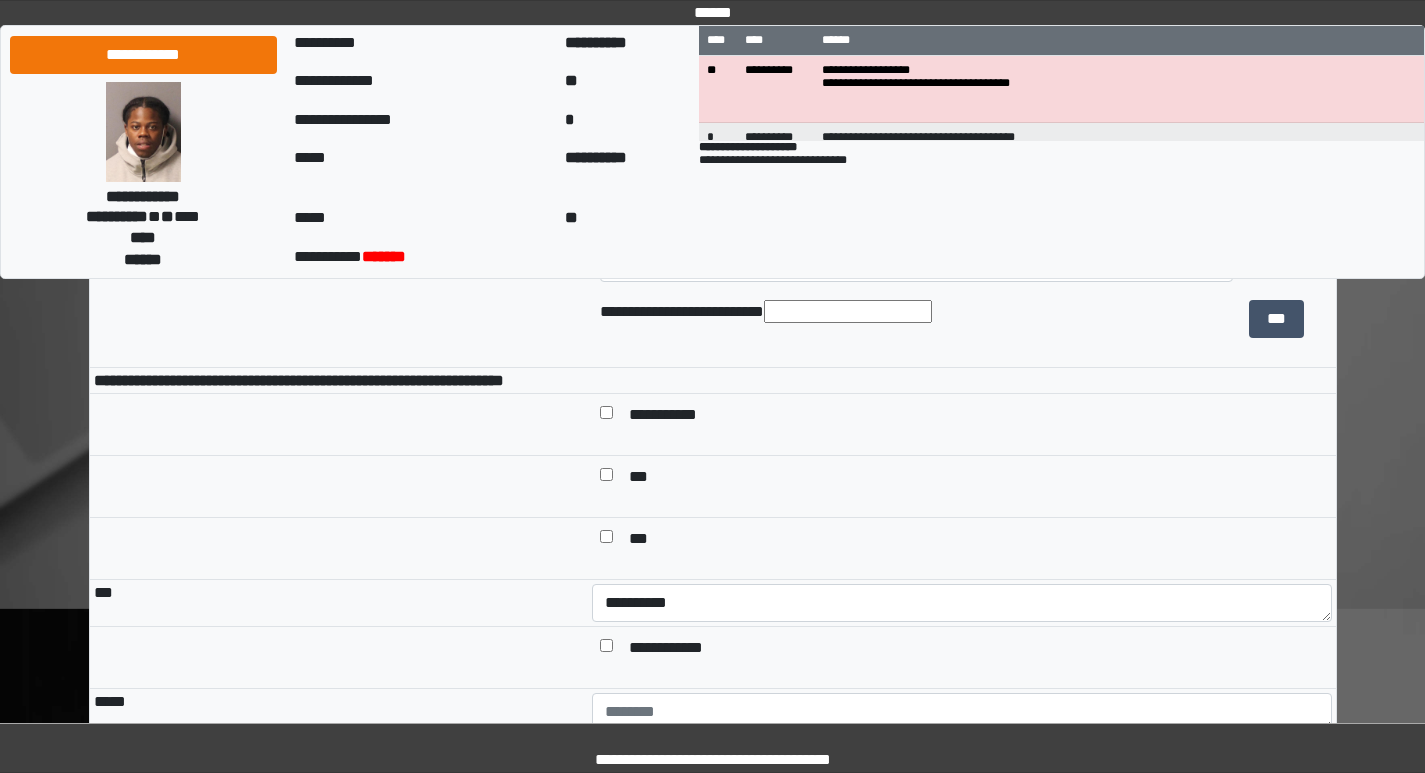 click on "**********" at bounding box center (712, 5298) 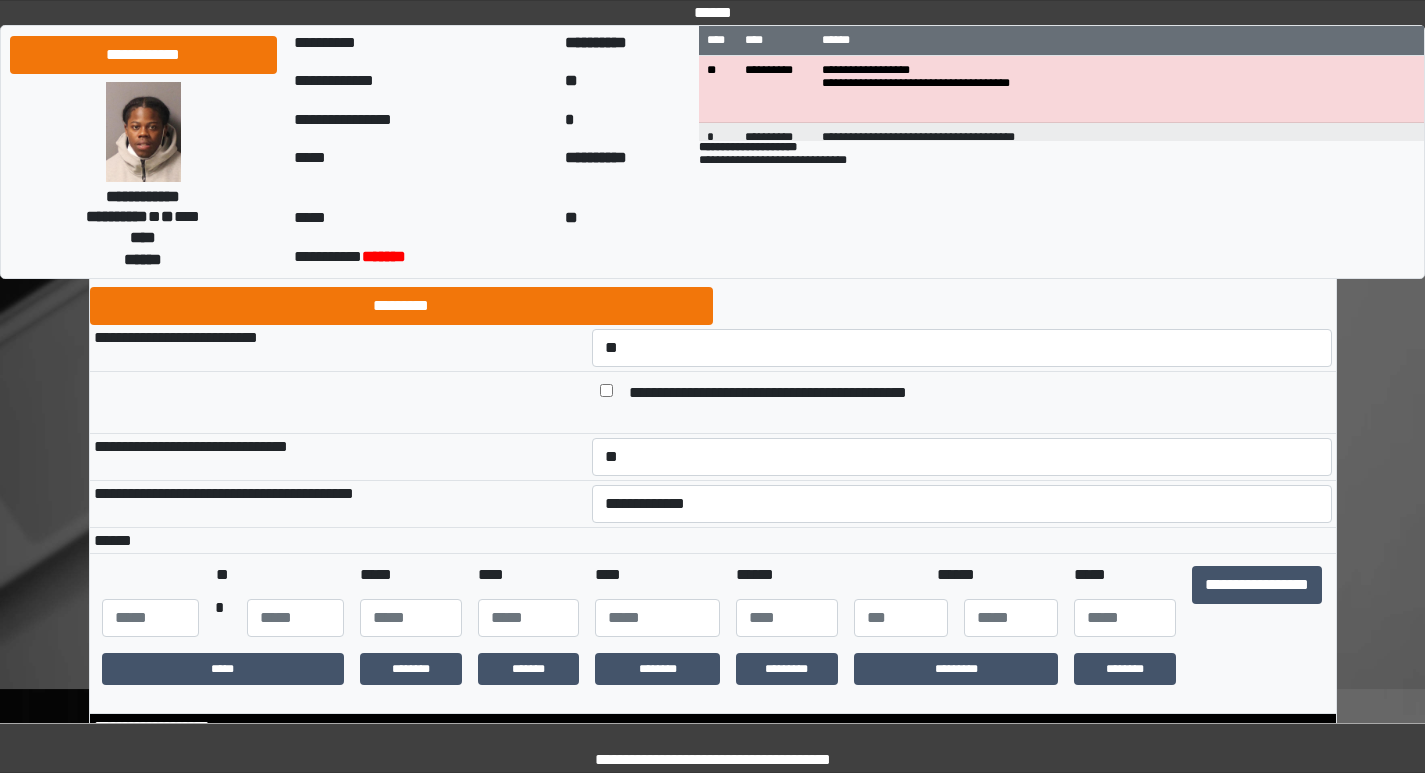 scroll, scrollTop: 200, scrollLeft: 0, axis: vertical 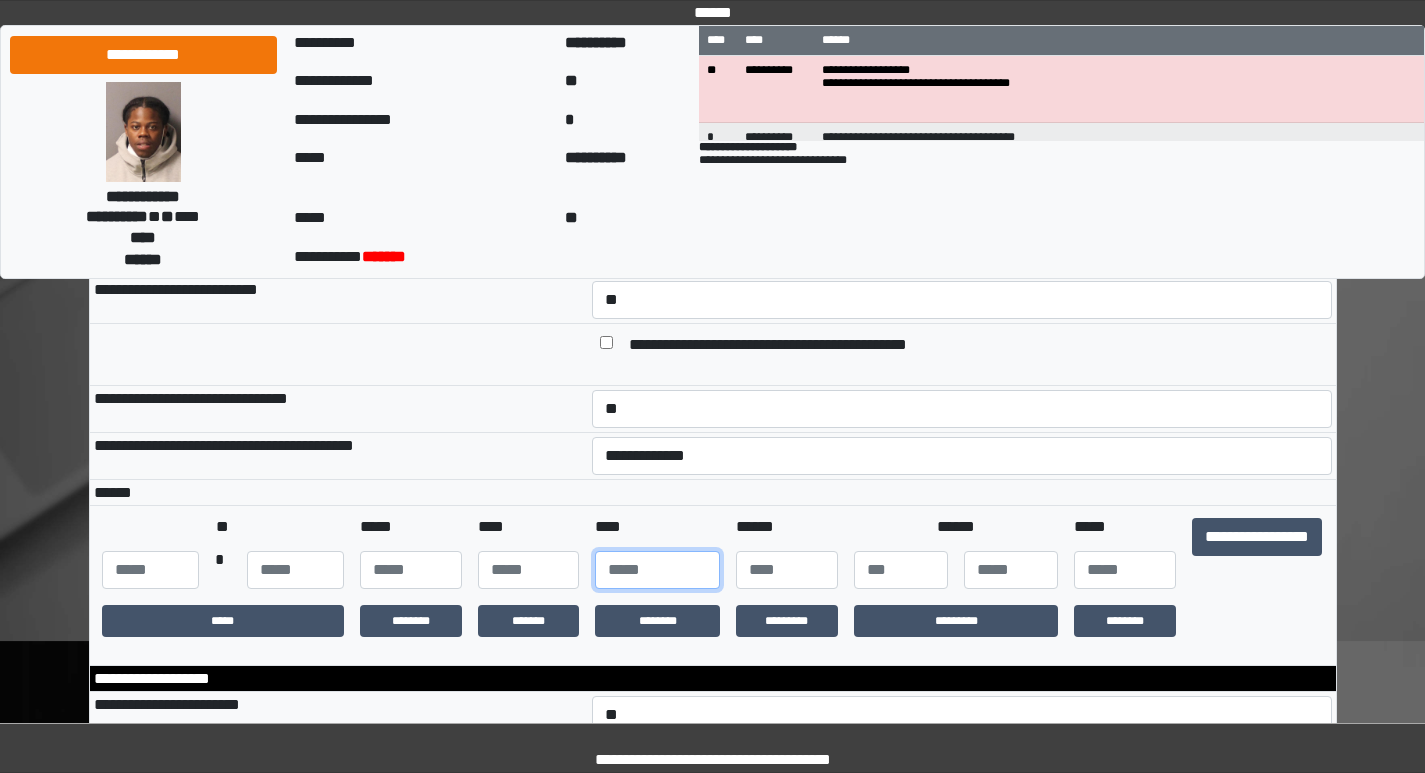 click at bounding box center (657, 570) 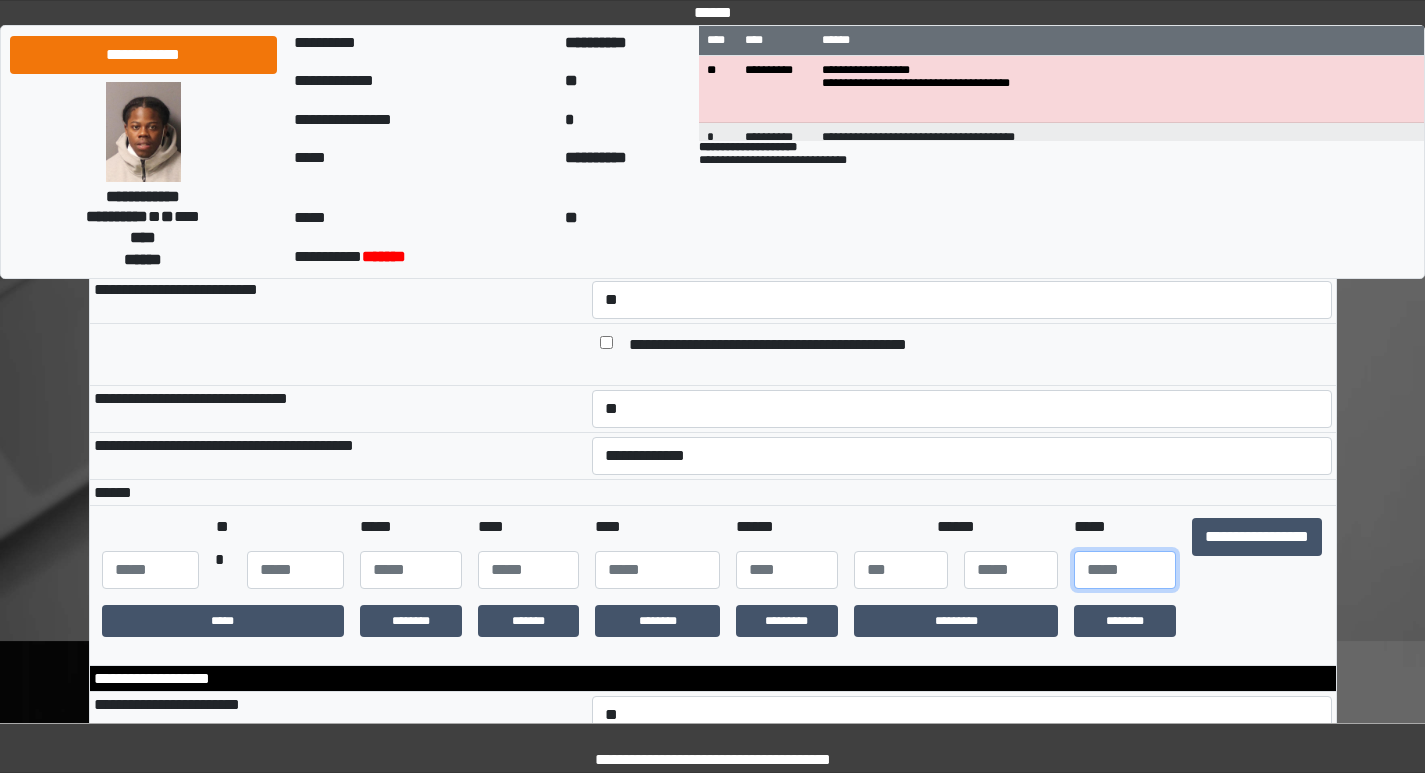 click at bounding box center [1125, 570] 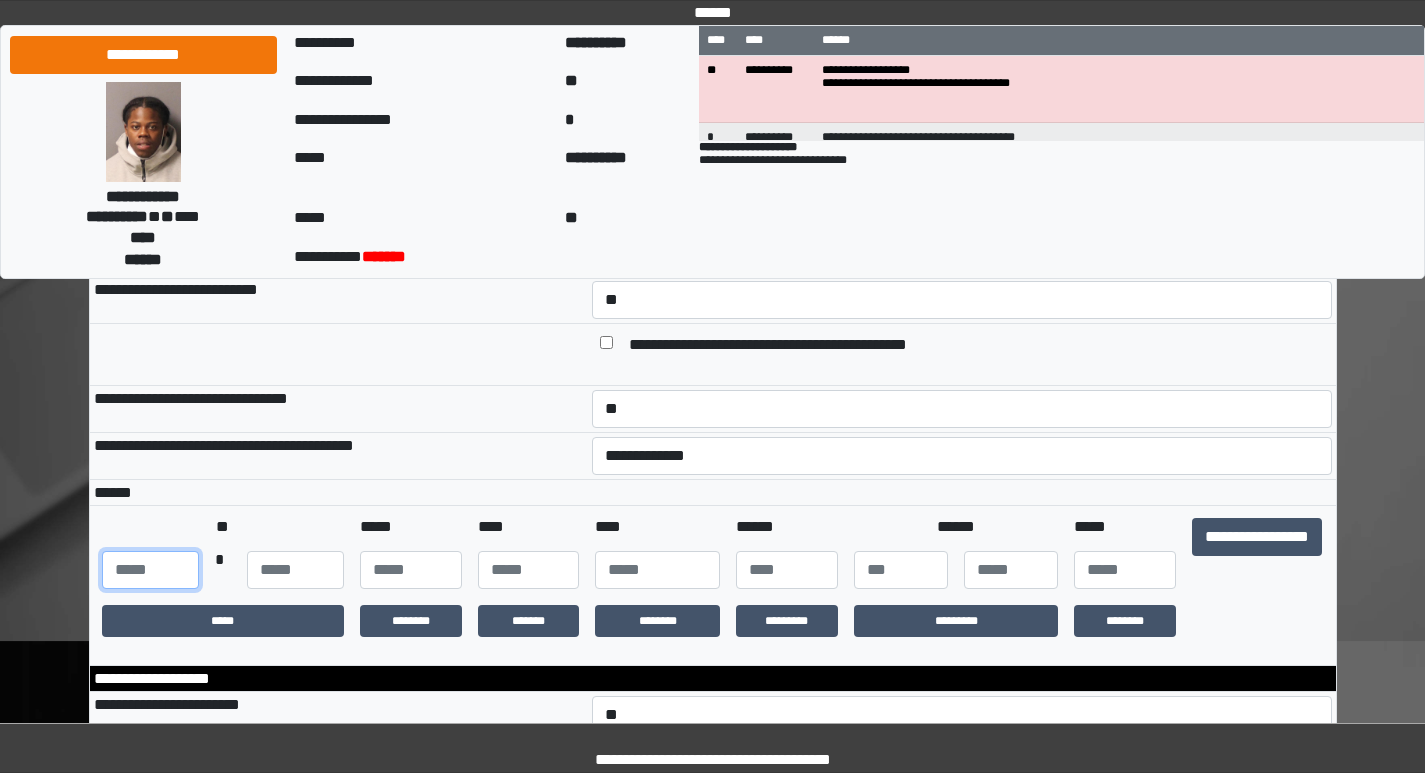 click at bounding box center [150, 570] 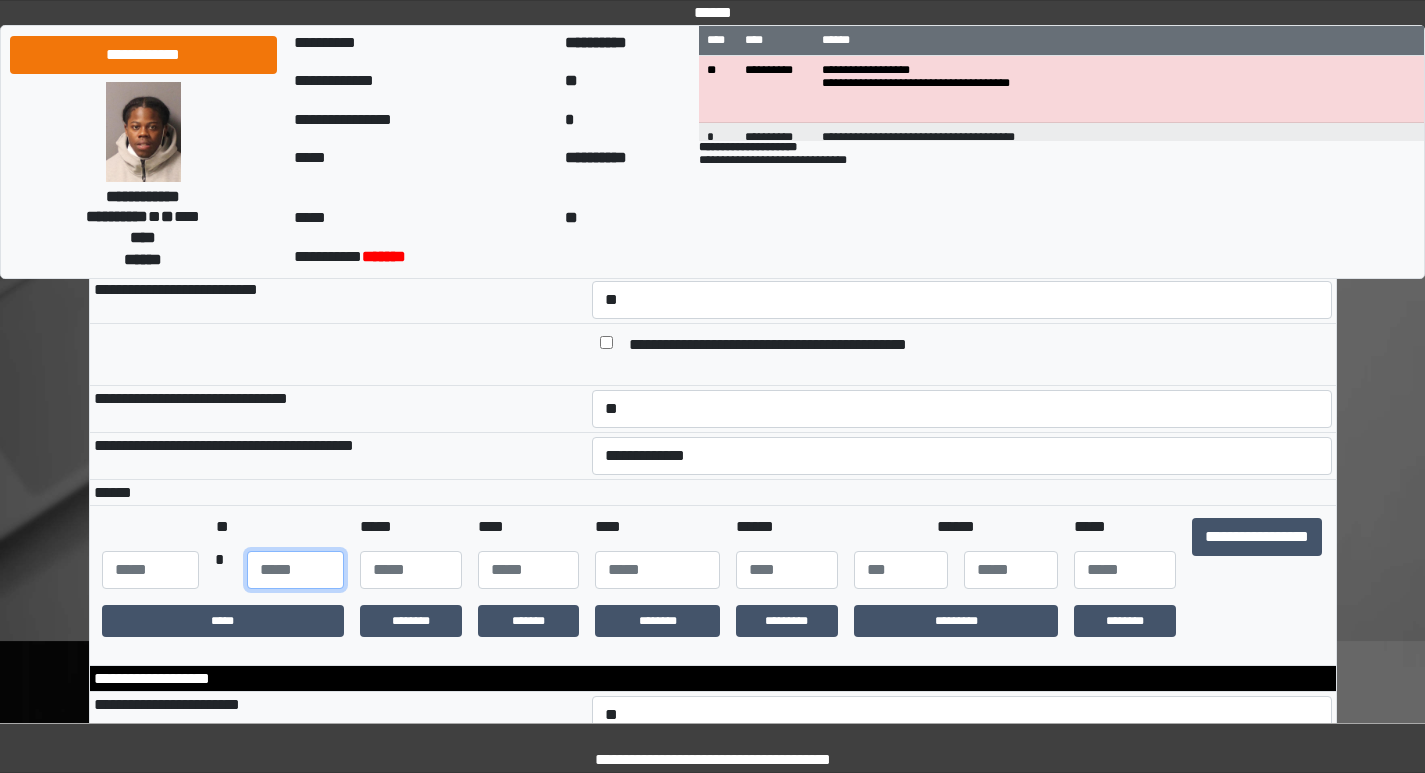 click at bounding box center [295, 570] 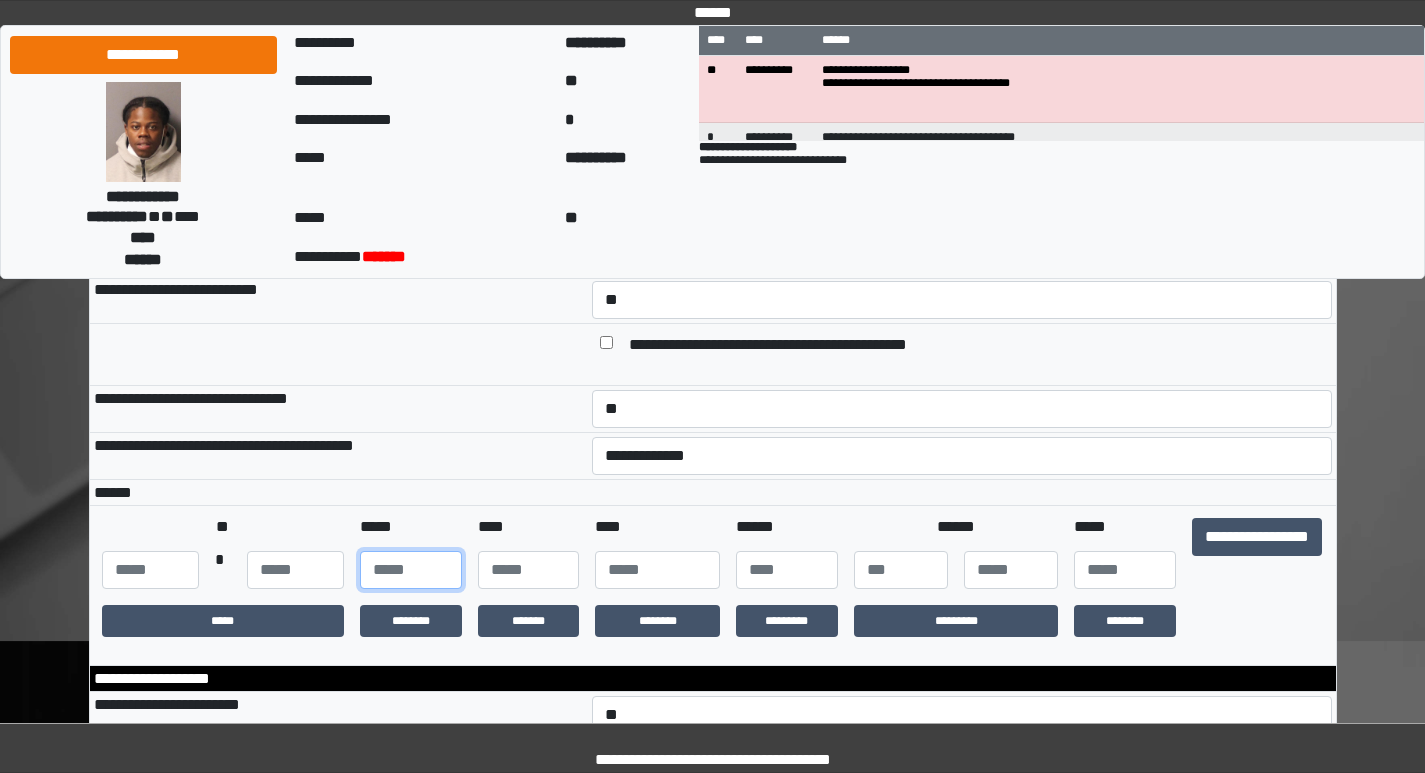 click at bounding box center (411, 570) 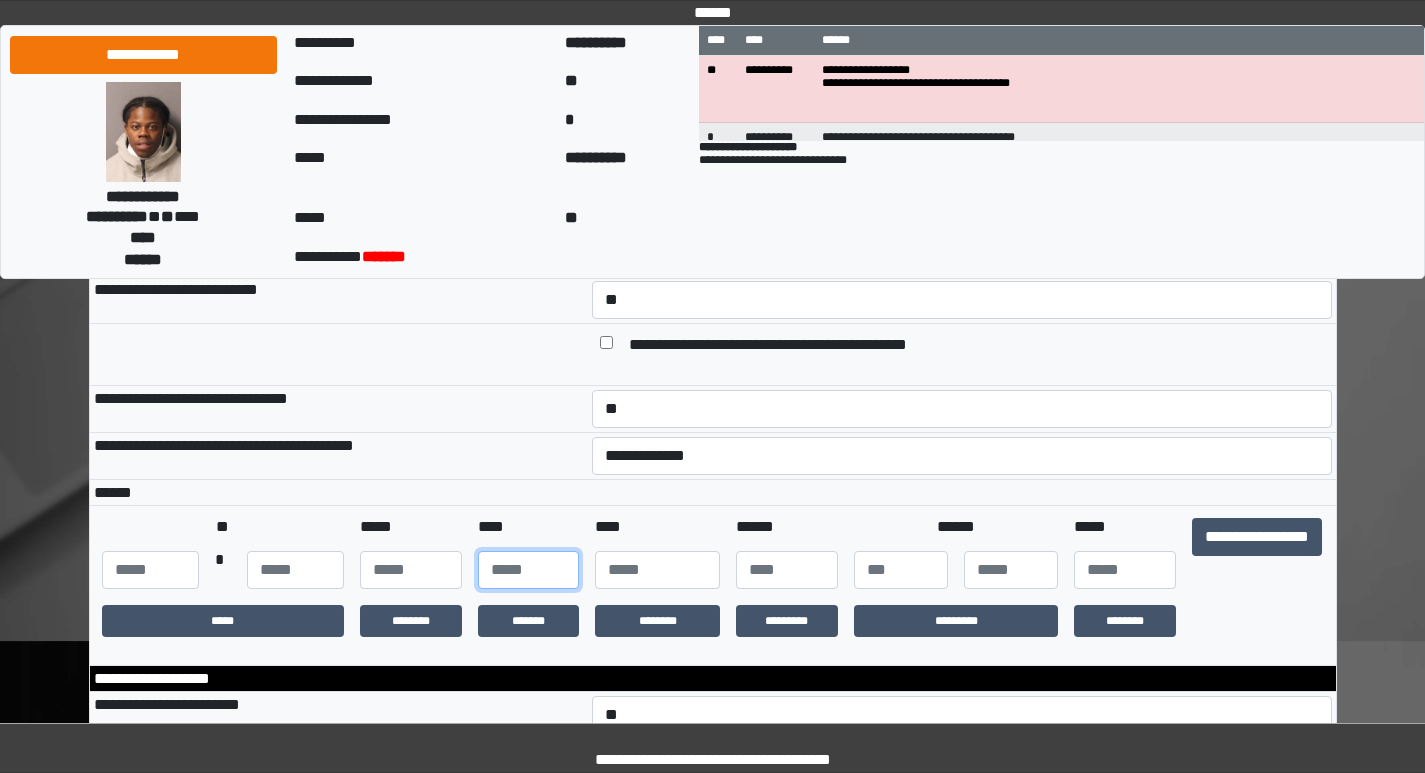 click at bounding box center [529, 570] 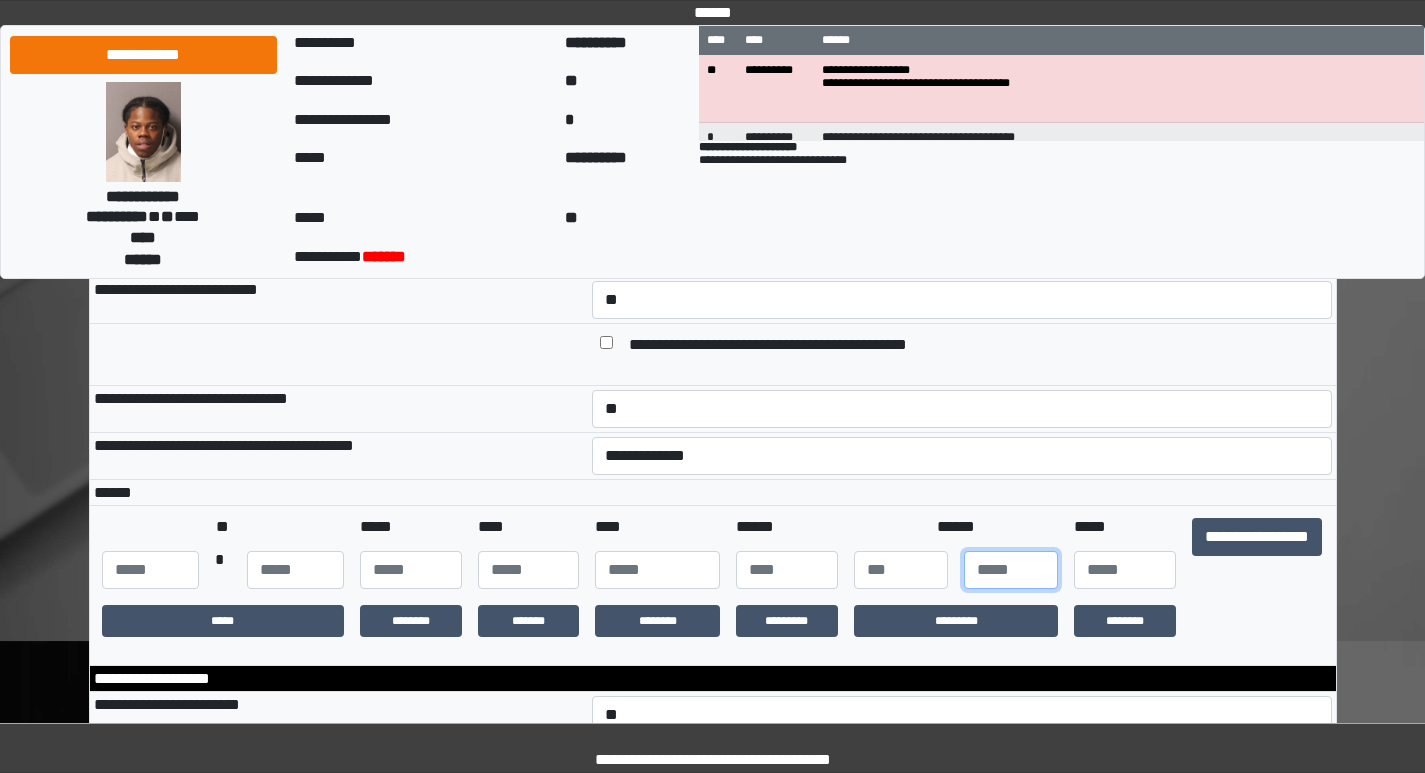 click at bounding box center (1011, 570) 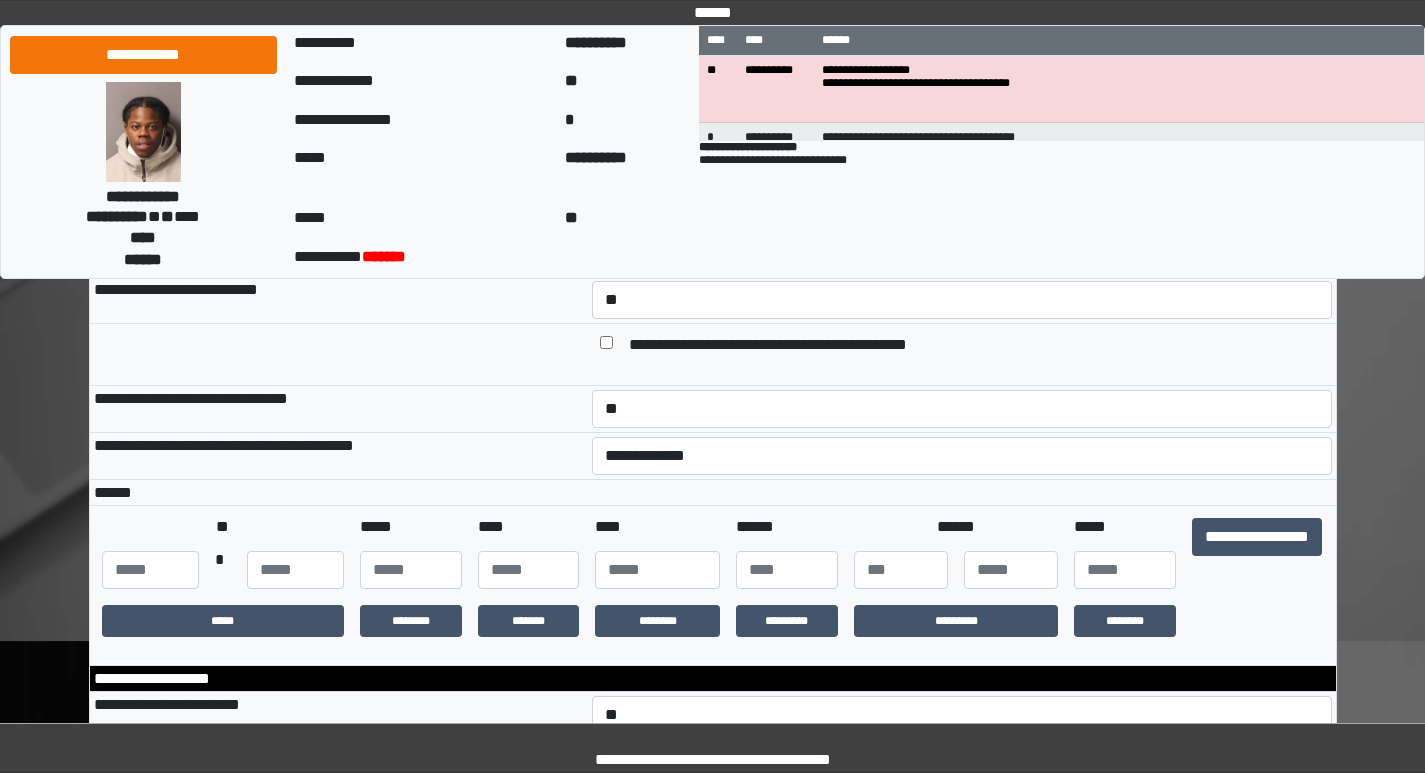 click at bounding box center (962, 493) 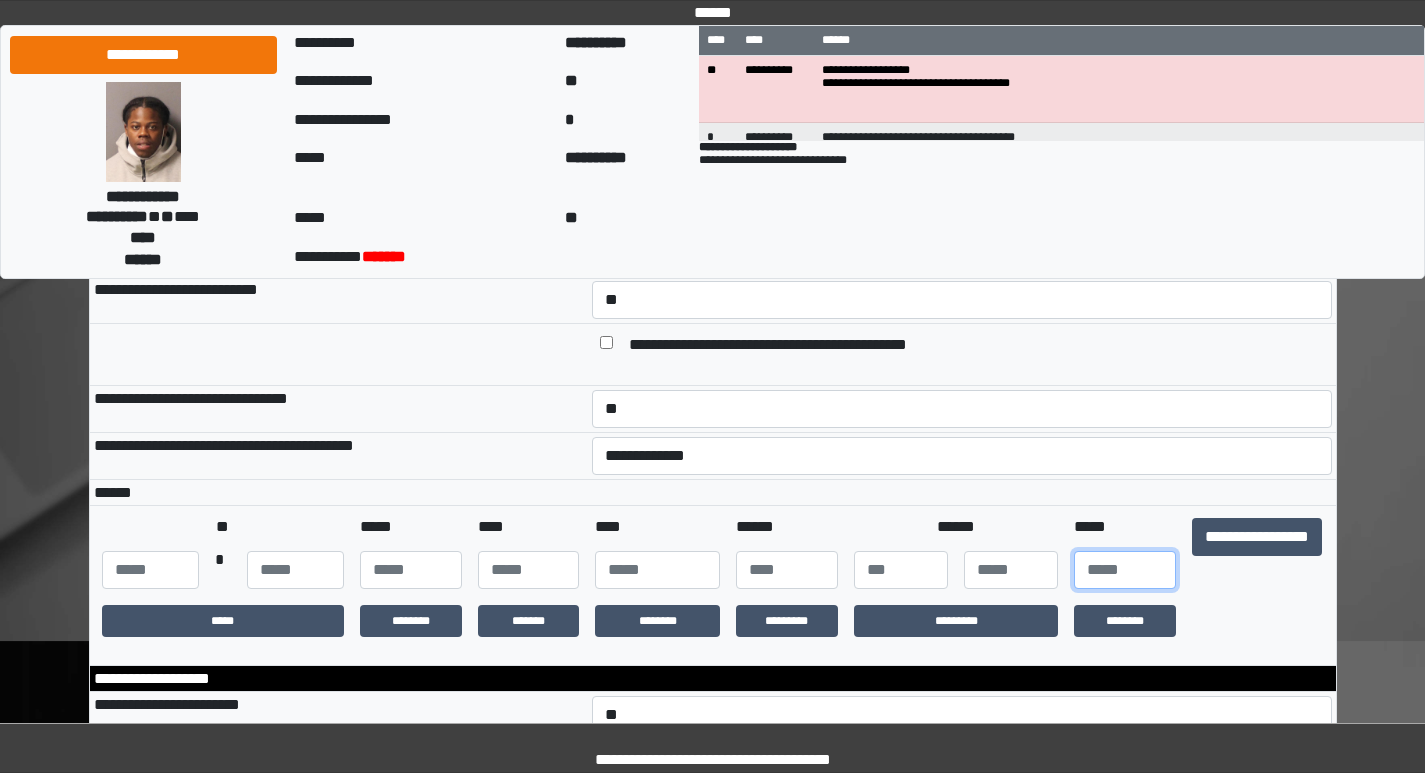 click at bounding box center (1125, 570) 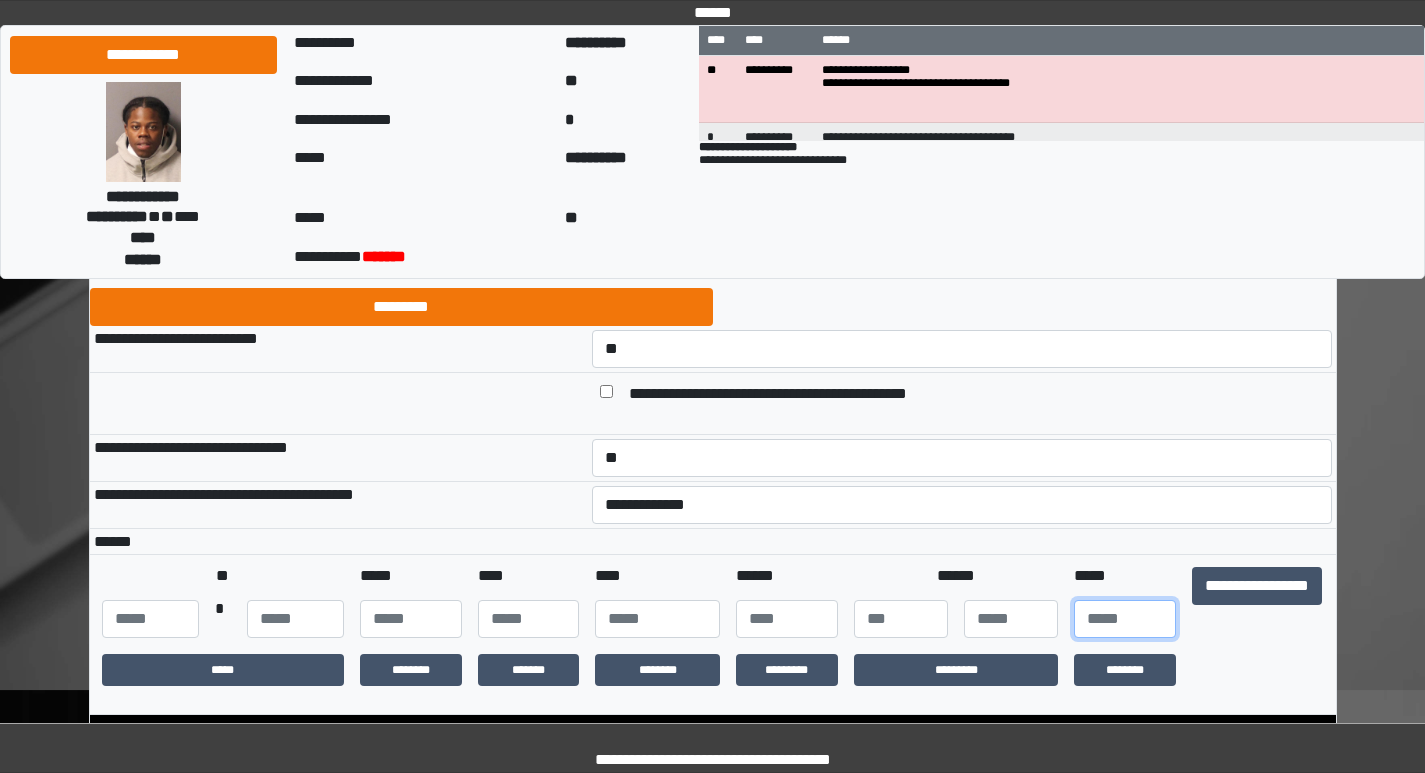 scroll, scrollTop: 300, scrollLeft: 0, axis: vertical 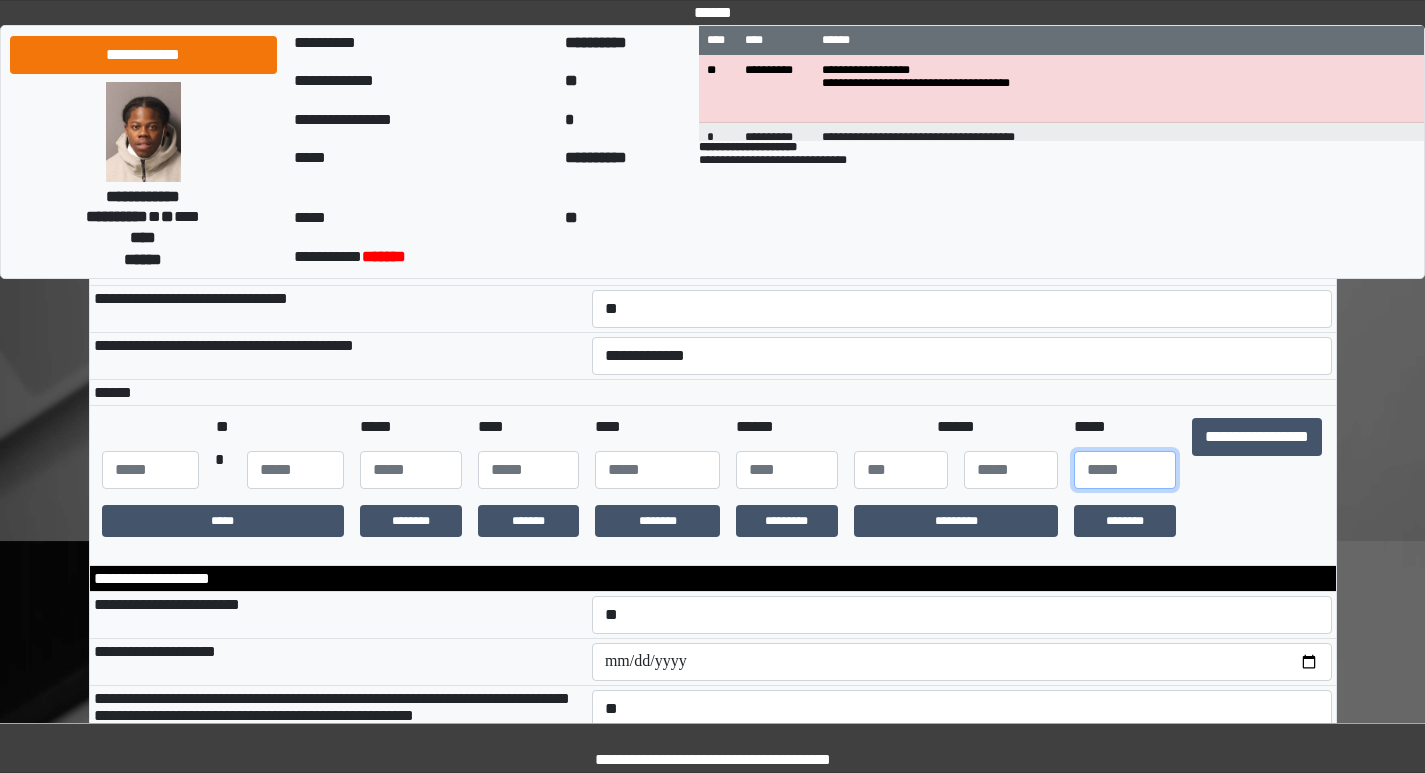 type on "**" 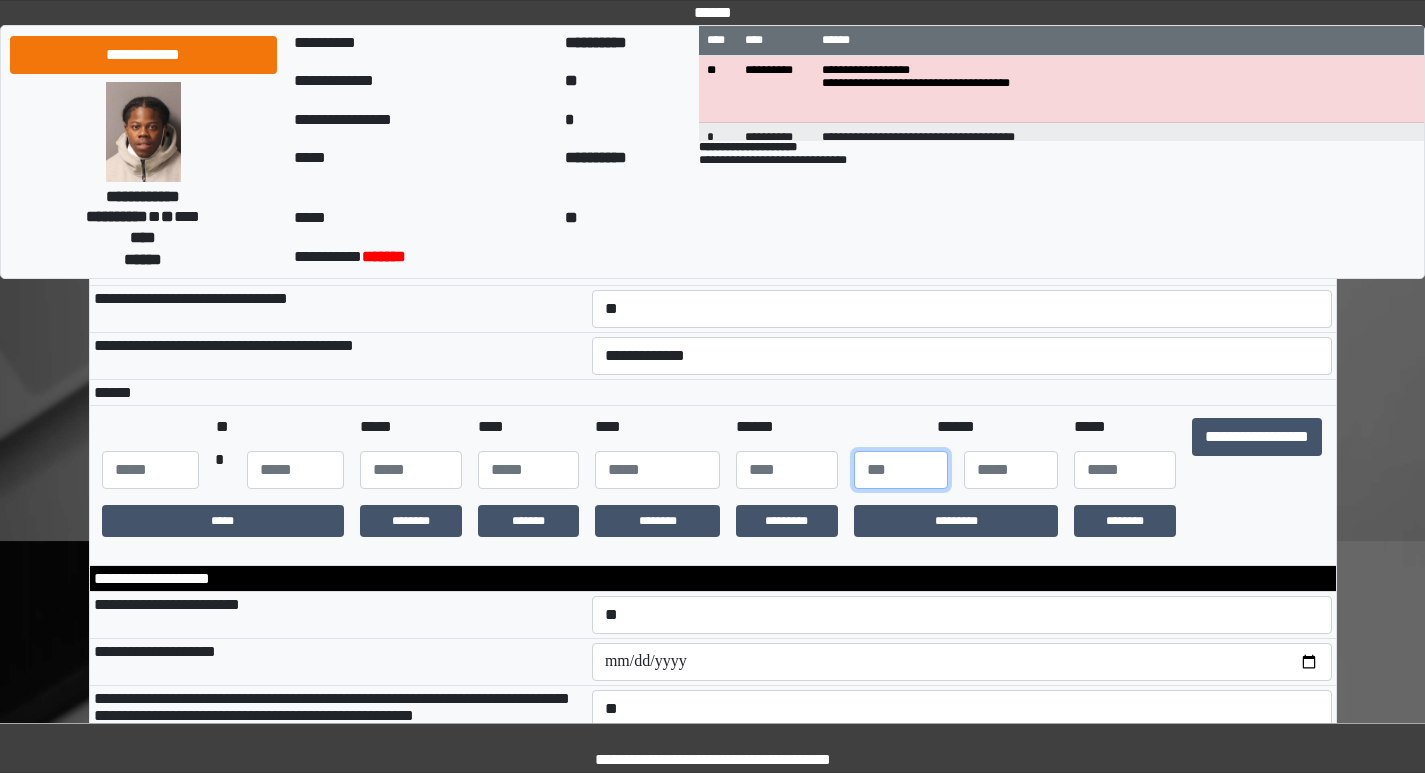 click at bounding box center [901, 470] 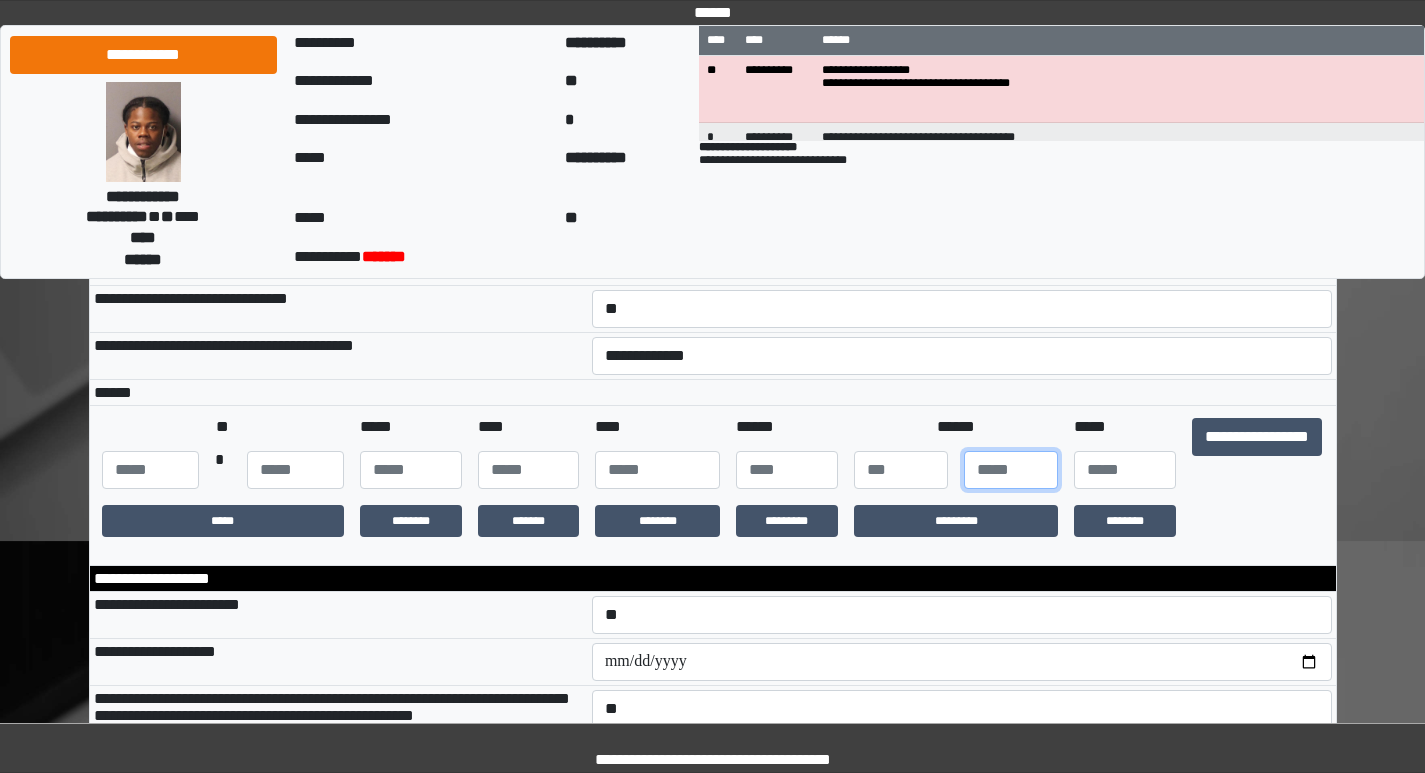 click at bounding box center [1011, 470] 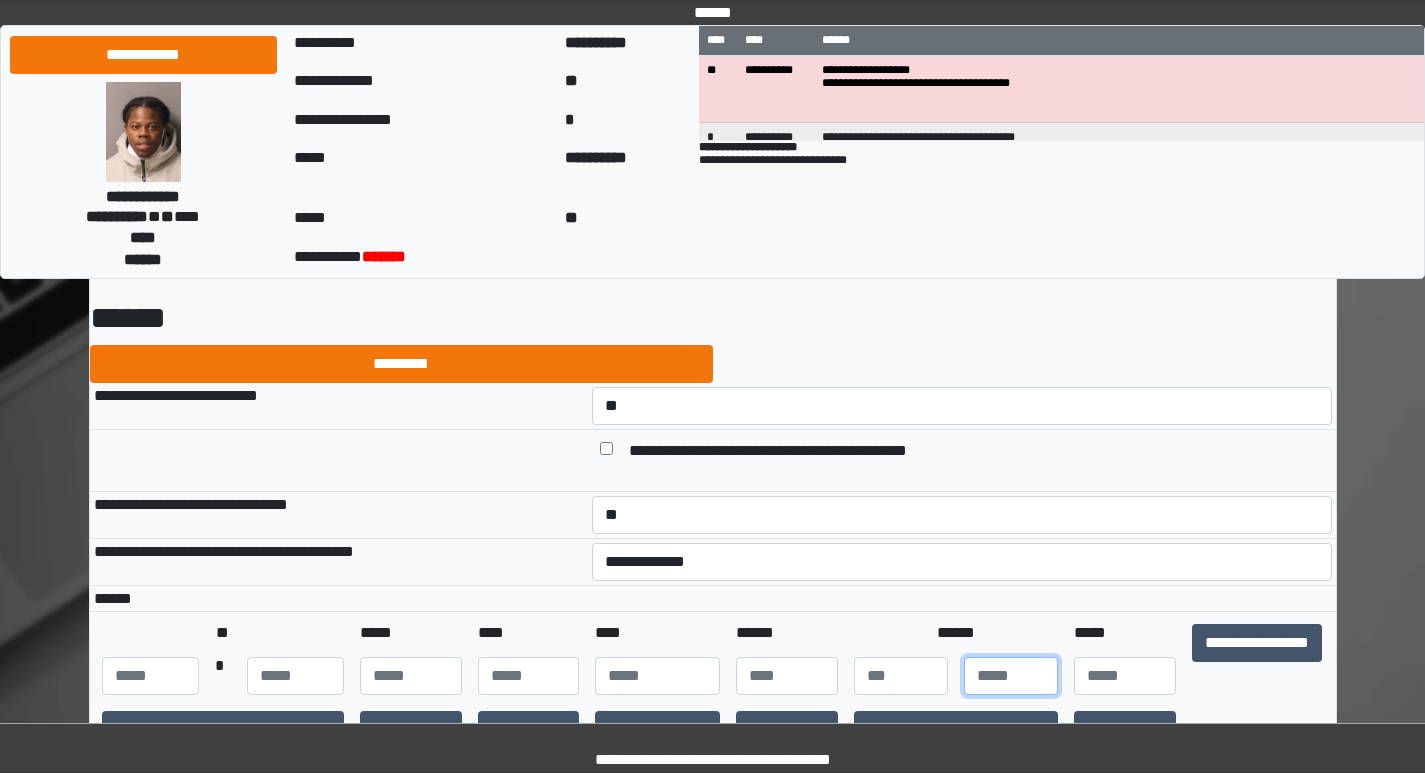 scroll, scrollTop: 200, scrollLeft: 0, axis: vertical 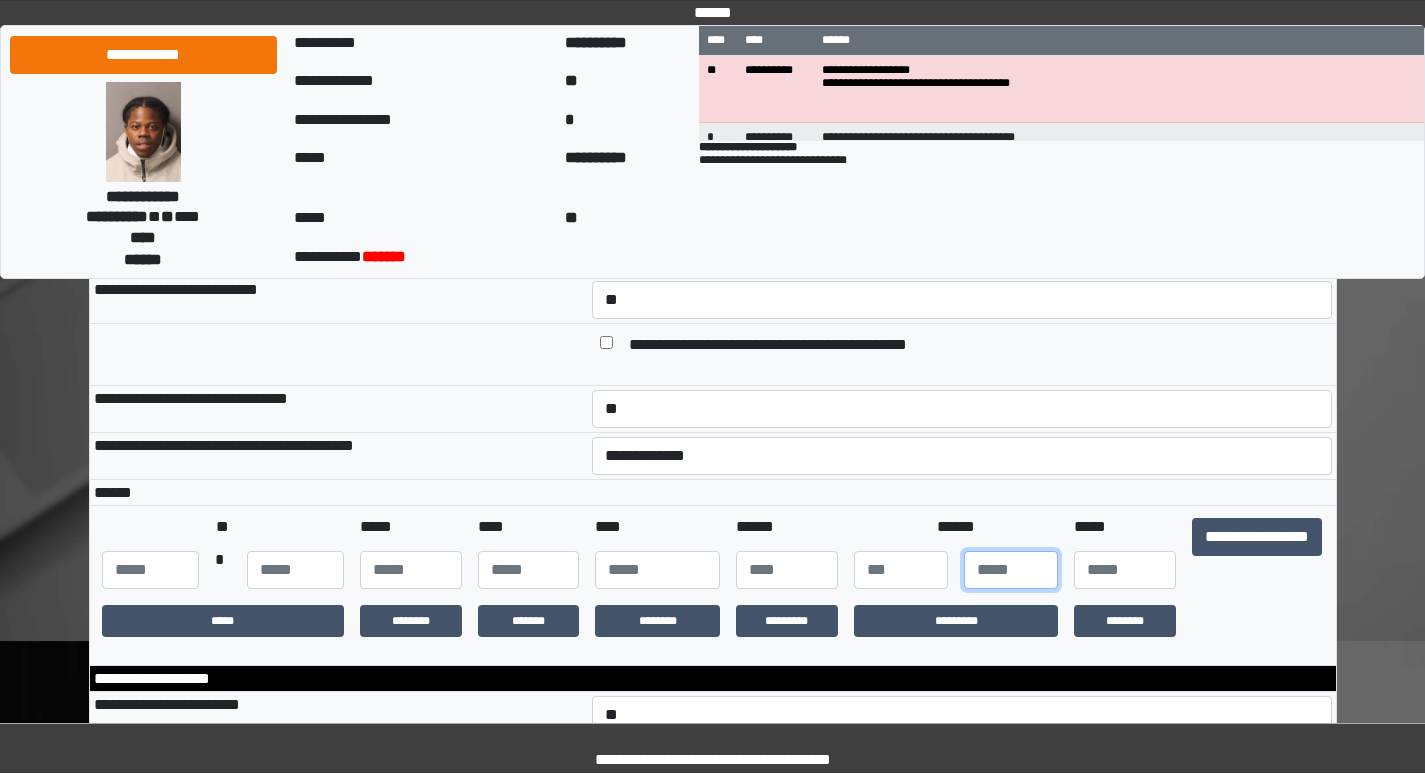 type on "*" 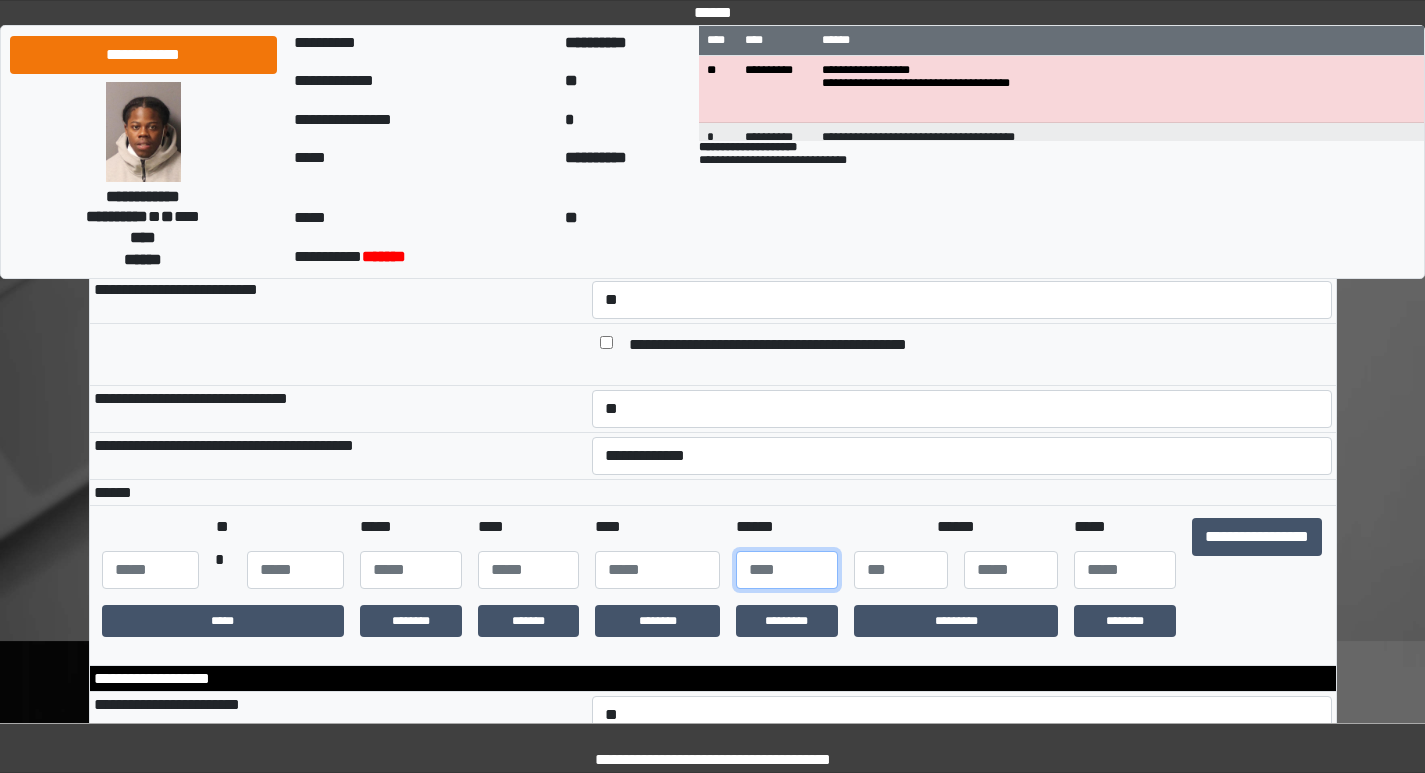 click at bounding box center (787, 570) 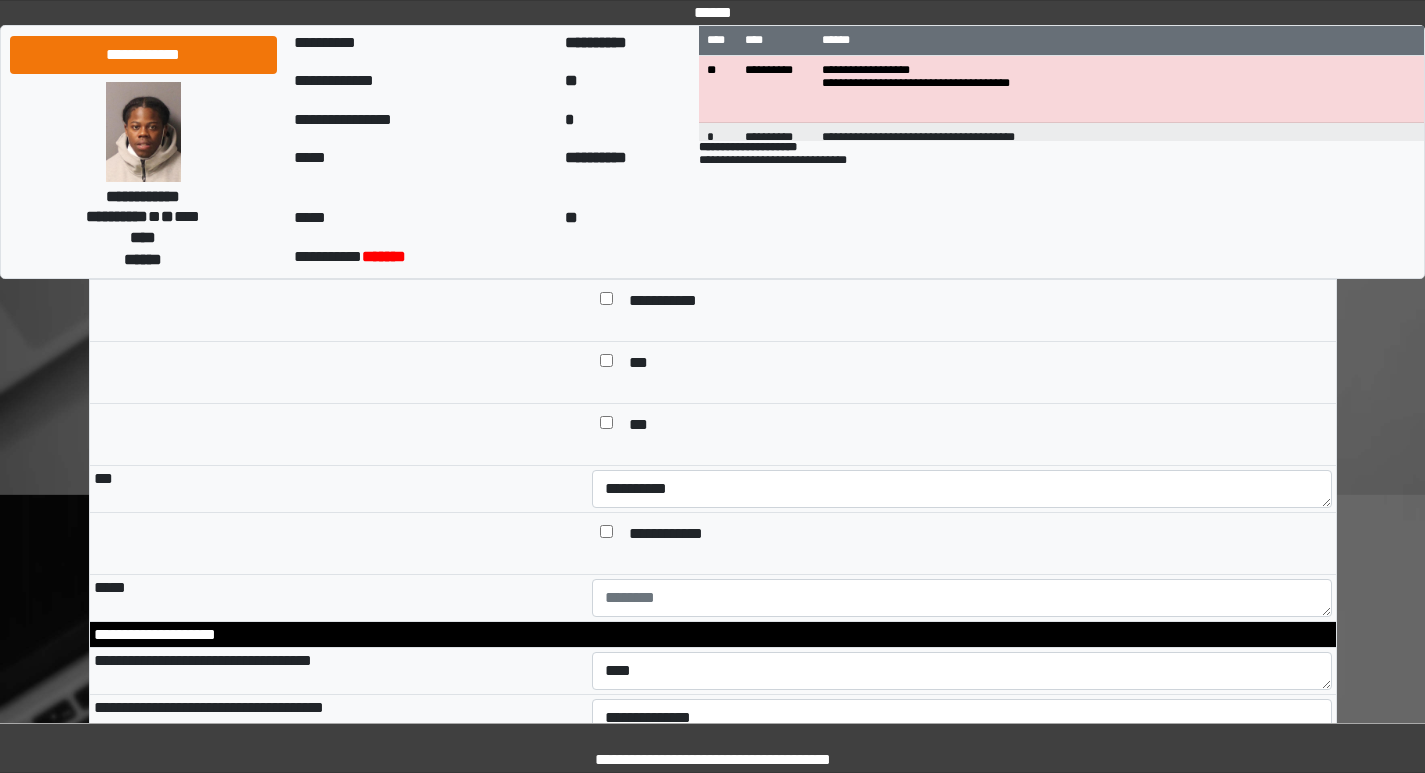 scroll, scrollTop: 2200, scrollLeft: 0, axis: vertical 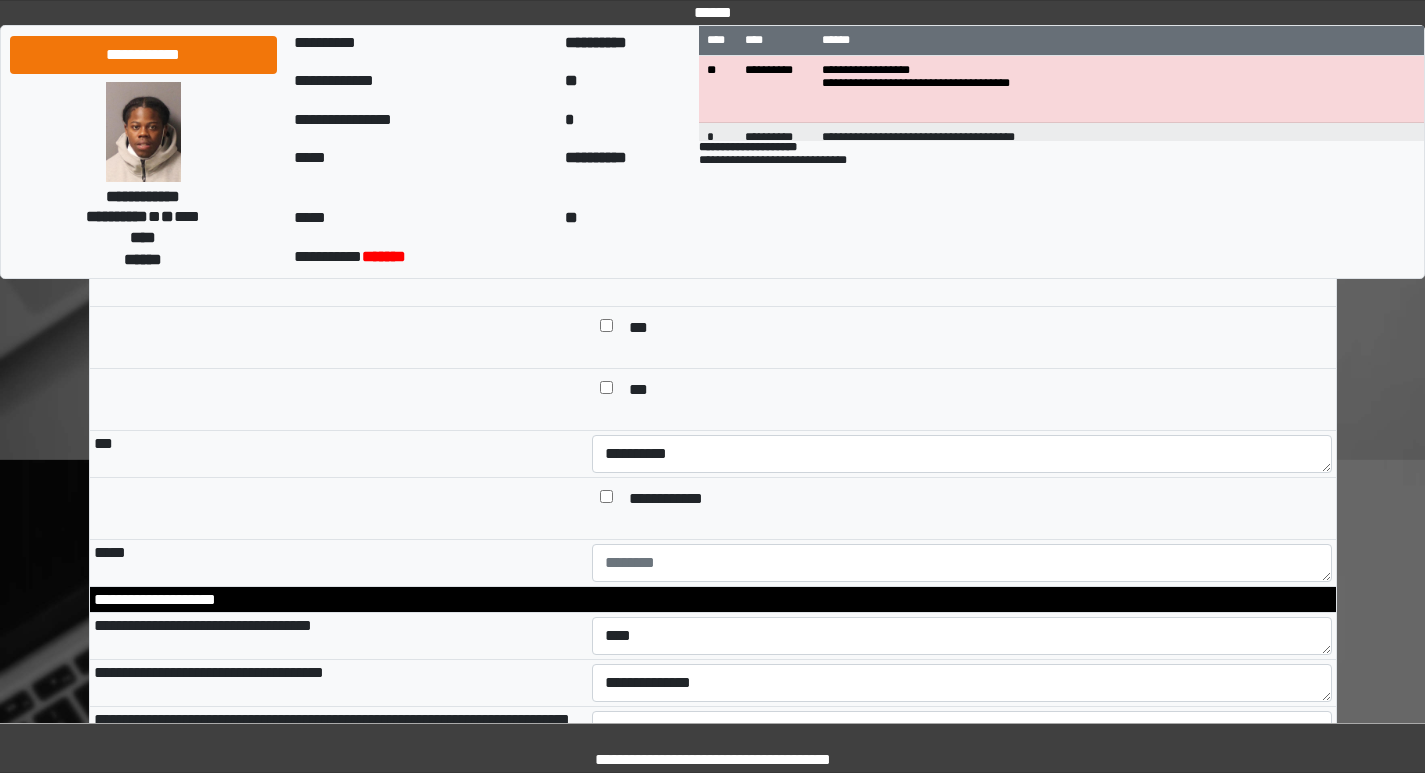type on "***" 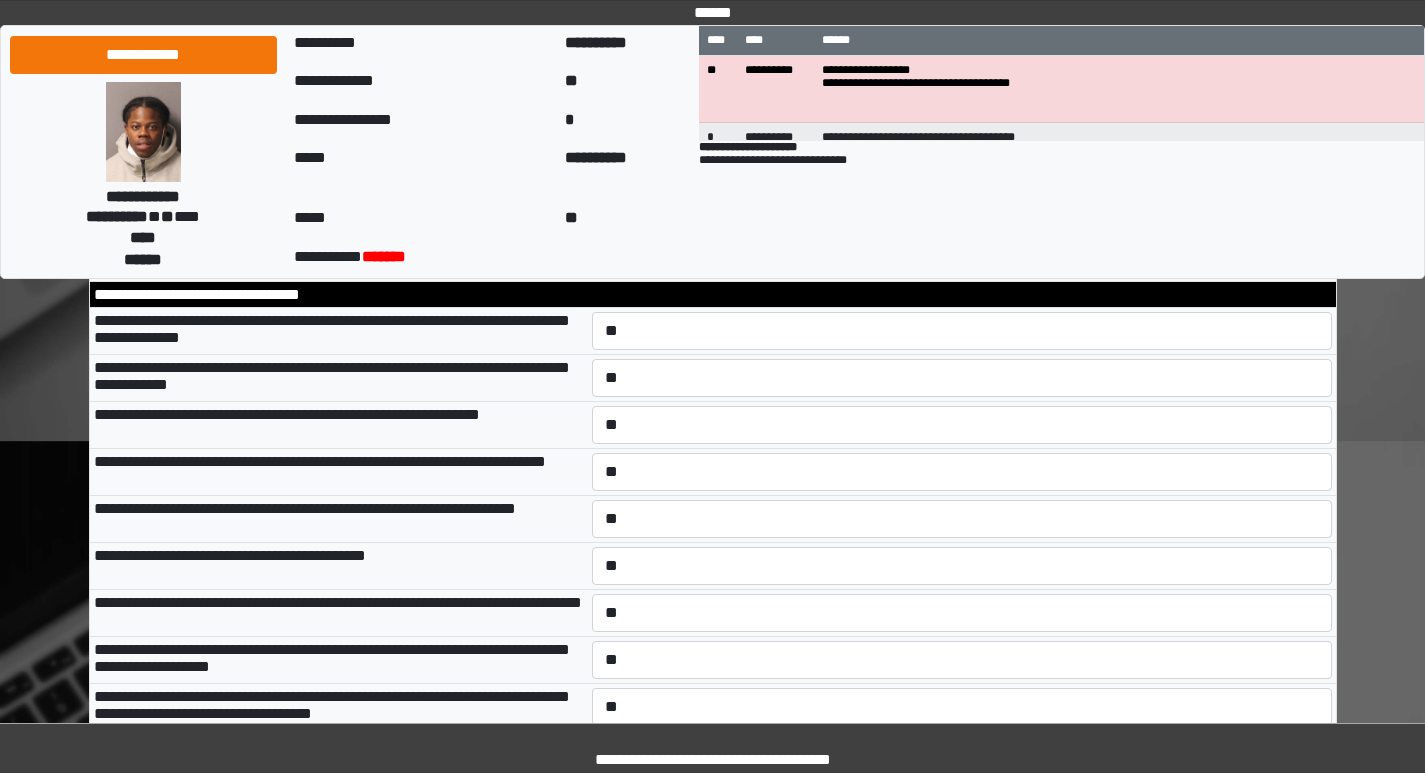 scroll, scrollTop: 12200, scrollLeft: 0, axis: vertical 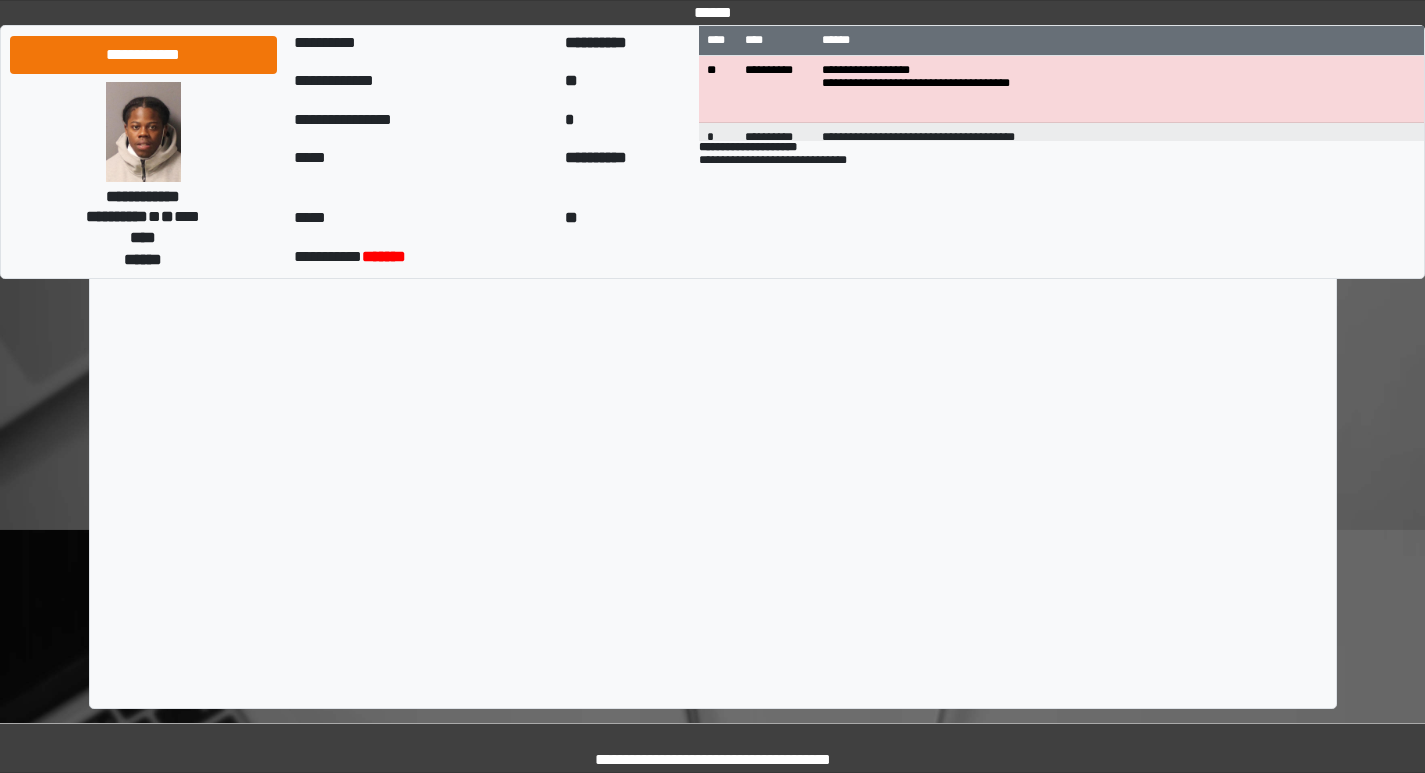 type on "*********" 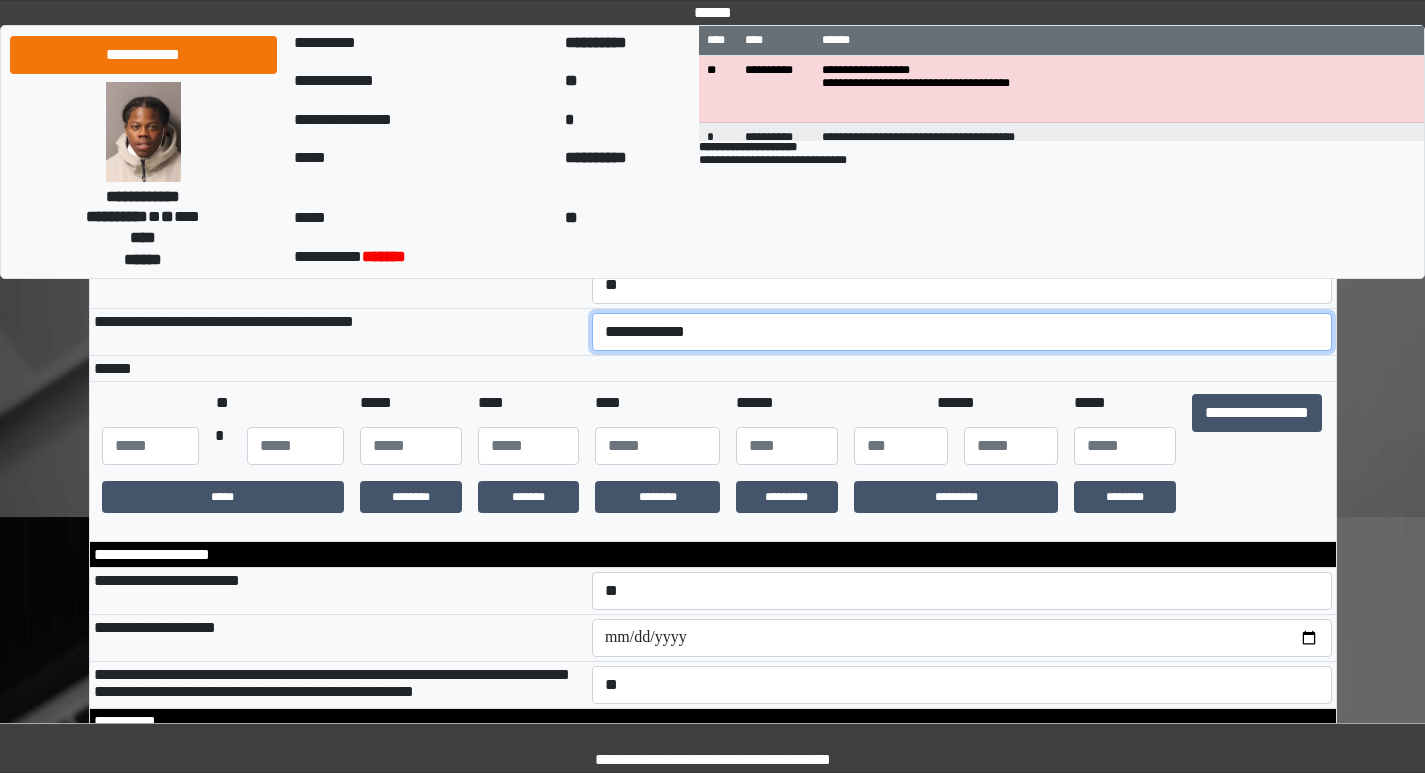 scroll, scrollTop: 270, scrollLeft: 0, axis: vertical 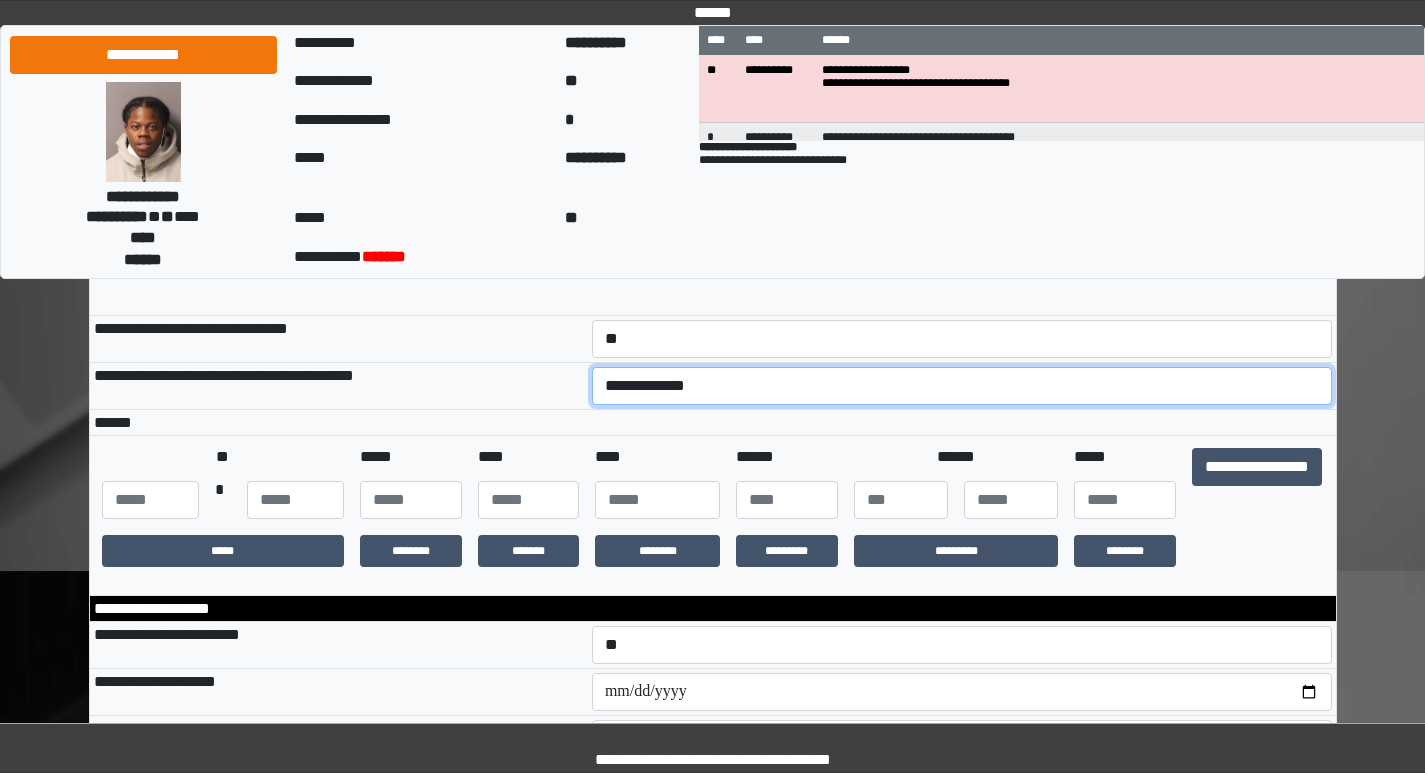 click on "**********" at bounding box center (962, 386) 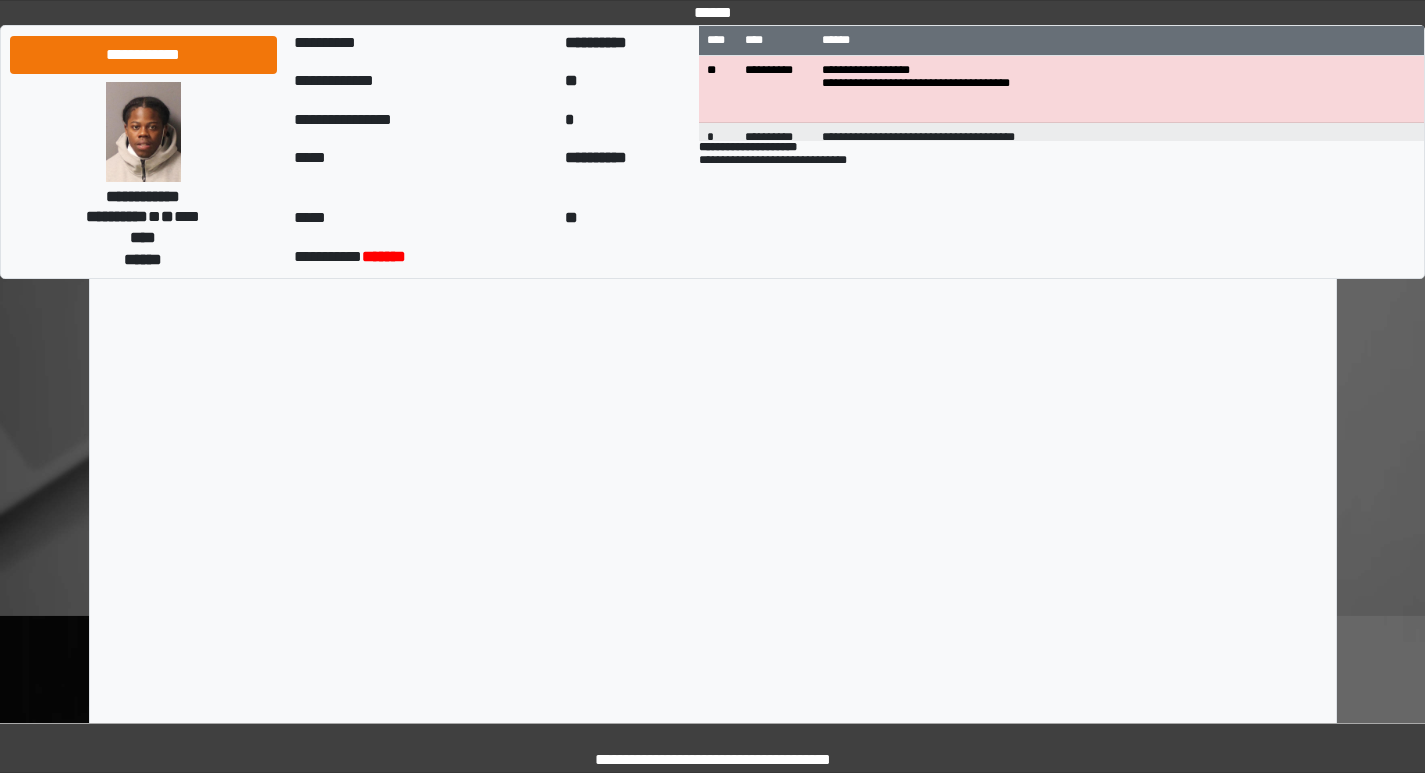 scroll, scrollTop: 13951, scrollLeft: 0, axis: vertical 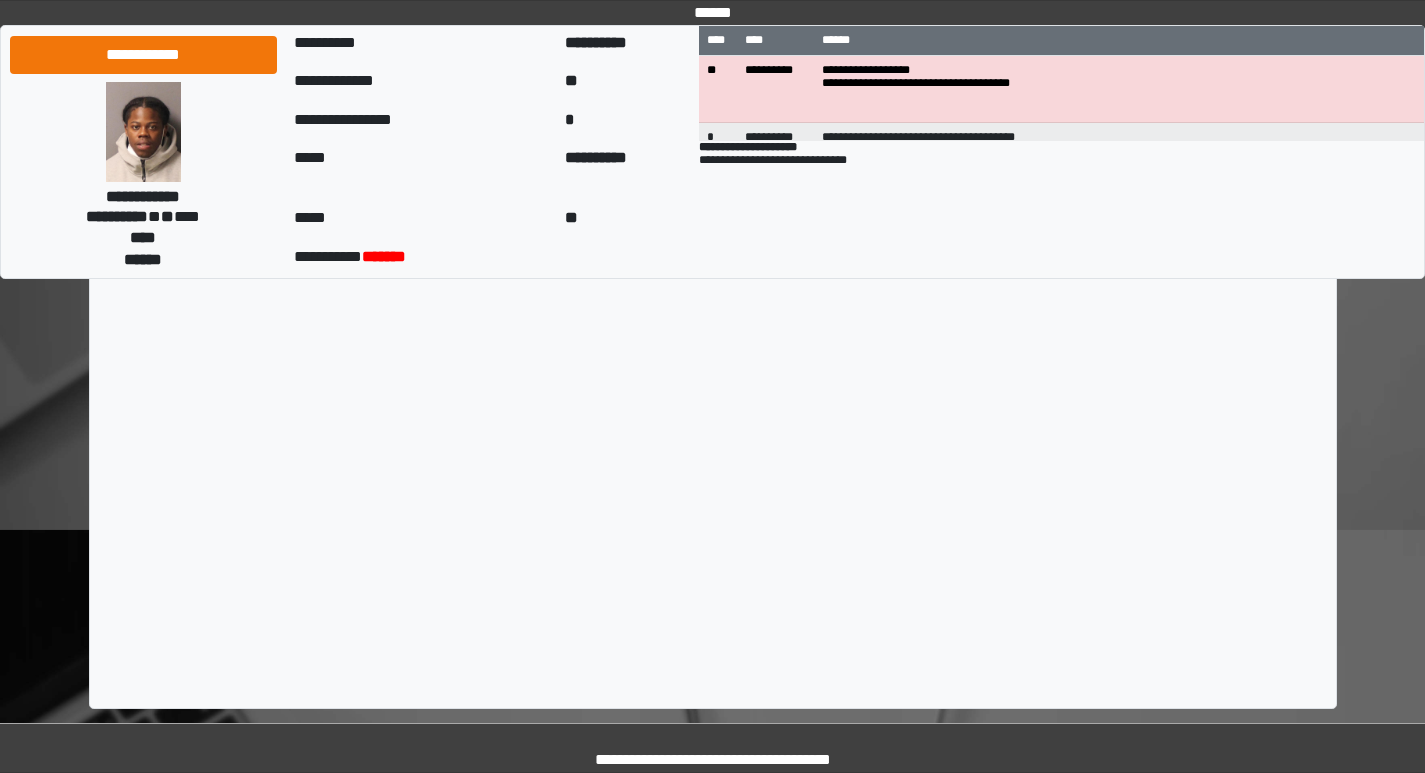 click on "****" at bounding box center (713, 121) 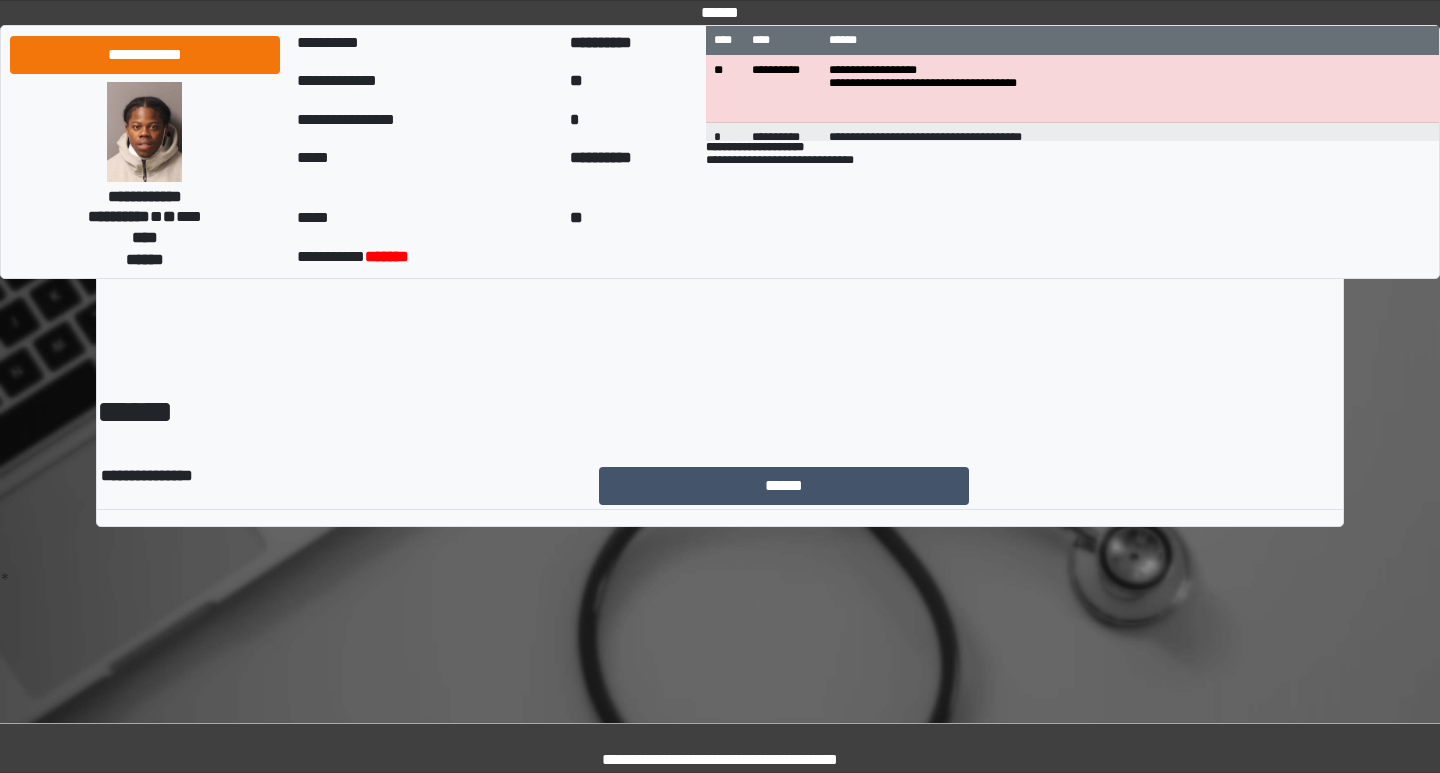 scroll, scrollTop: 0, scrollLeft: 0, axis: both 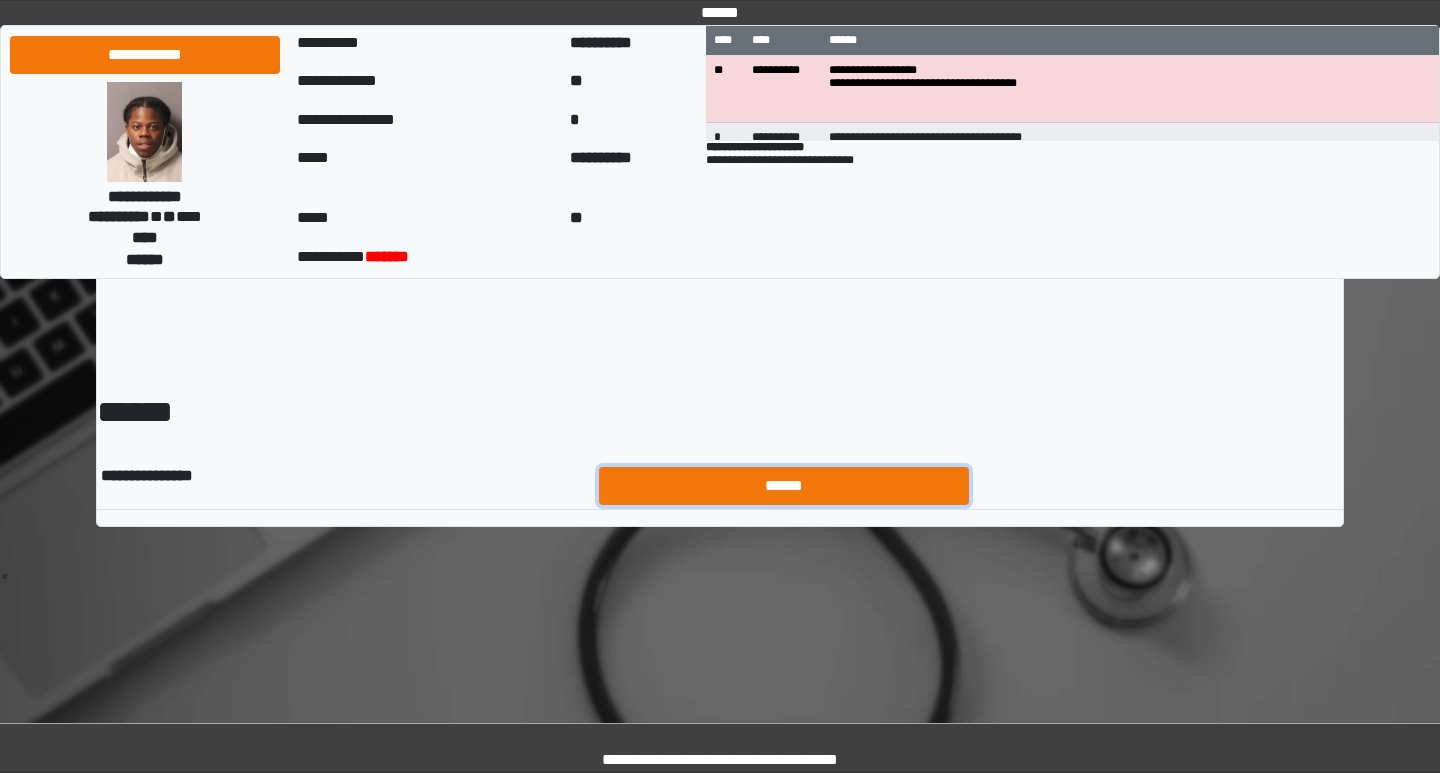 click on "******" at bounding box center [784, 486] 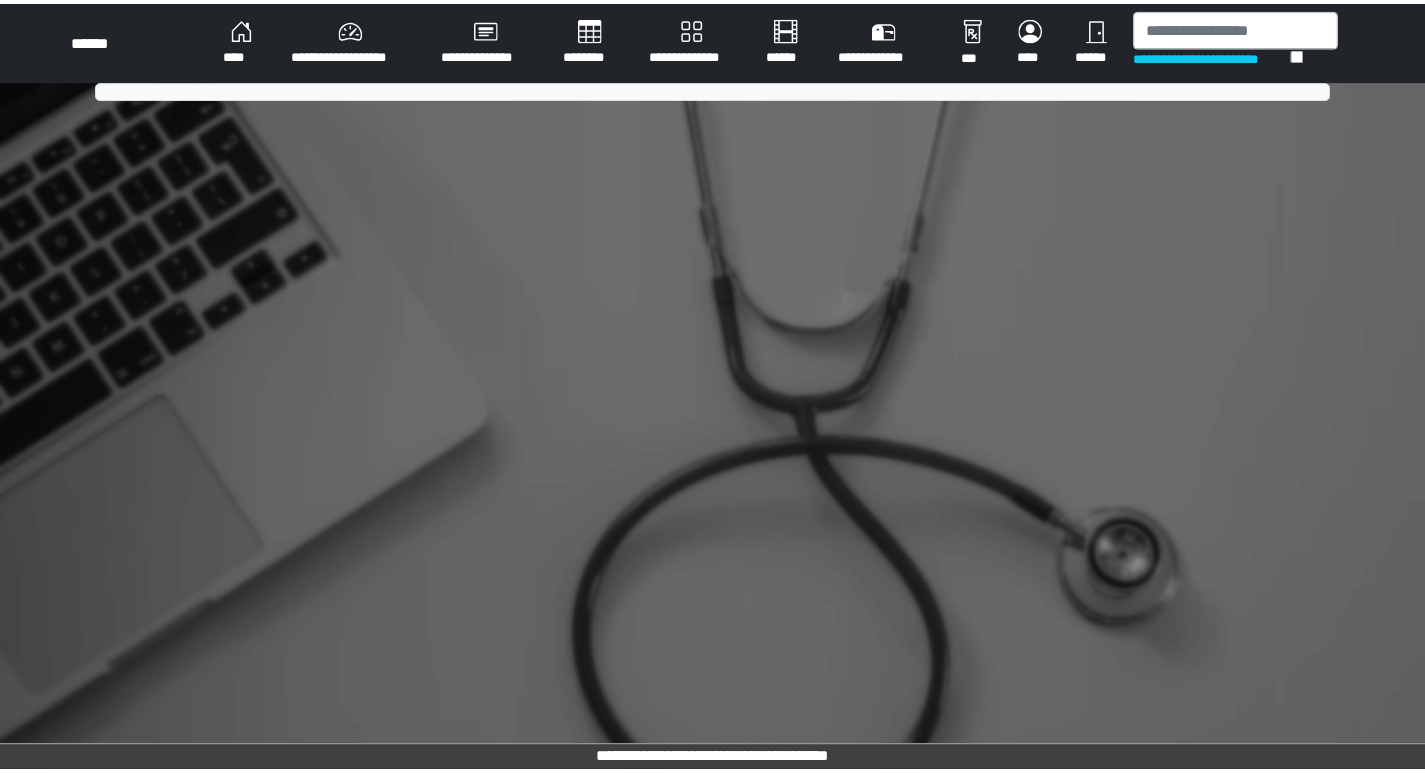 scroll, scrollTop: 0, scrollLeft: 0, axis: both 